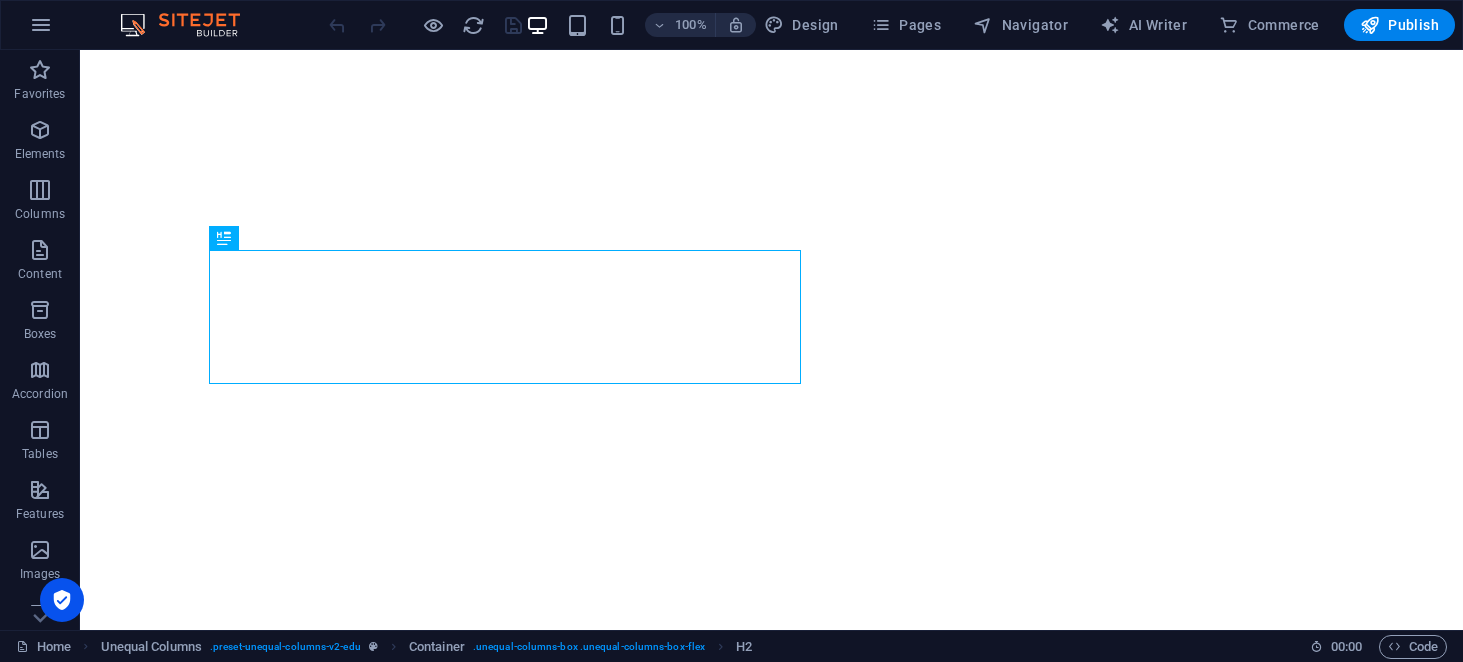 scroll, scrollTop: 0, scrollLeft: 0, axis: both 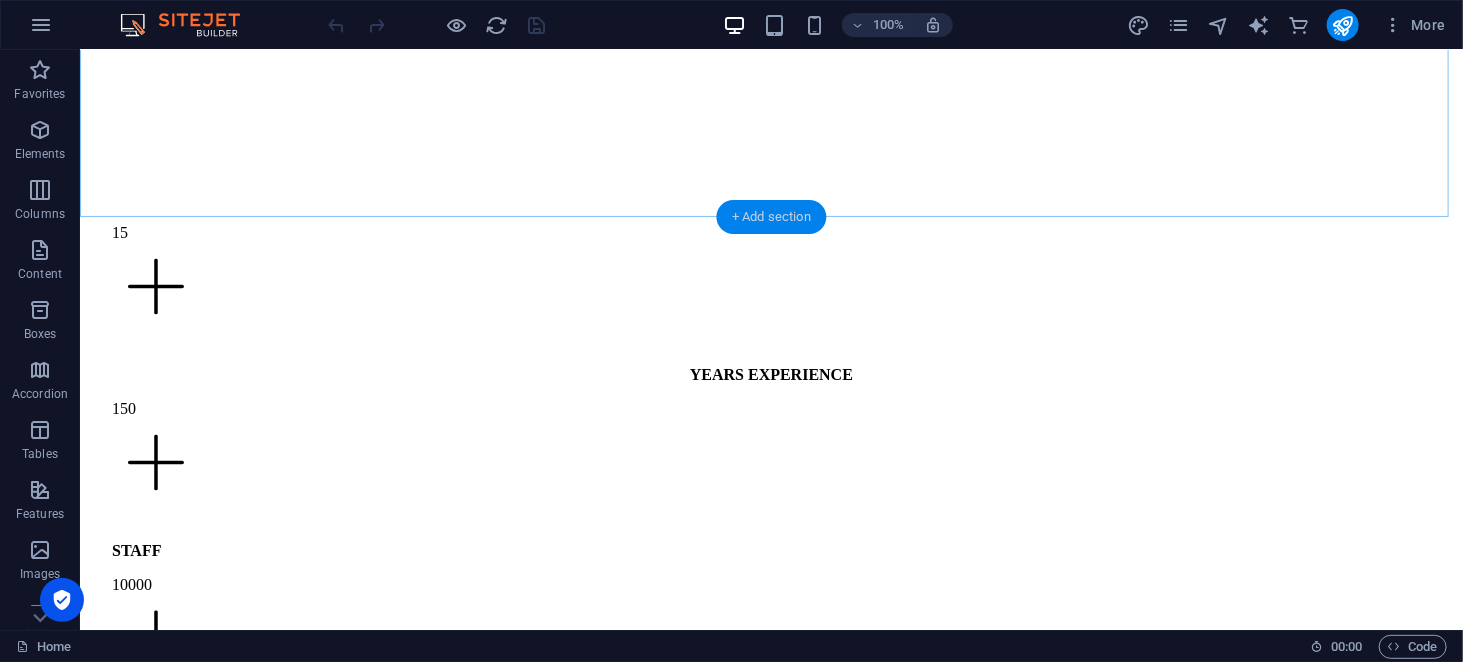 click on "+ Add section" at bounding box center (771, 217) 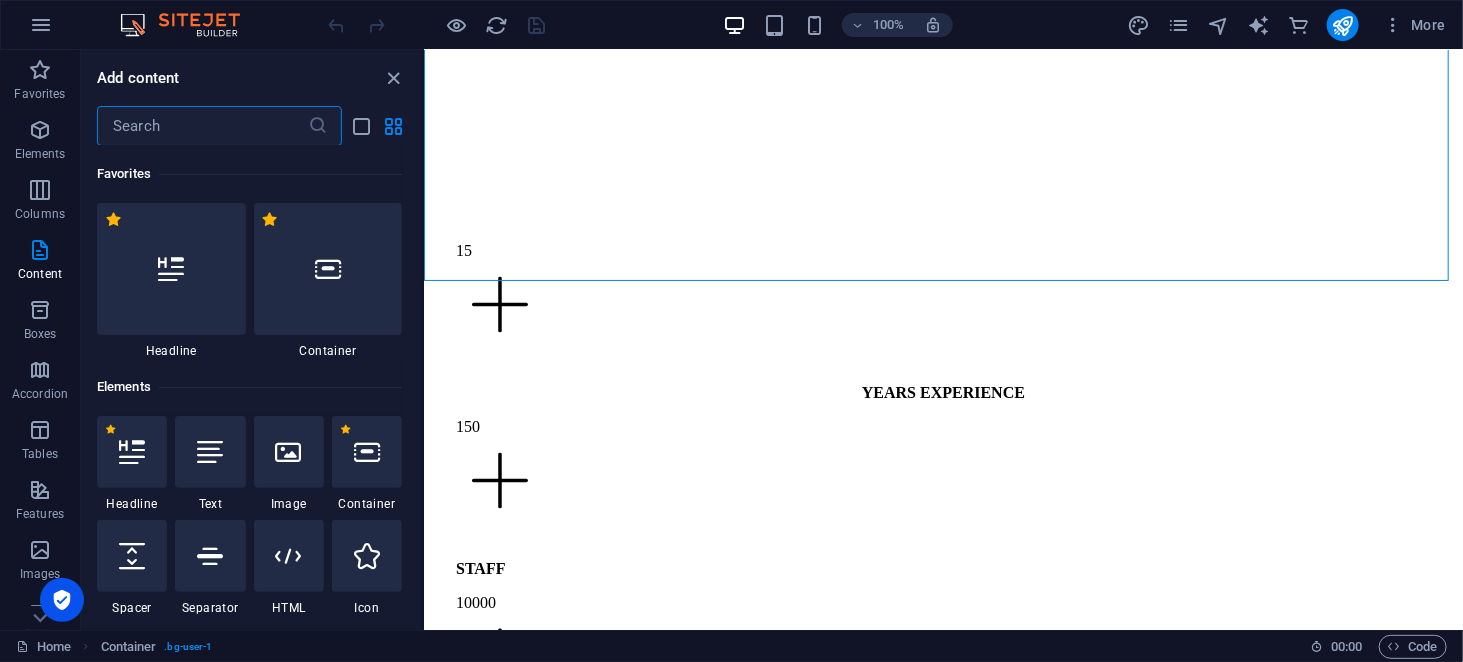 scroll, scrollTop: 1638, scrollLeft: 0, axis: vertical 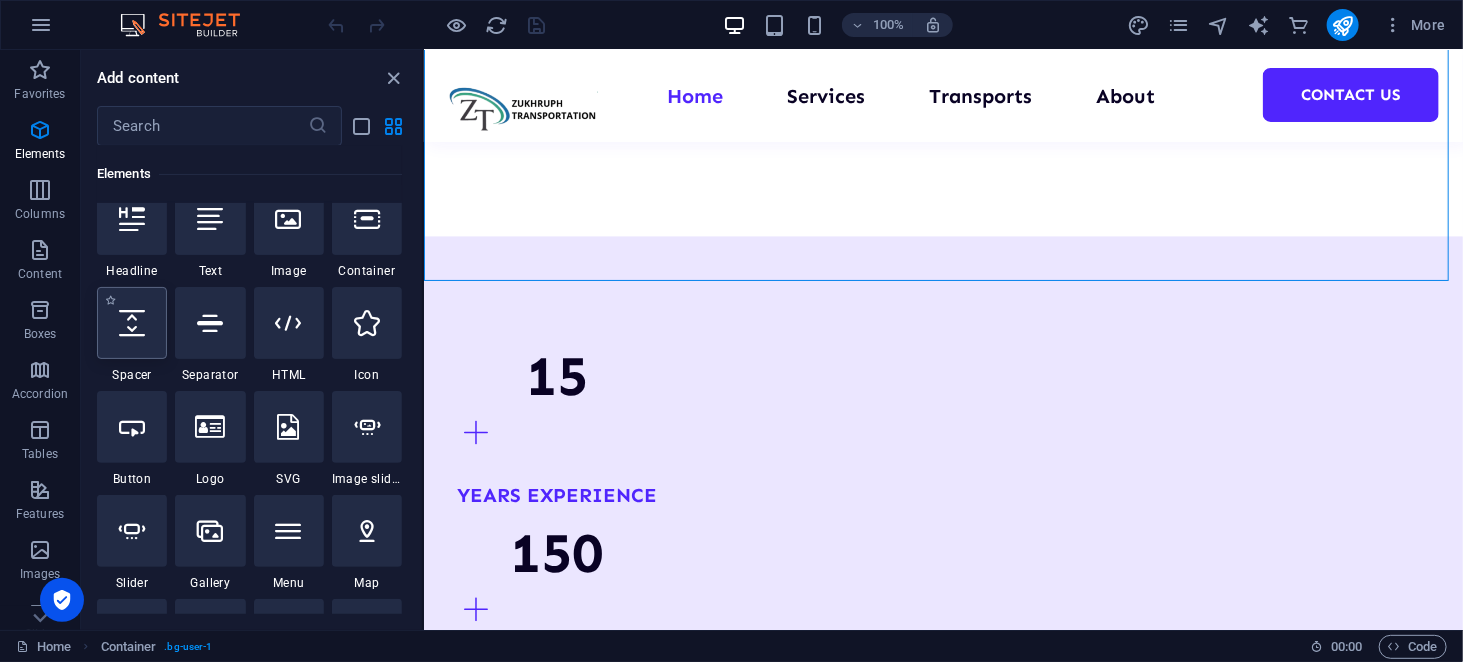 click at bounding box center (132, 323) 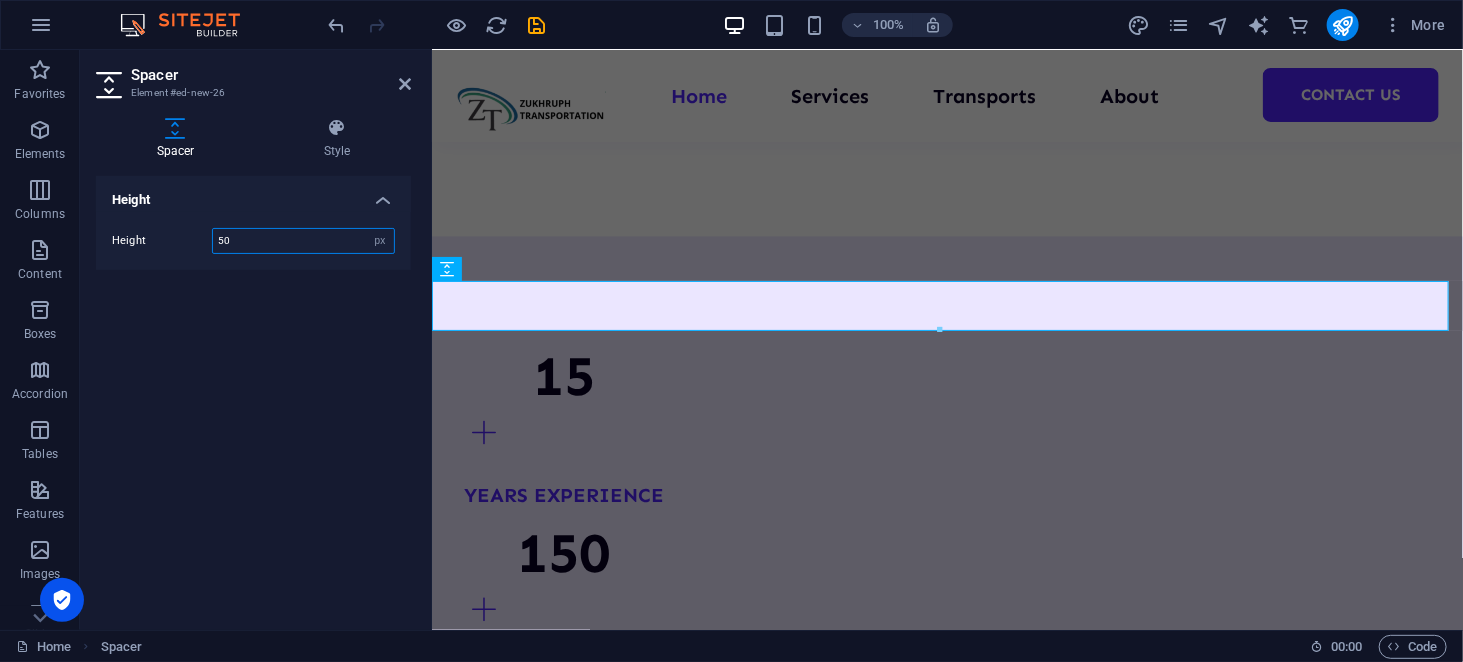 scroll, scrollTop: 1694, scrollLeft: 0, axis: vertical 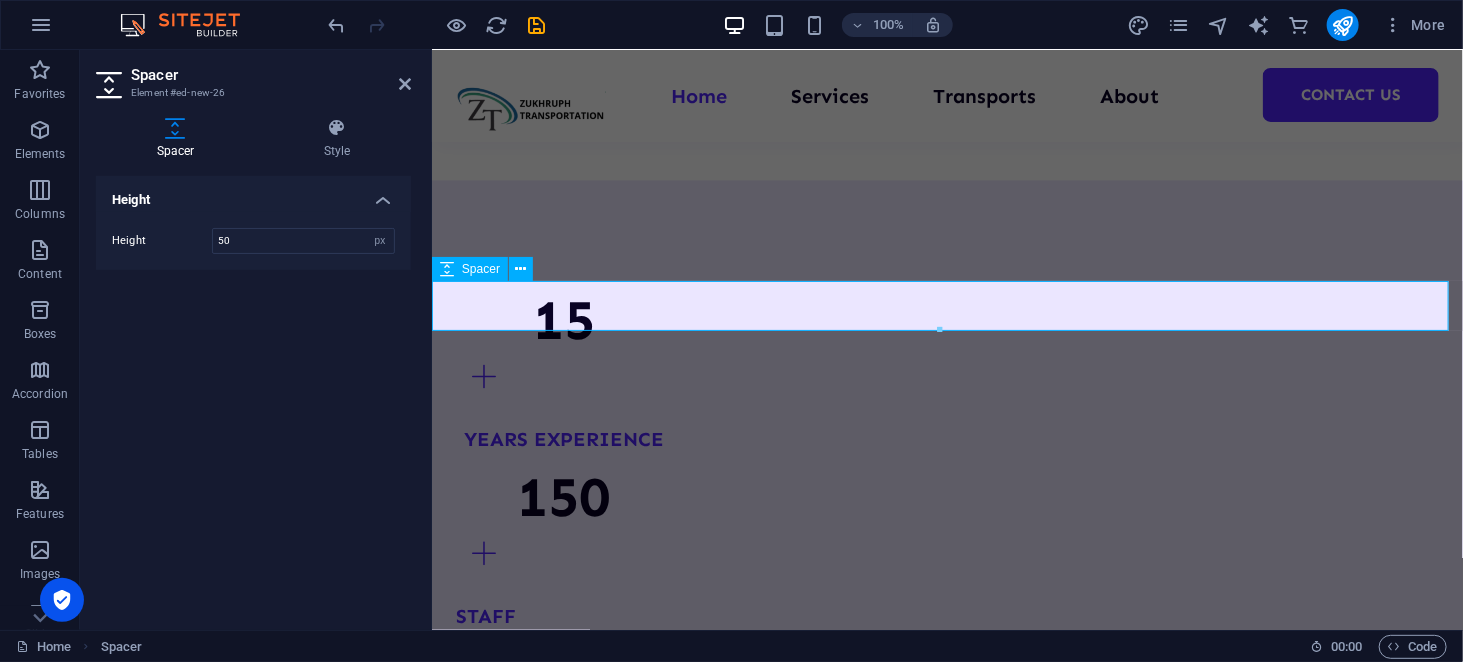 click at bounding box center [946, 2477] 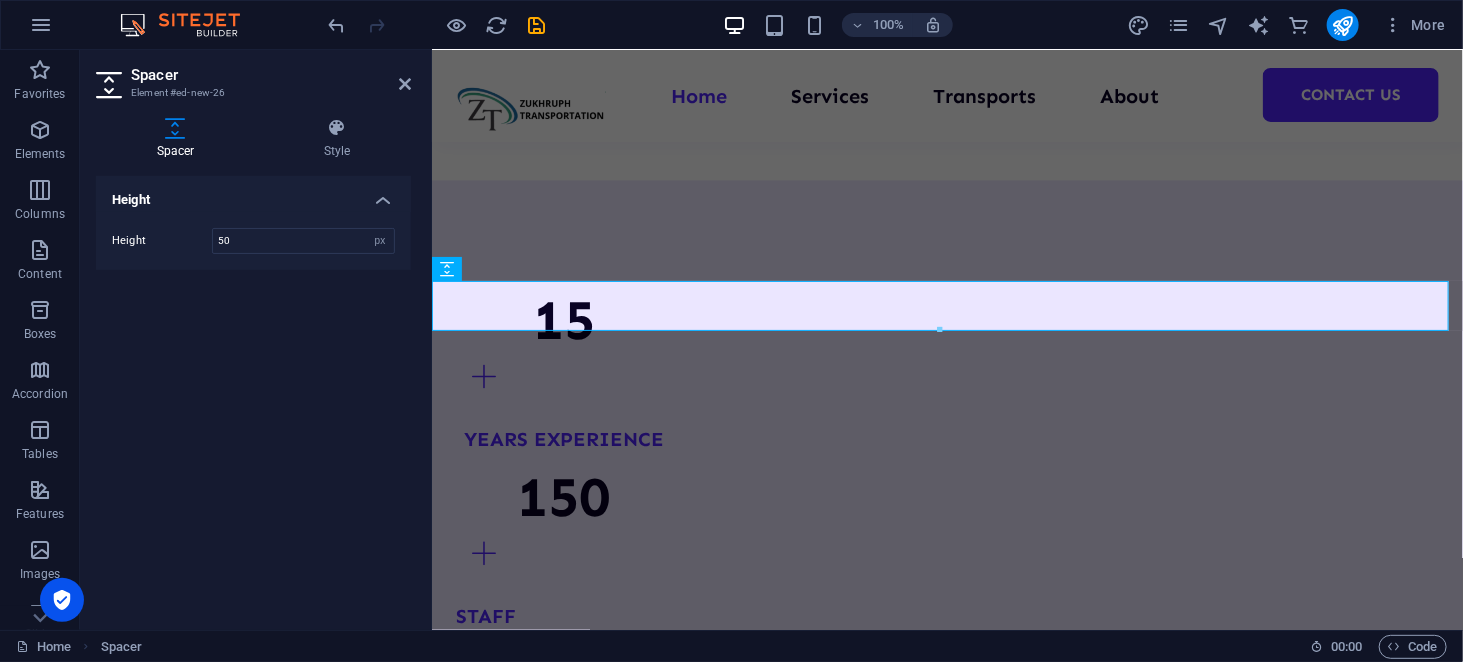 click on "Height Height 50 px rem vh vw" at bounding box center [253, 395] 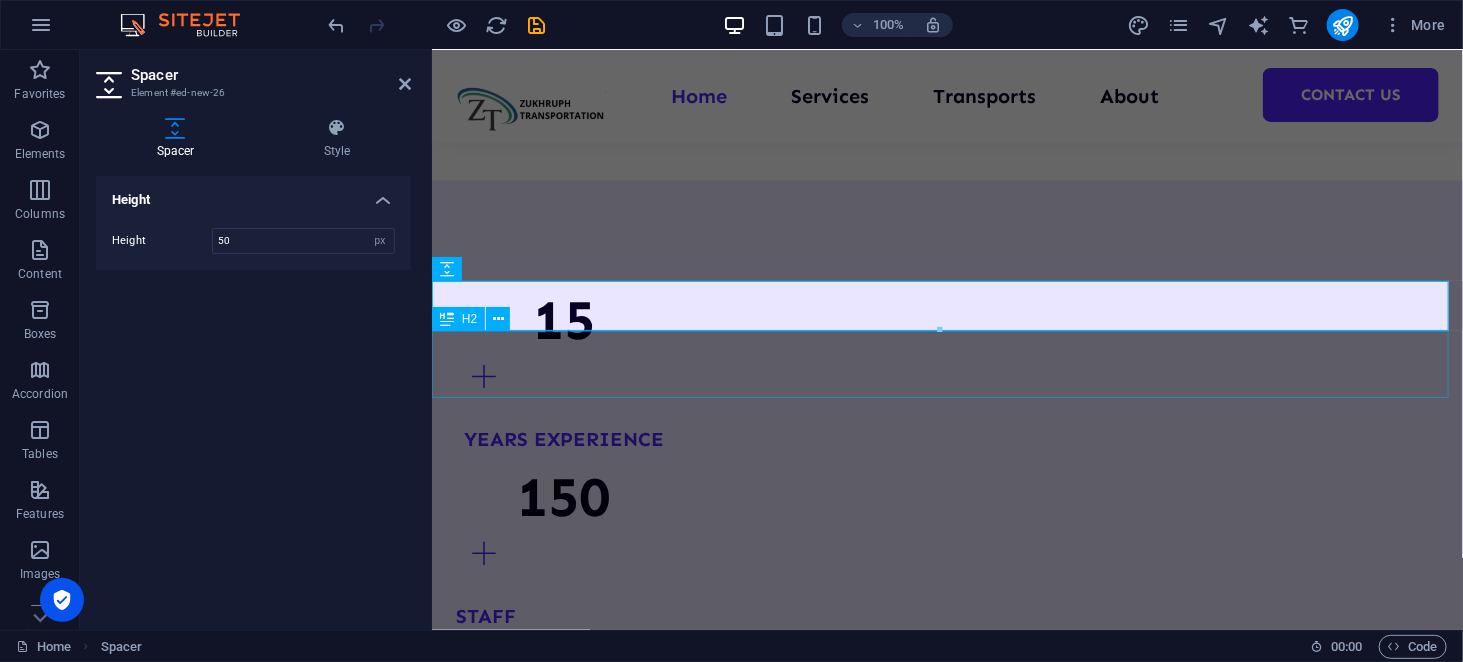 click on "TOP SERVICES." at bounding box center (946, 2535) 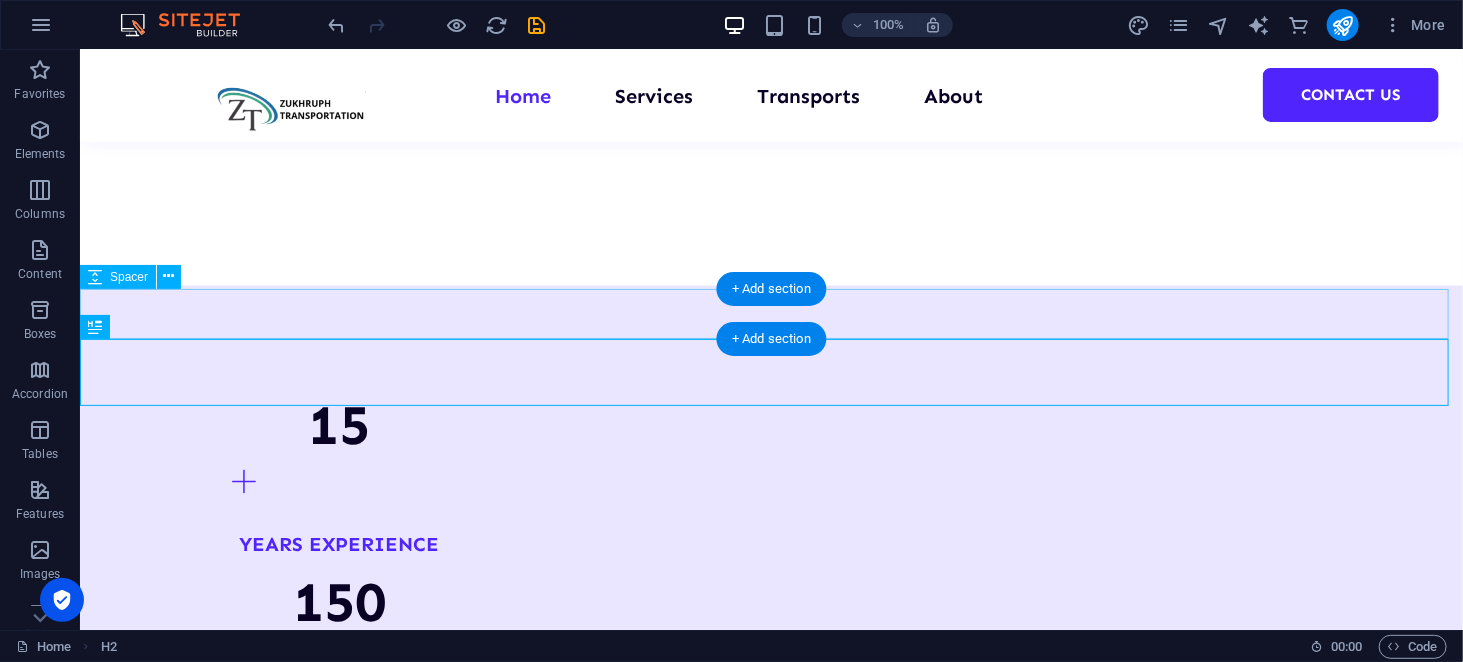 scroll, scrollTop: 1522, scrollLeft: 0, axis: vertical 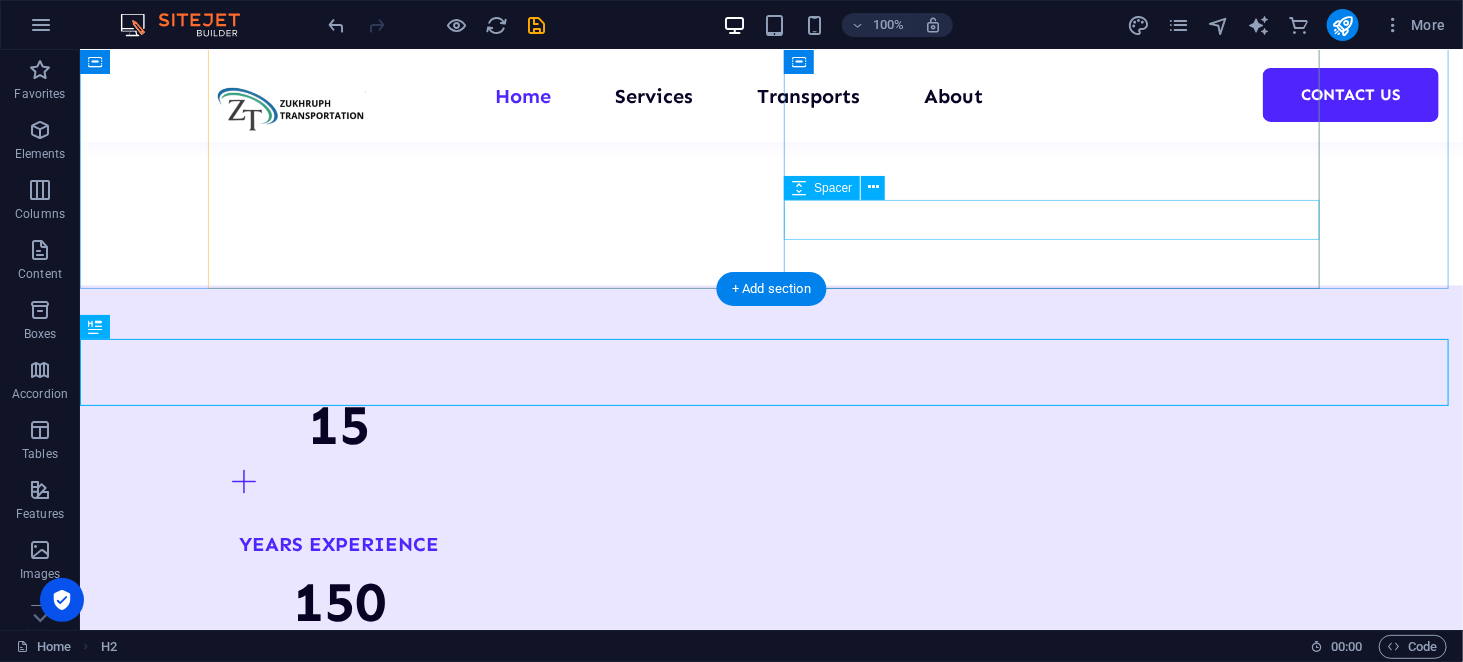 click at bounding box center (483, 2487) 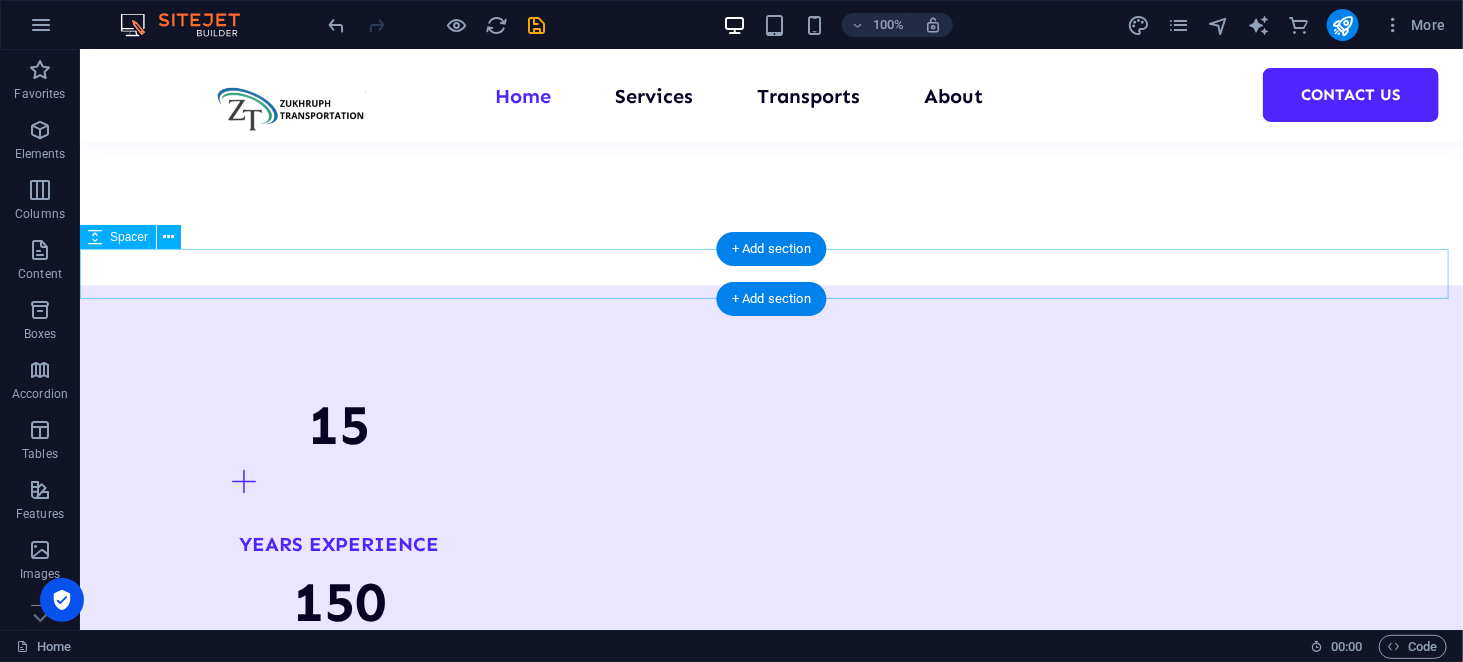 click at bounding box center [770, 2542] 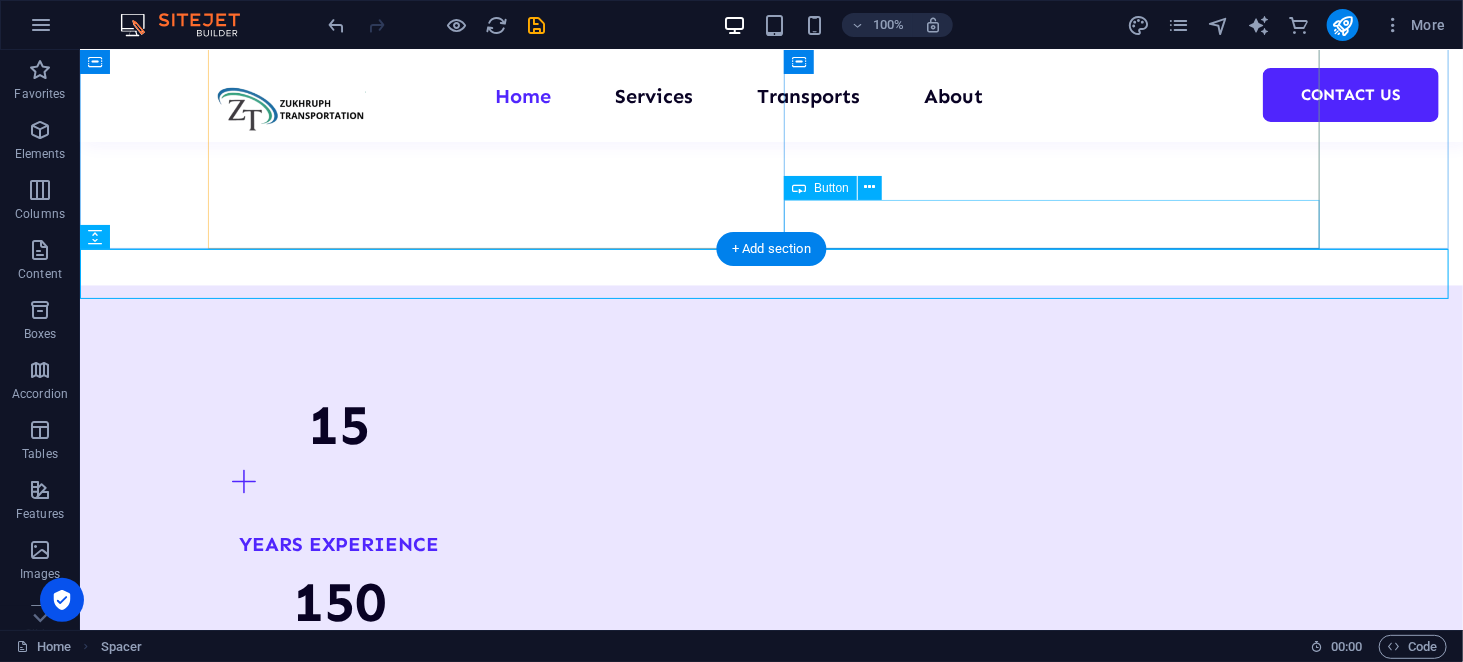 click on "All about us" at bounding box center (483, 2492) 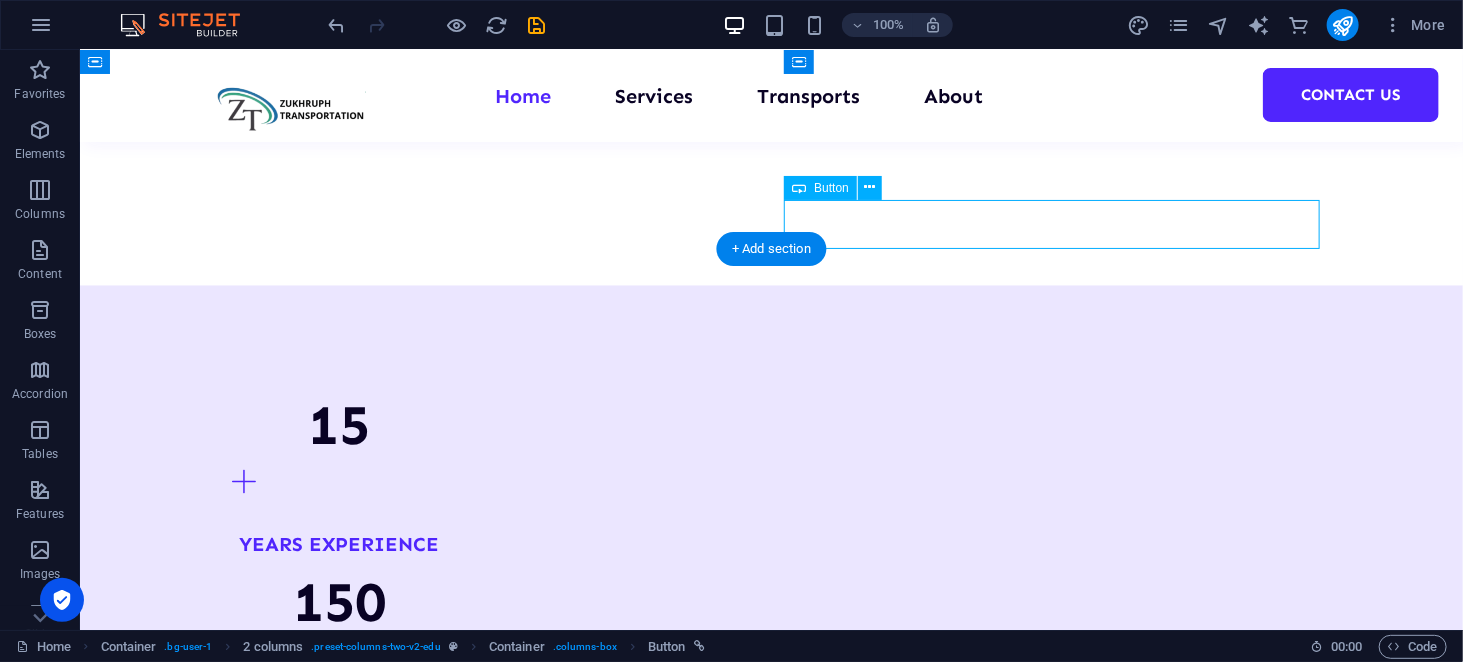 click on "All about us" at bounding box center [483, 2492] 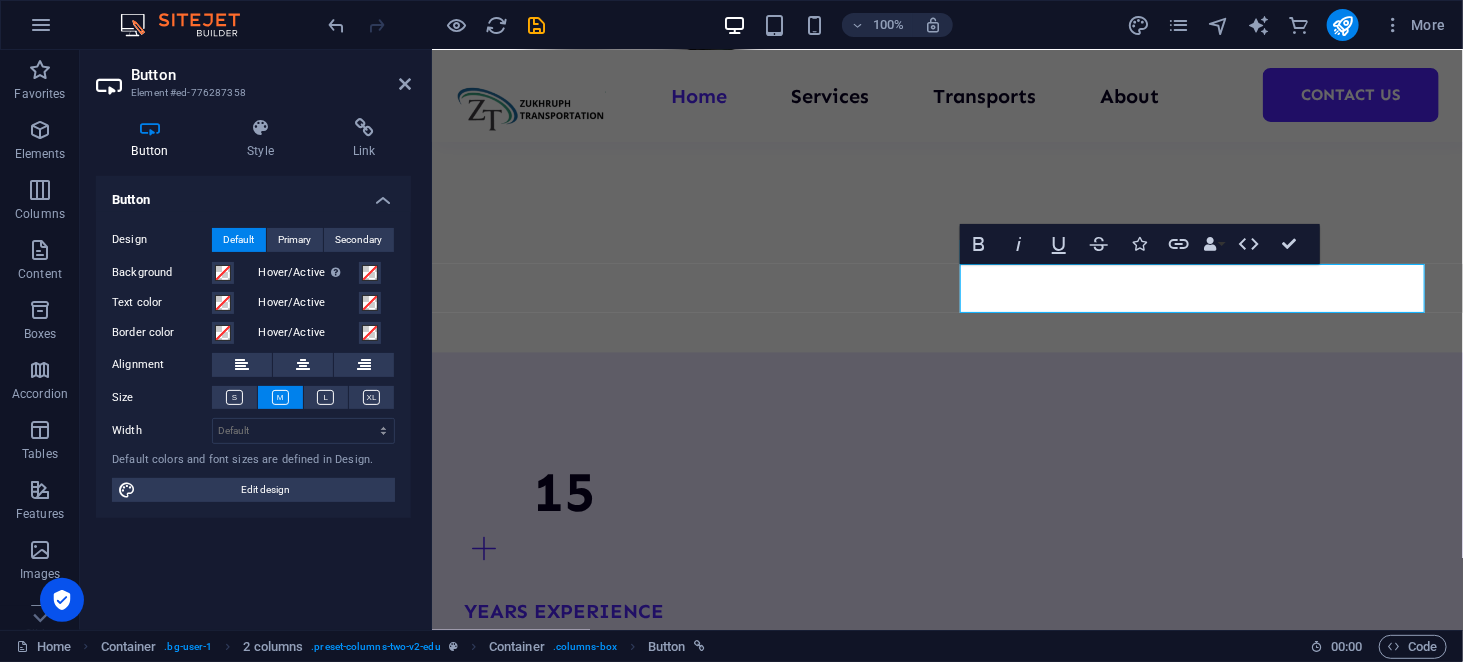 scroll, scrollTop: 1622, scrollLeft: 0, axis: vertical 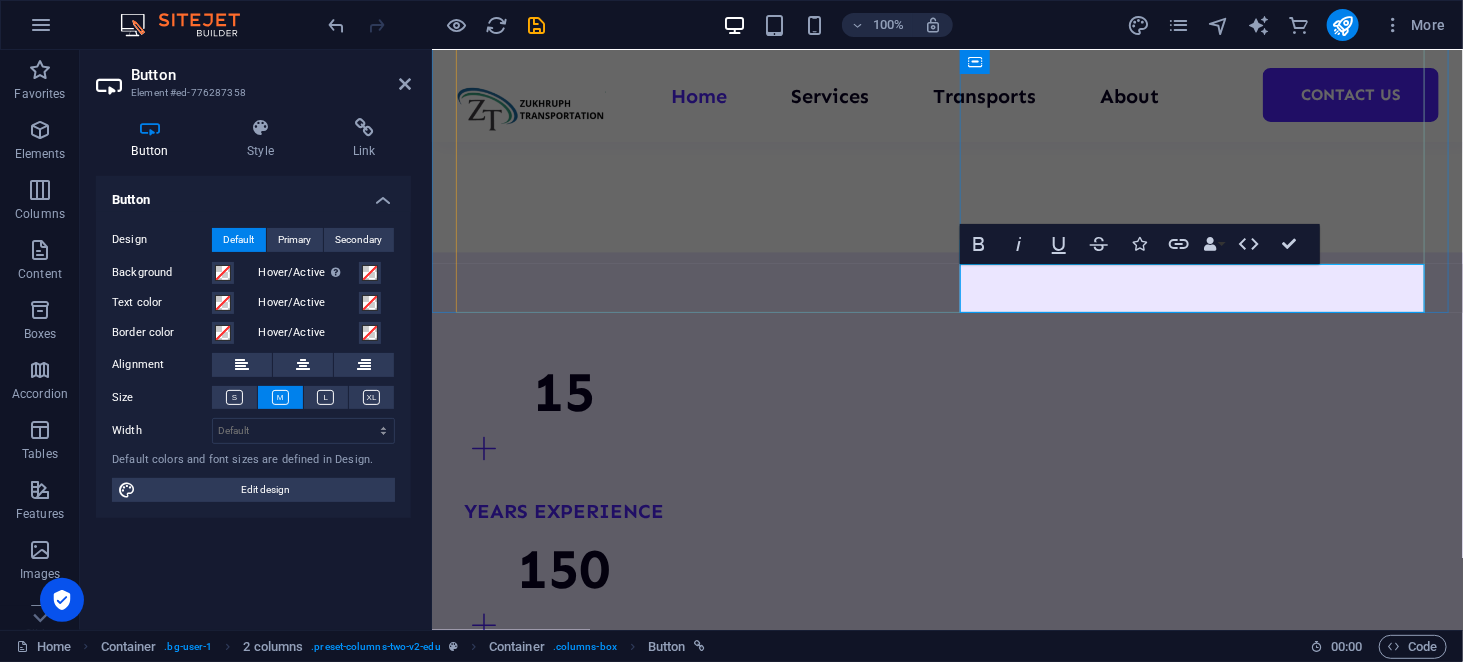 click on "All about us" at bounding box center (592, 2459) 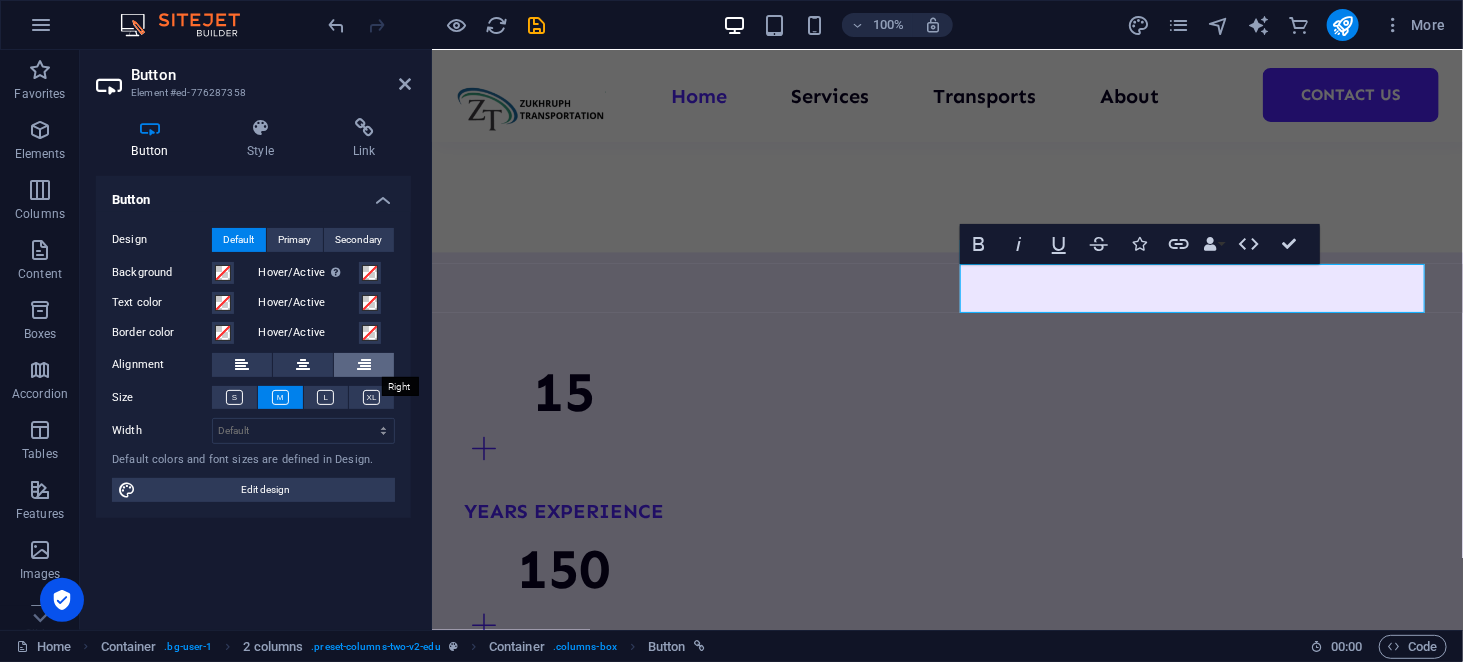click at bounding box center [364, 365] 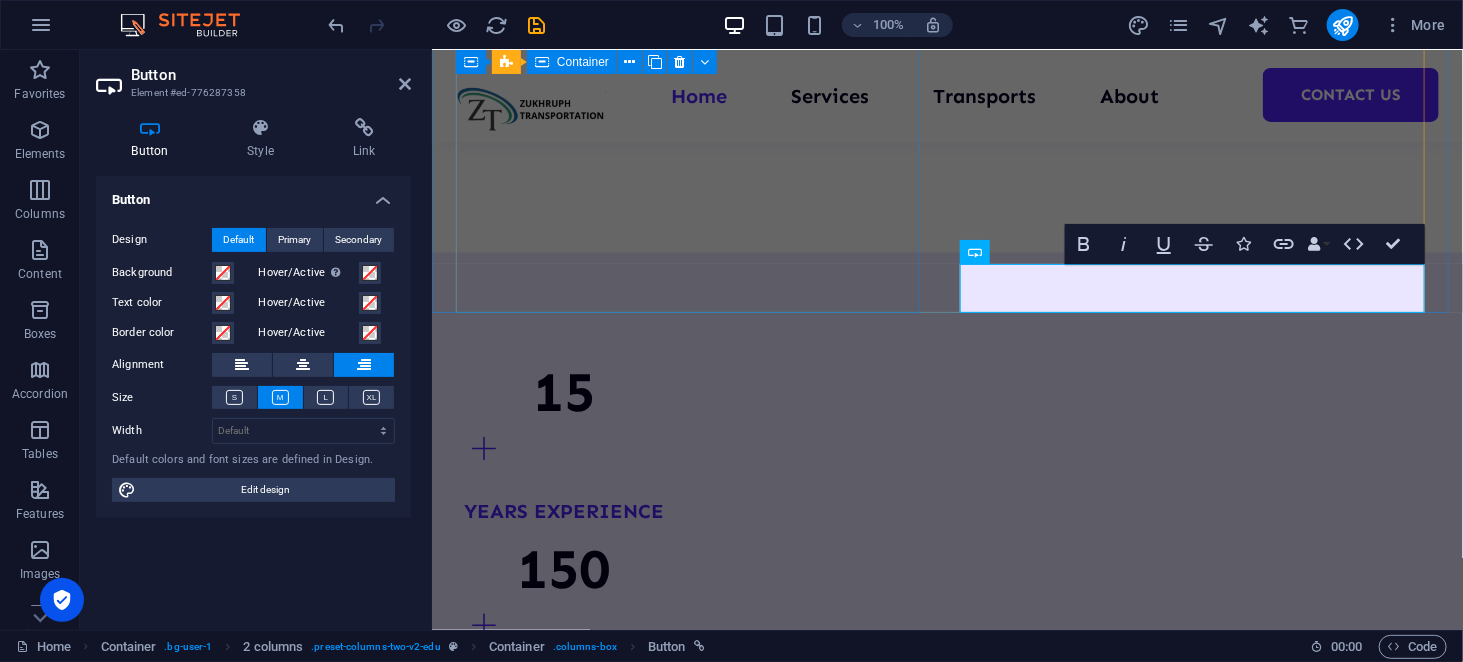 click at bounding box center [691, 1442] 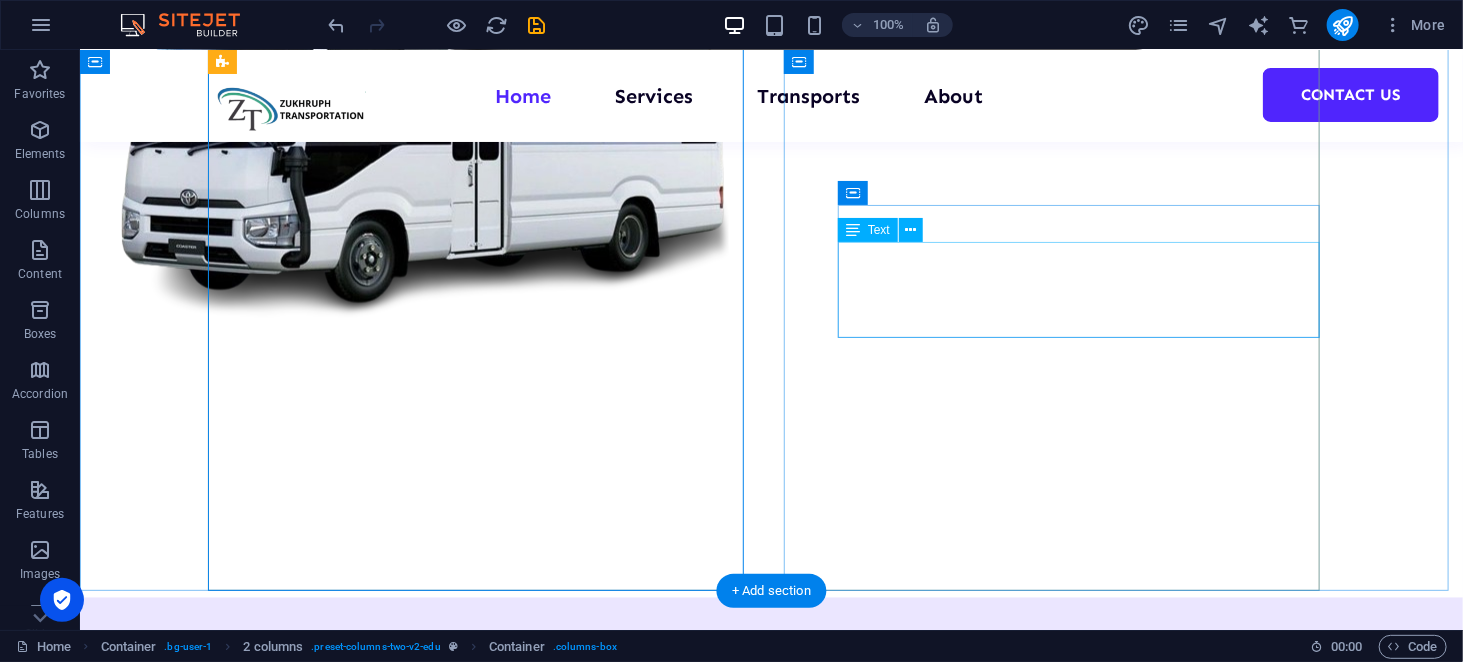 scroll, scrollTop: 1178, scrollLeft: 0, axis: vertical 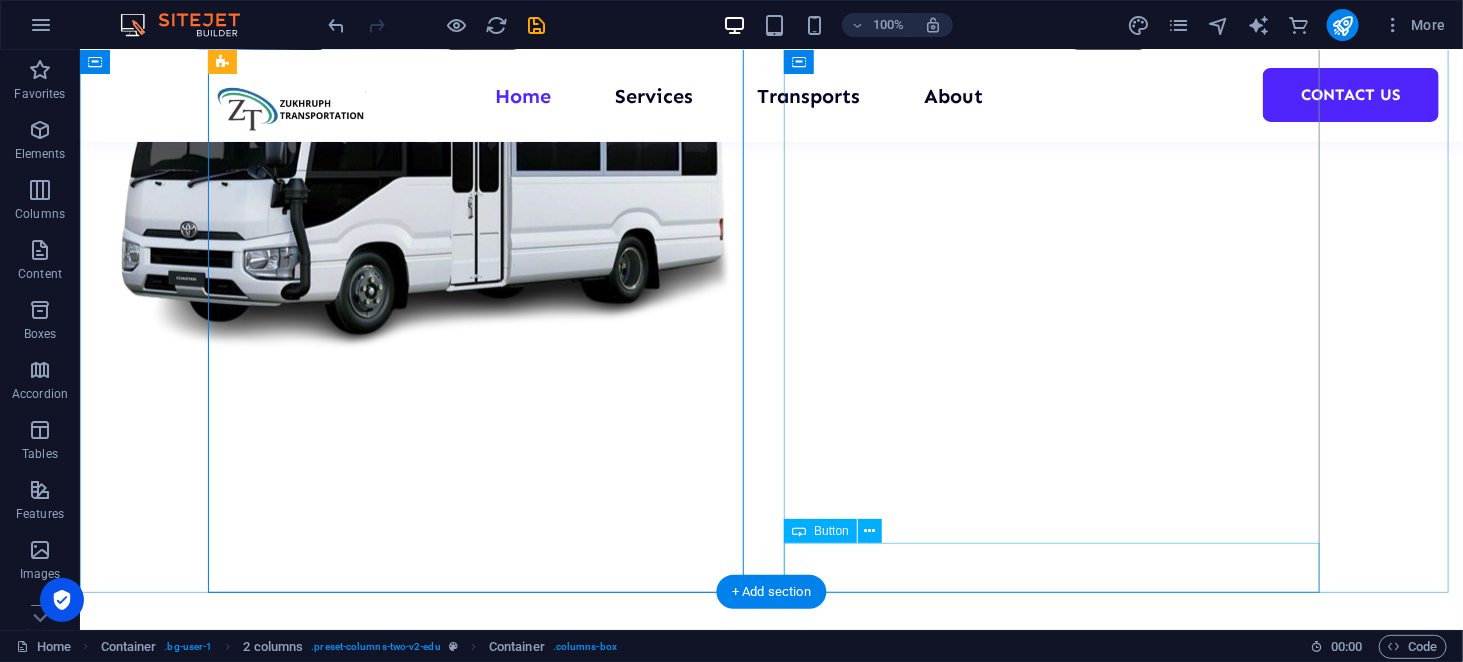 click on "about us" at bounding box center (483, 2836) 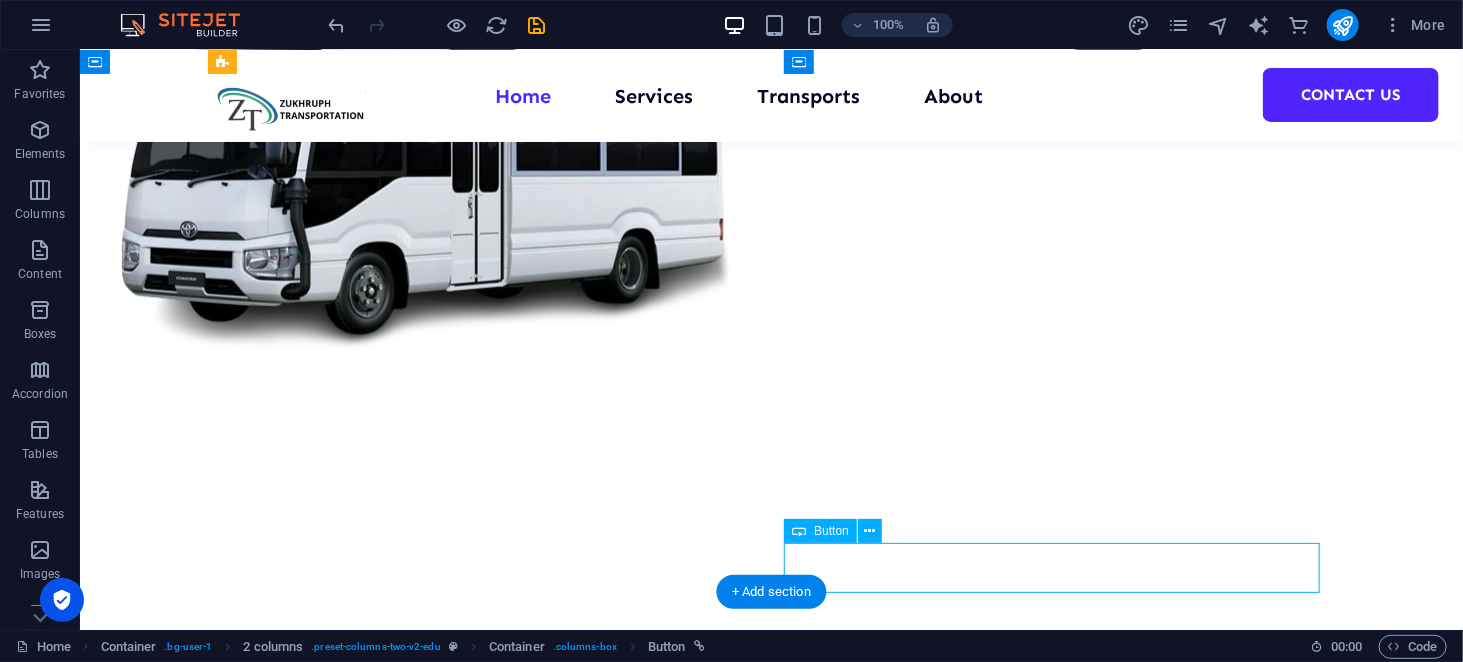click on "about us" at bounding box center (483, 2836) 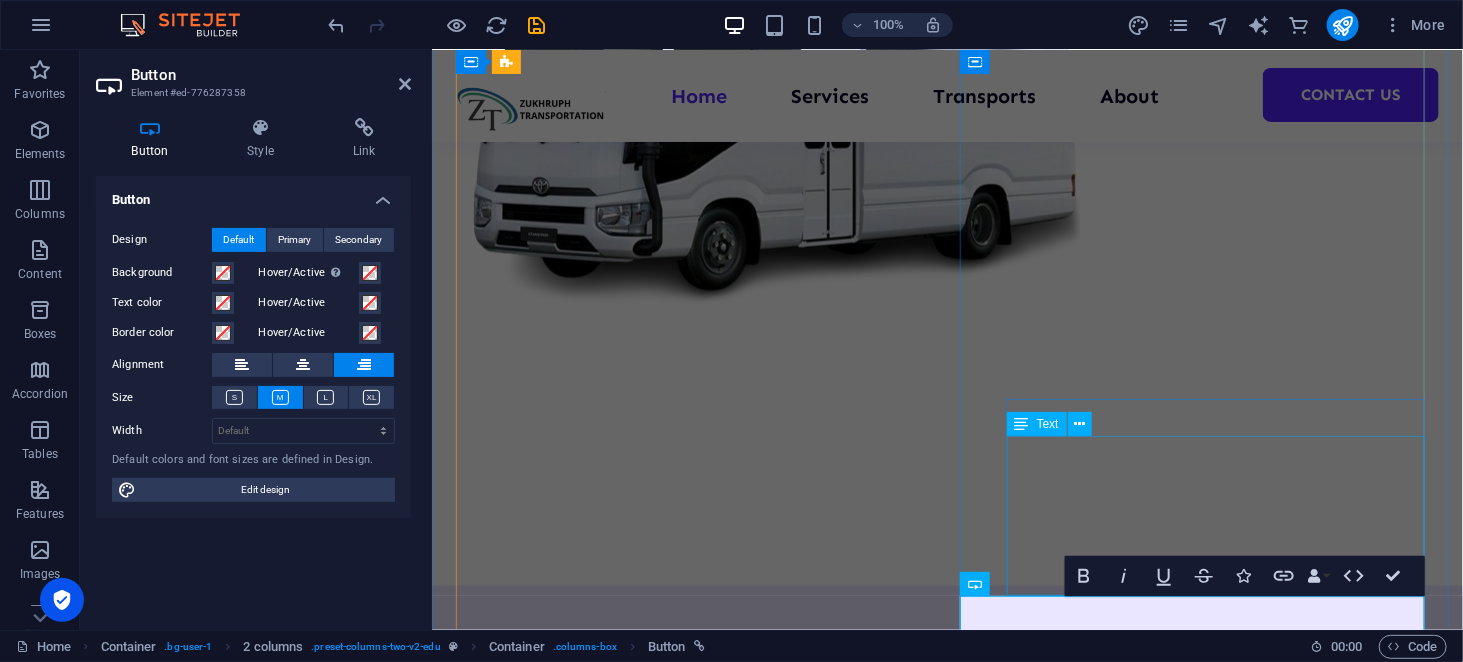 scroll, scrollTop: 1462, scrollLeft: 0, axis: vertical 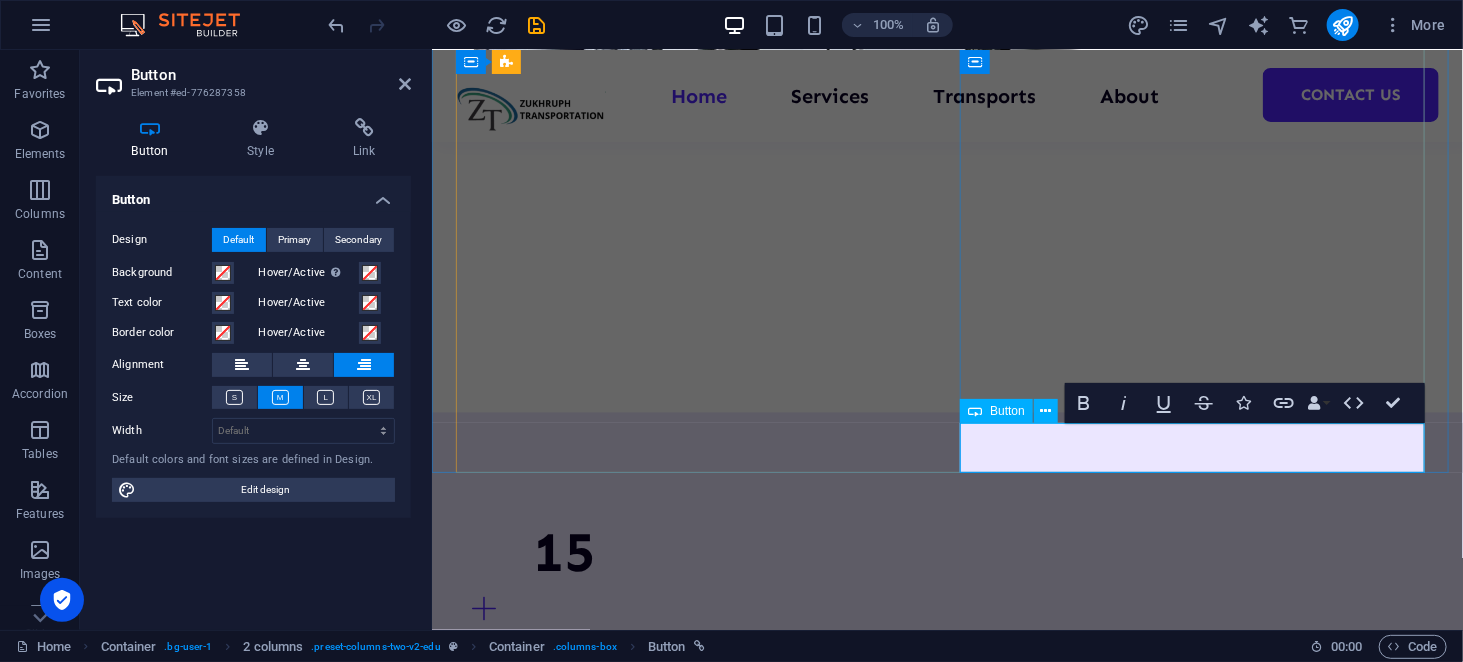 click on "about us" at bounding box center [691, 2619] 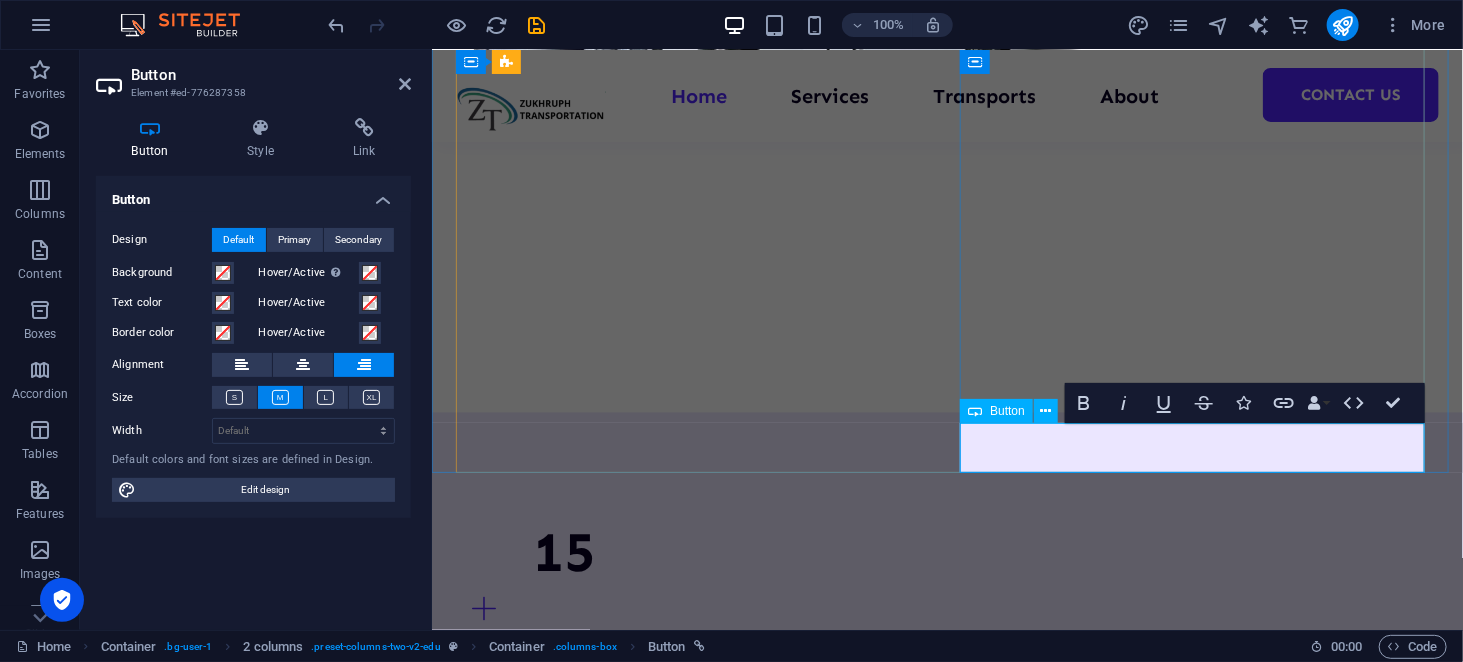 click on "about us" at bounding box center [691, 2619] 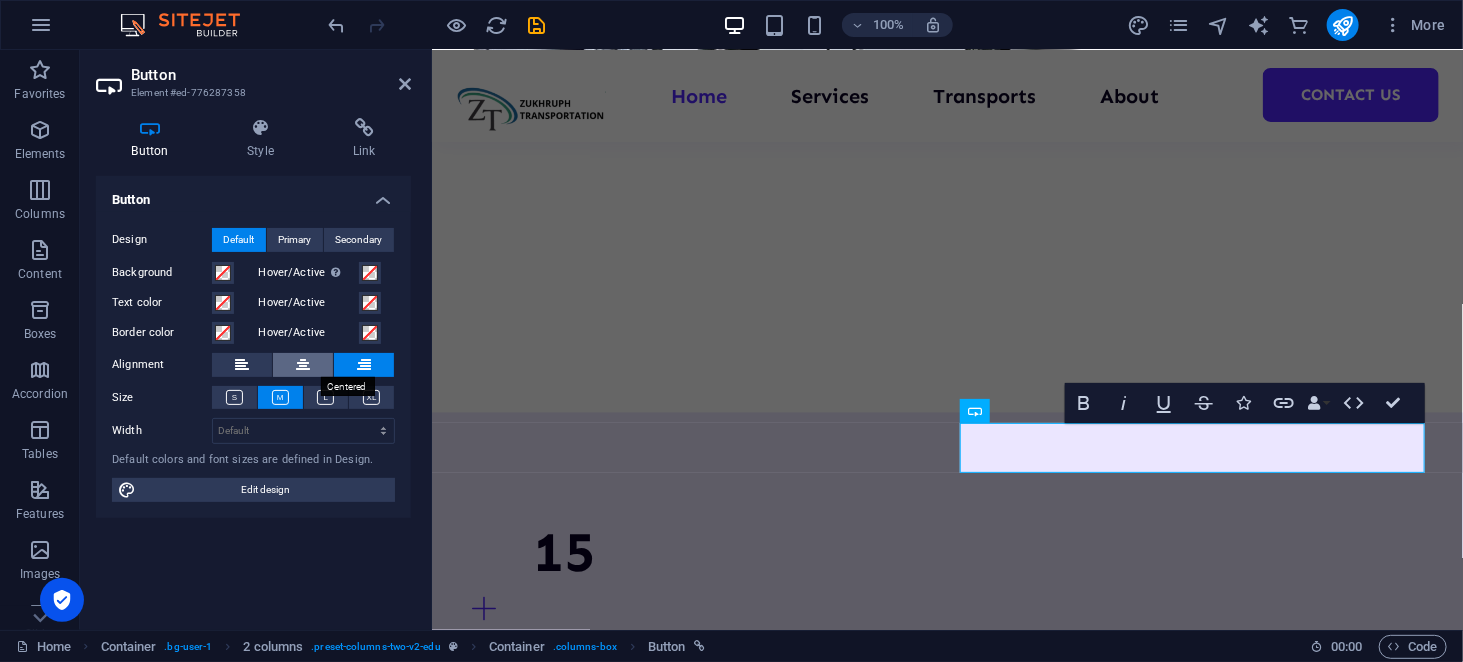 click at bounding box center (303, 365) 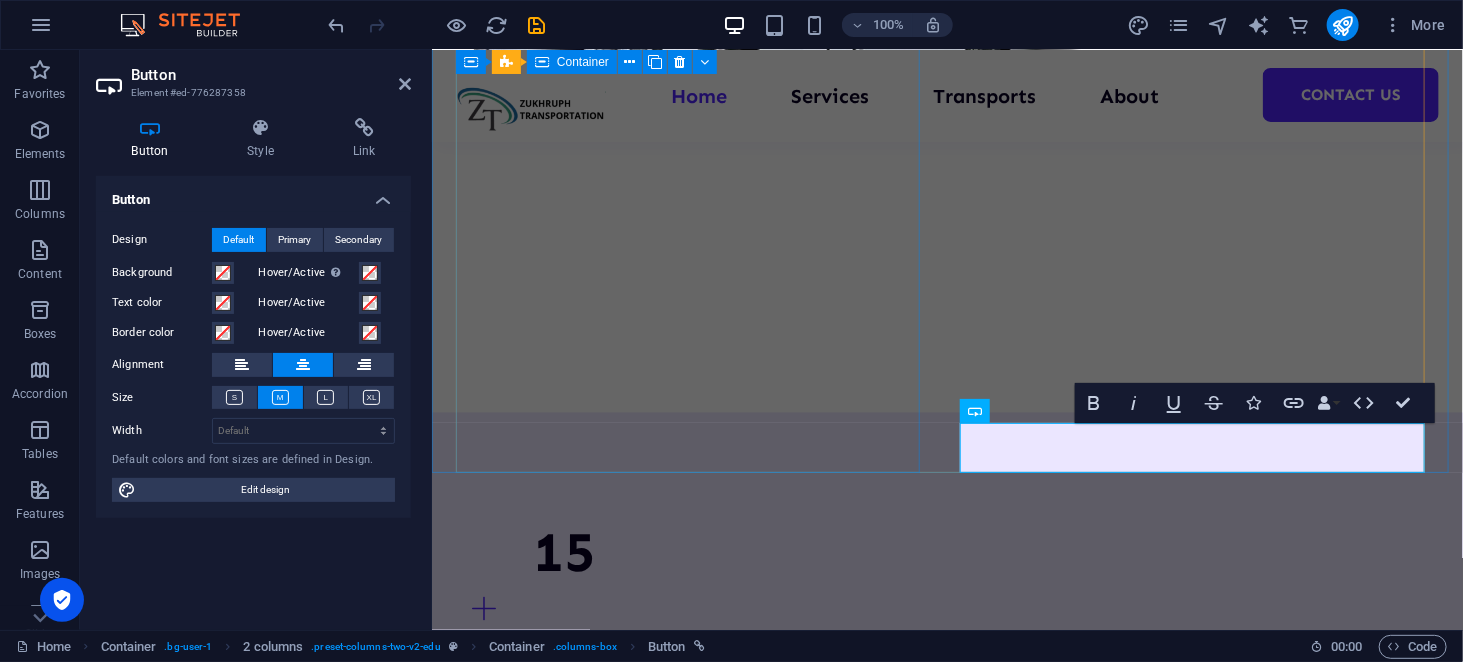 click at bounding box center (691, 1602) 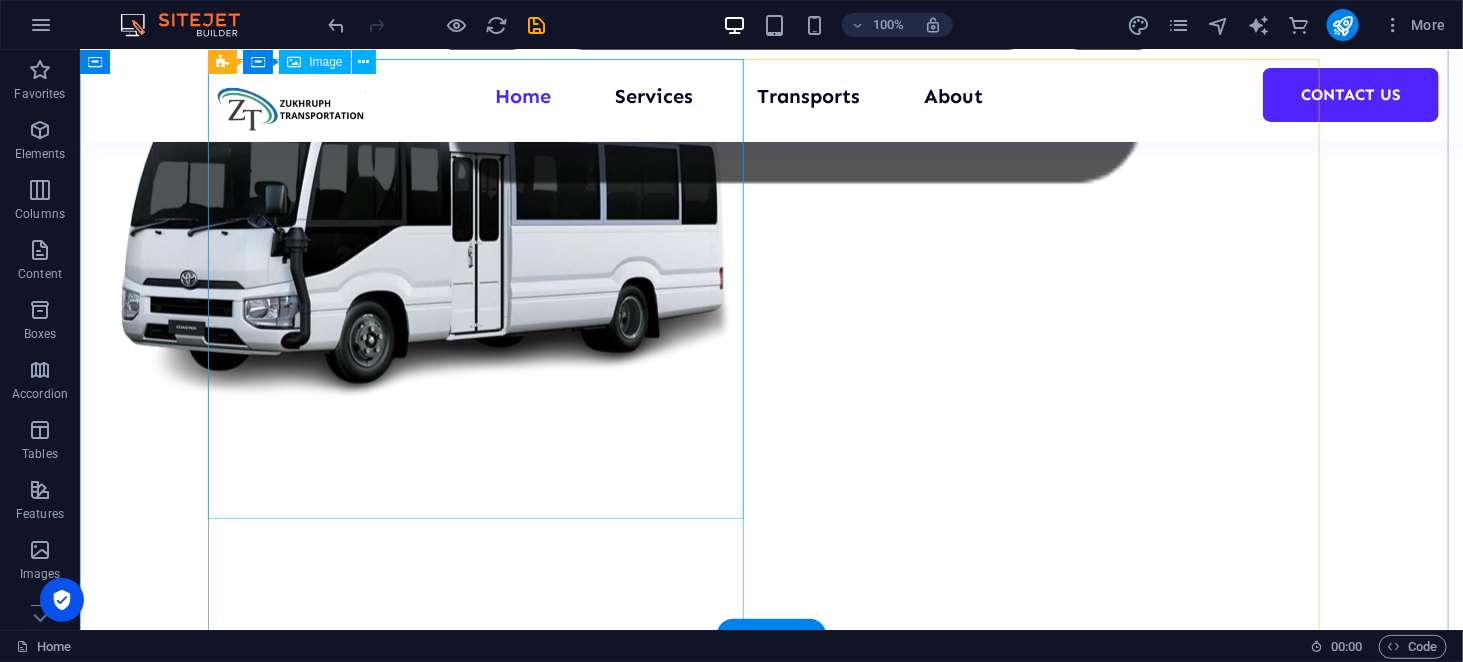 scroll, scrollTop: 1126, scrollLeft: 0, axis: vertical 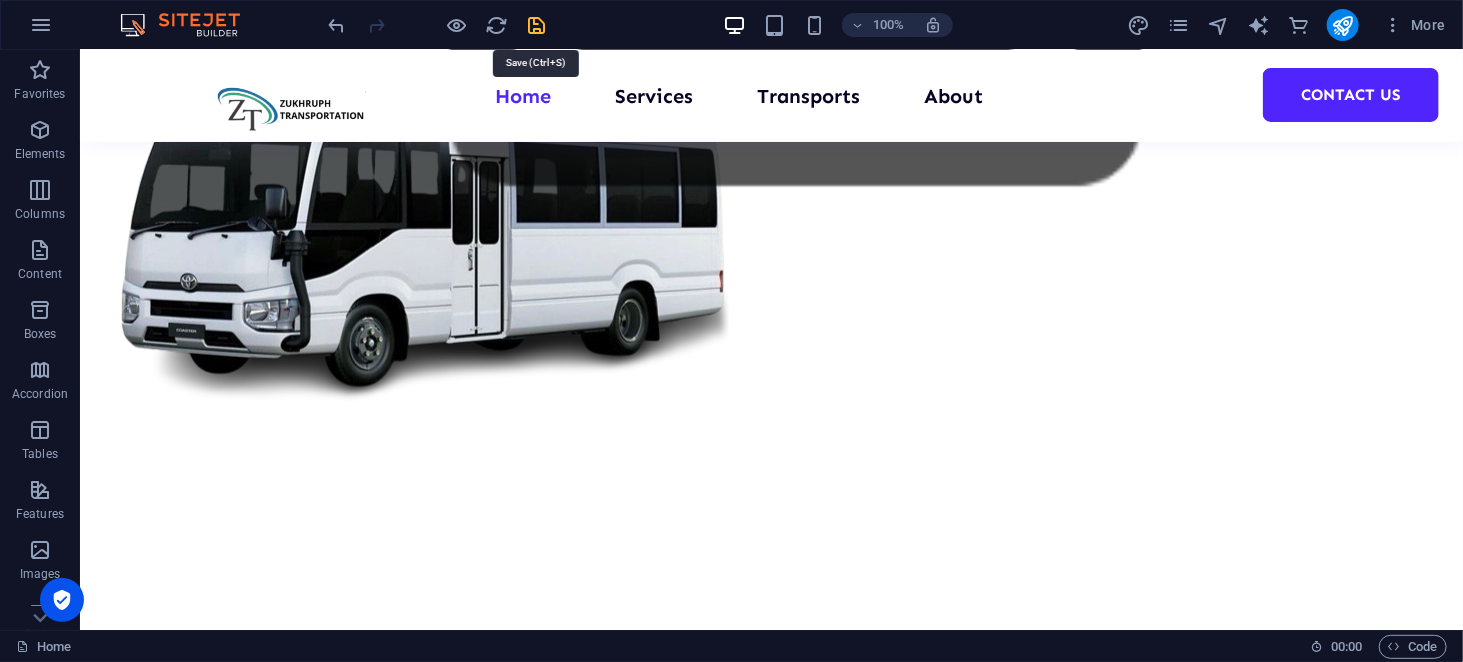 click at bounding box center [537, 25] 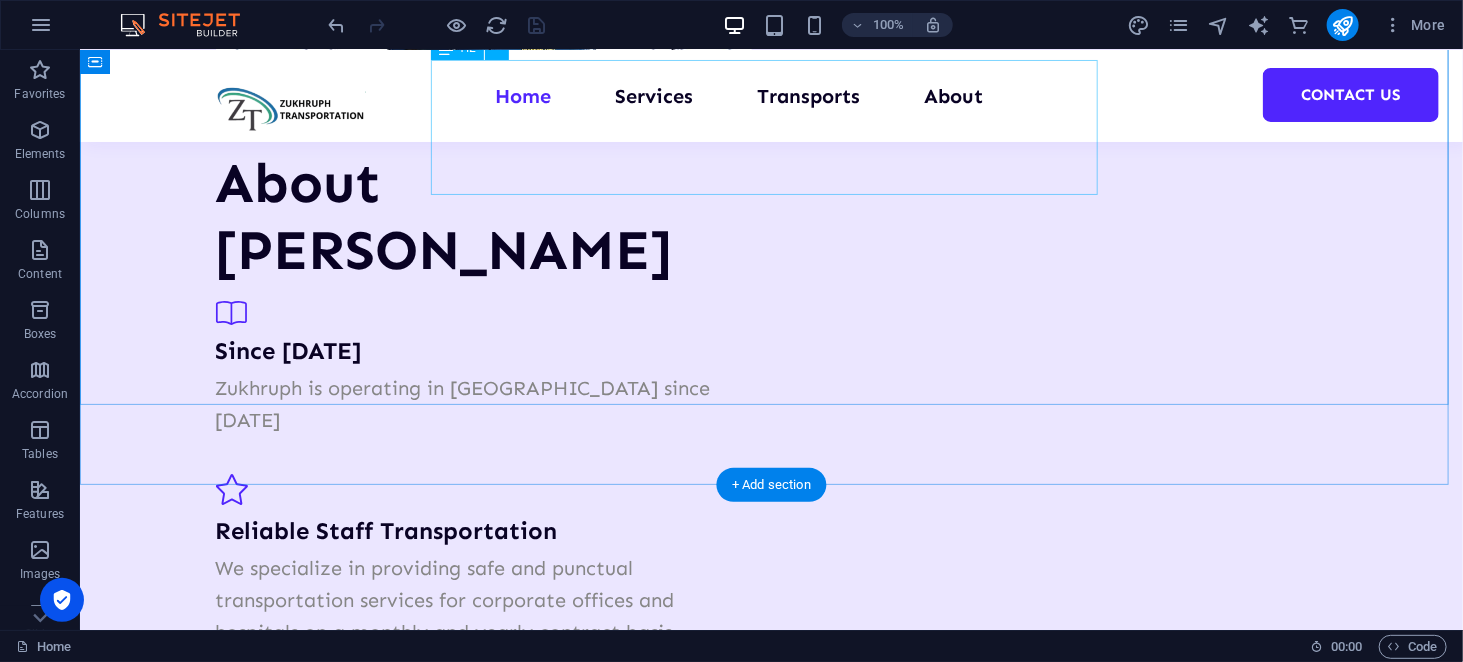 scroll, scrollTop: 2695, scrollLeft: 0, axis: vertical 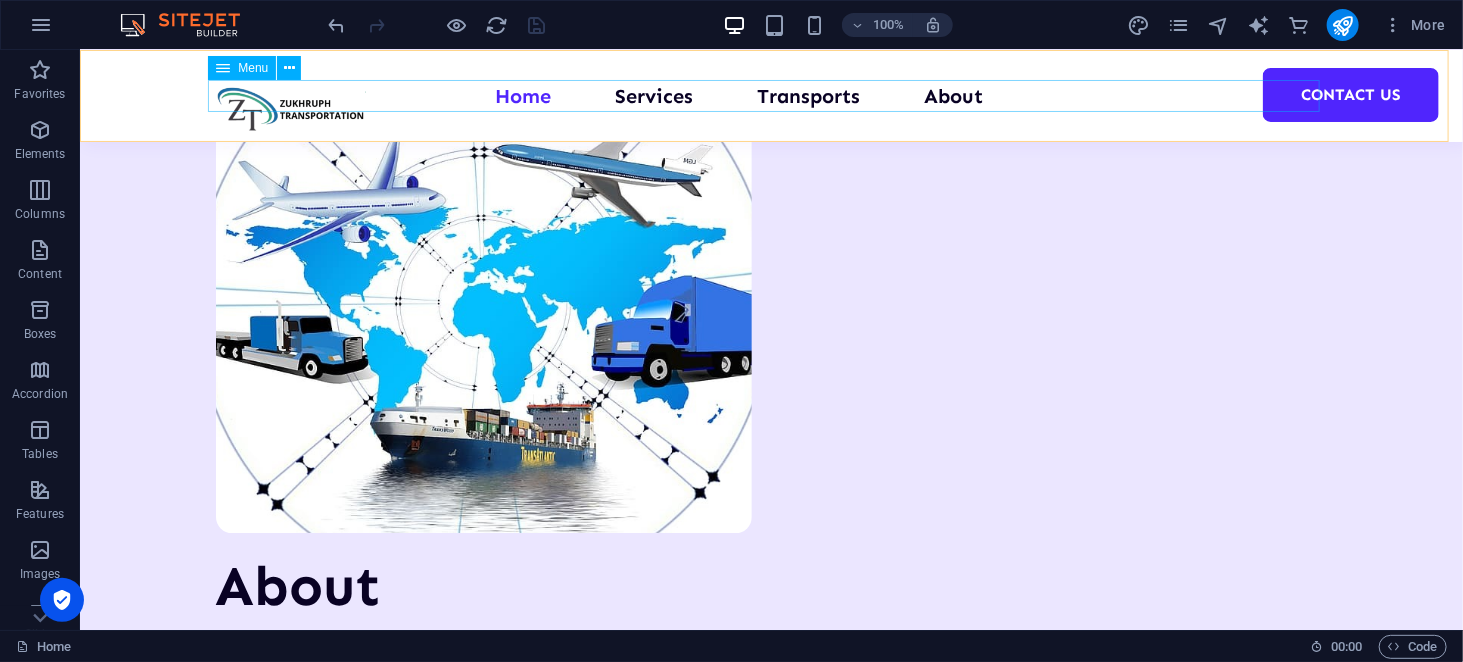 click on "Home Services Transports About Contact Us" at bounding box center [771, 95] 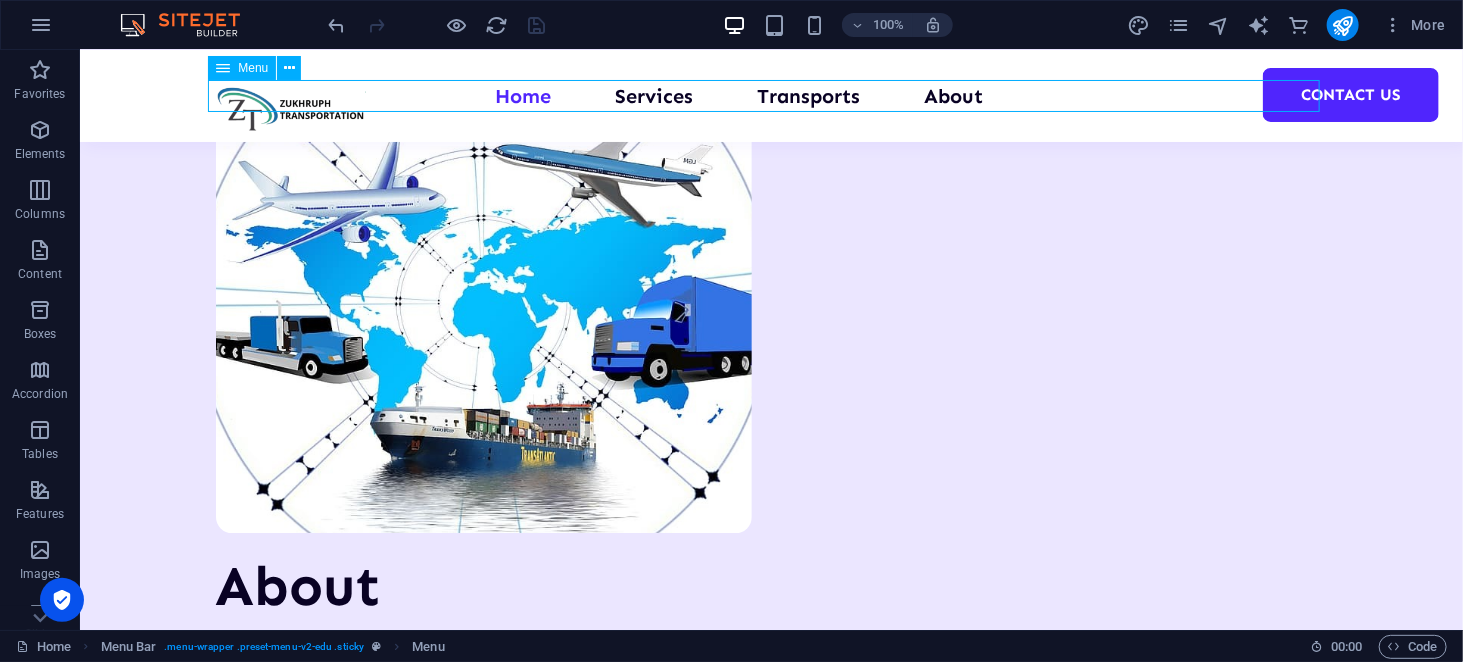 click on "Home Services Transports About Contact Us" at bounding box center (771, 95) 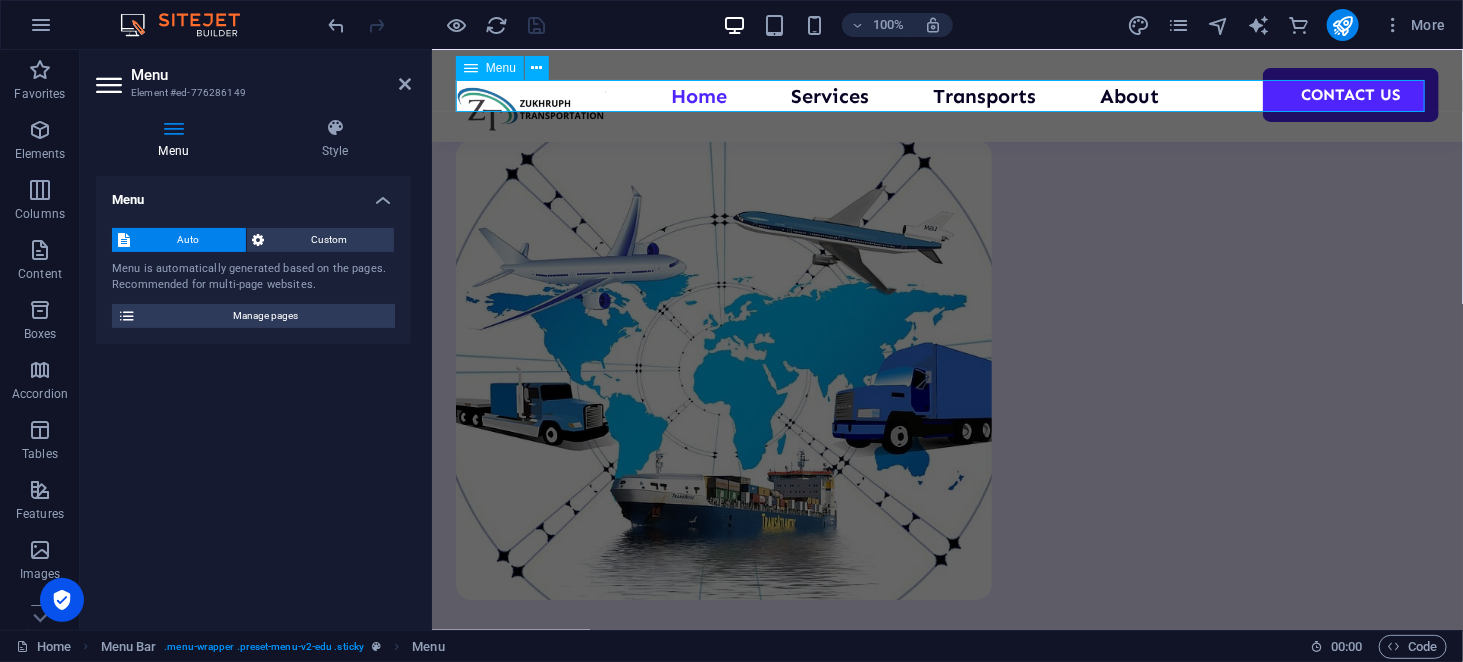scroll, scrollTop: 2860, scrollLeft: 0, axis: vertical 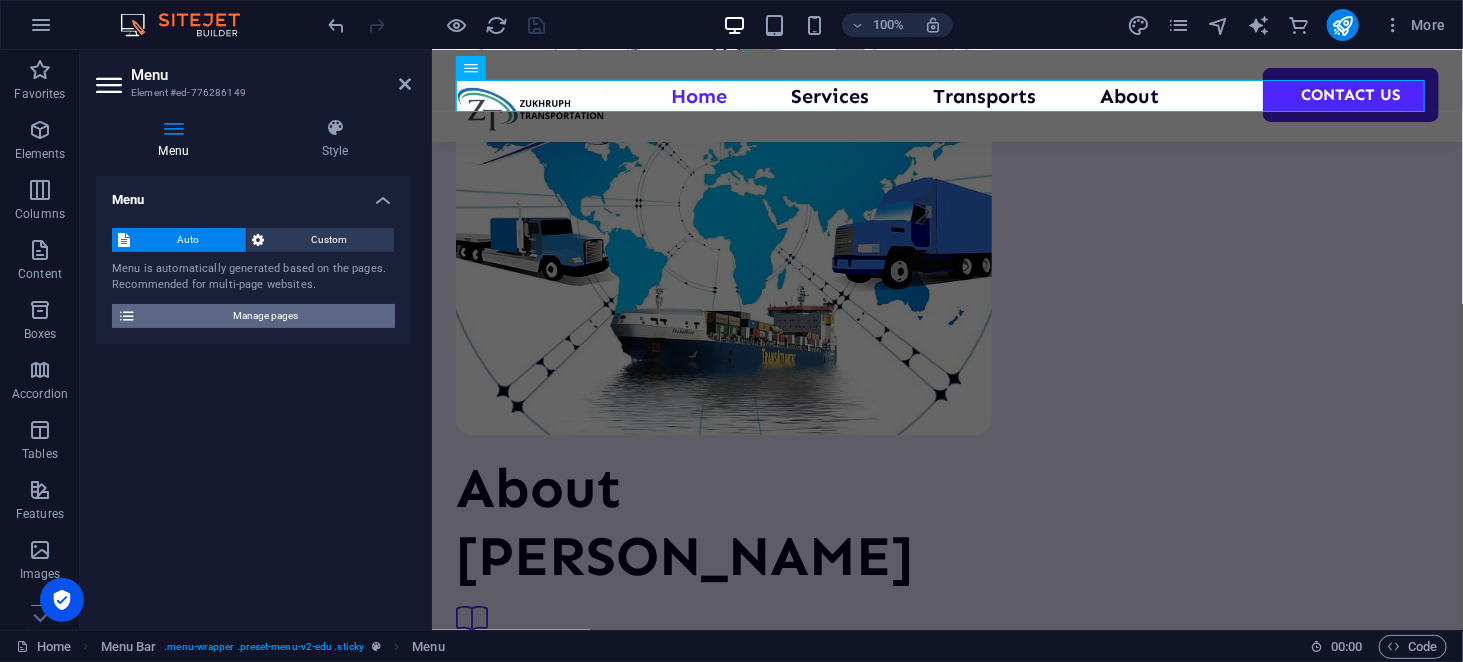 click on "Manage pages" at bounding box center (265, 316) 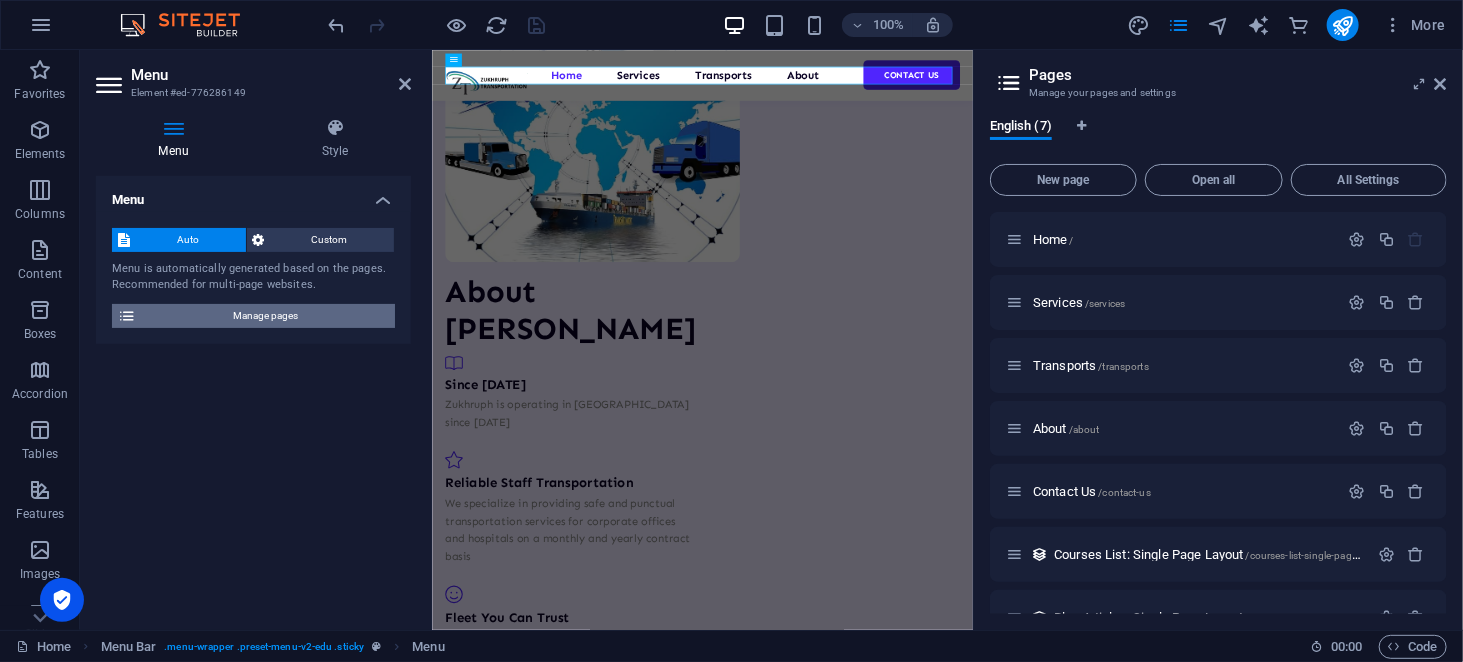 scroll, scrollTop: 2869, scrollLeft: 0, axis: vertical 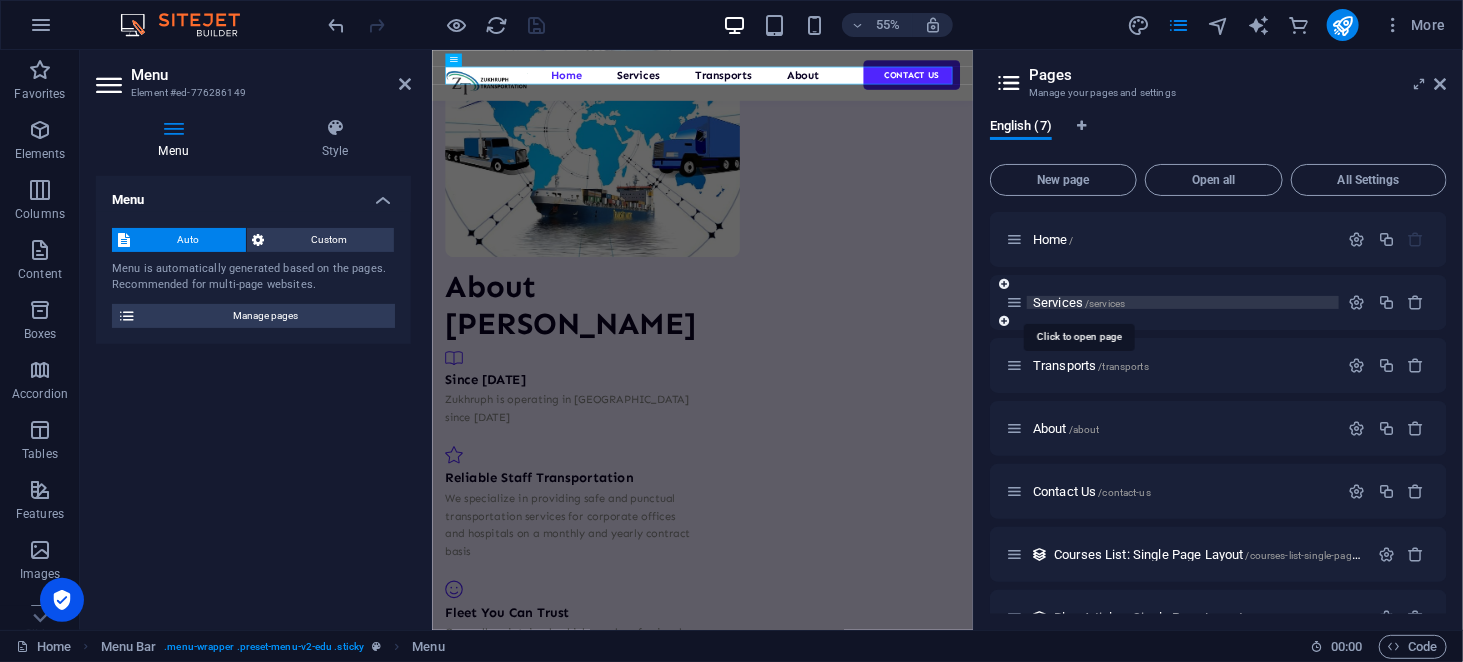 click on "/services" at bounding box center [1105, 303] 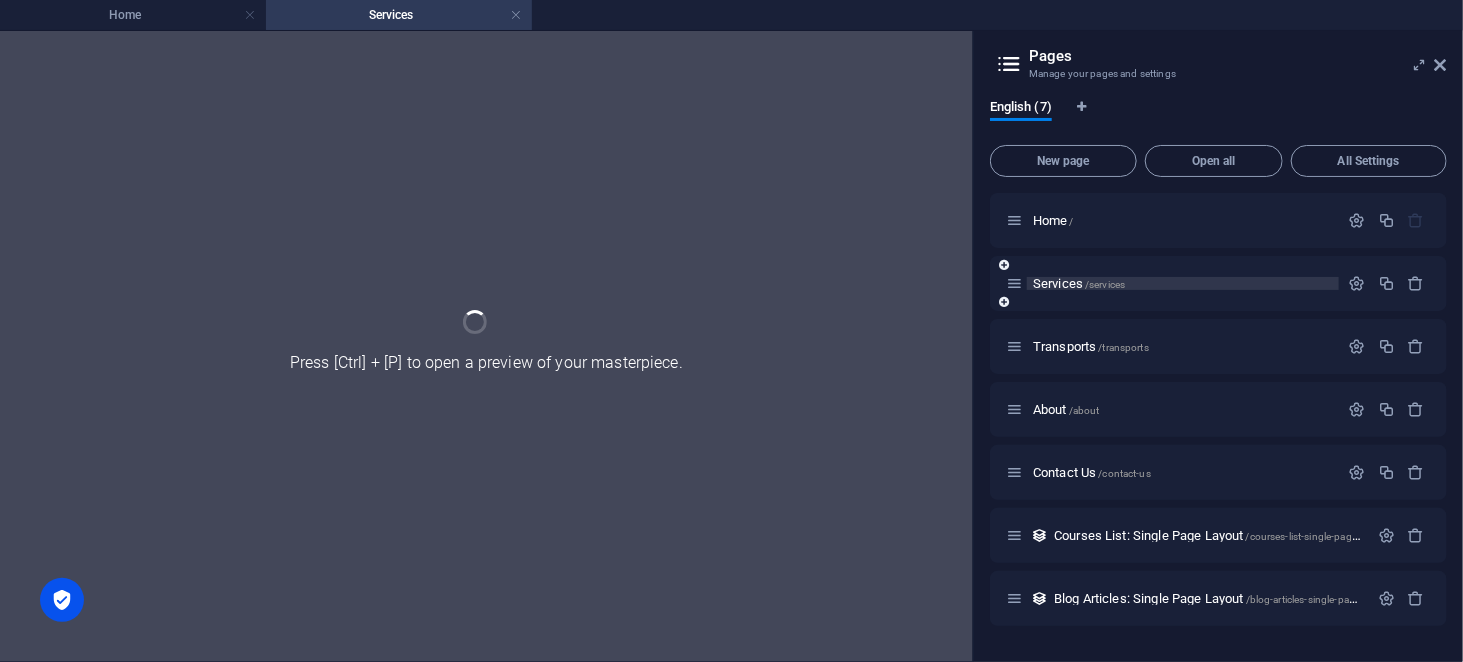 scroll, scrollTop: 0, scrollLeft: 0, axis: both 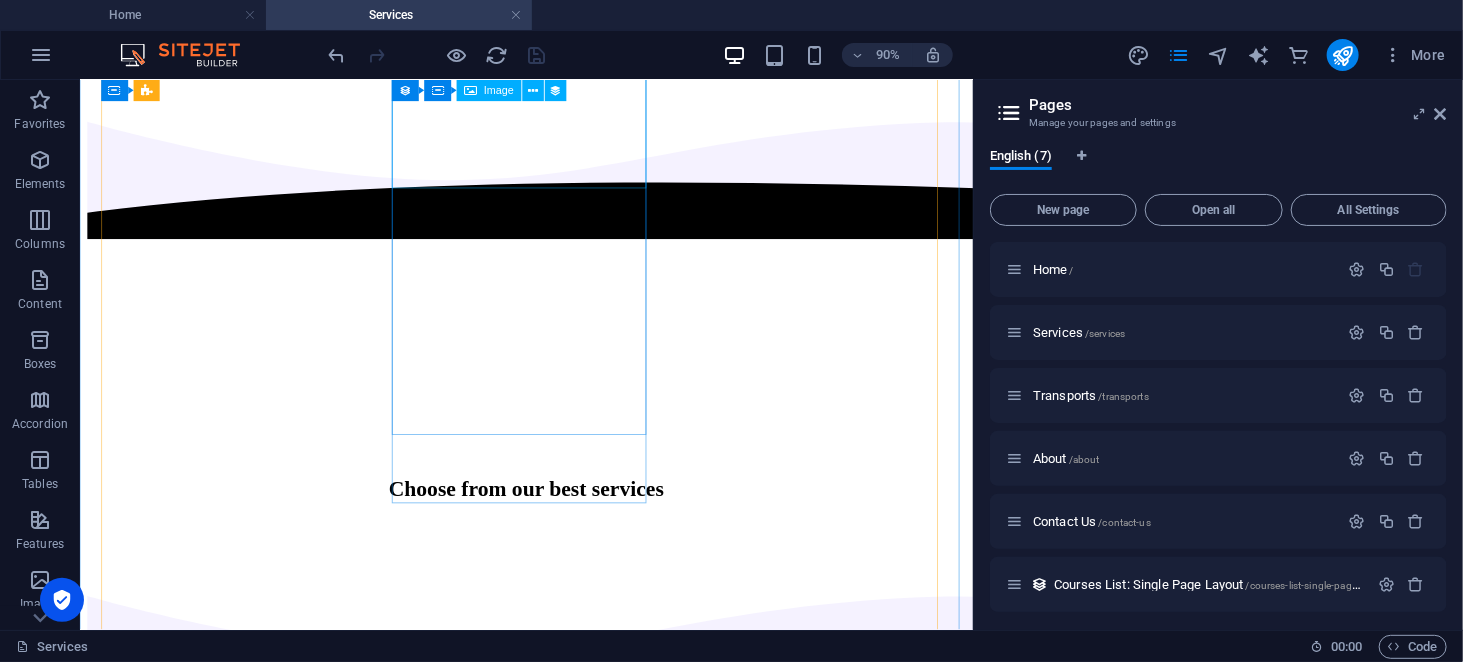 click at bounding box center [575, 1733] 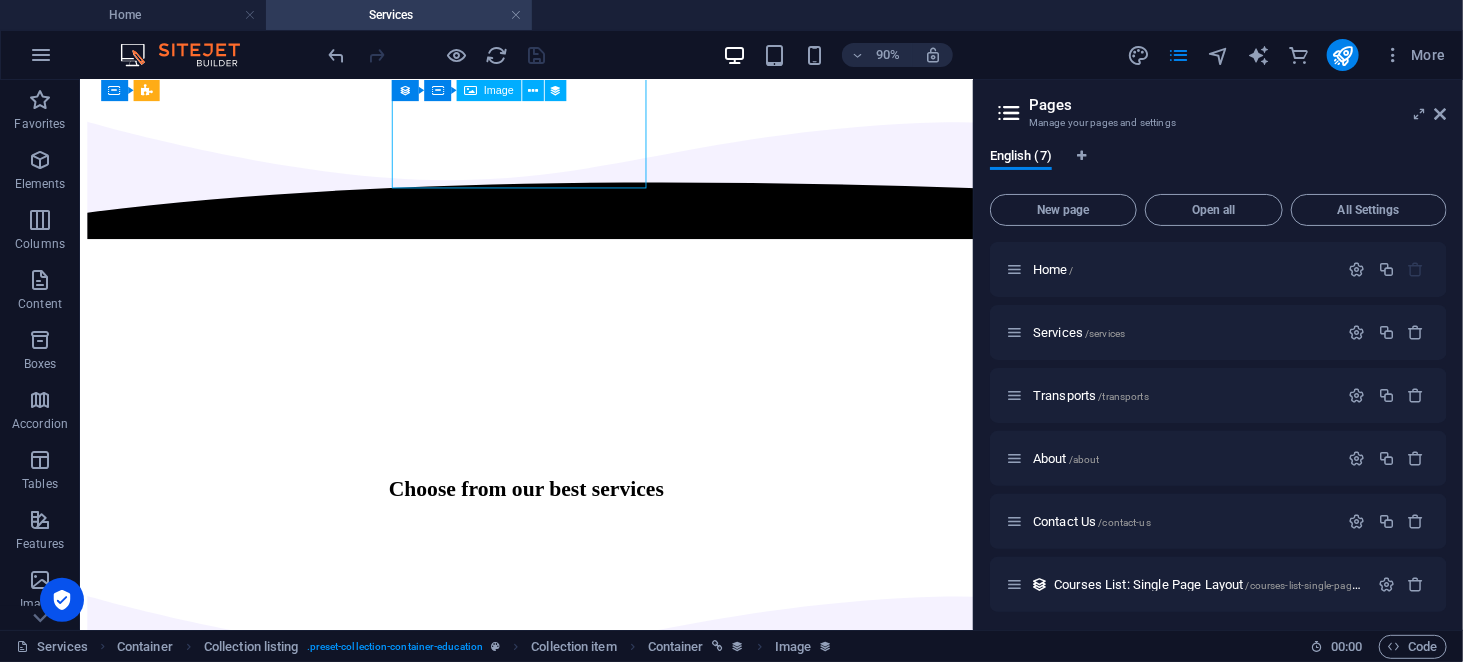 click at bounding box center [575, 1733] 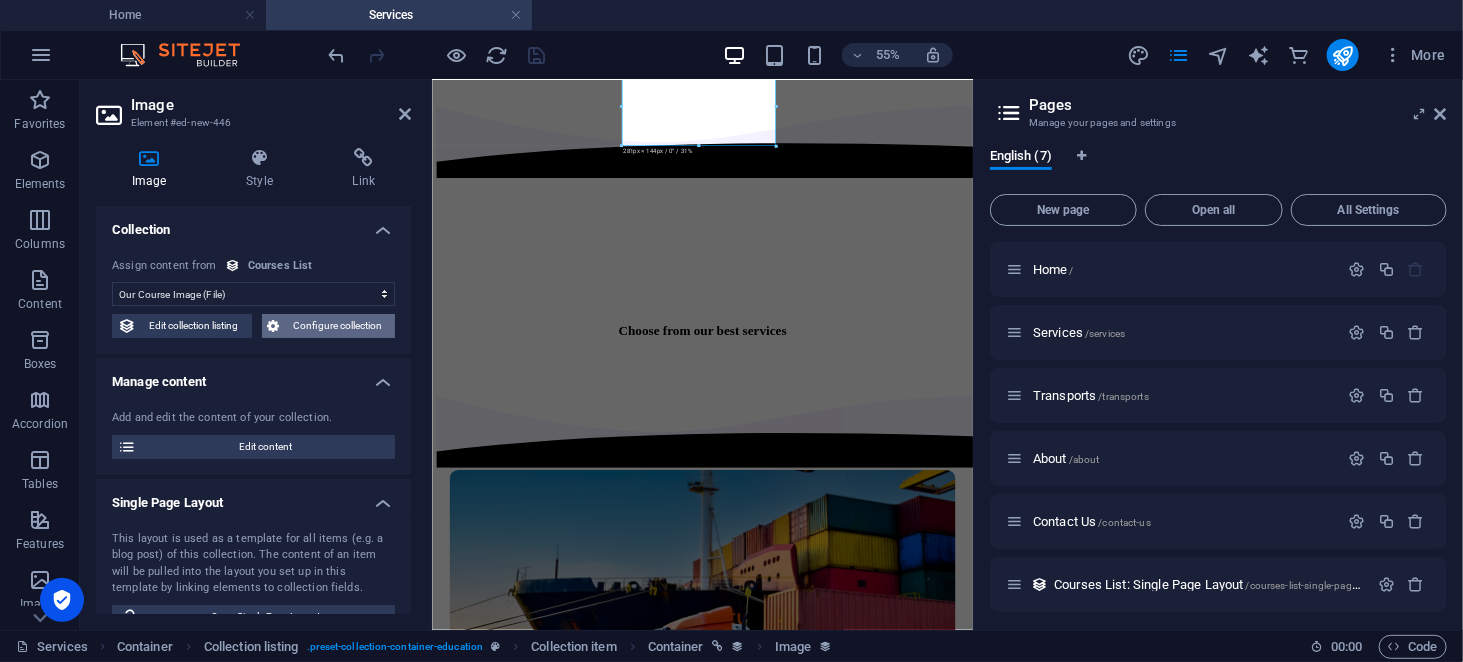 drag, startPoint x: 603, startPoint y: 106, endPoint x: 361, endPoint y: 321, distance: 323.7113 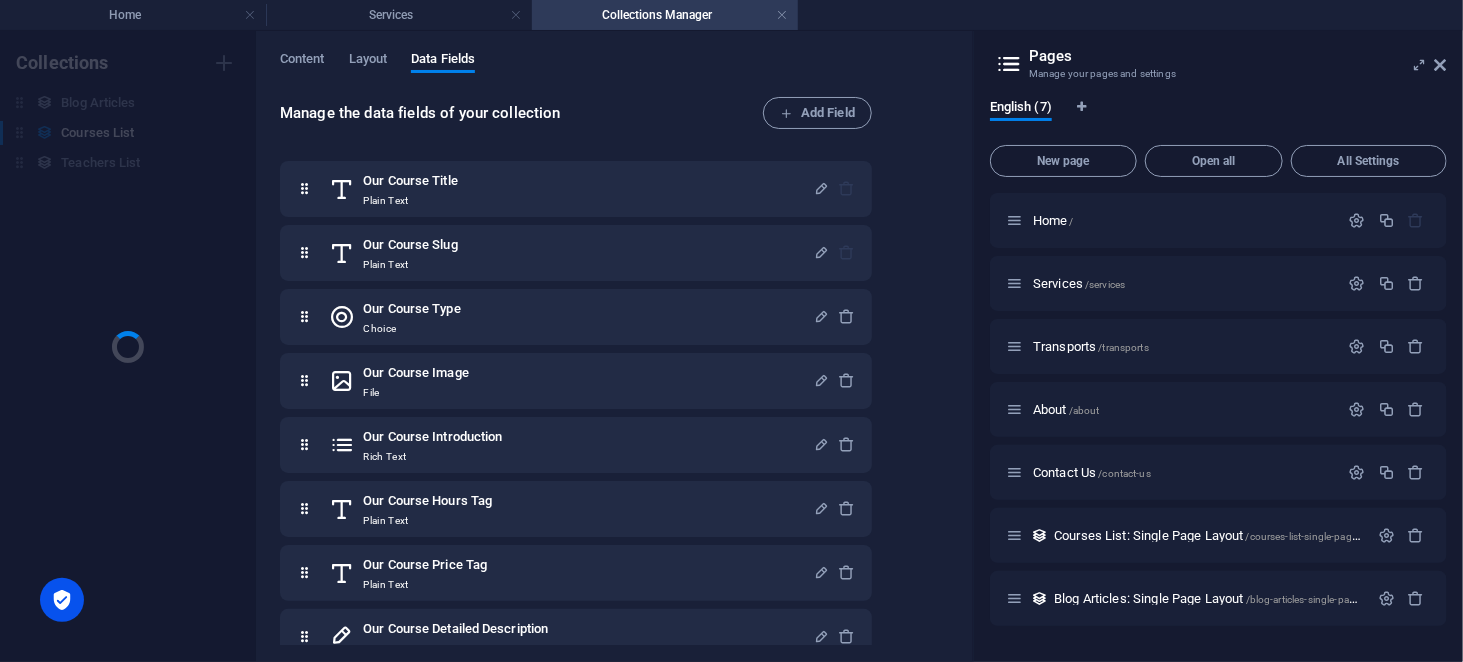scroll, scrollTop: 0, scrollLeft: 0, axis: both 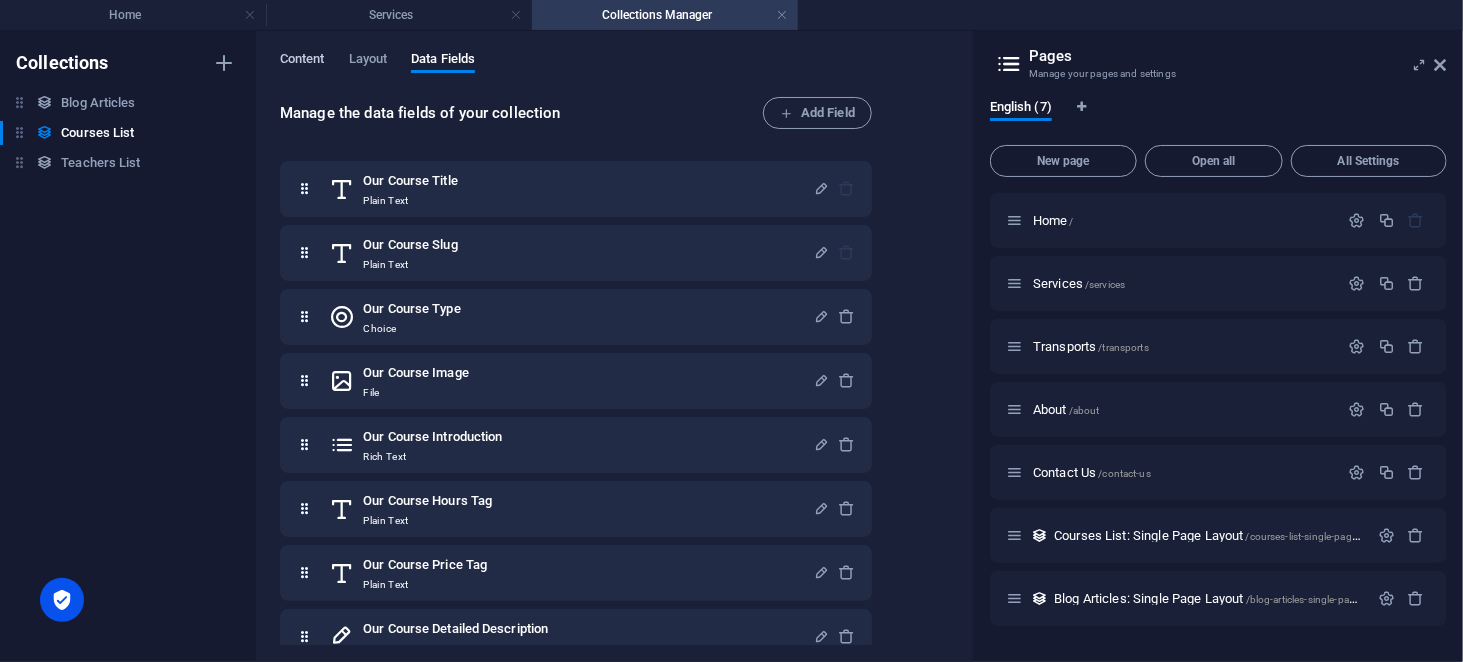 click on "Content" at bounding box center [302, 61] 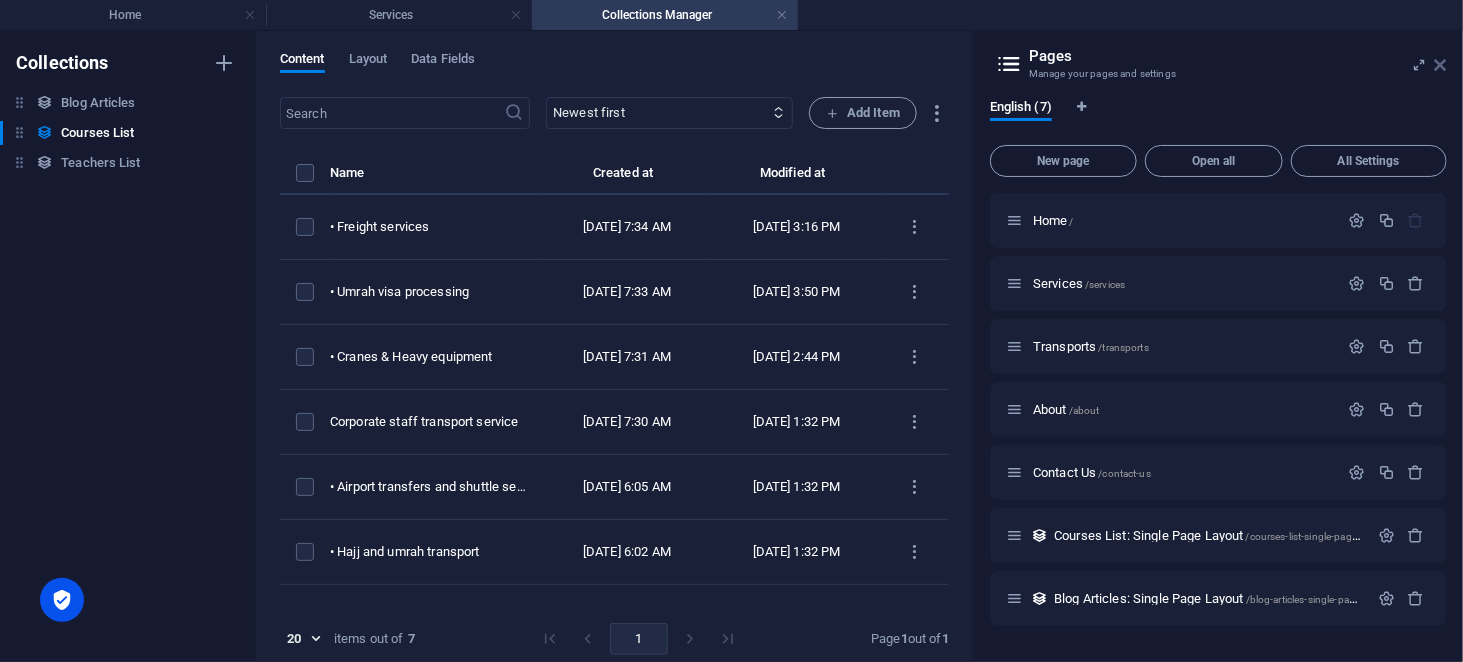 click at bounding box center [1441, 65] 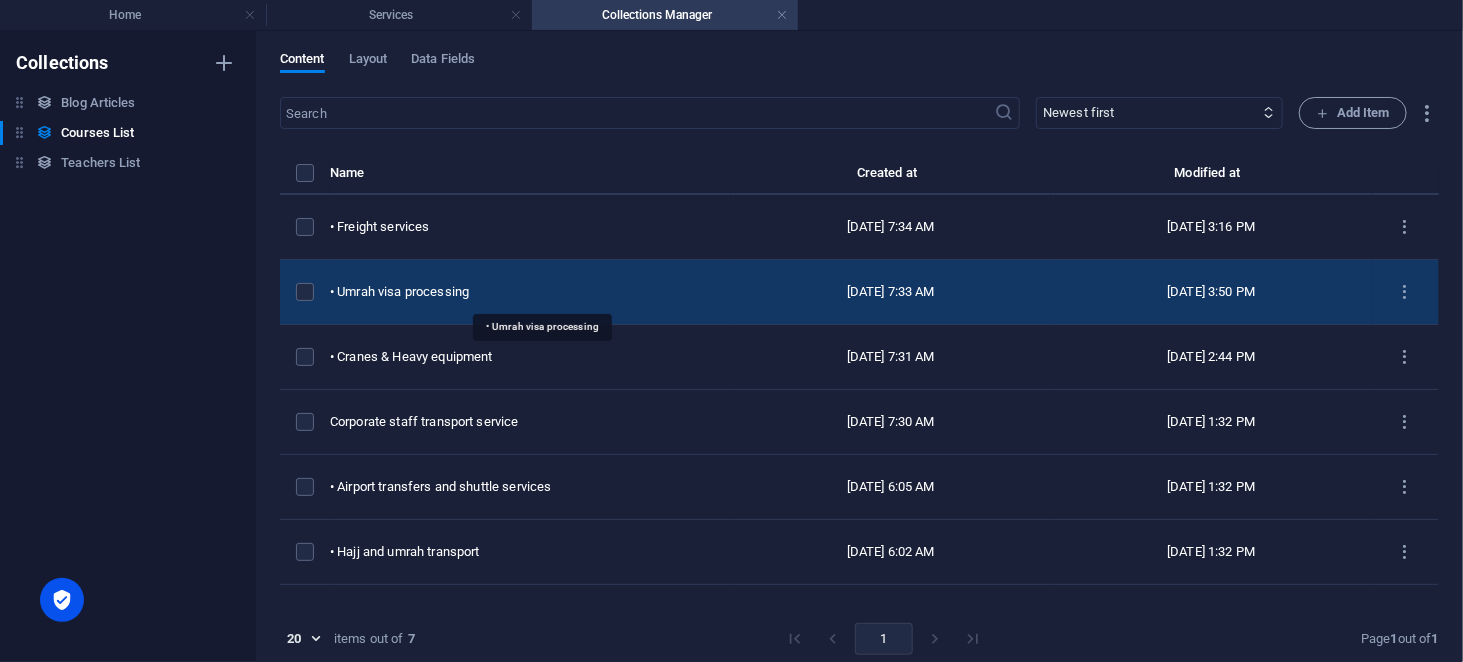 click on "•	Umrah visa processing" at bounding box center (522, 292) 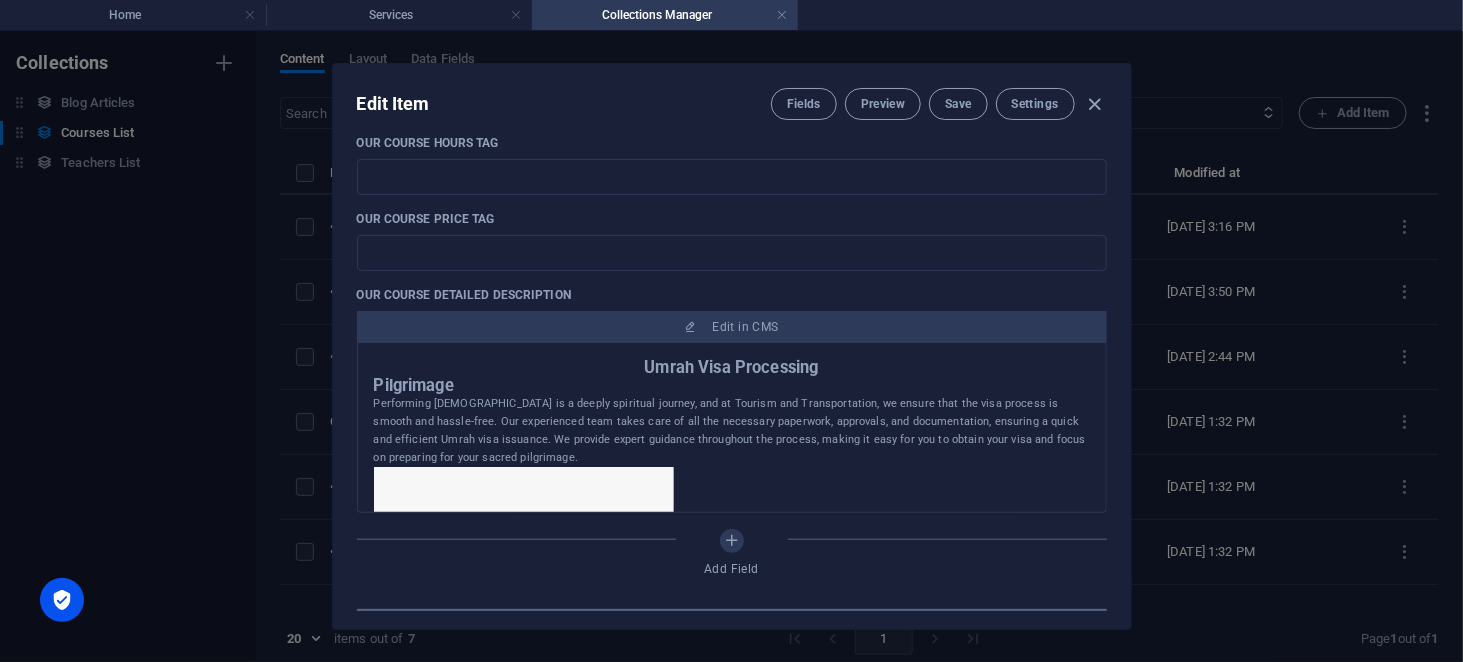 scroll, scrollTop: 686, scrollLeft: 0, axis: vertical 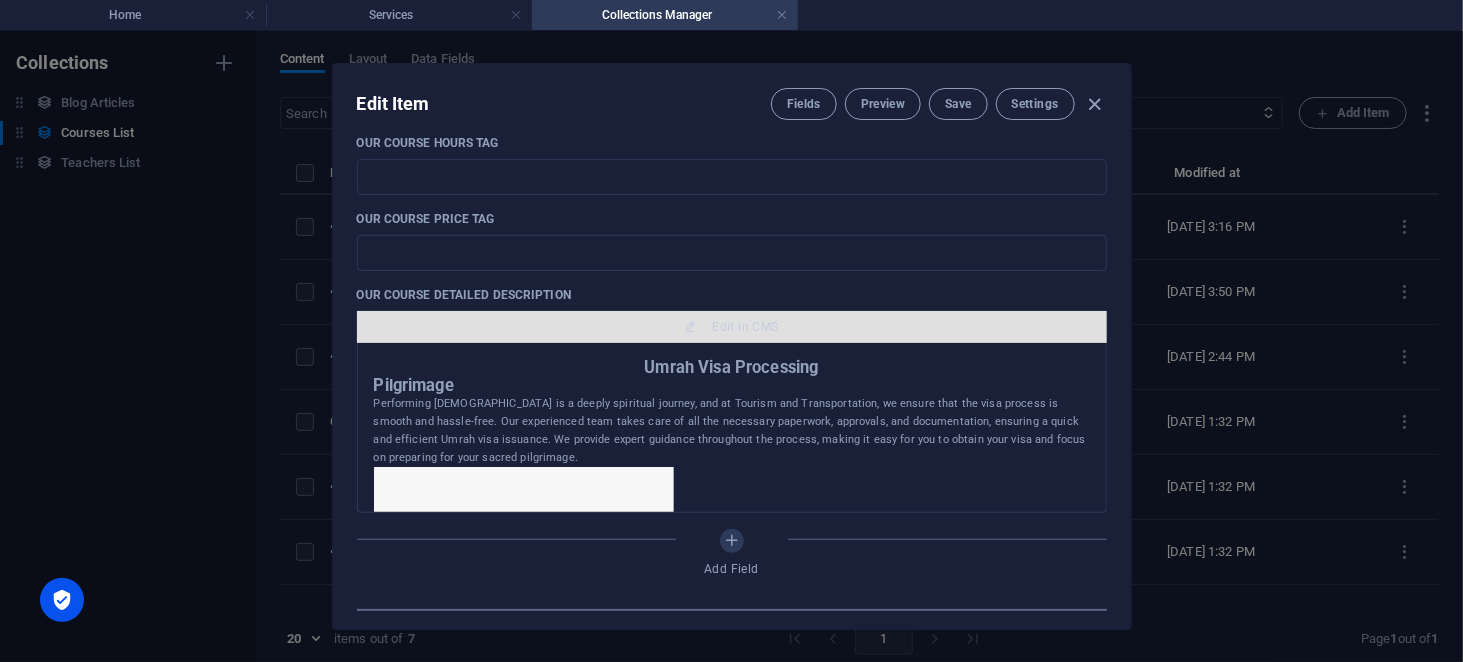 click on "Edit in CMS" at bounding box center (746, 327) 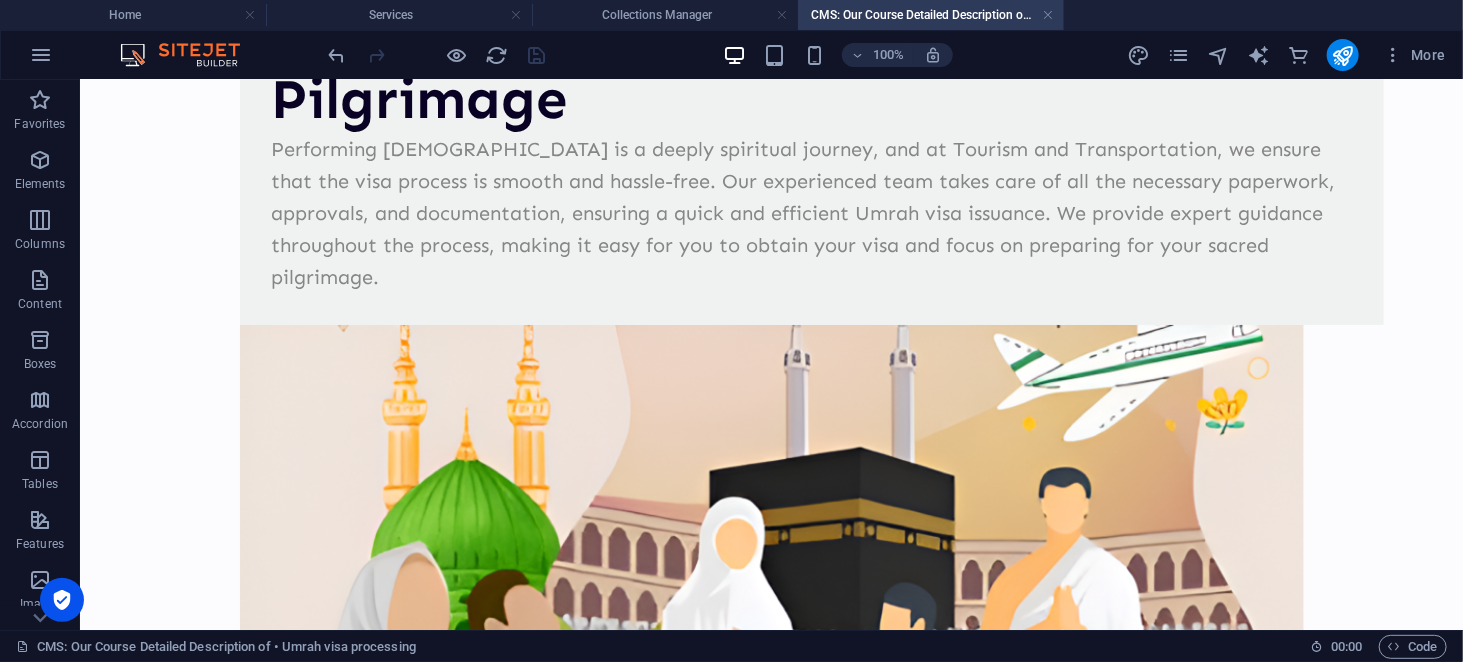 scroll, scrollTop: 0, scrollLeft: 0, axis: both 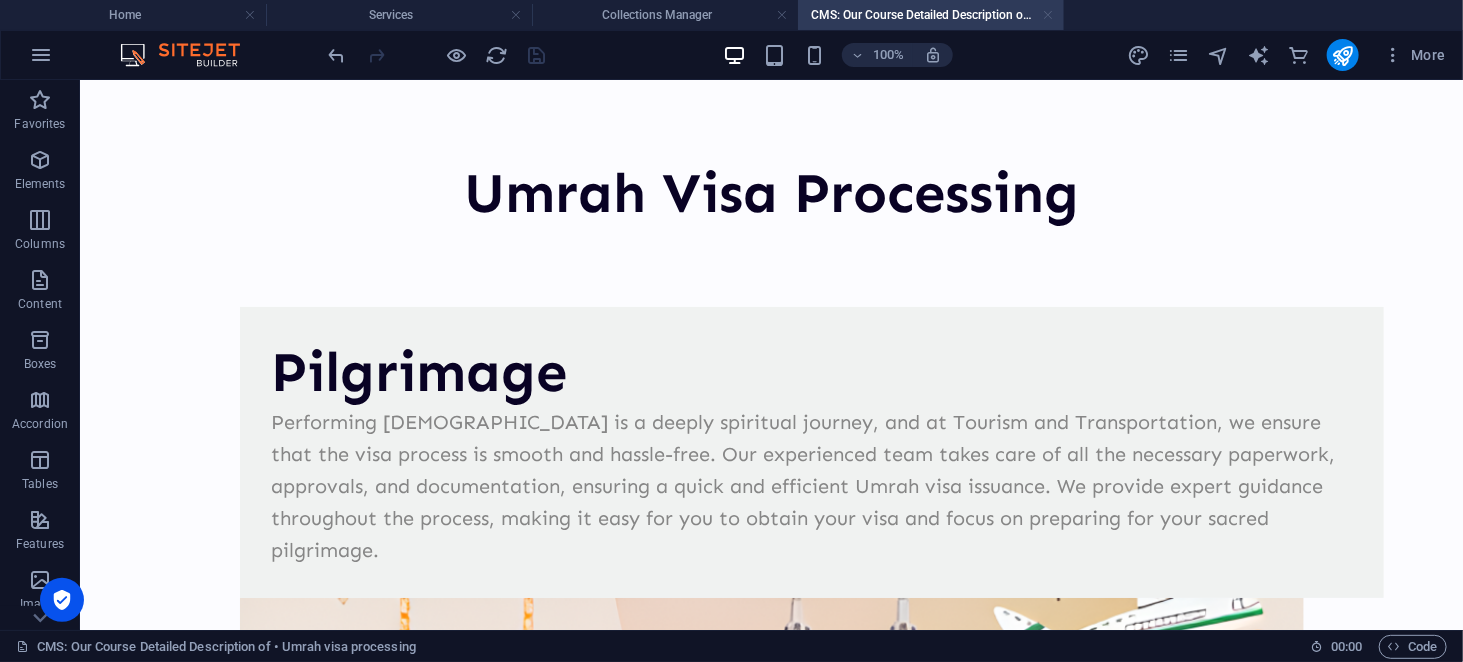 click at bounding box center [1048, 15] 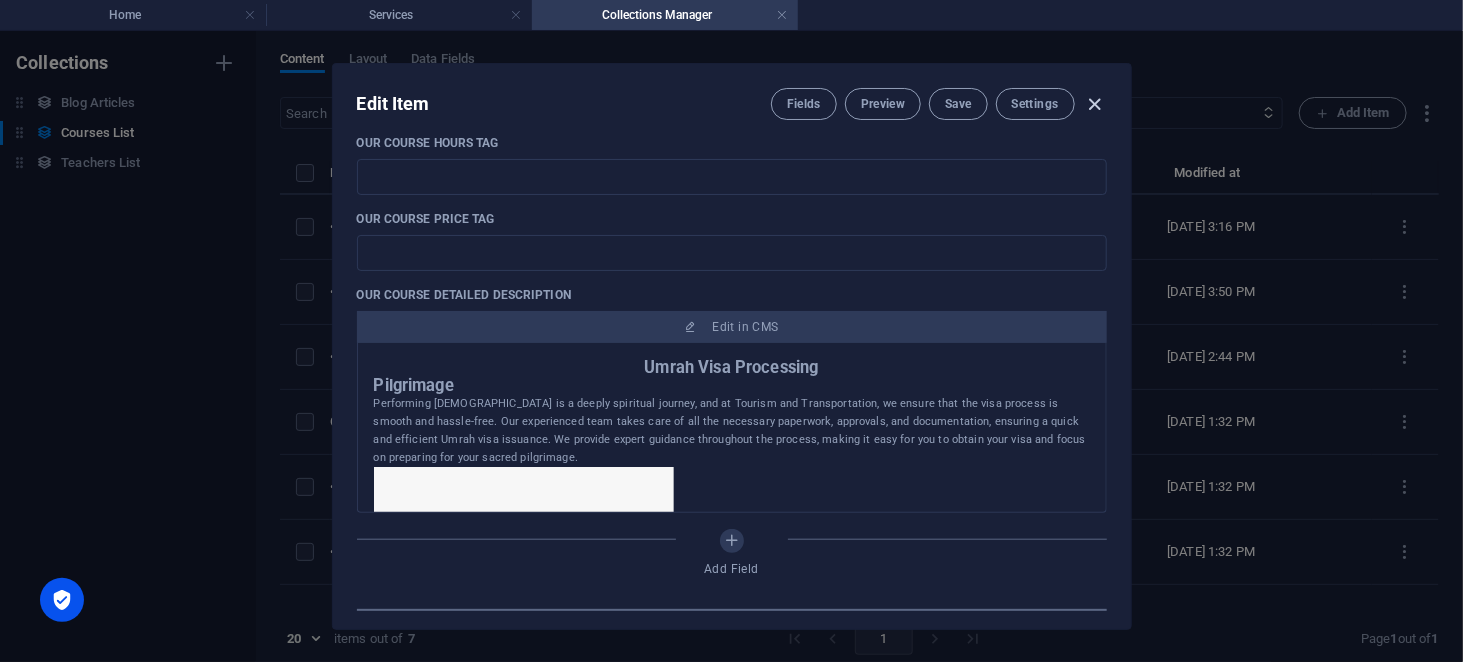click at bounding box center [1094, 104] 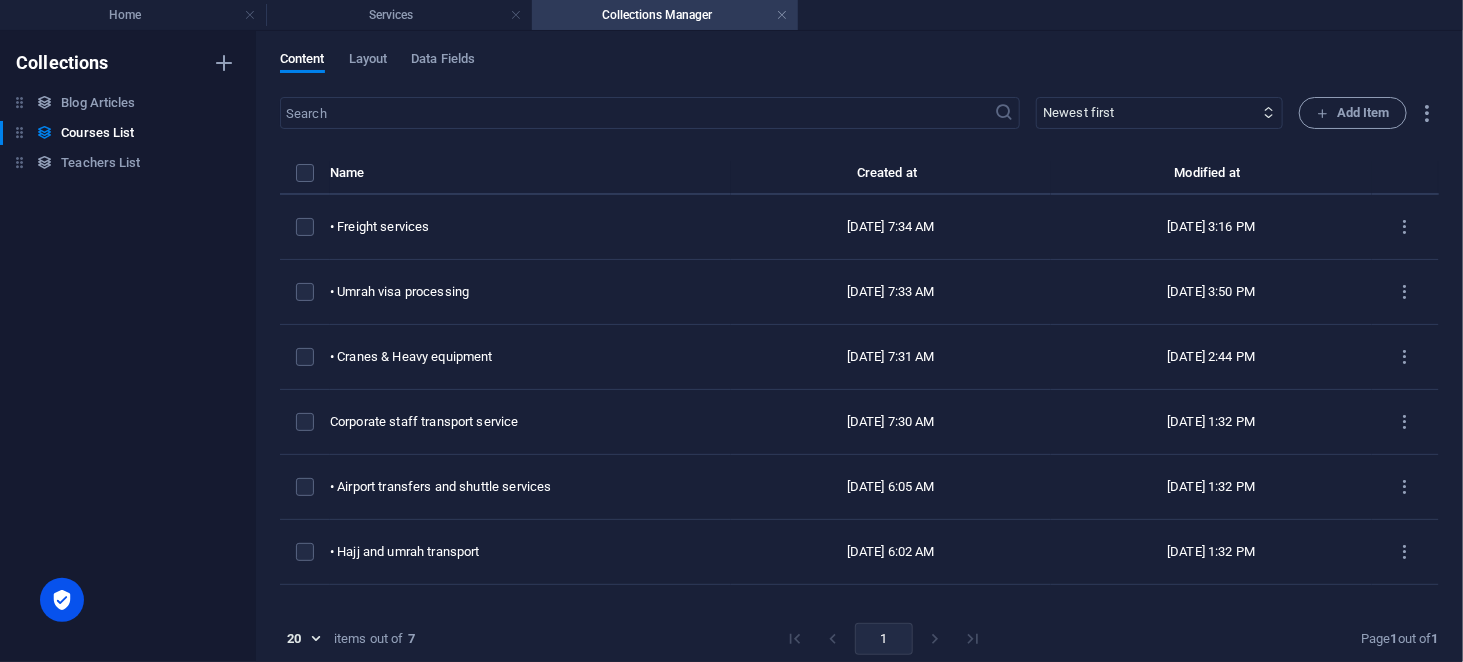 scroll, scrollTop: 0, scrollLeft: 0, axis: both 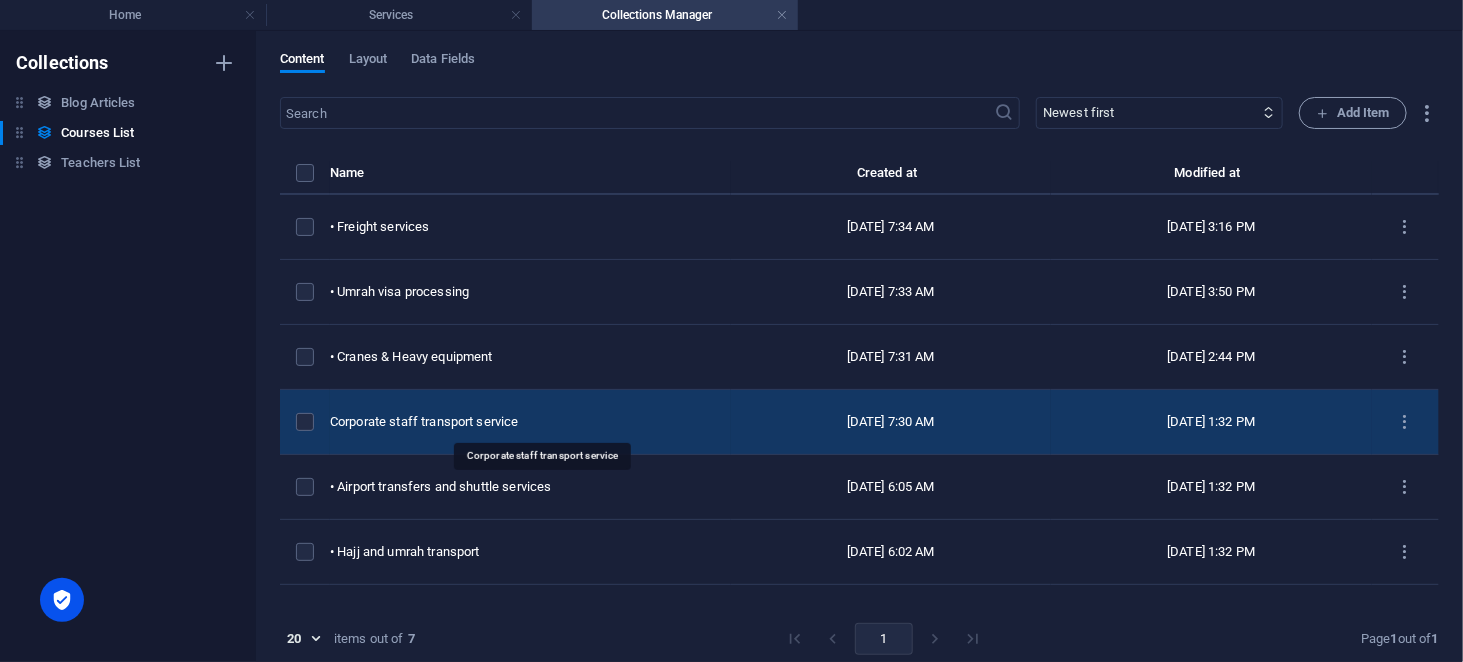 click on "Corporate staff transport service" at bounding box center (522, 422) 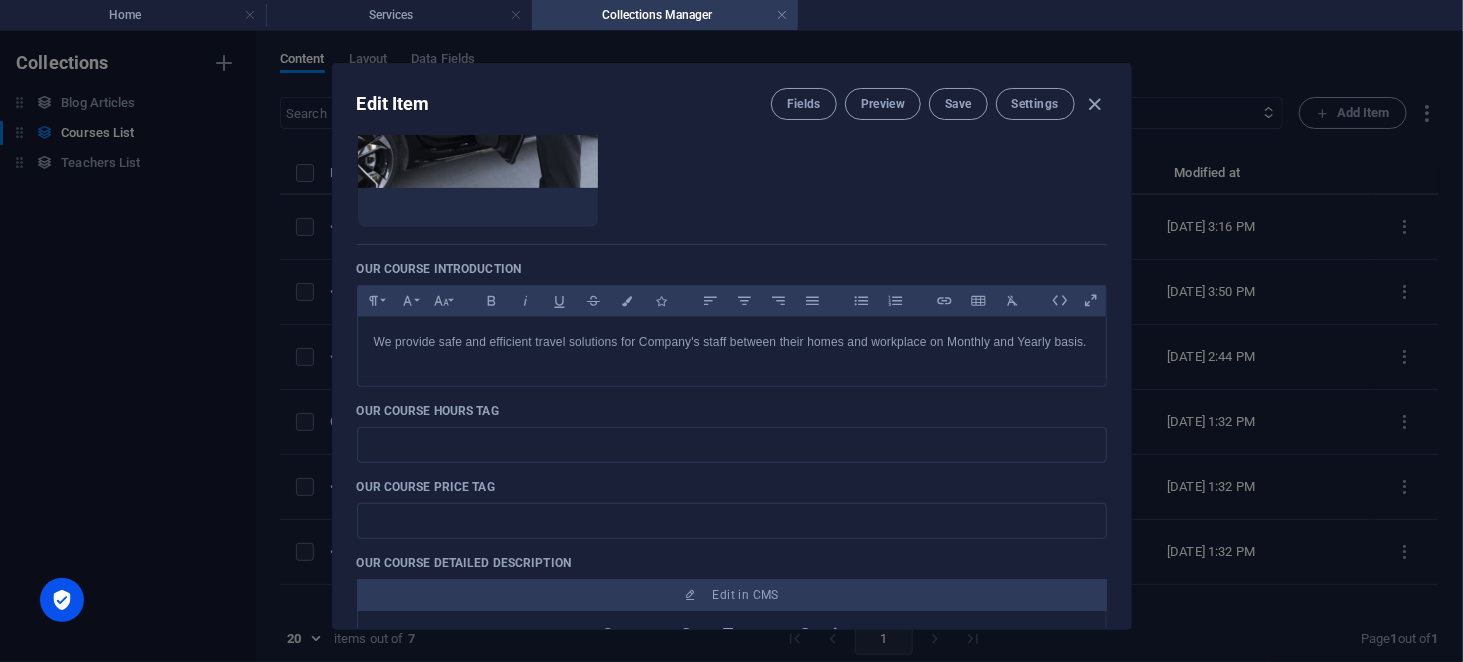 scroll, scrollTop: 618, scrollLeft: 0, axis: vertical 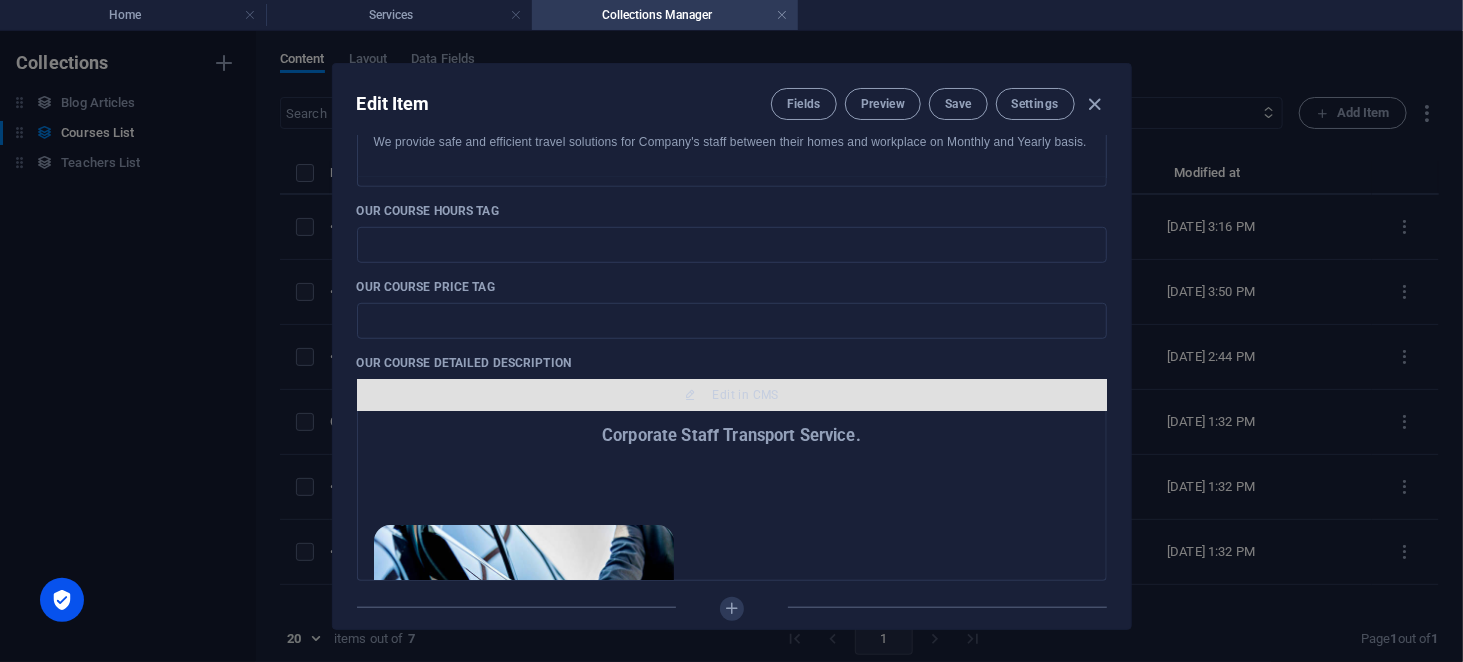 click on "Edit in CMS" at bounding box center (746, 395) 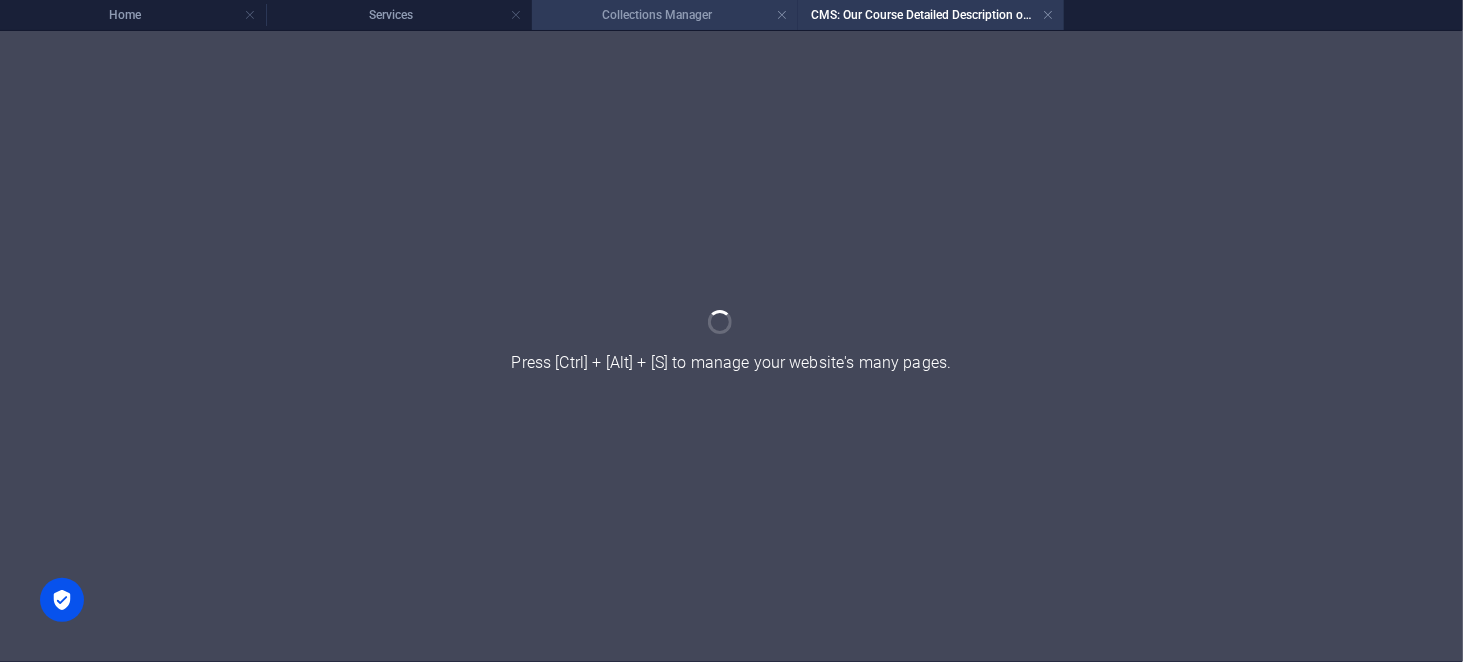 click on "Collections Manager" at bounding box center (665, 15) 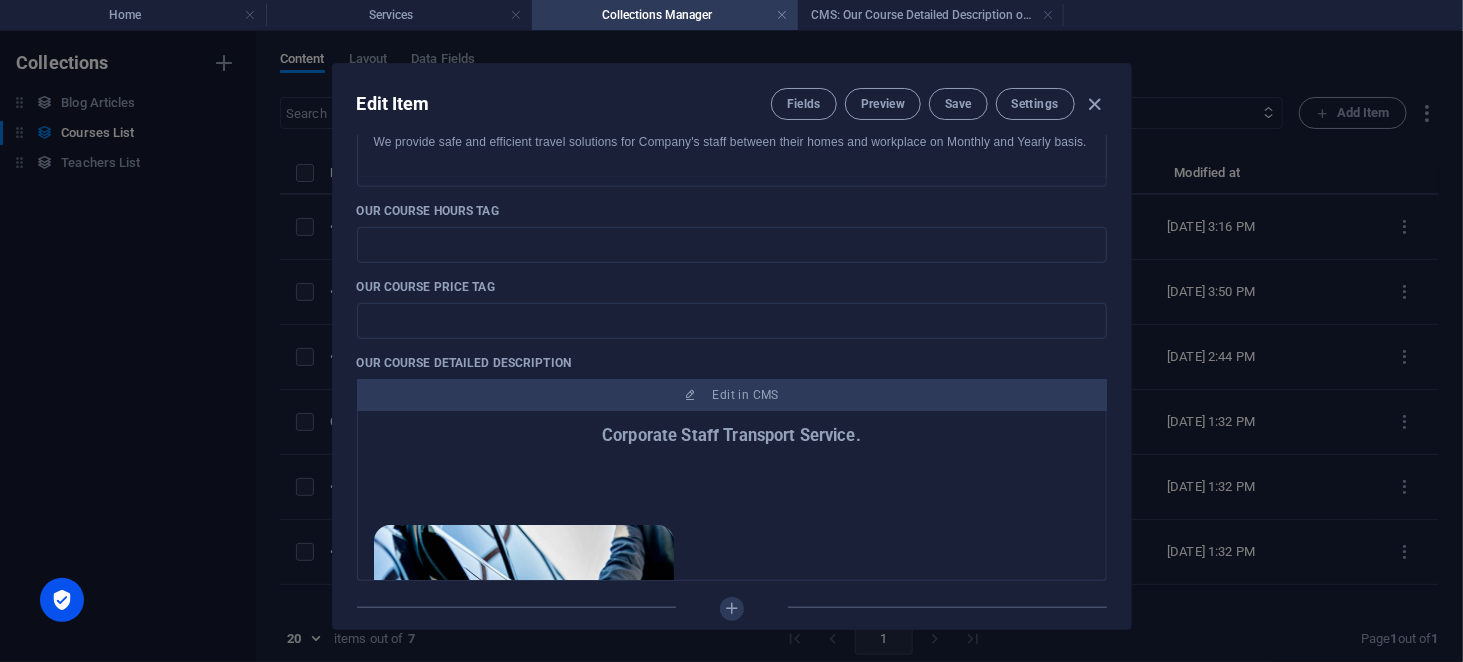 scroll, scrollTop: 0, scrollLeft: 0, axis: both 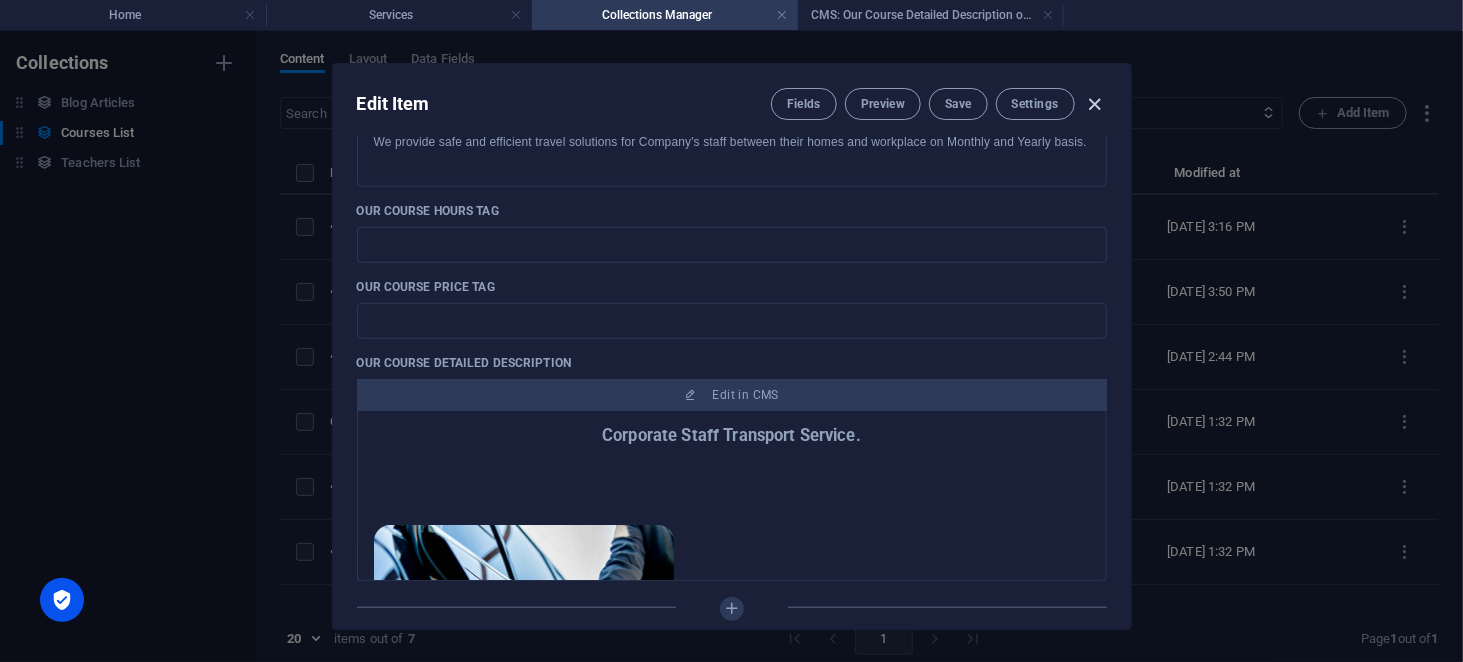 click at bounding box center (1094, 104) 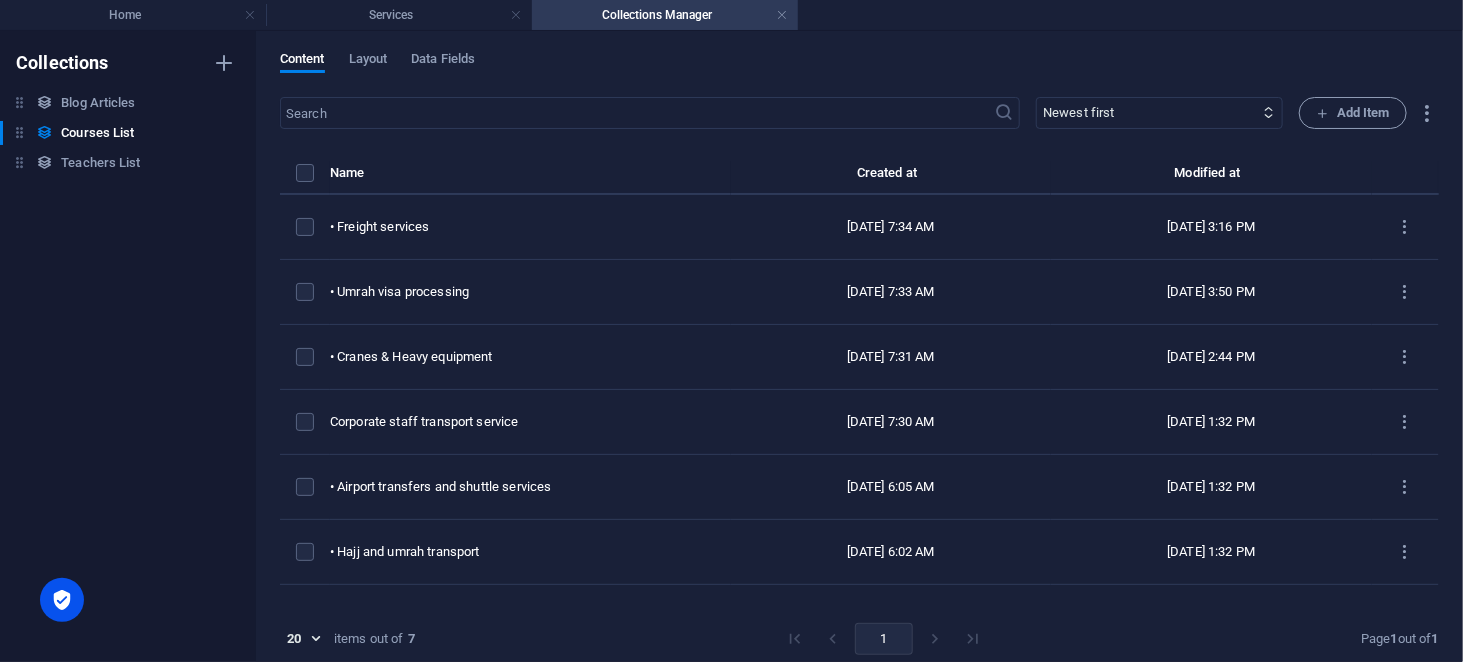 scroll, scrollTop: 0, scrollLeft: 0, axis: both 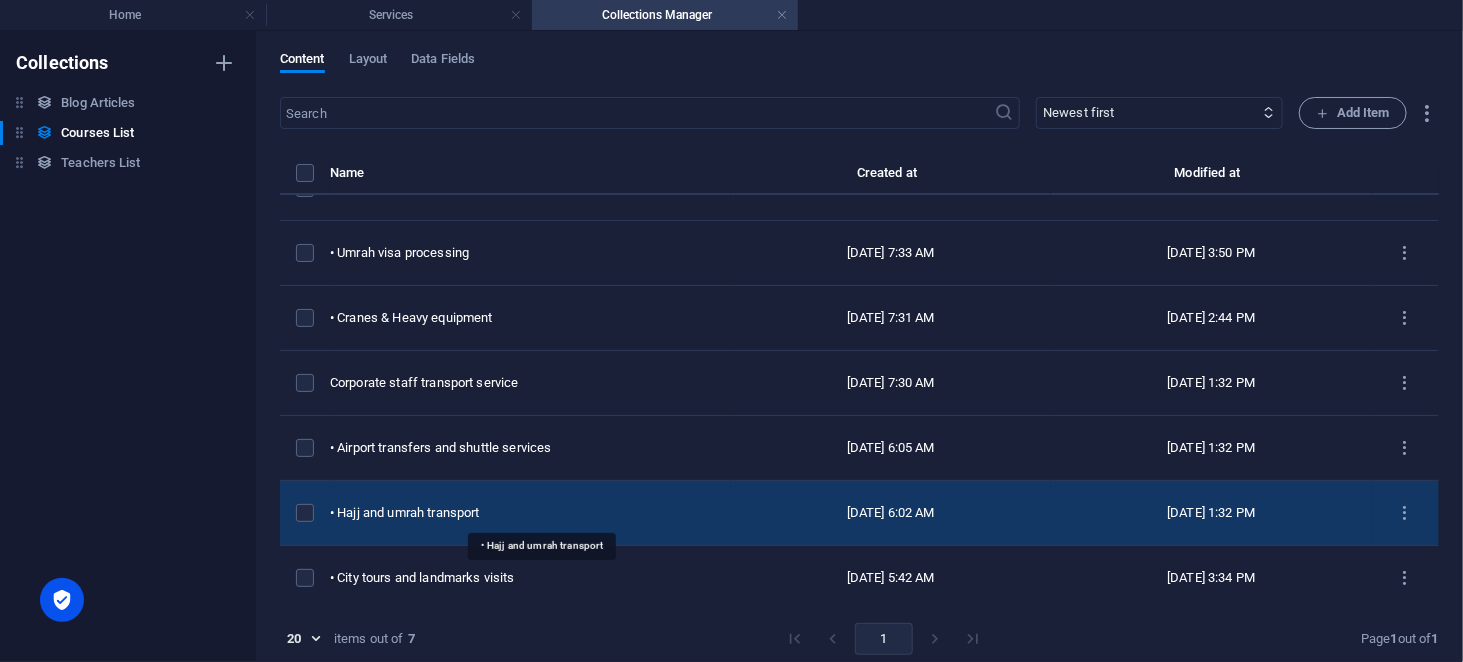 click on "•	Hajj and umrah transport" at bounding box center [522, 513] 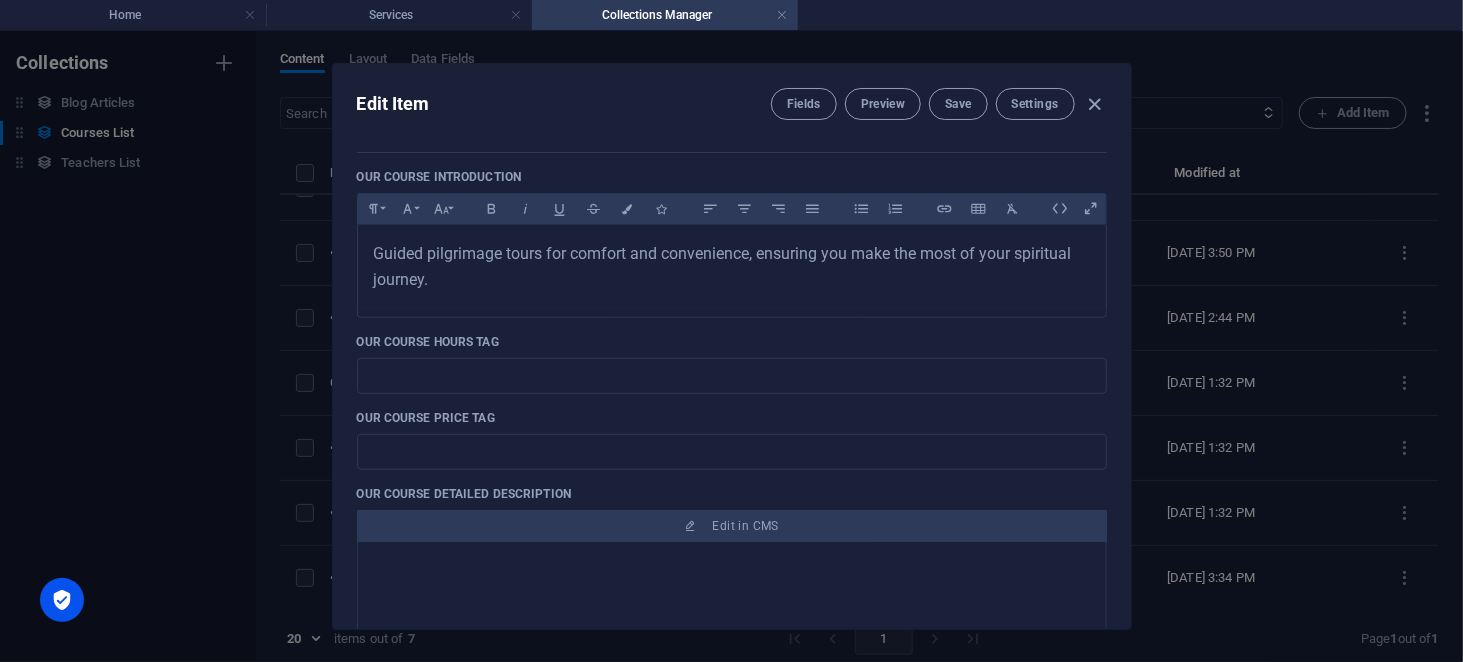 scroll, scrollTop: 512, scrollLeft: 0, axis: vertical 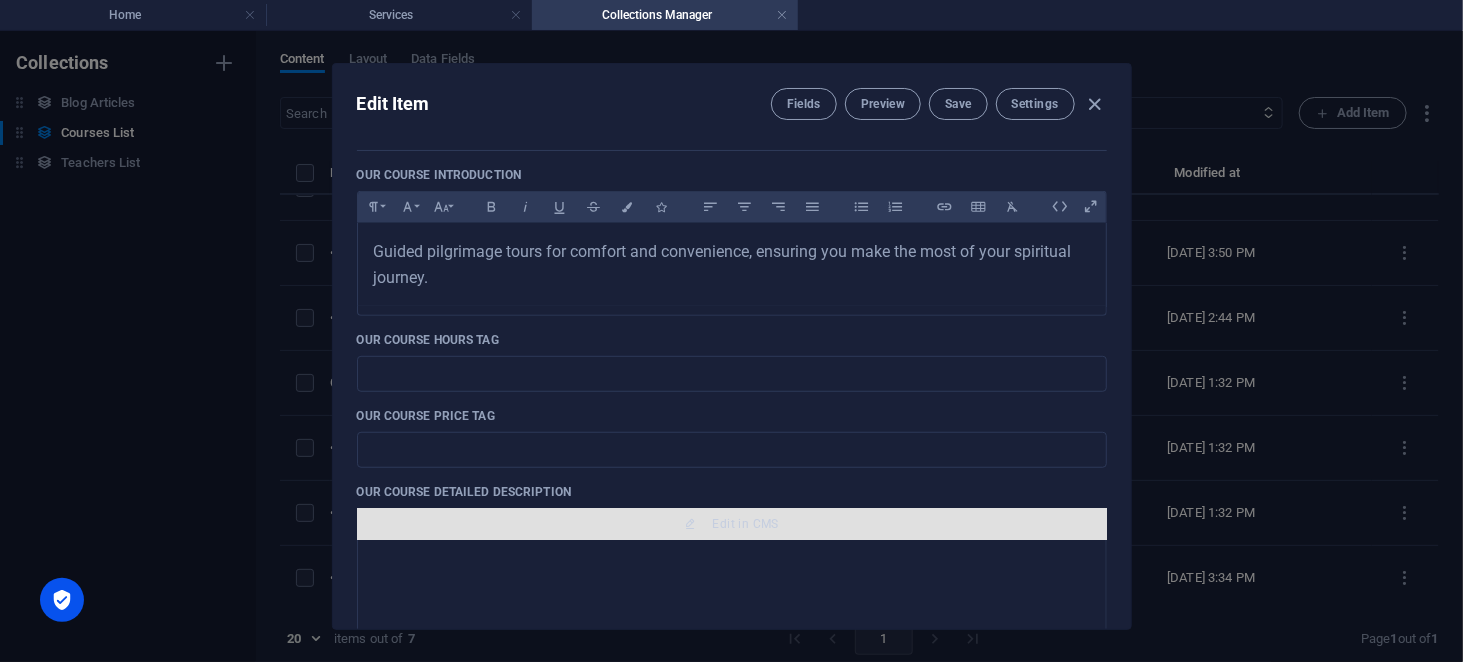 click on "Edit in CMS" at bounding box center (746, 524) 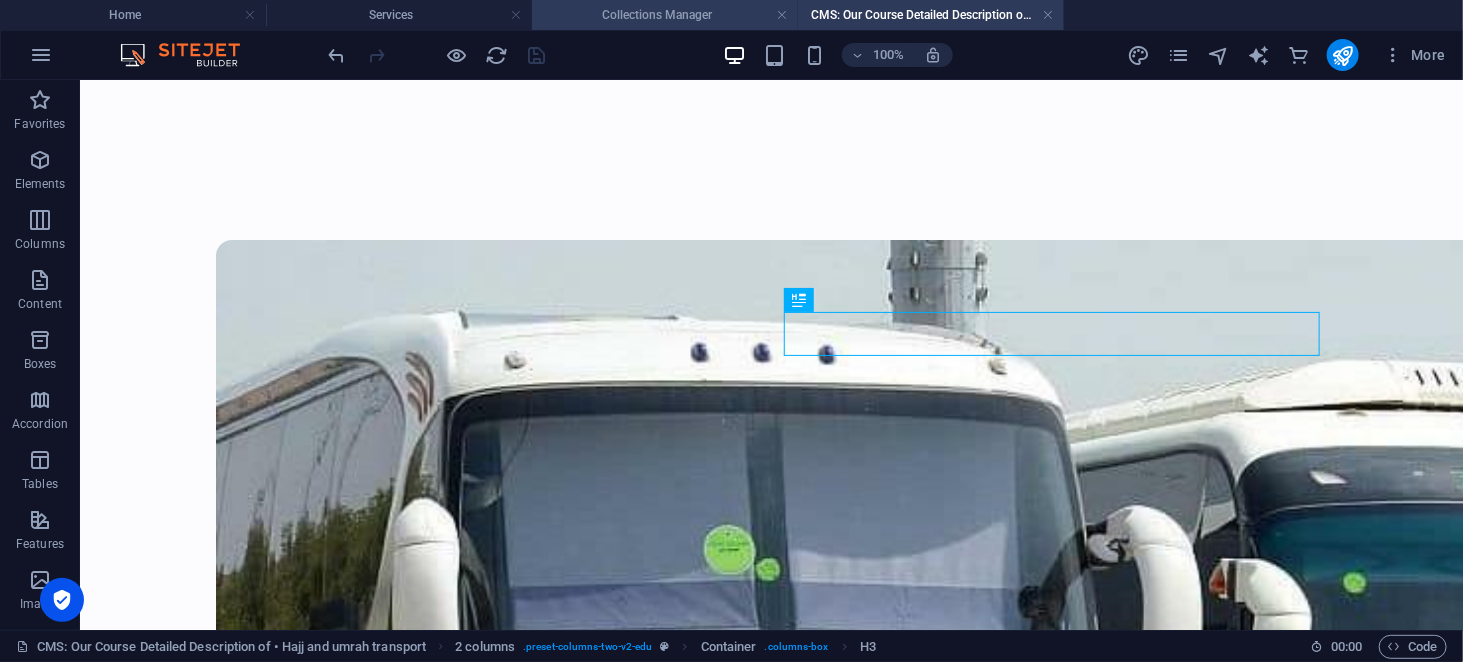 scroll, scrollTop: 0, scrollLeft: 0, axis: both 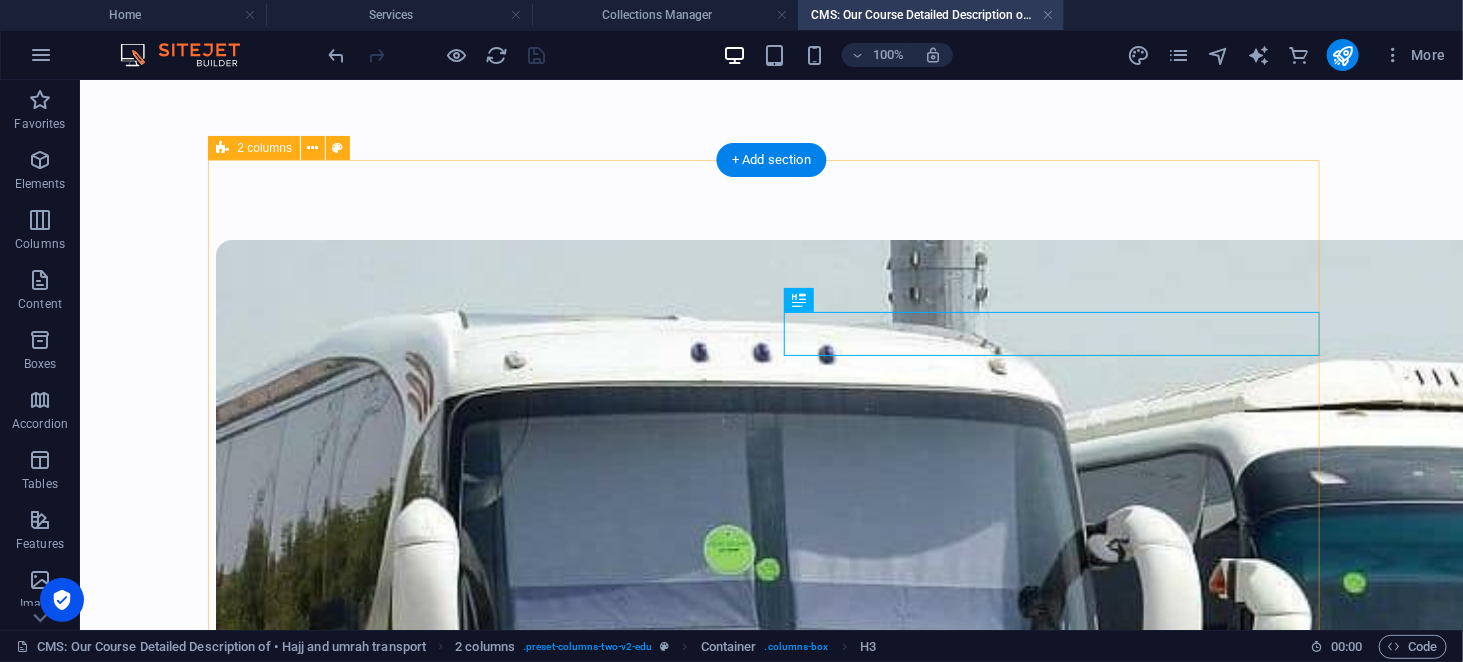 click on "Hajj & Umrah Transport services. 24/7 private chauffeur with flight tracking Luxury, sanitized vehicles (sedans/vans/SUVs) Multilingual, professional drivers Transparent flat‑rate pricing Flexible door‑to‑door service" at bounding box center [771, 900] 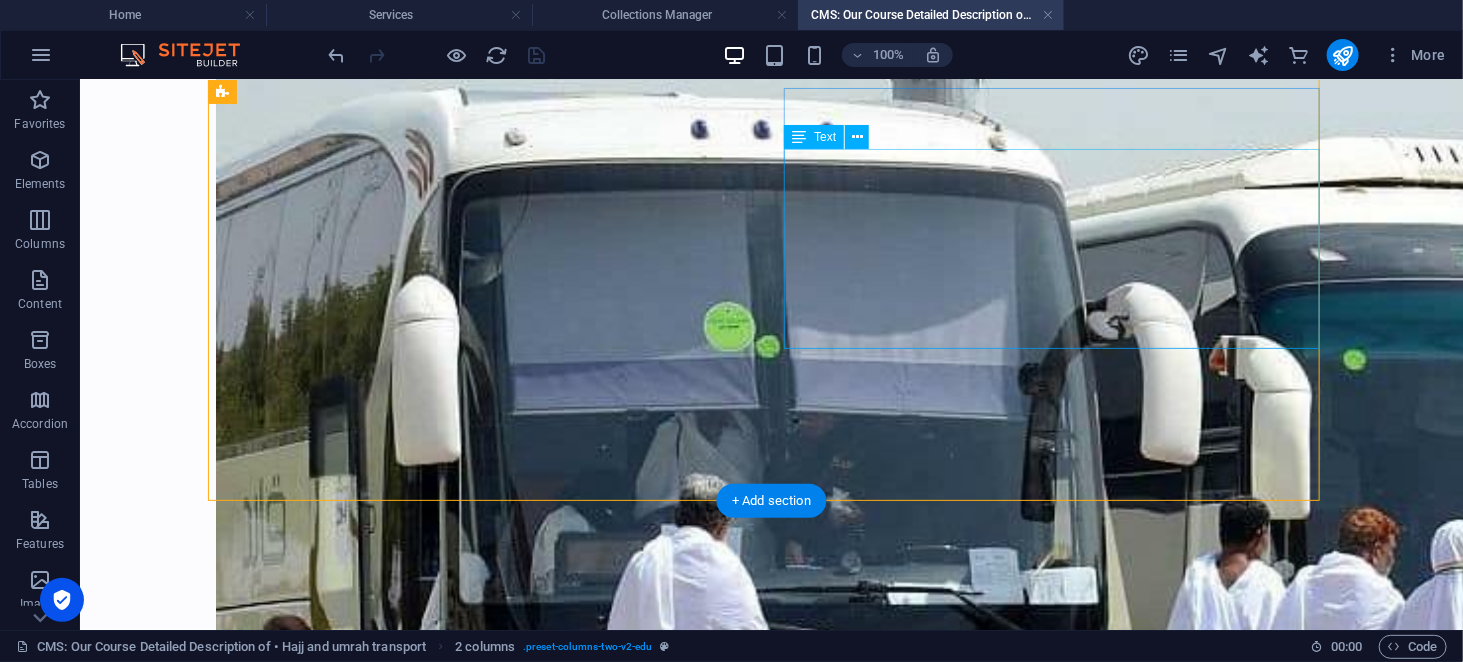 scroll, scrollTop: 118, scrollLeft: 0, axis: vertical 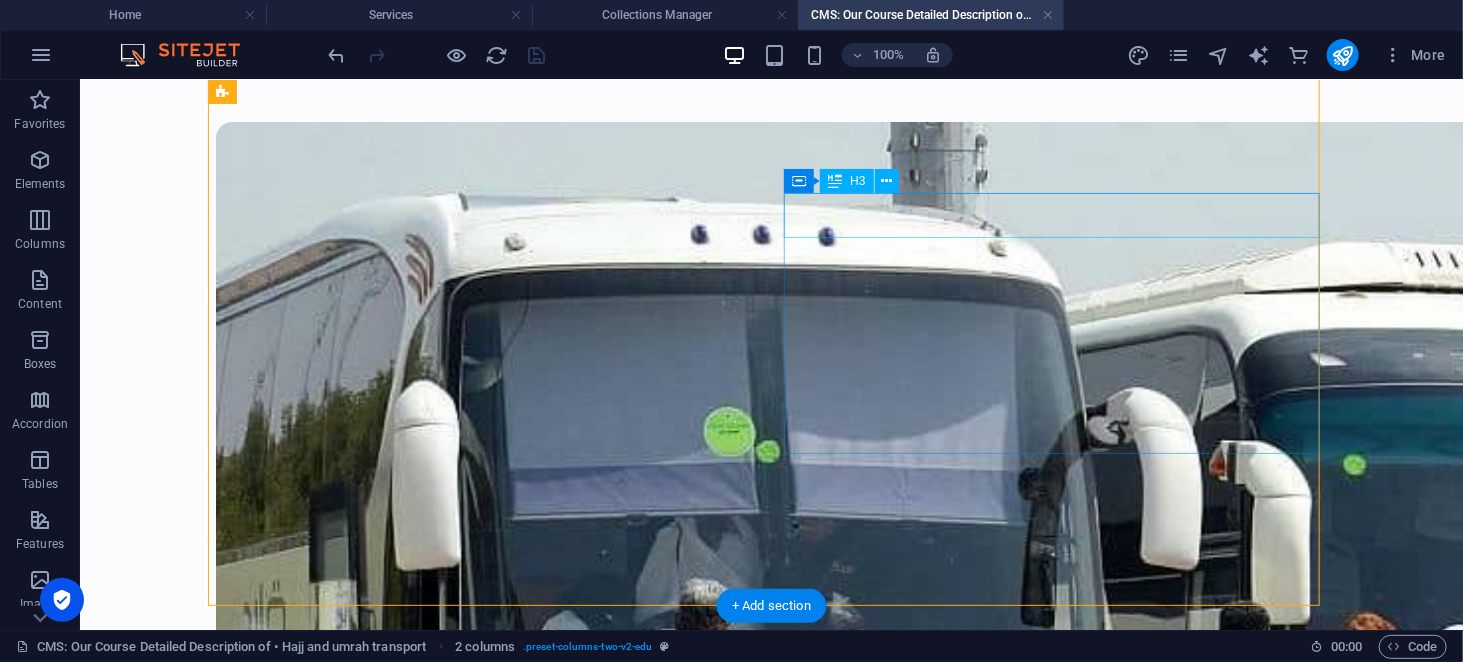 click on "Hajj & Umrah Transport services." at bounding box center (483, 1206) 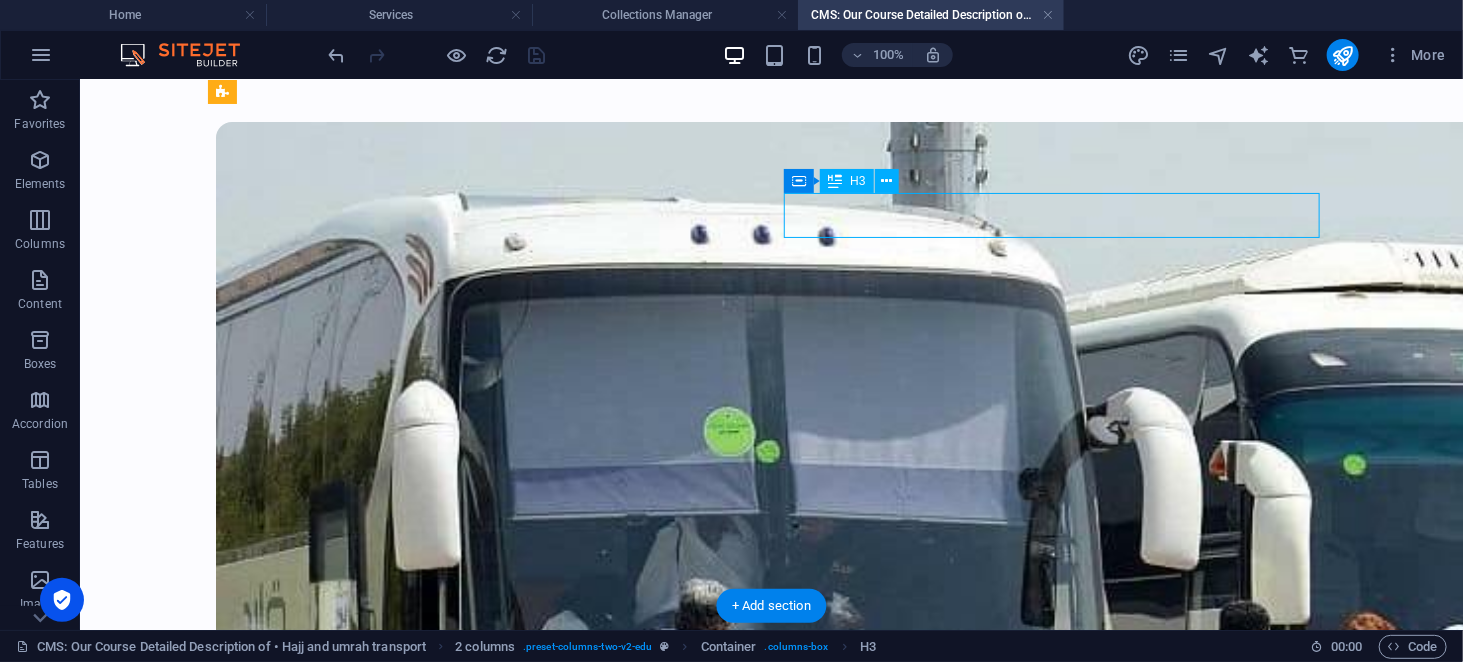 click on "Hajj & Umrah Transport services." at bounding box center (483, 1206) 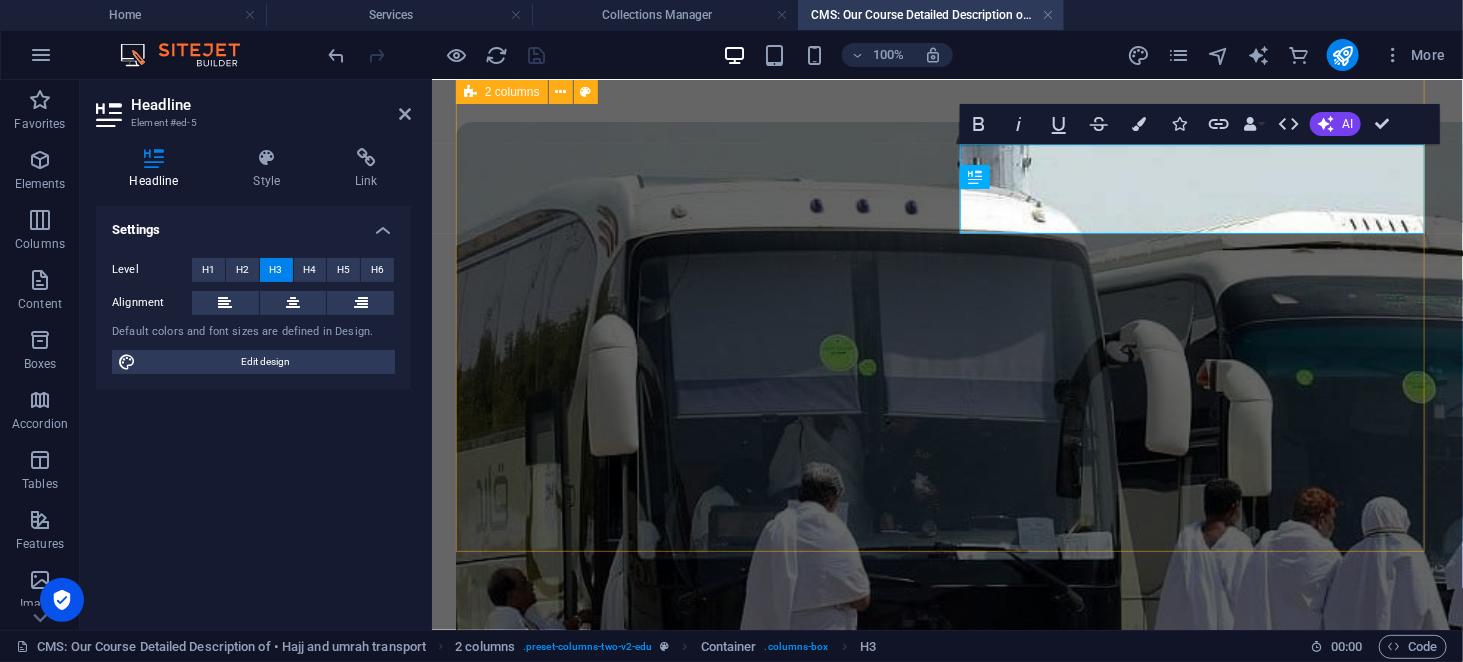scroll, scrollTop: 140, scrollLeft: 0, axis: vertical 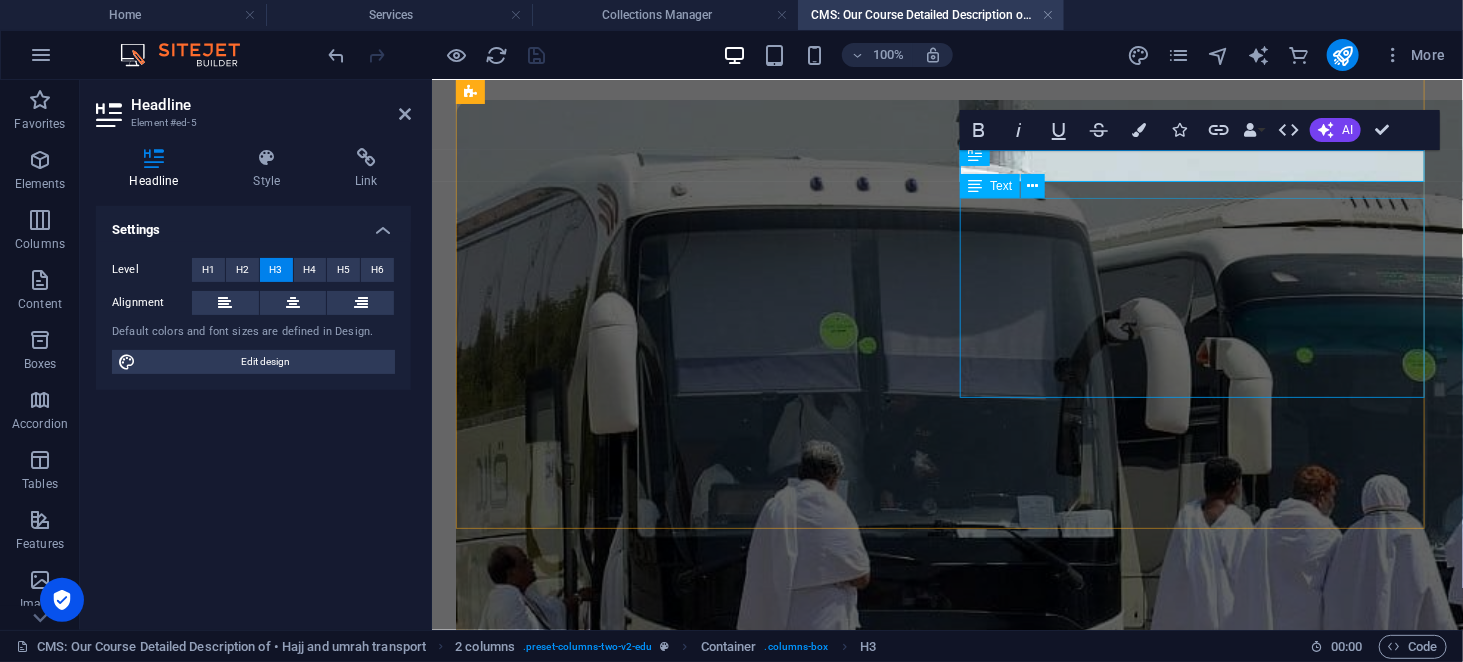 click on "24/7 private chauffeur with flight tracking Luxury, sanitized vehicles (sedans/vans/SUVs) Multilingual, professional drivers Transparent flat‑rate pricing Flexible door‑to‑door service" at bounding box center (691, 1044) 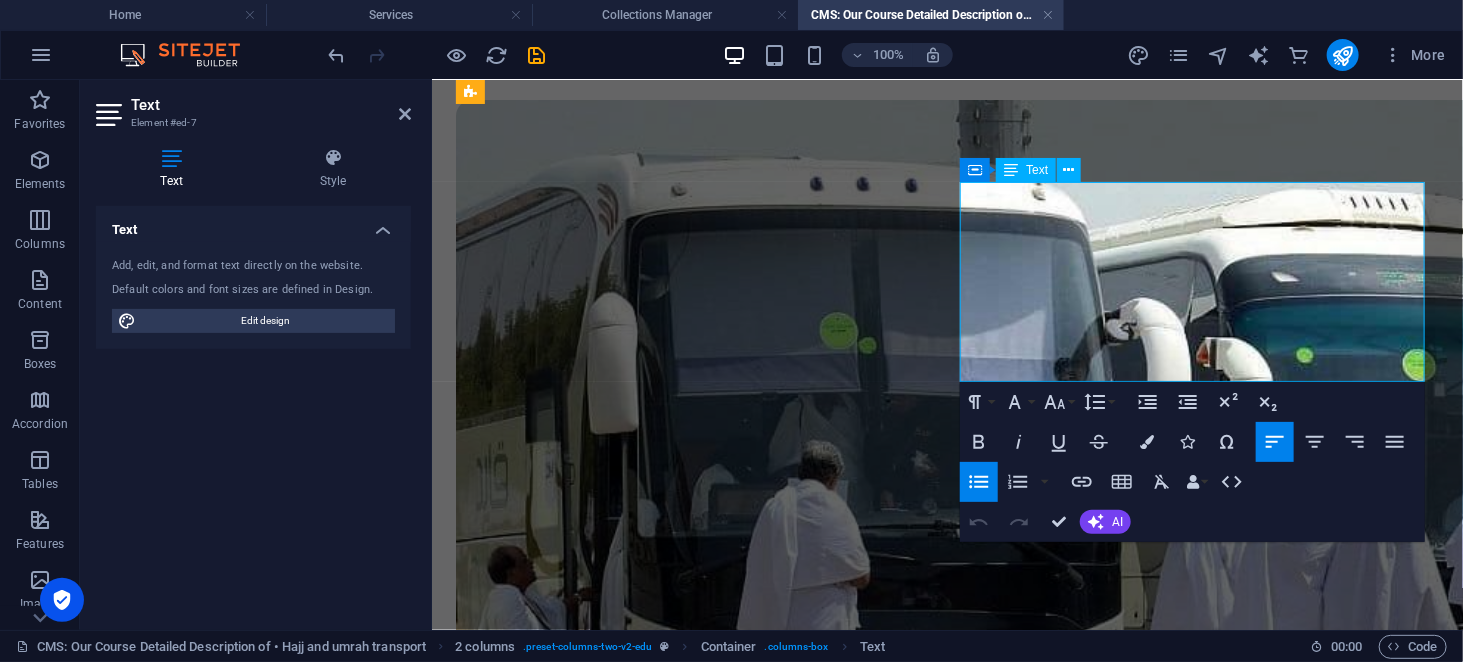 type 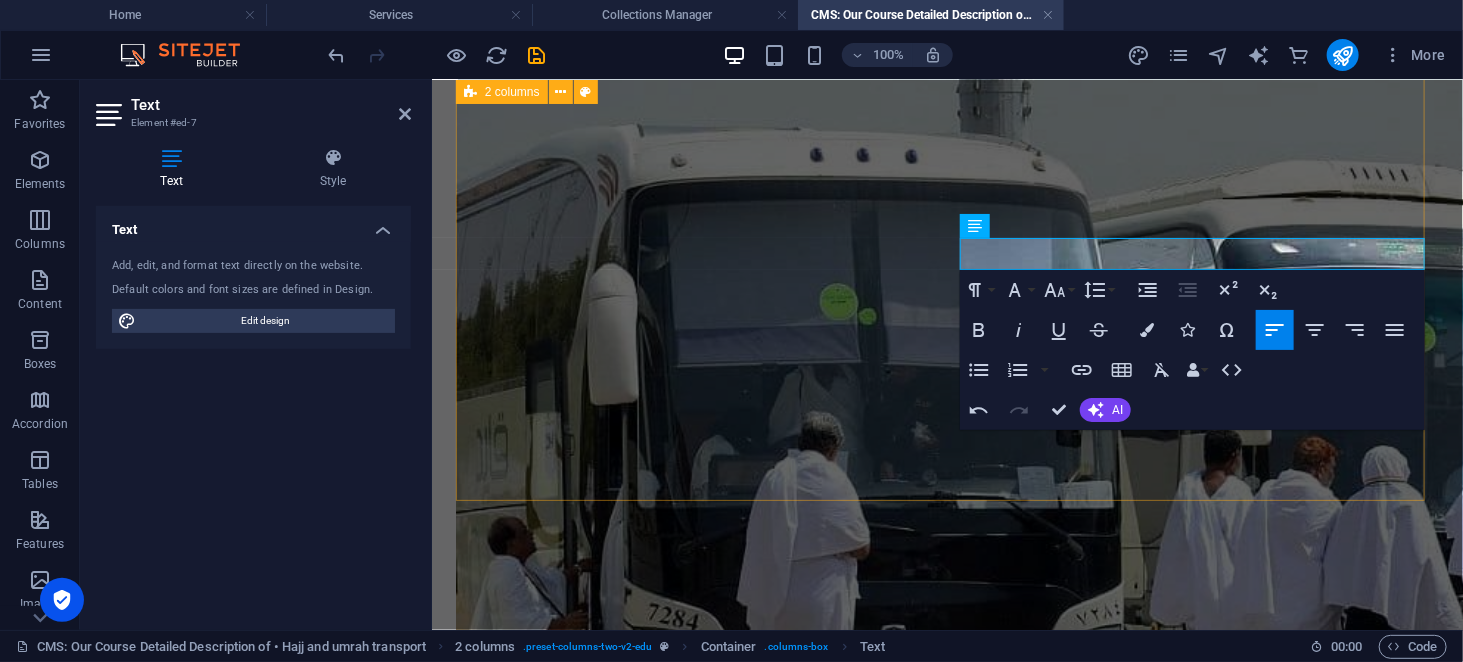 click at bounding box center (946, 492) 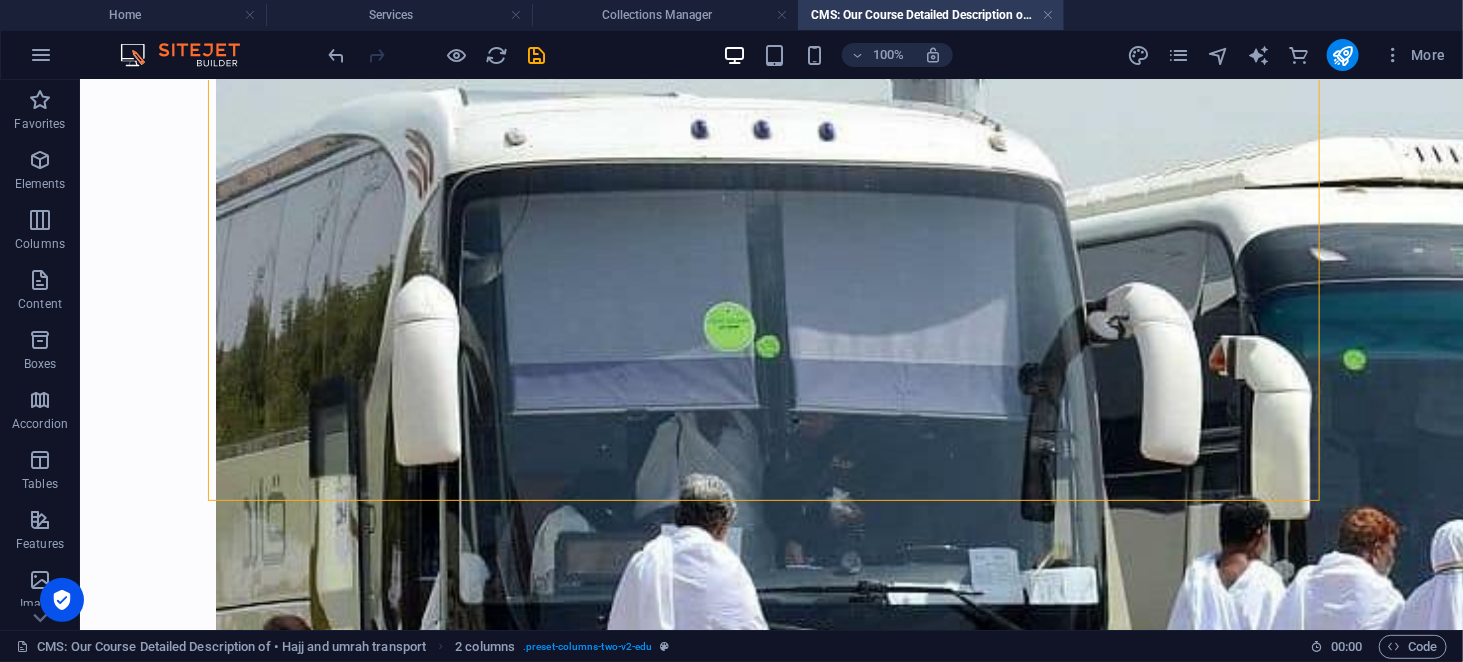 scroll, scrollTop: 99, scrollLeft: 0, axis: vertical 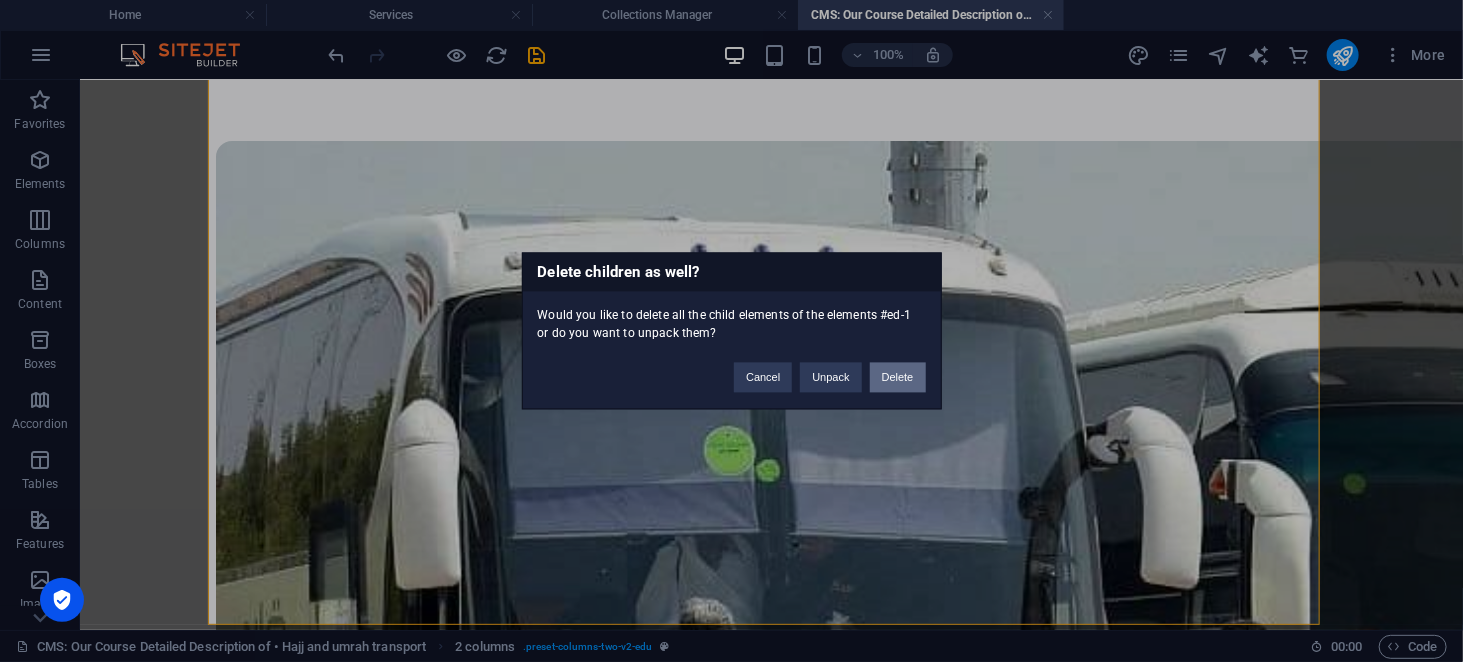 click on "Delete" at bounding box center [898, 378] 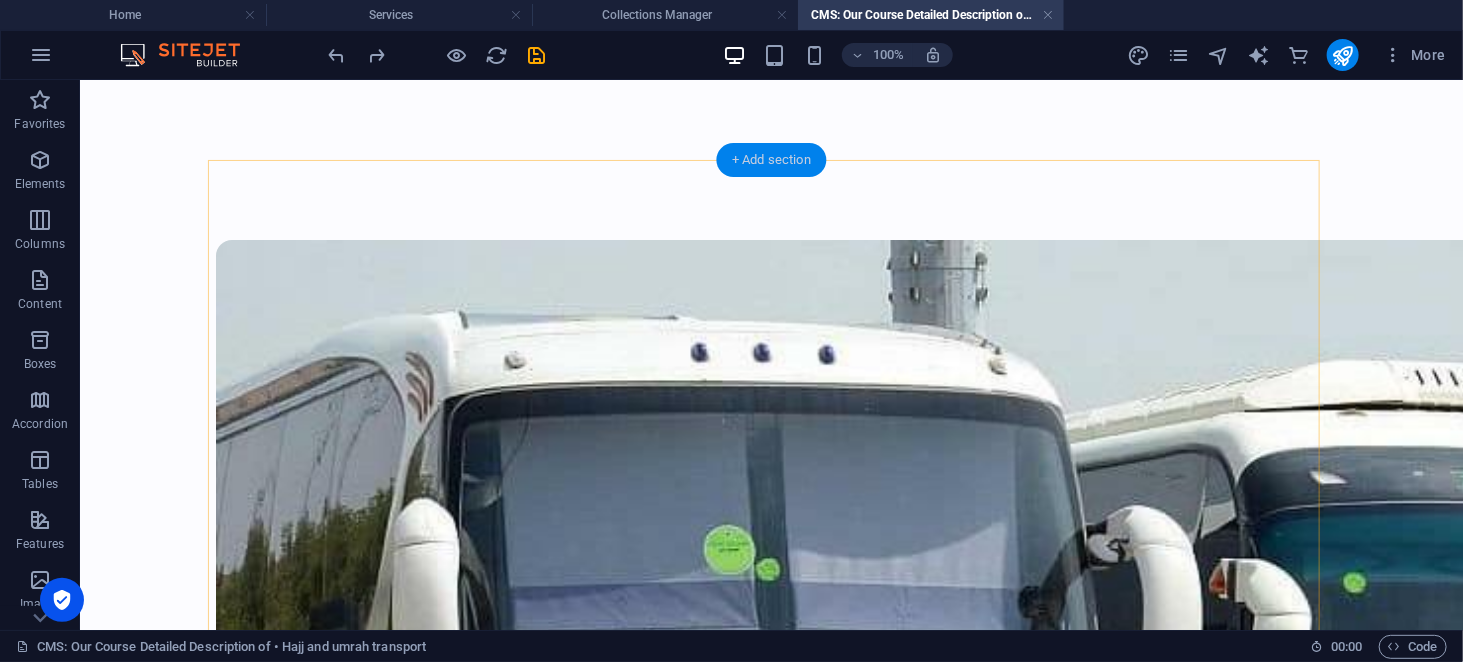 click on "+ Add section" at bounding box center [771, 160] 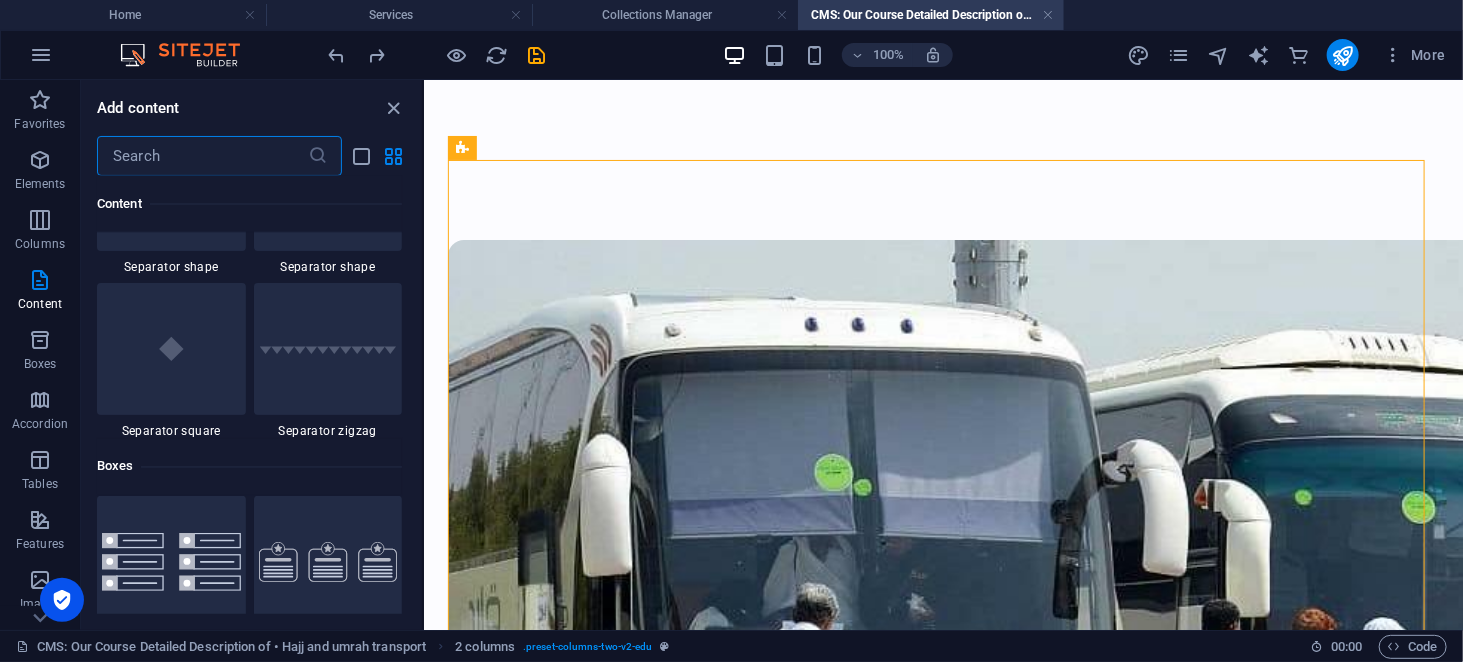 scroll, scrollTop: 5090, scrollLeft: 0, axis: vertical 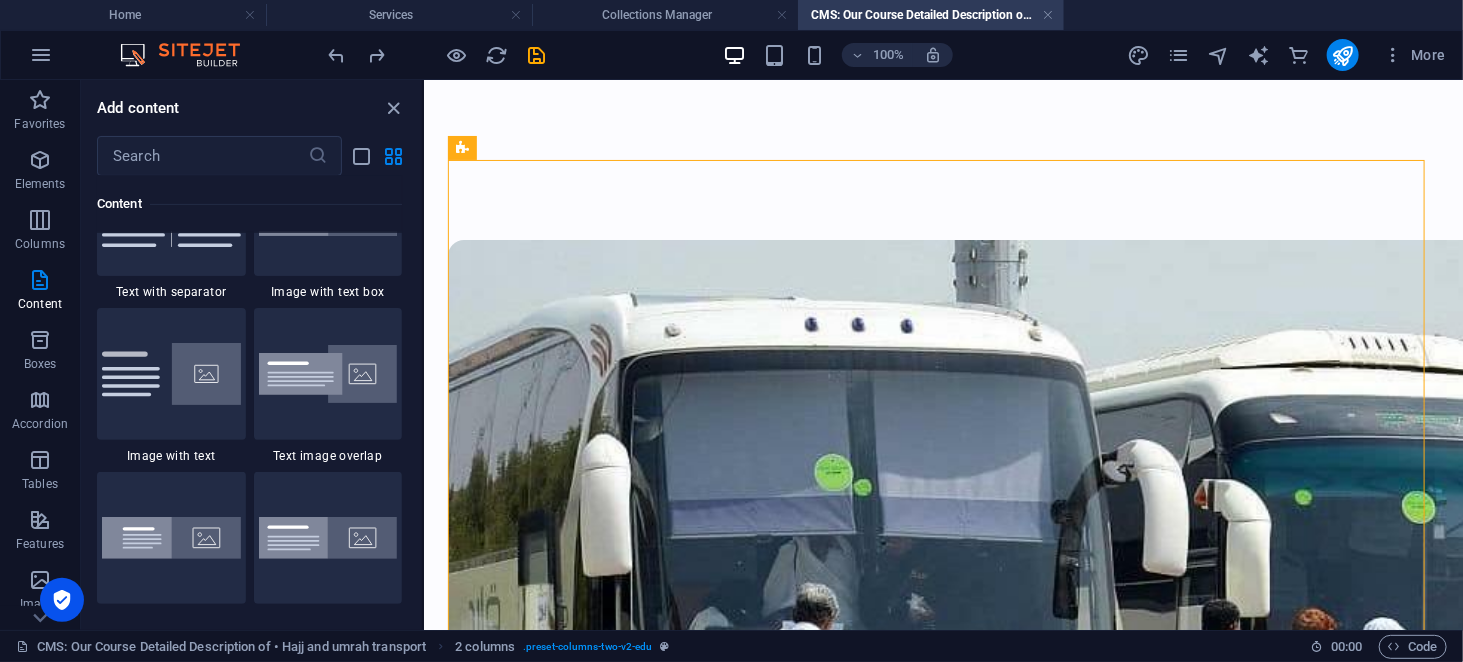 click at bounding box center [328, 374] 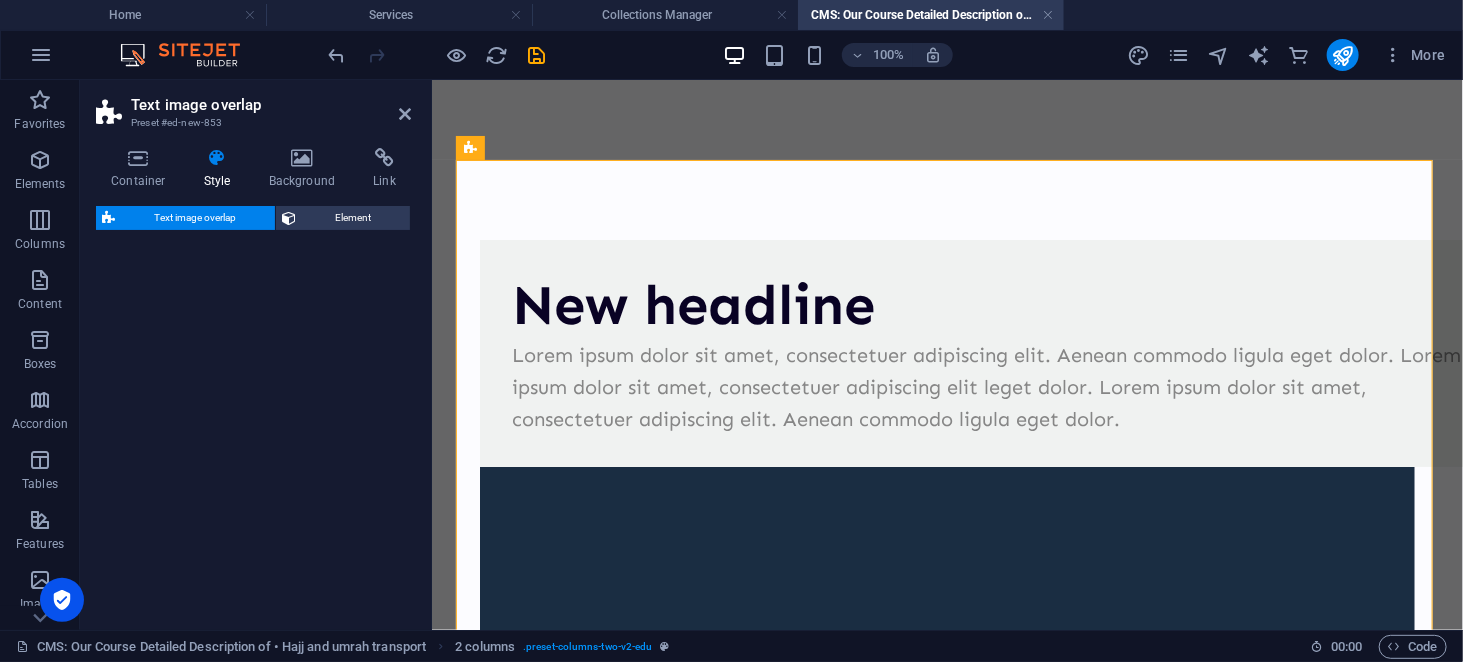 select on "rem" 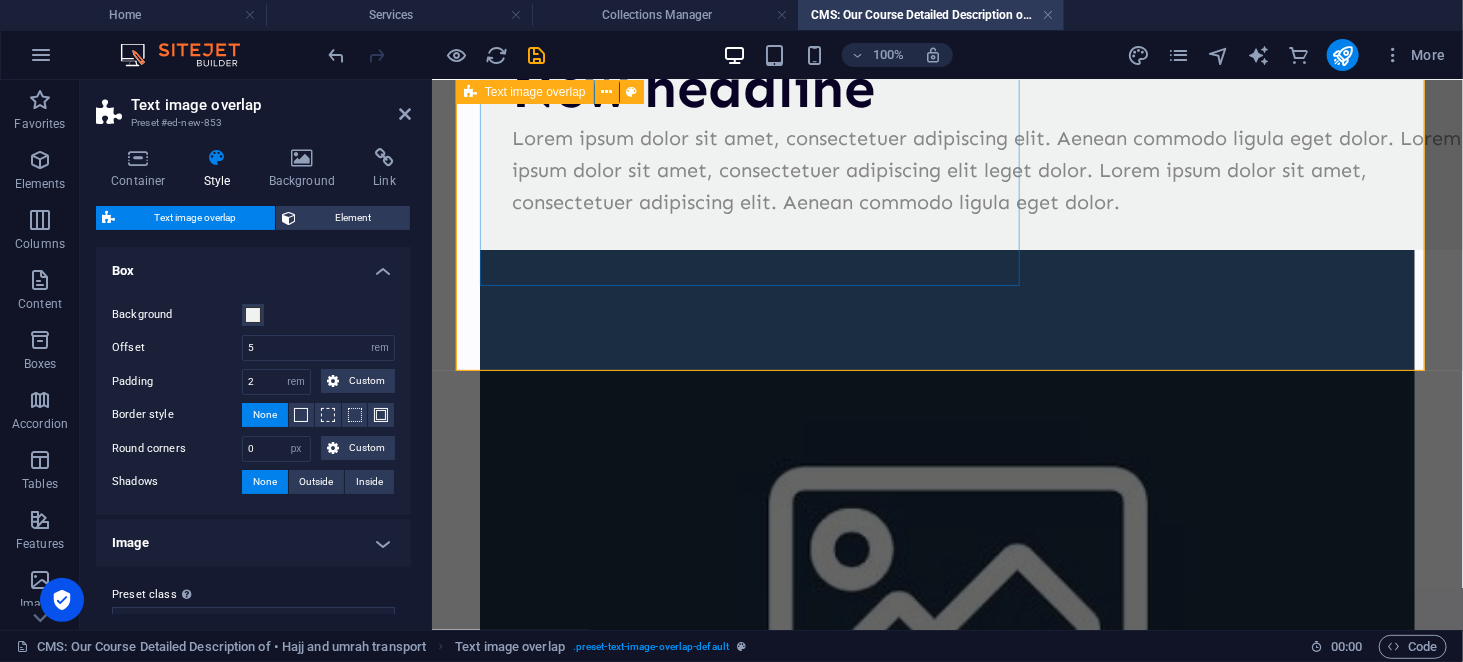 scroll, scrollTop: 486, scrollLeft: 0, axis: vertical 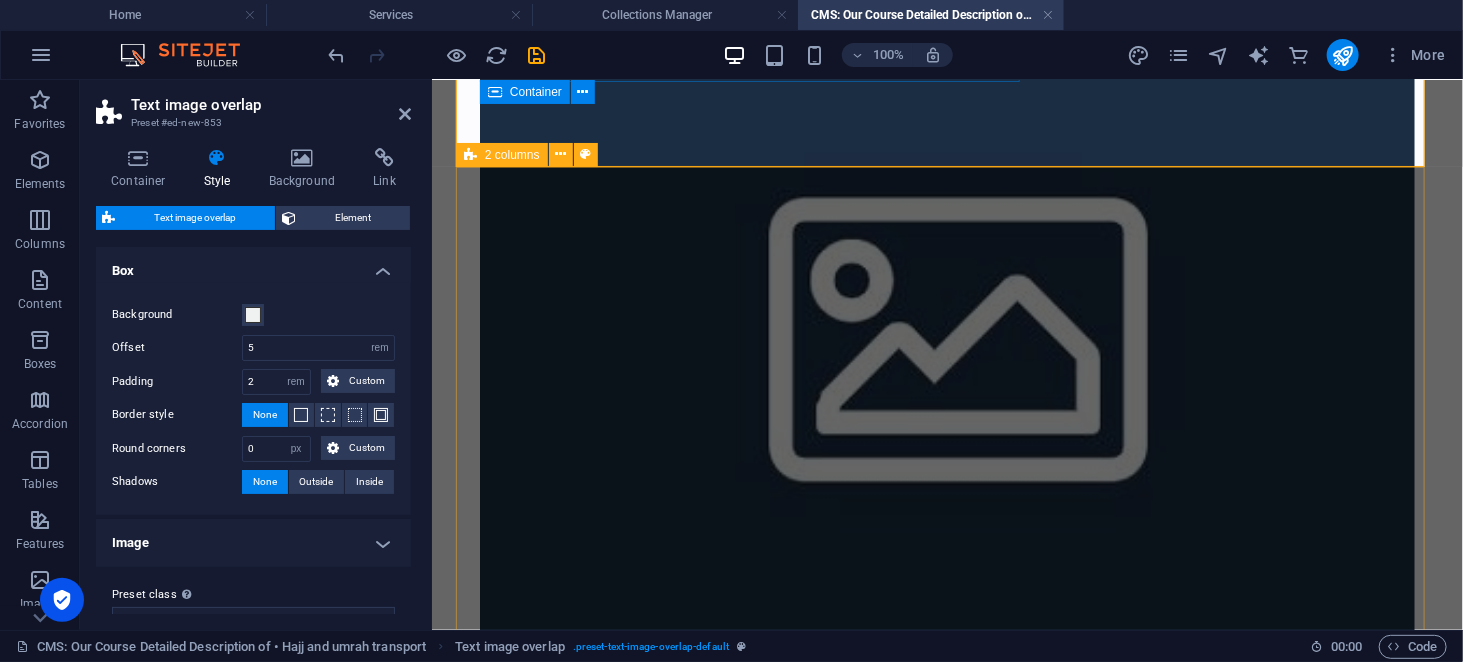 click at bounding box center (946, 1223) 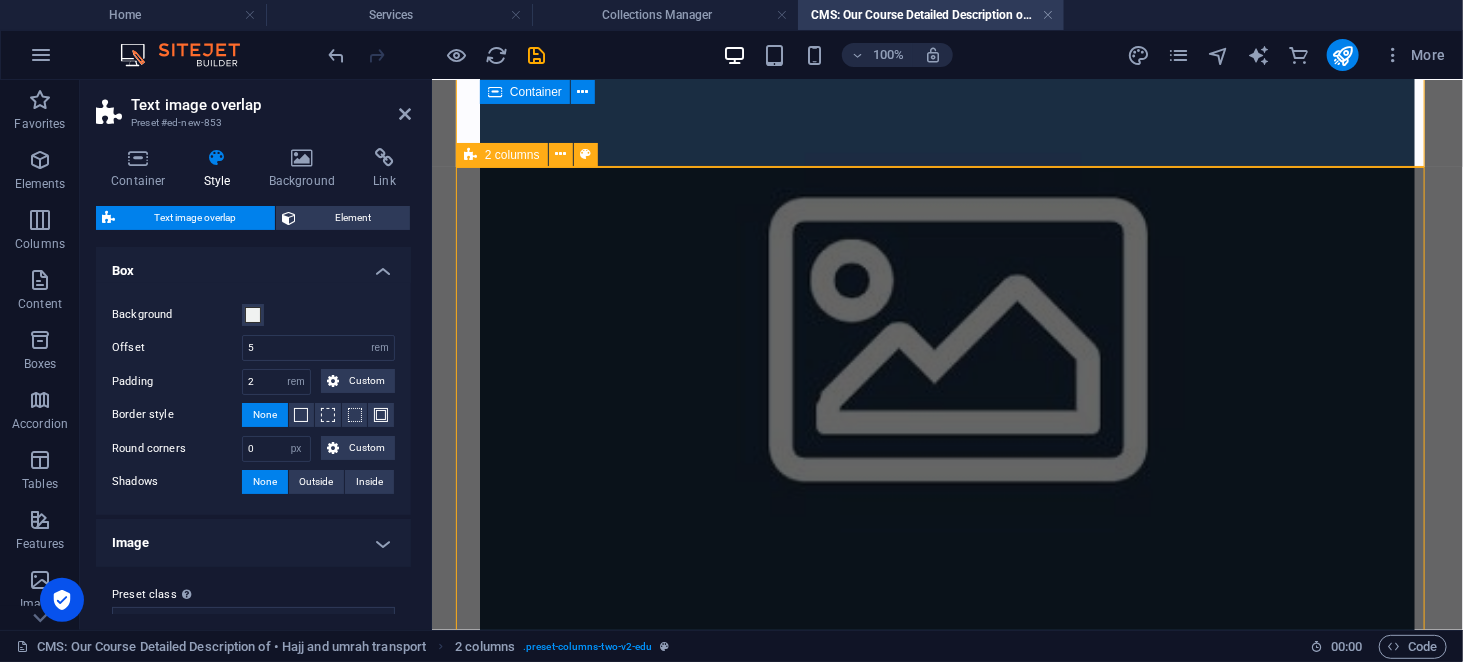 scroll, scrollTop: 528, scrollLeft: 0, axis: vertical 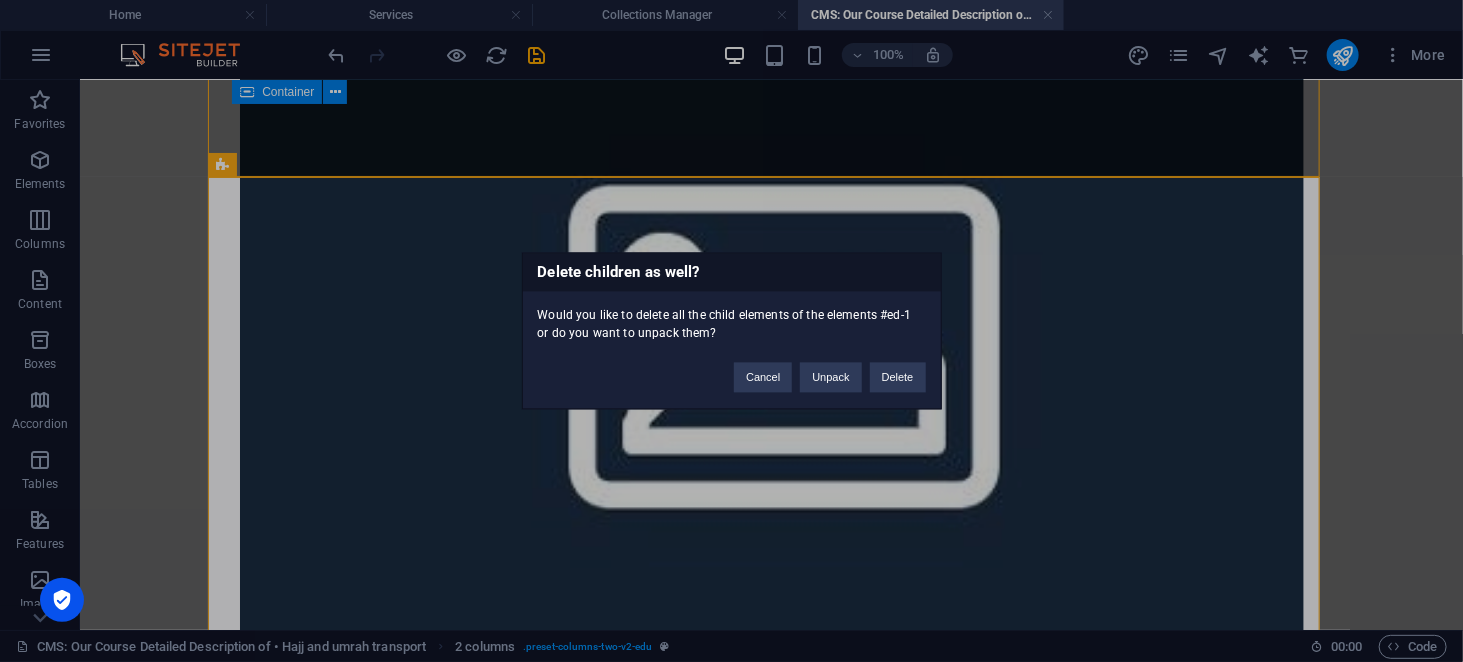 type 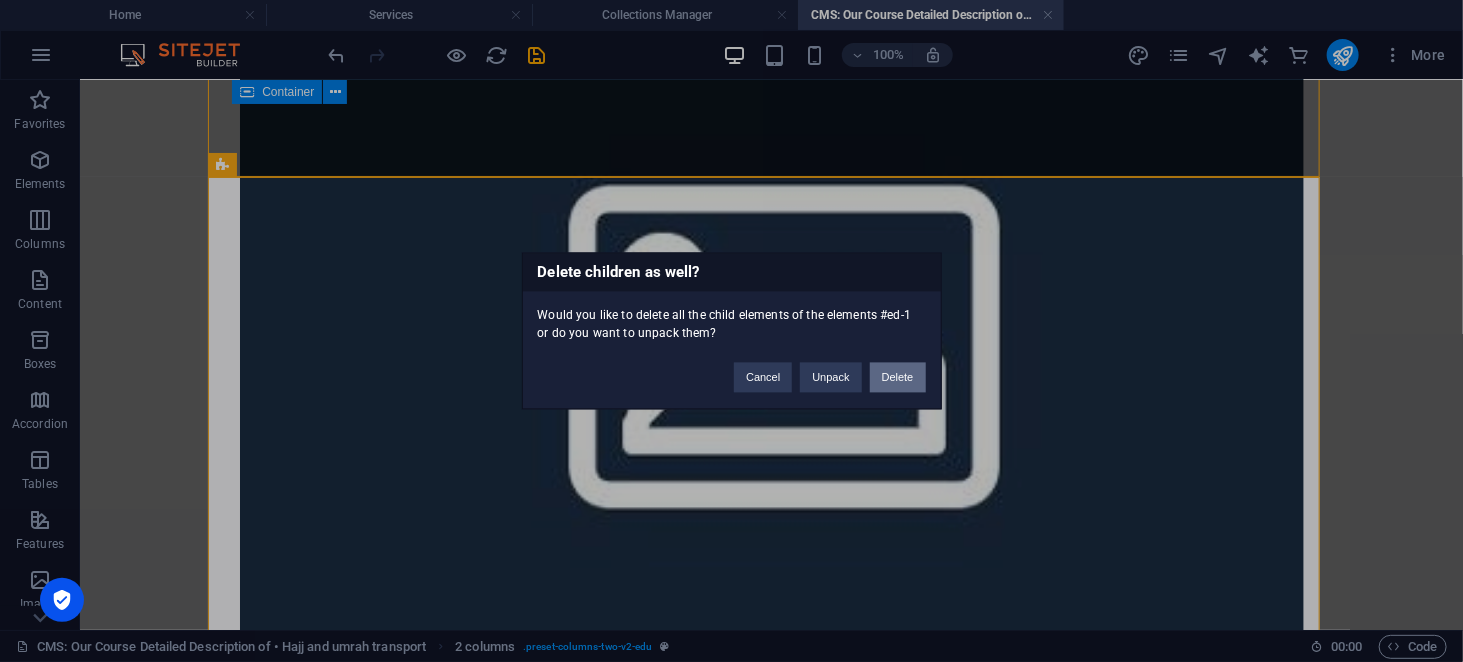 click on "Delete" at bounding box center [898, 378] 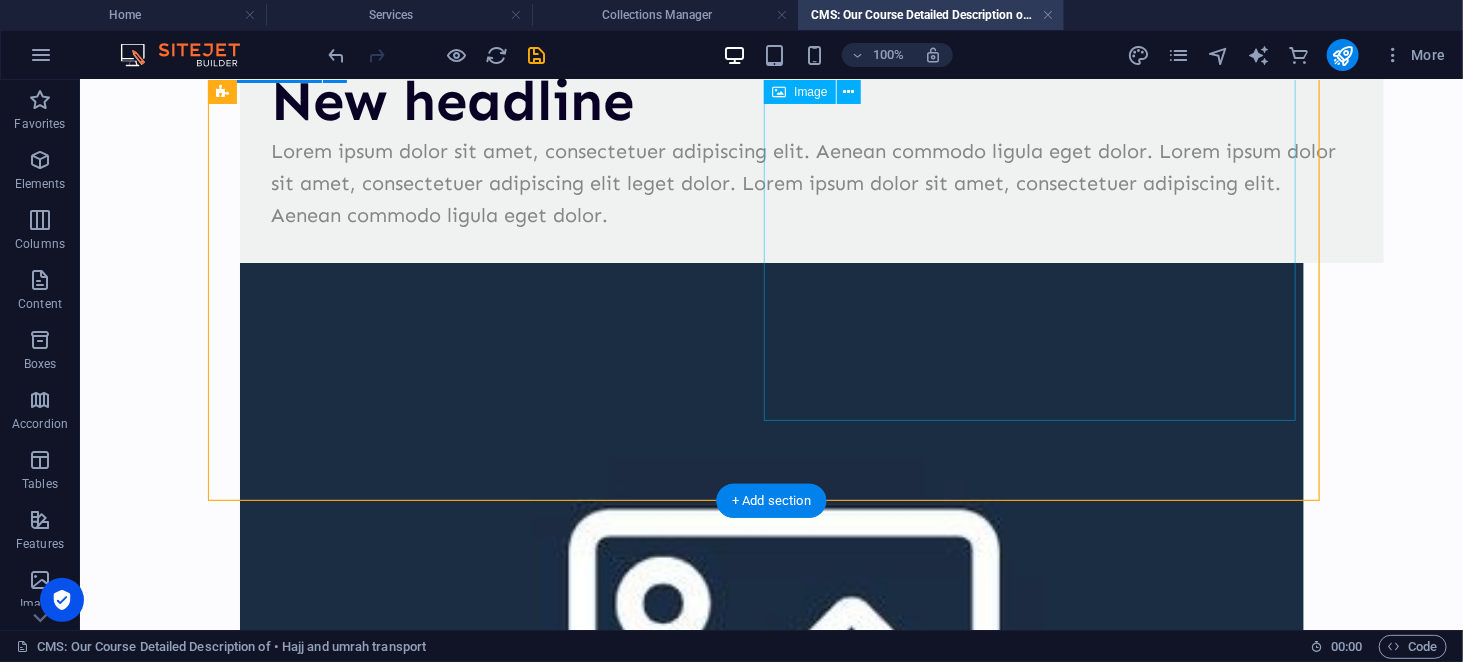scroll, scrollTop: 0, scrollLeft: 0, axis: both 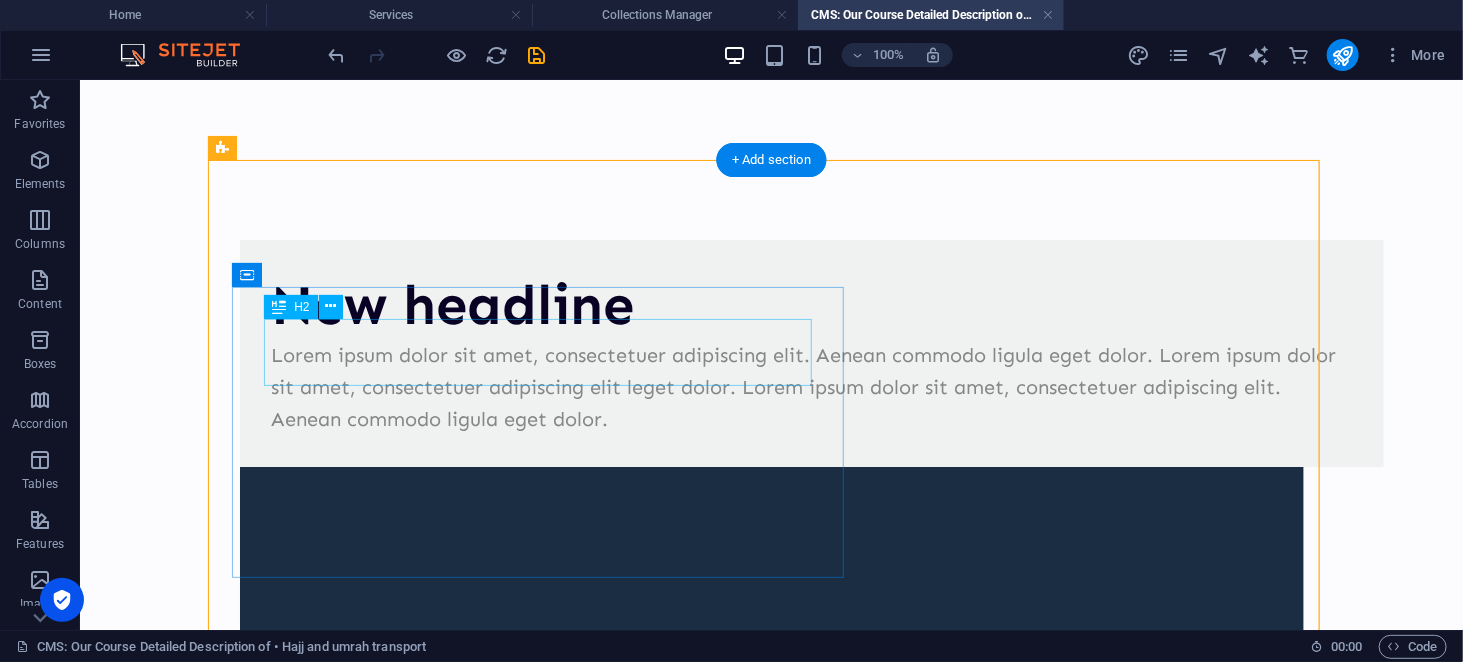 click on "New headline" at bounding box center (811, 304) 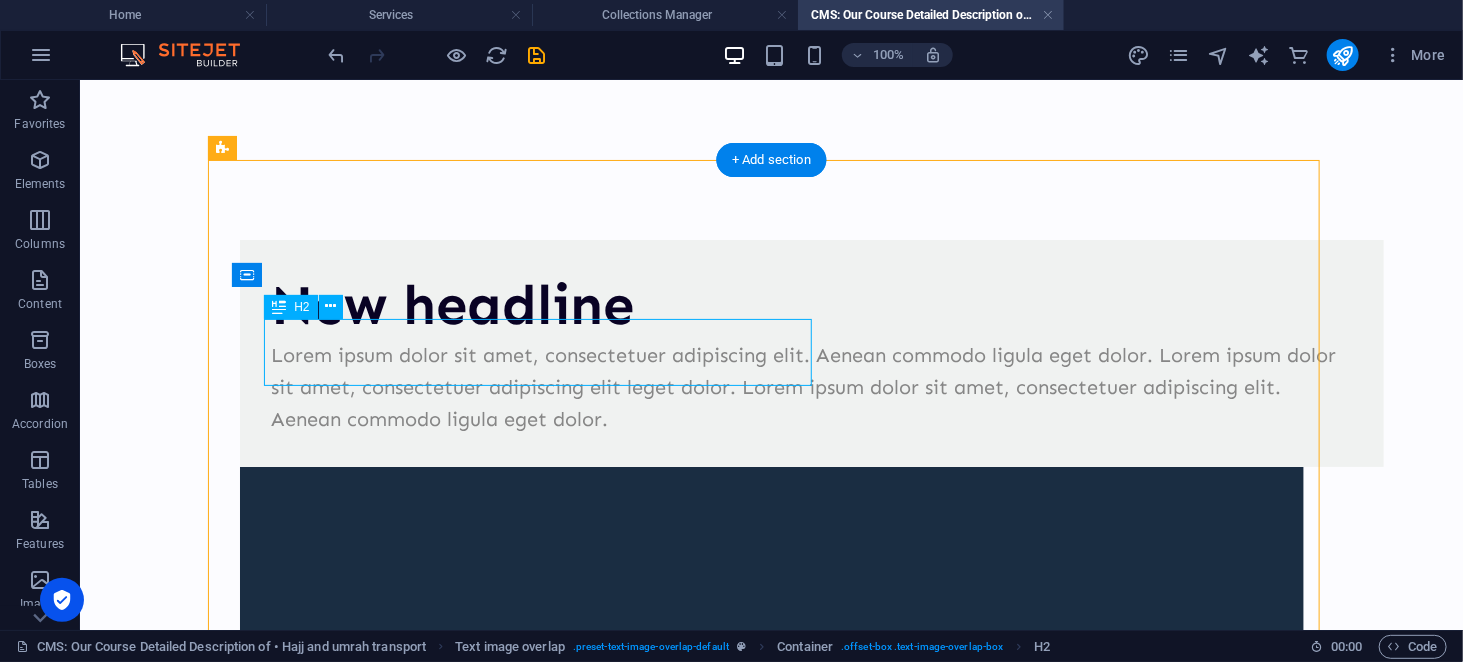 click on "New headline" at bounding box center (811, 304) 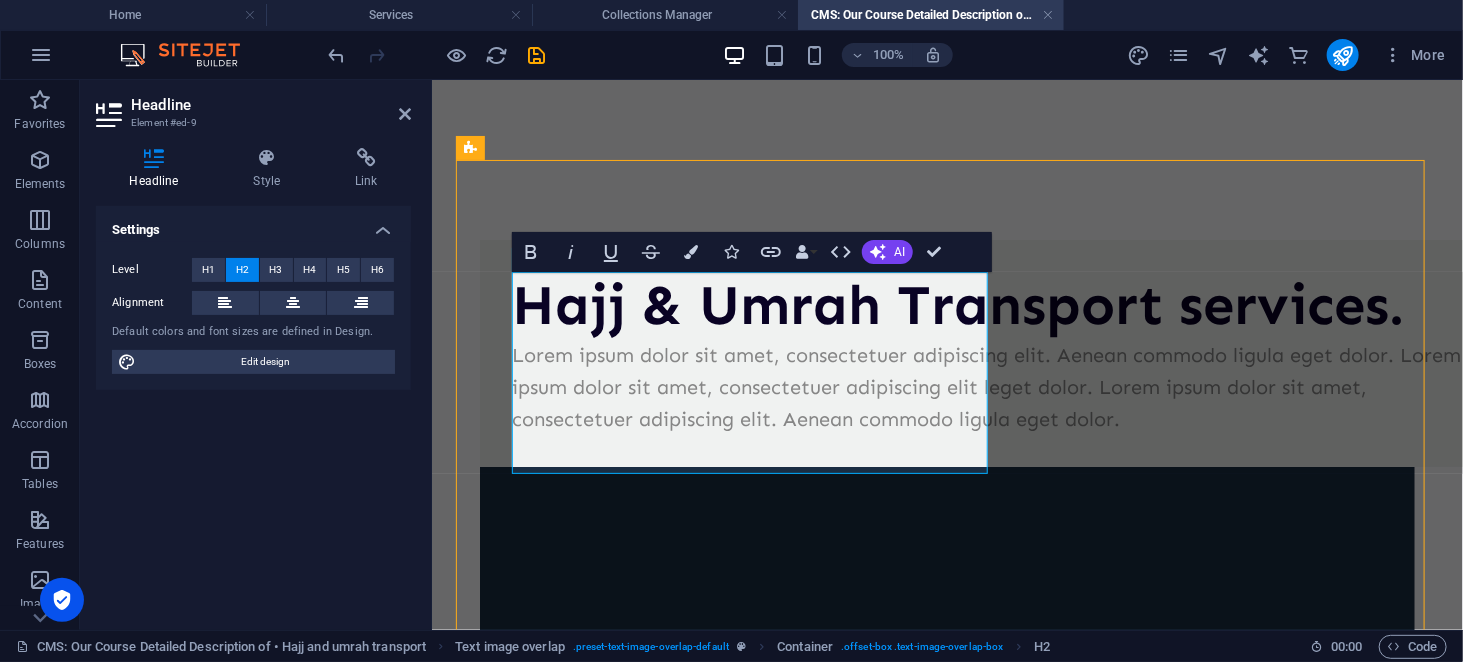 scroll, scrollTop: 231, scrollLeft: 4, axis: both 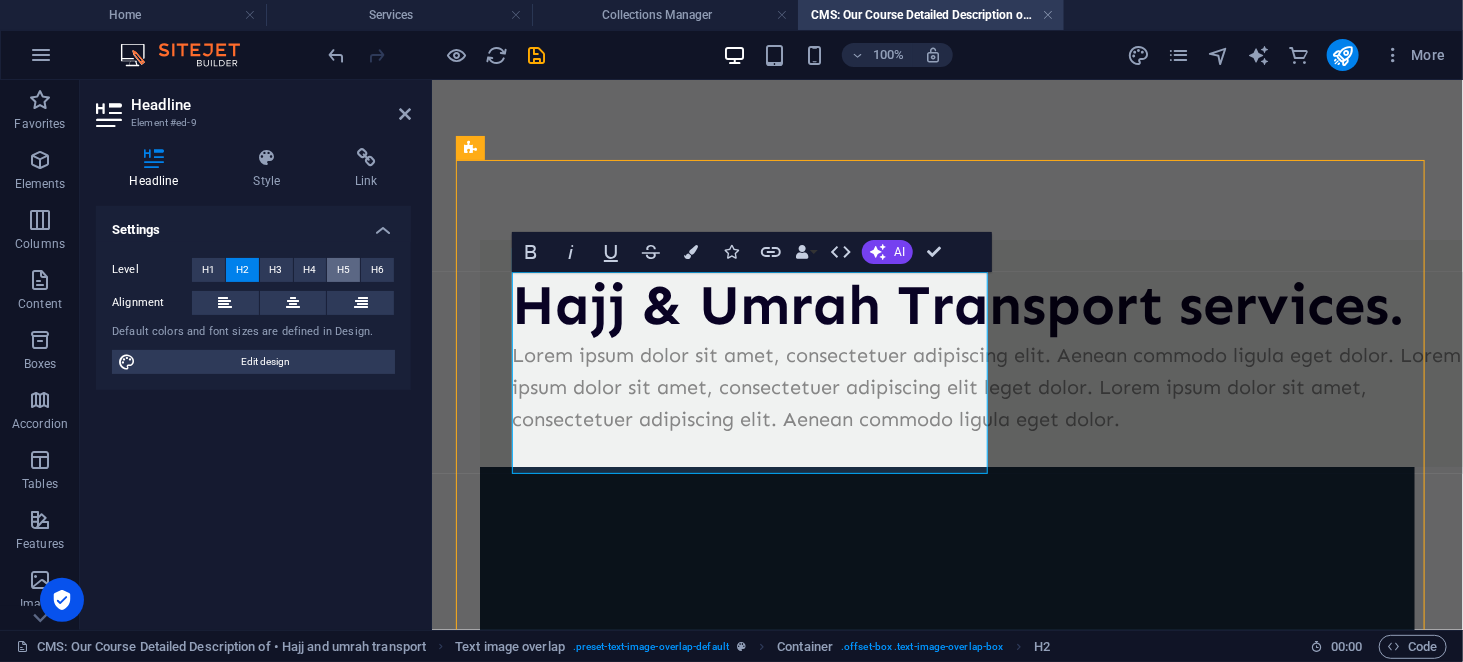 click on "H5" at bounding box center [343, 270] 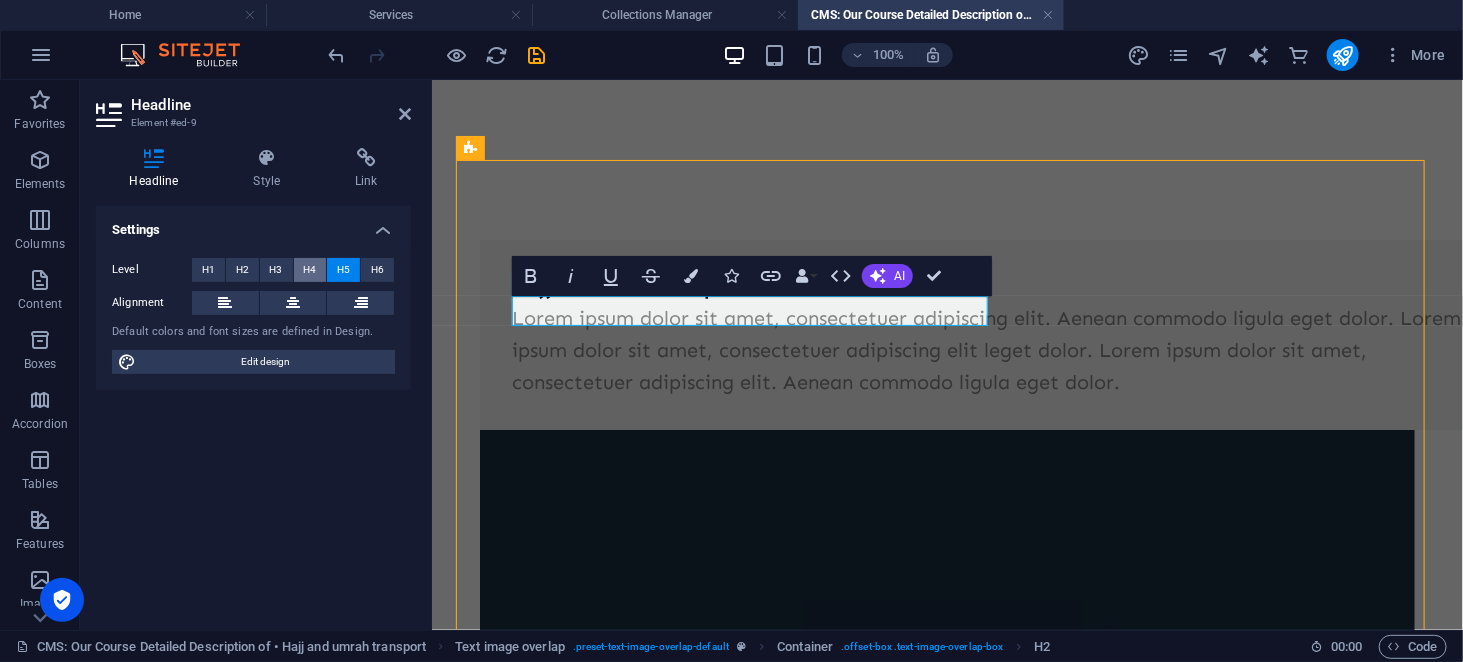click on "H4" at bounding box center (309, 270) 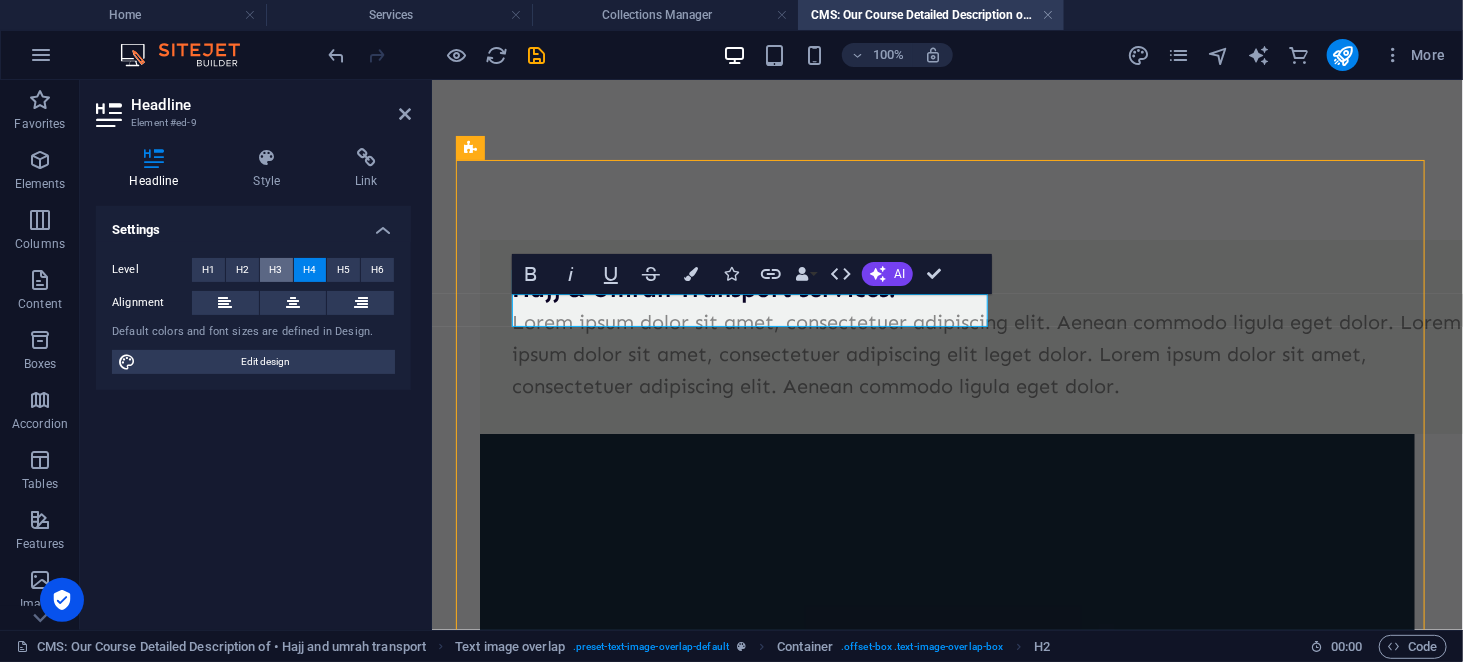 click on "H3" at bounding box center (276, 270) 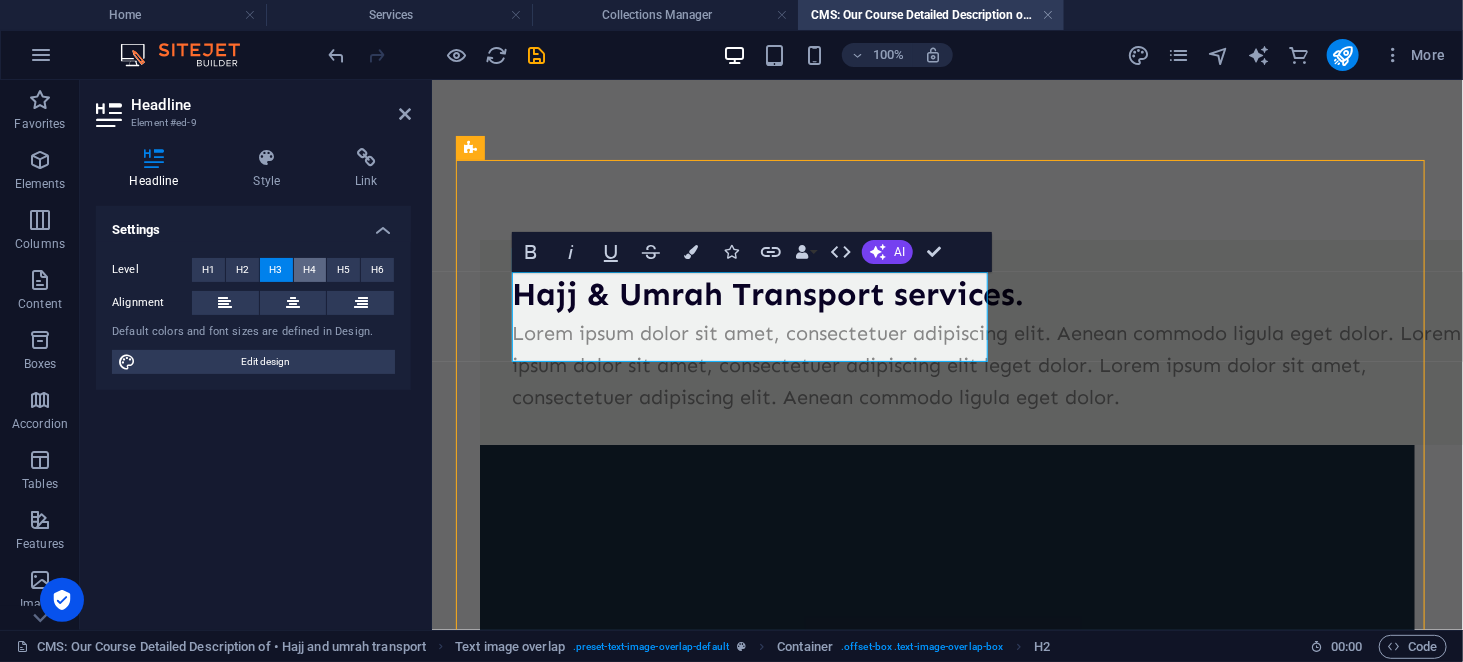 click on "H4" at bounding box center (309, 270) 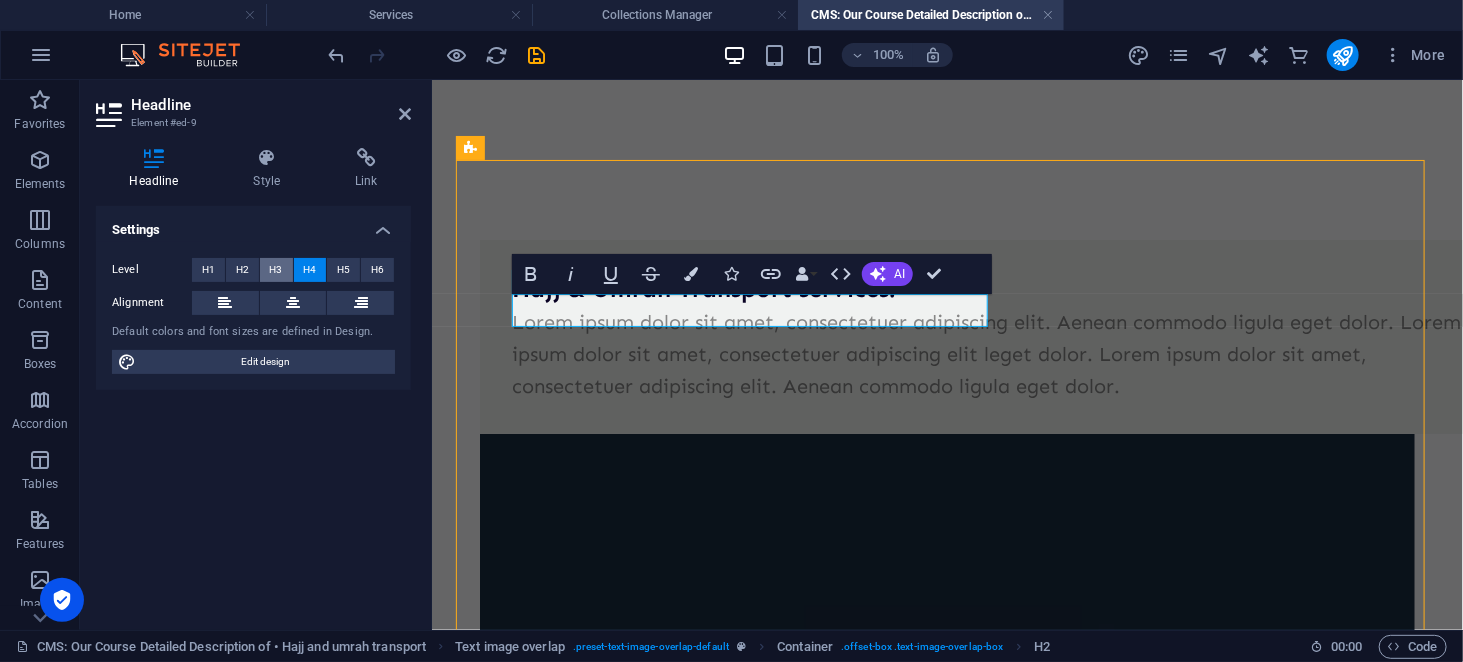 click on "H3" at bounding box center (276, 270) 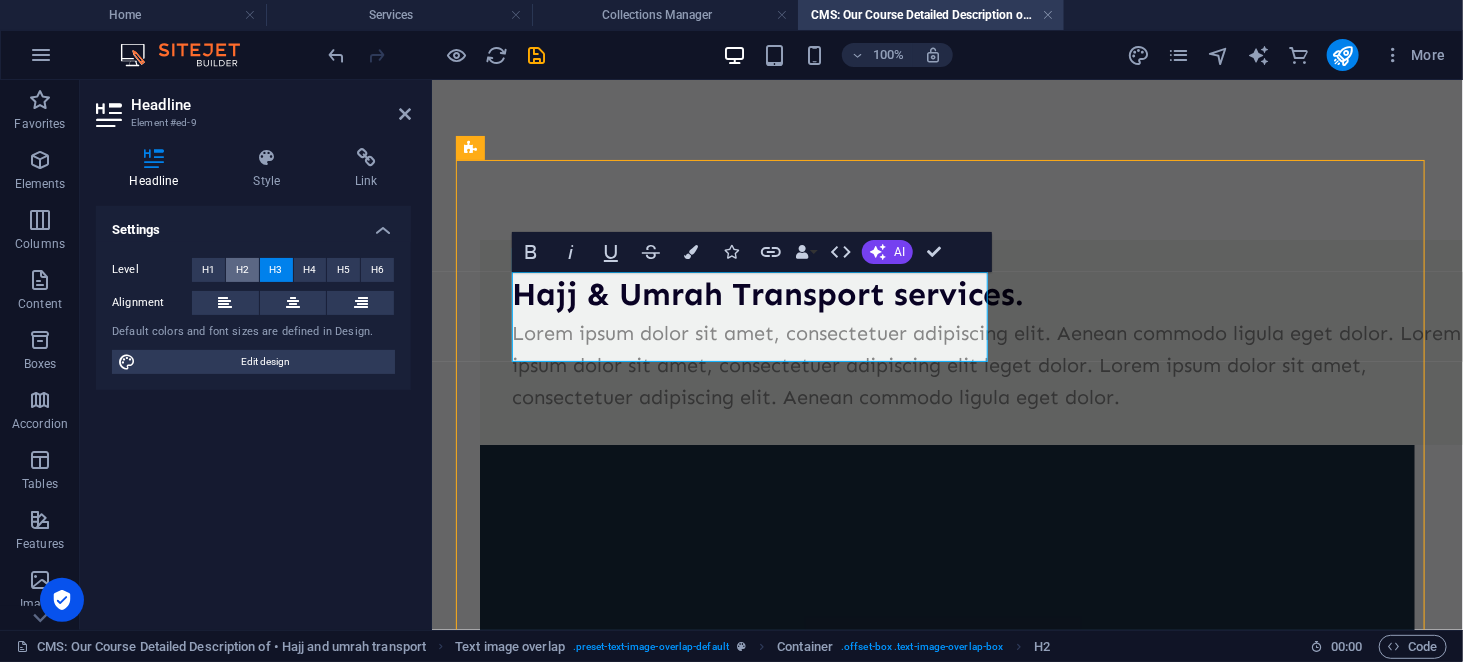 click on "H2" at bounding box center [242, 270] 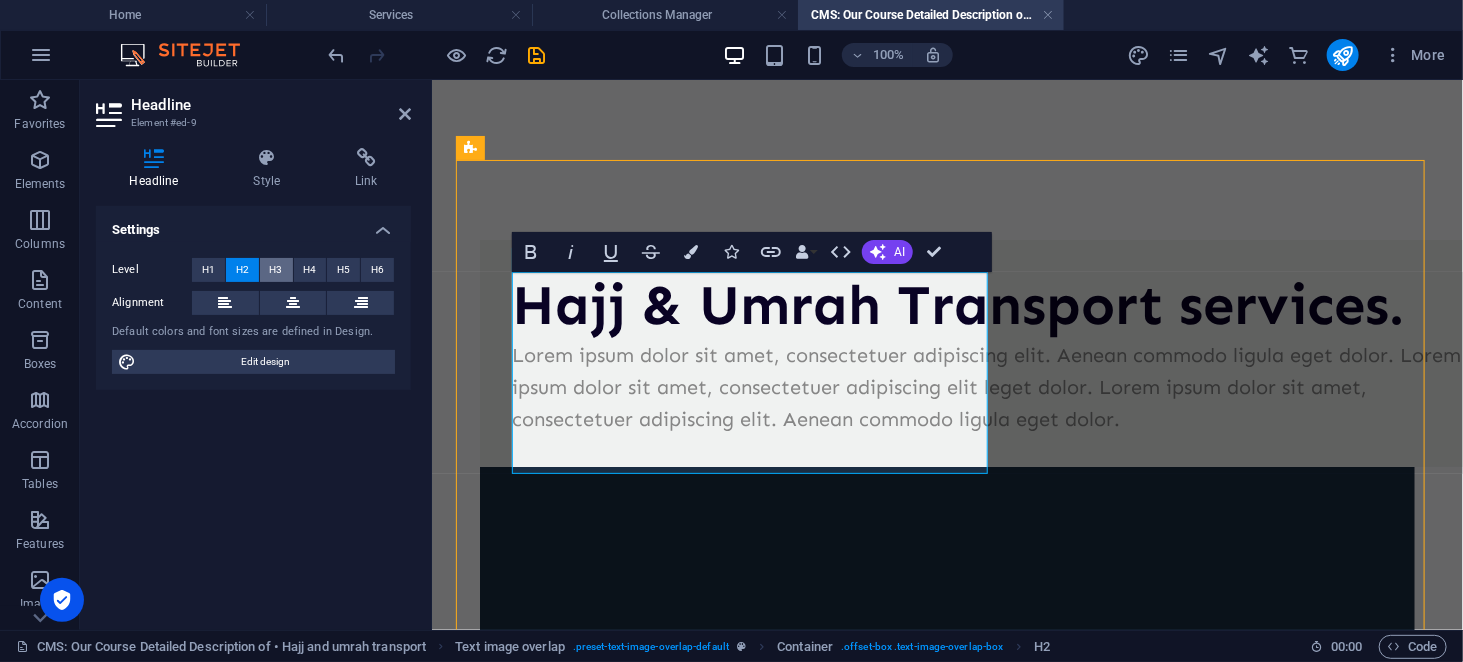 click on "H3" at bounding box center (276, 270) 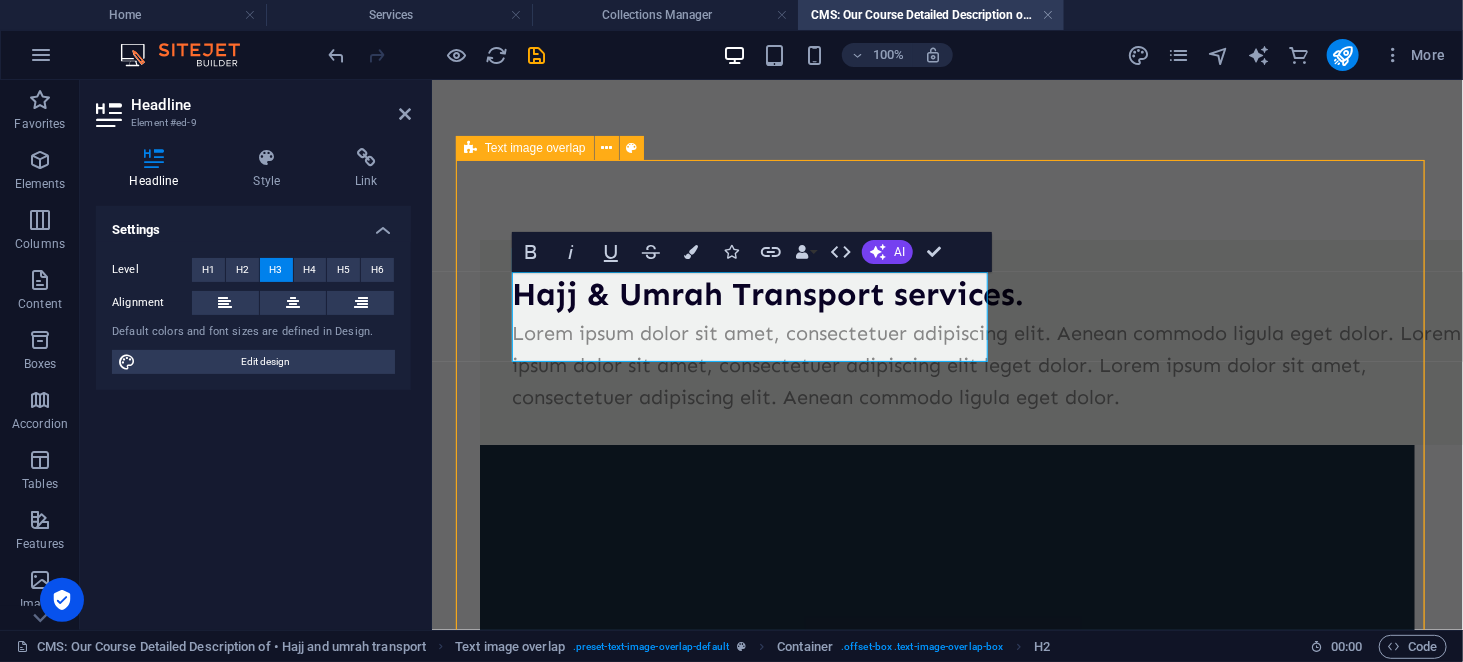 click on "Hajj & Umrah Transport services. Hajj & Umrah Transport services. Lorem ipsum dolor sit amet, consectetuer adipiscing elit. Aenean commodo ligula eget dolor. Lorem ipsum dolor sit amet, consectetuer adipiscing elit leget dolor. Lorem ipsum dolor sit amet, consectetuer adipiscing elit. Aenean commodo ligula eget dolor." at bounding box center [946, 679] 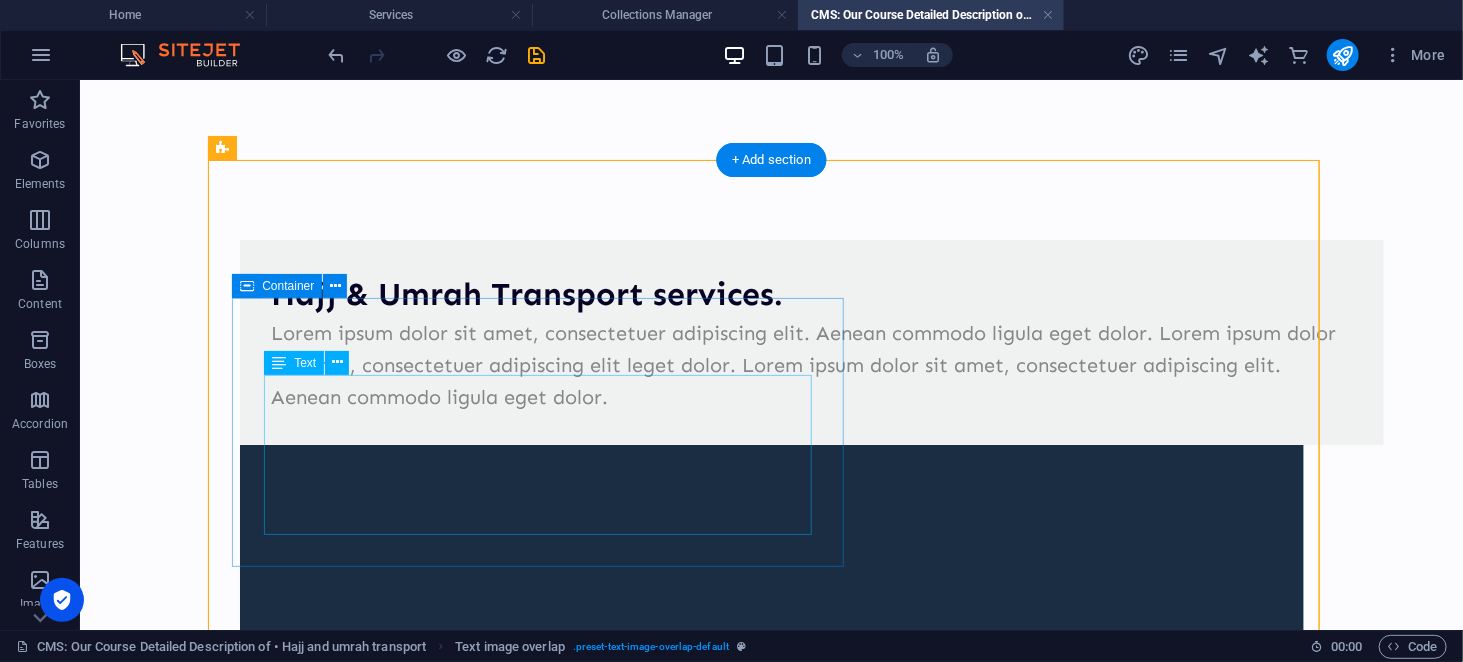 click on "Lorem ipsum dolor sit amet, consectetuer adipiscing elit. Aenean commodo ligula eget dolor. Lorem ipsum dolor sit amet, consectetuer adipiscing elit leget dolor. Lorem ipsum dolor sit amet, consectetuer adipiscing elit. Aenean commodo ligula eget dolor." at bounding box center [811, 364] 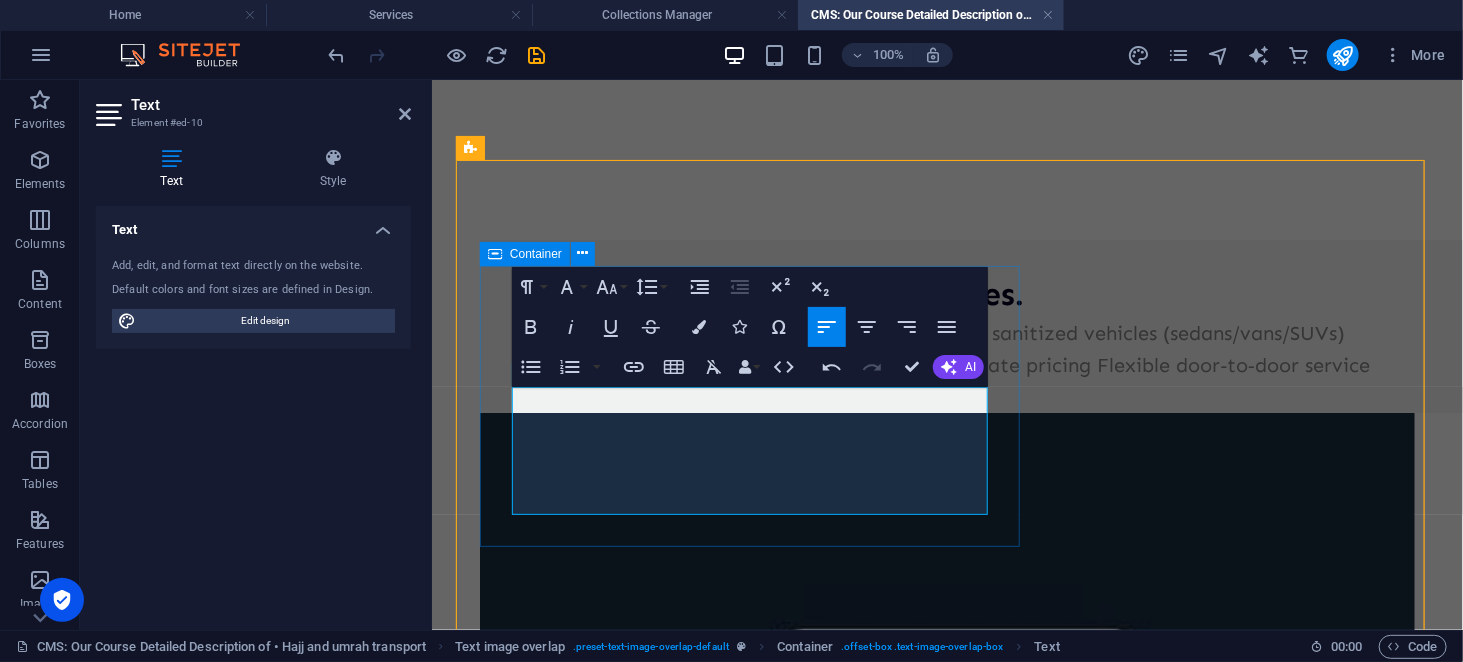scroll, scrollTop: 4095, scrollLeft: 9, axis: both 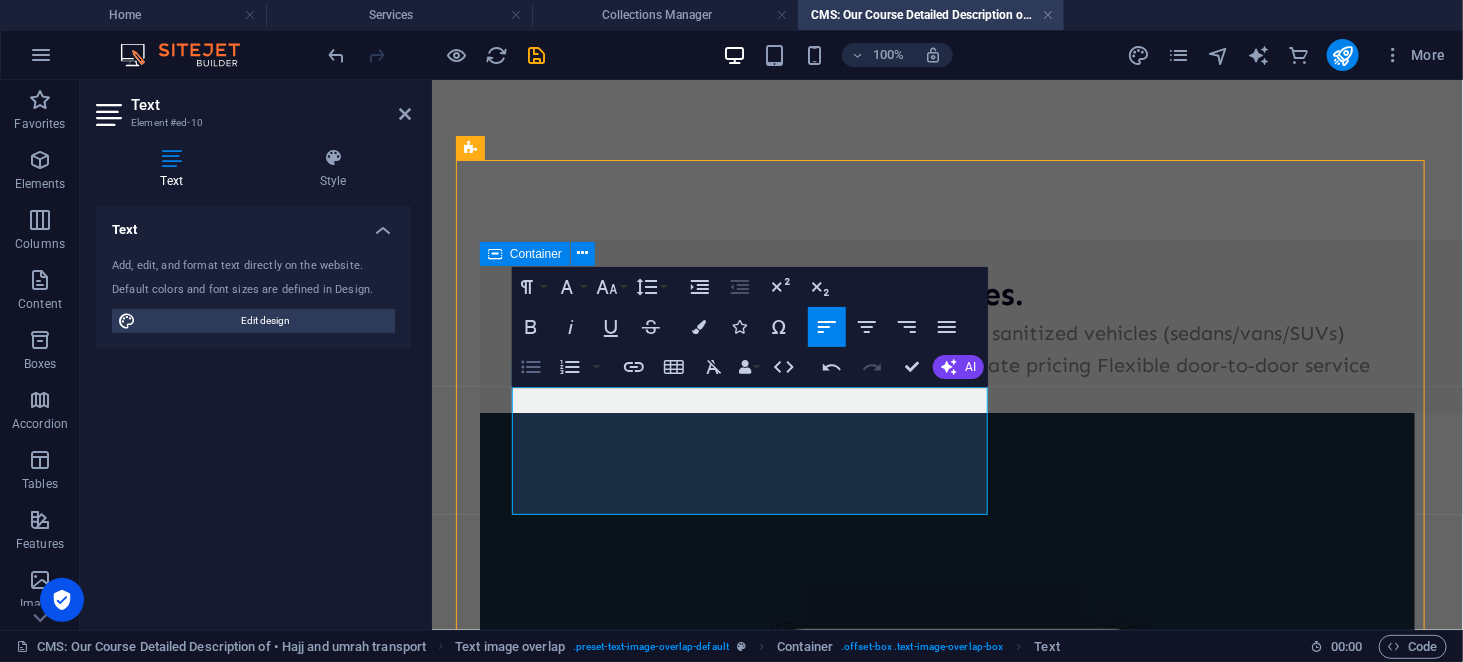 click 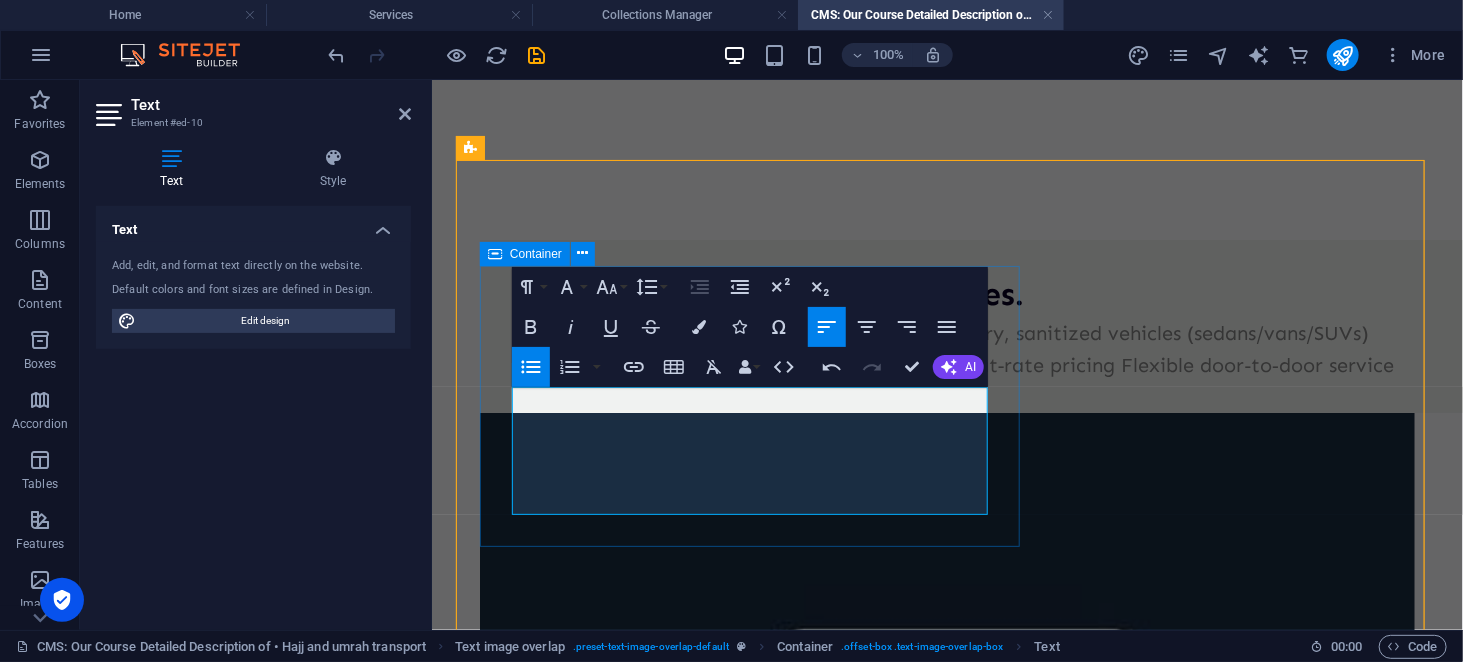 click on "24/7 private chauffeur with flight tracking Luxury, sanitized vehicles (sedans/vans/SUVs) Multilingual, professional drivers Transparent flat‑rate pricing Flexible door‑to‑door service" at bounding box center [986, 348] 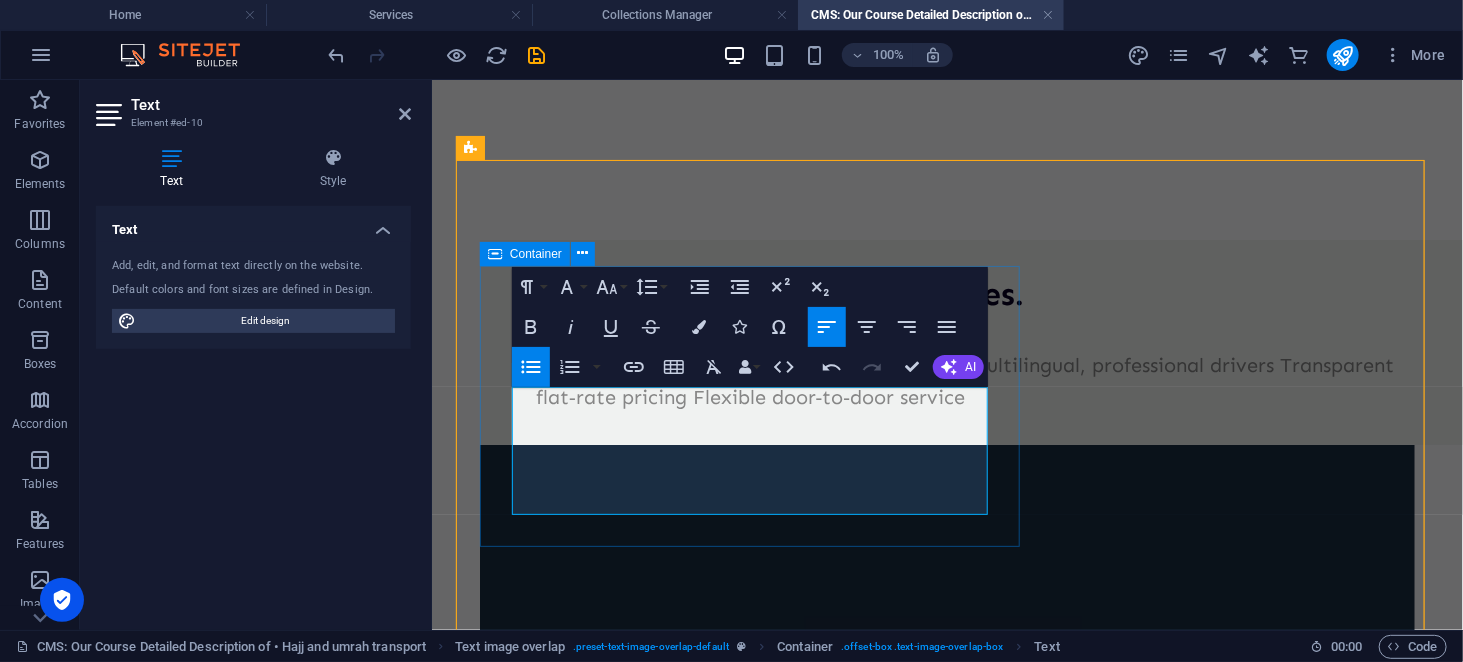 click on "Luxury, sanitized vehicles (sedans/vans/SUVs) Multilingual, professional drivers Transparent flat‑rate pricing Flexible door‑to‑door service" at bounding box center [998, 380] 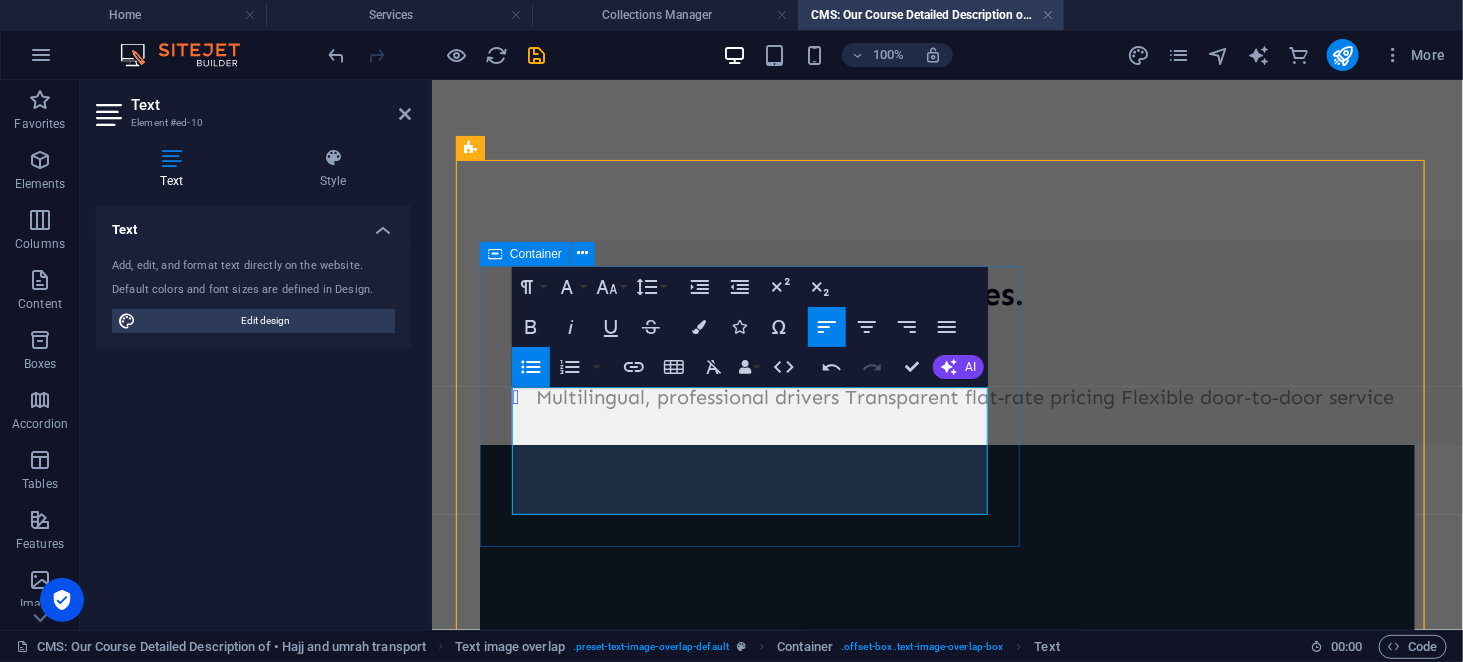 click on "Multilingual, professional drivers Transparent flat‑rate pricing Flexible door‑to‑door service" at bounding box center (998, 396) 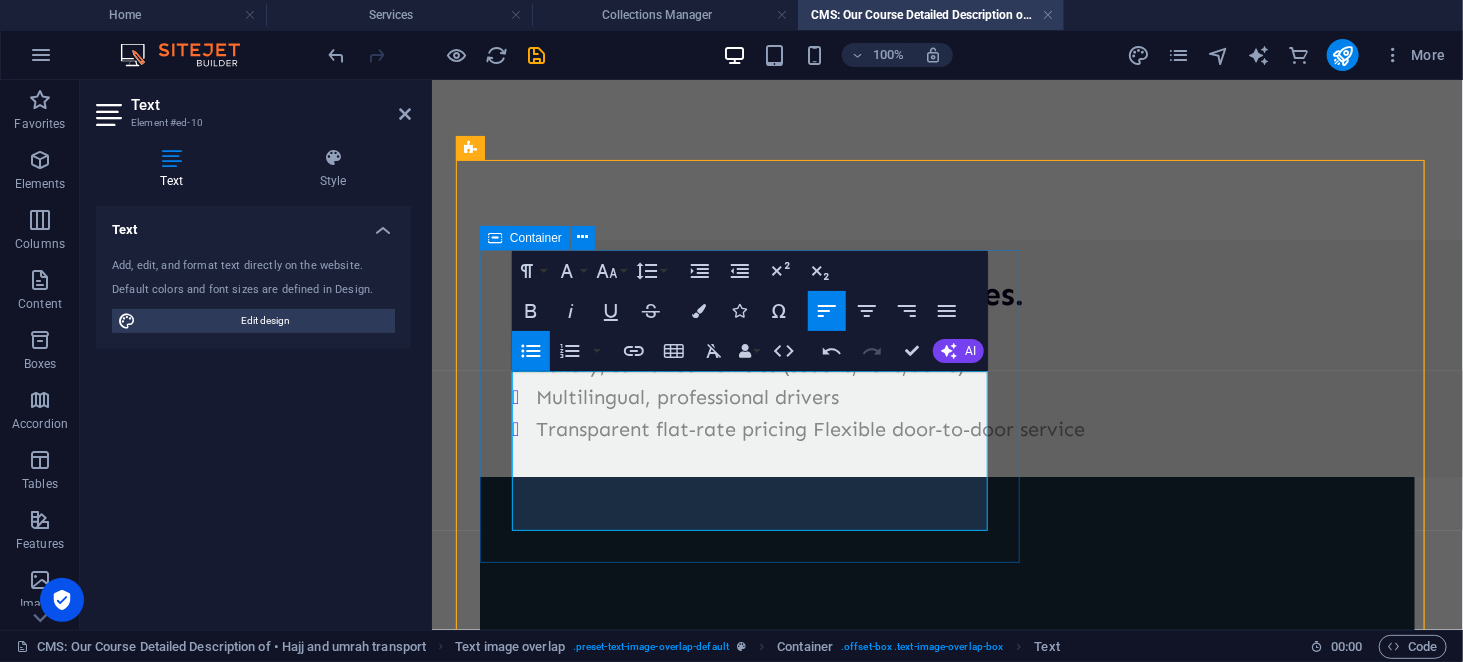 click on "Transparent flat‑rate pricing Flexible door‑to‑door service" at bounding box center [998, 428] 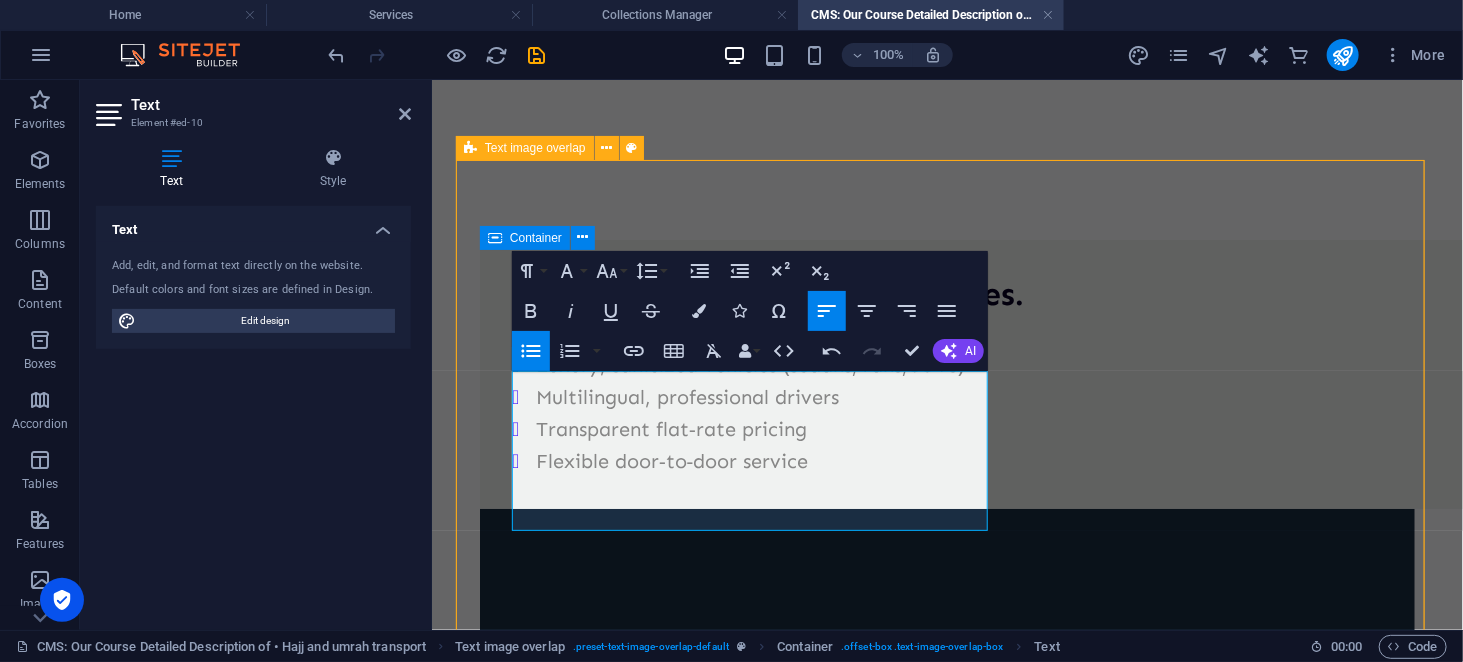 click on "Hajj & Umrah Transport services. 24/7 private chauffeur with flight tracking  Luxury, sanitized vehicles (sedans/vans/SUVs)  Multilingual, professional drivers  Transparent flat‑rate pricing  Flexible door‑to‑door service 24/7 private chauffeur with flight tracking Luxury, sanitized vehicles (sedans/vans/SUVs) Multilingual, professional drivers Transparent flat‑rate pricing Flexible door‑to‑door service" at bounding box center (946, 711) 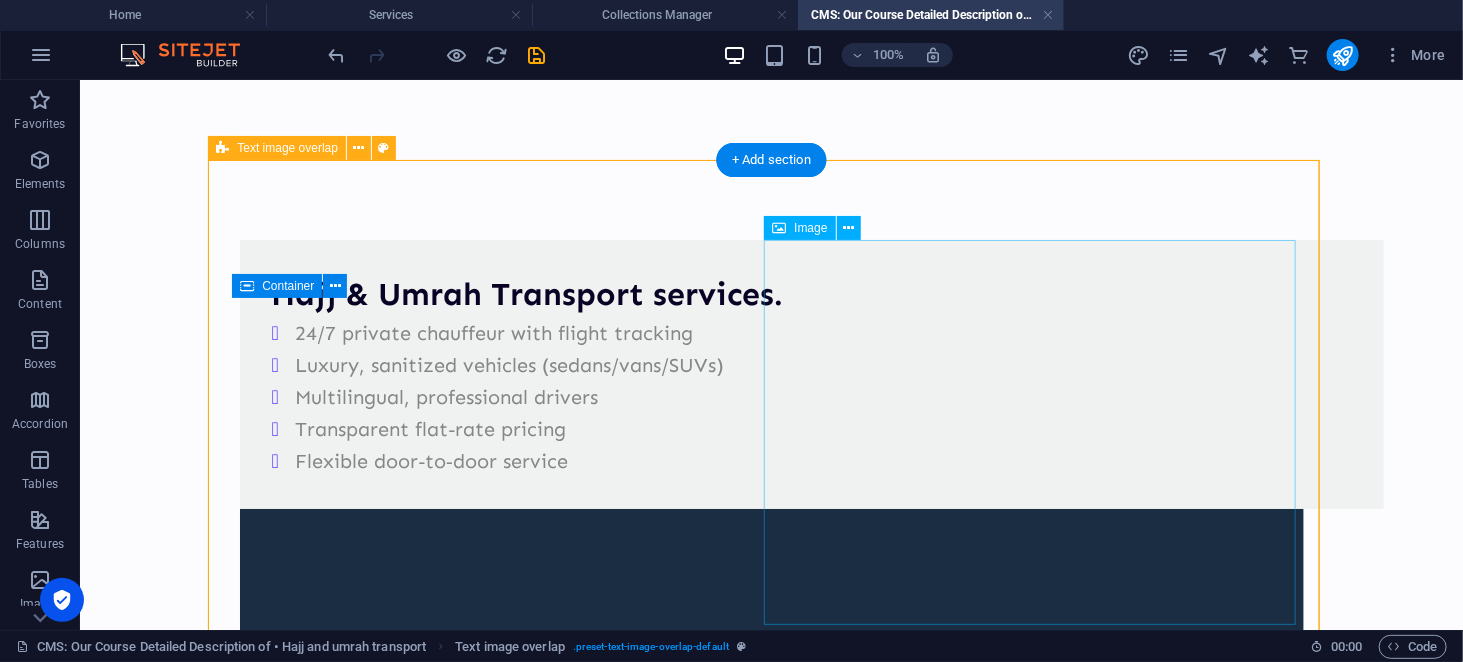 click at bounding box center [771, 893] 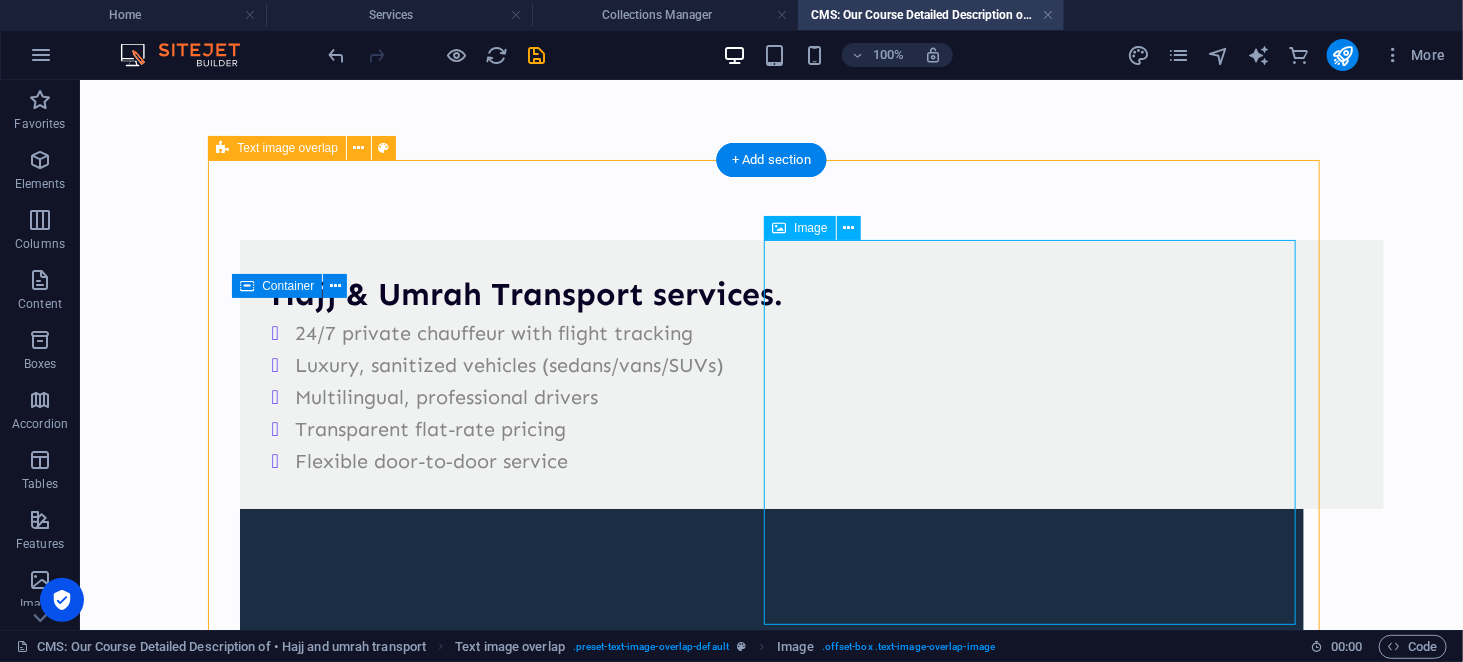 click at bounding box center (771, 893) 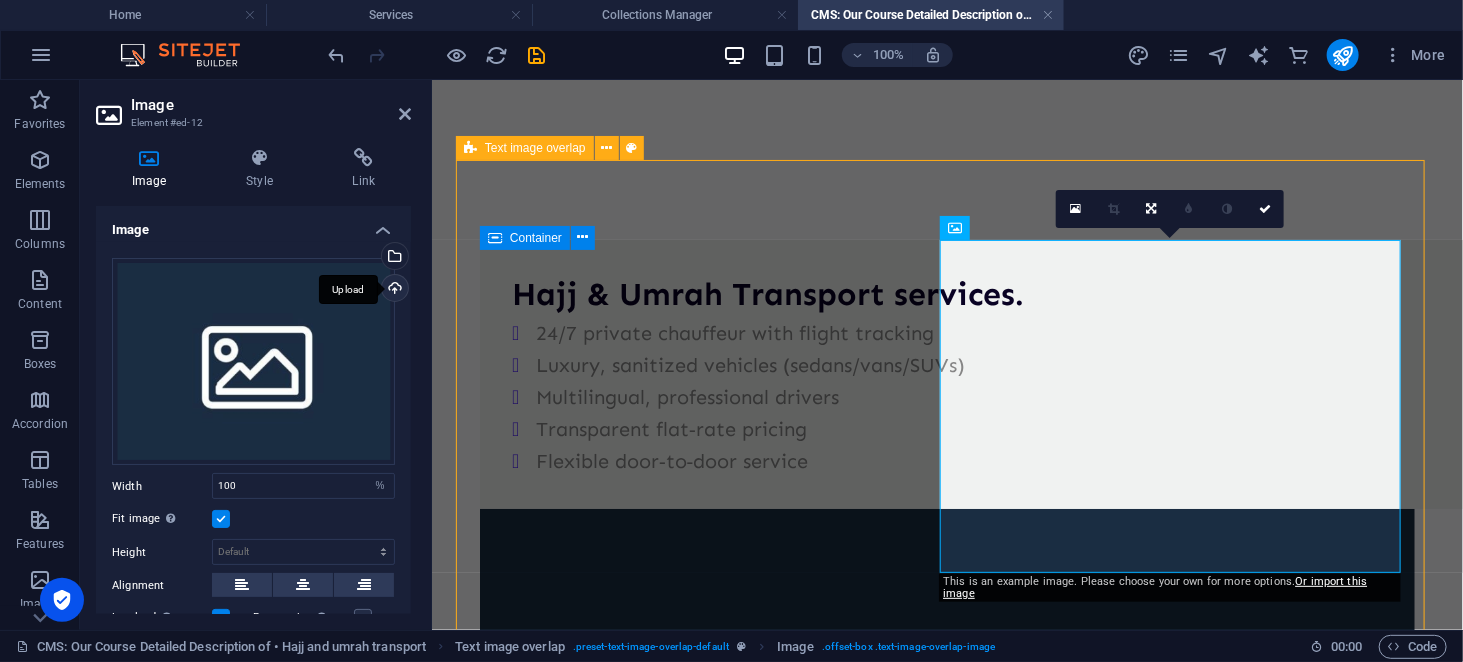 click on "Upload" at bounding box center (393, 290) 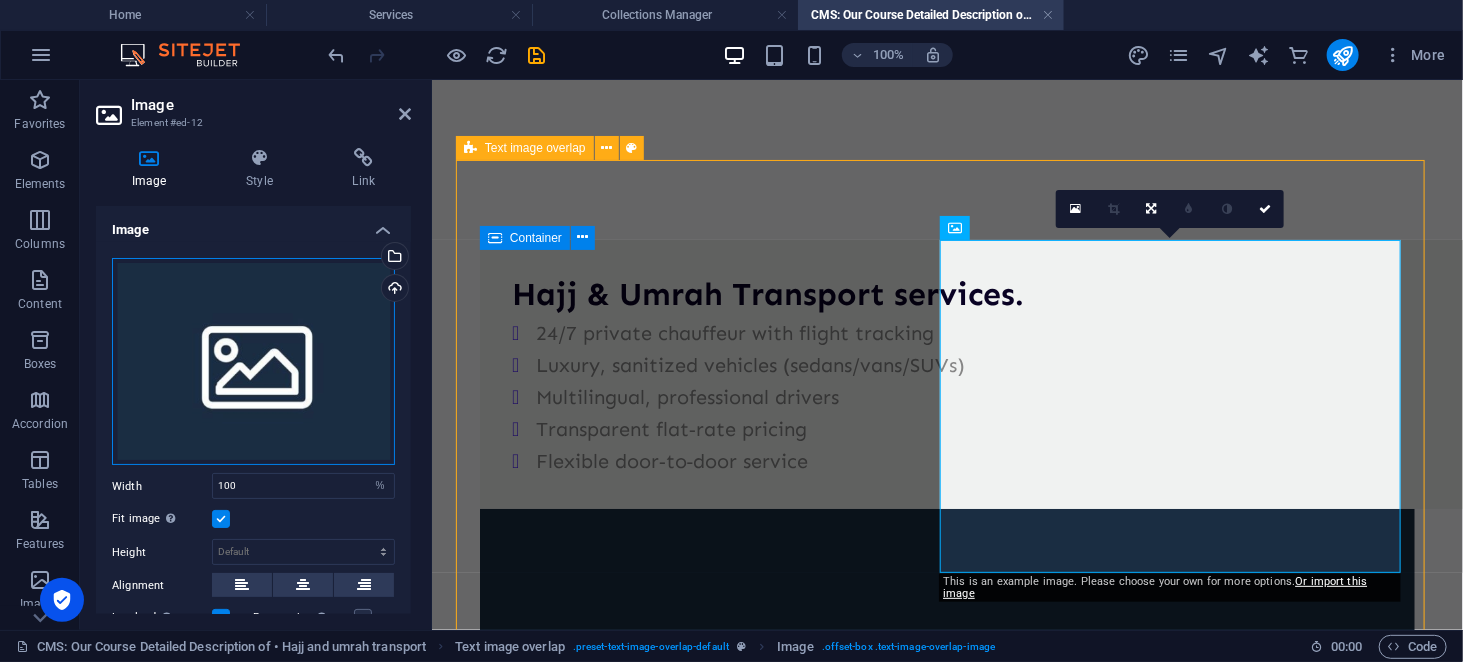 click on "Drag files here, click to choose files or select files from Files or our free stock photos & videos" at bounding box center (253, 362) 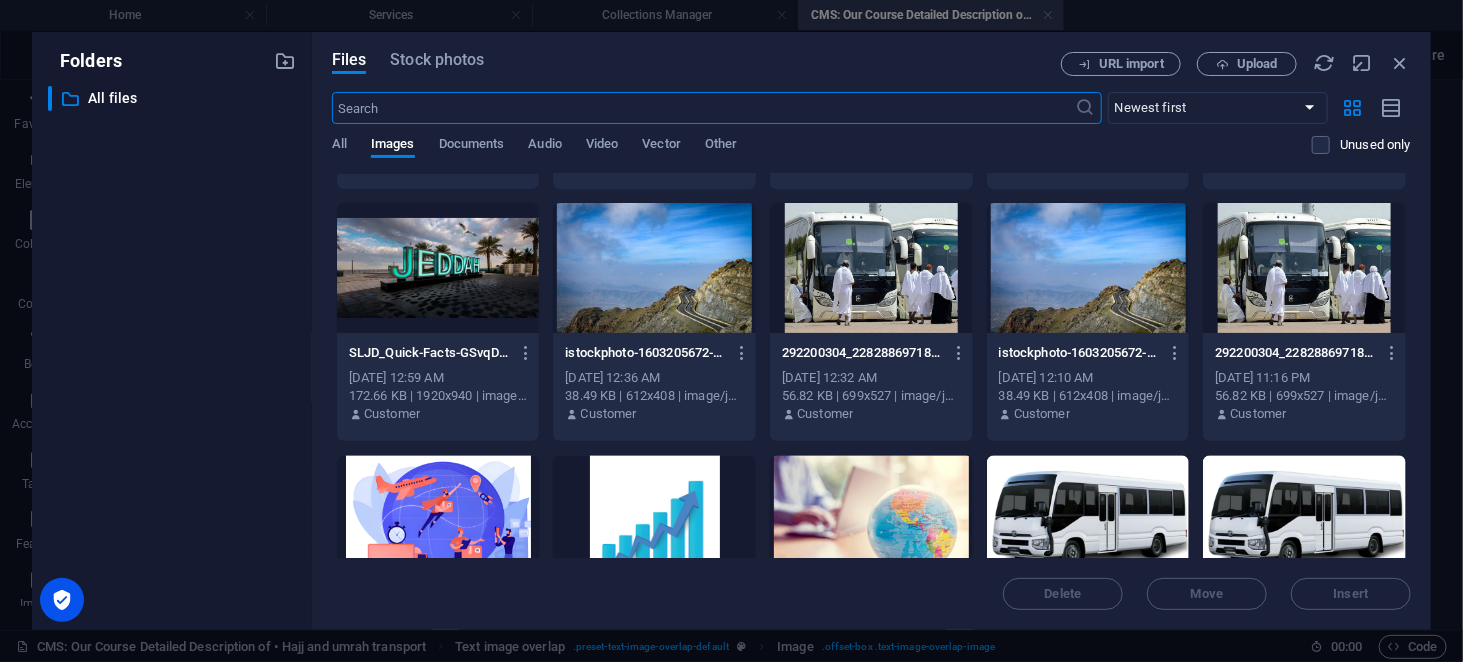 scroll, scrollTop: 1989, scrollLeft: 0, axis: vertical 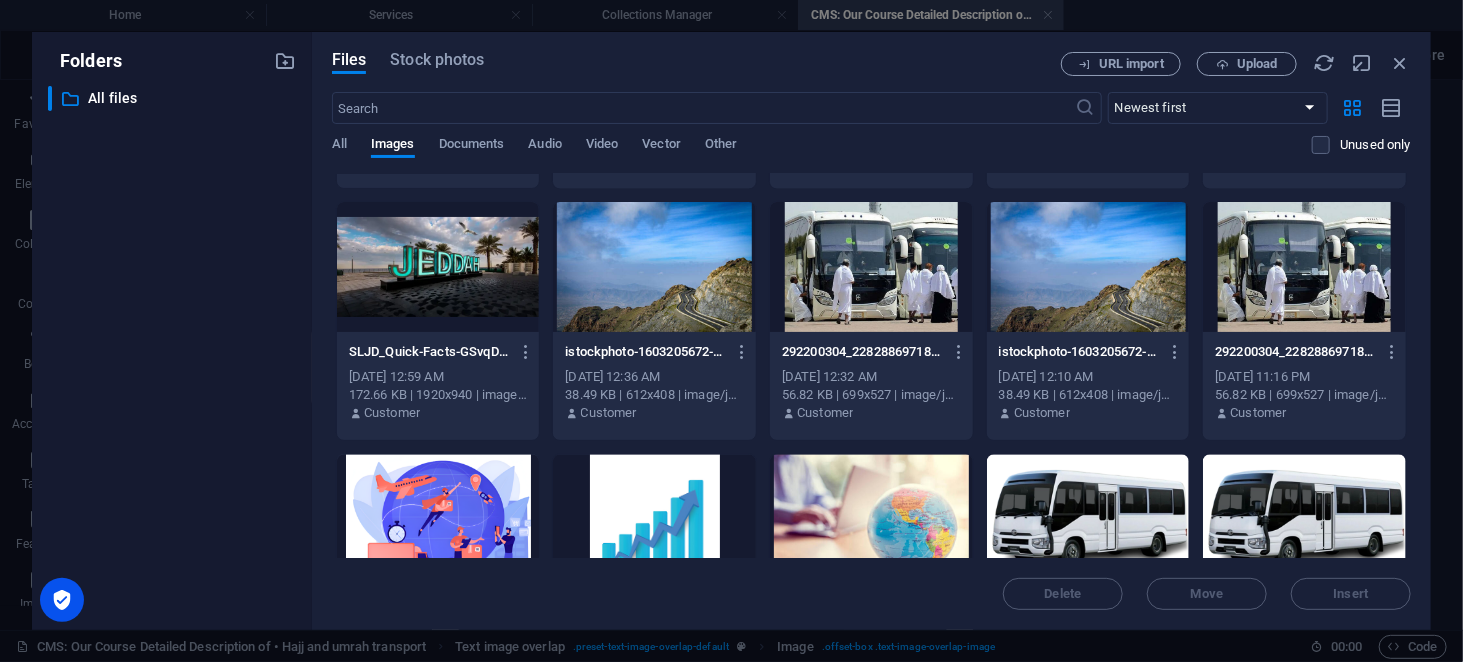 click at bounding box center (871, 267) 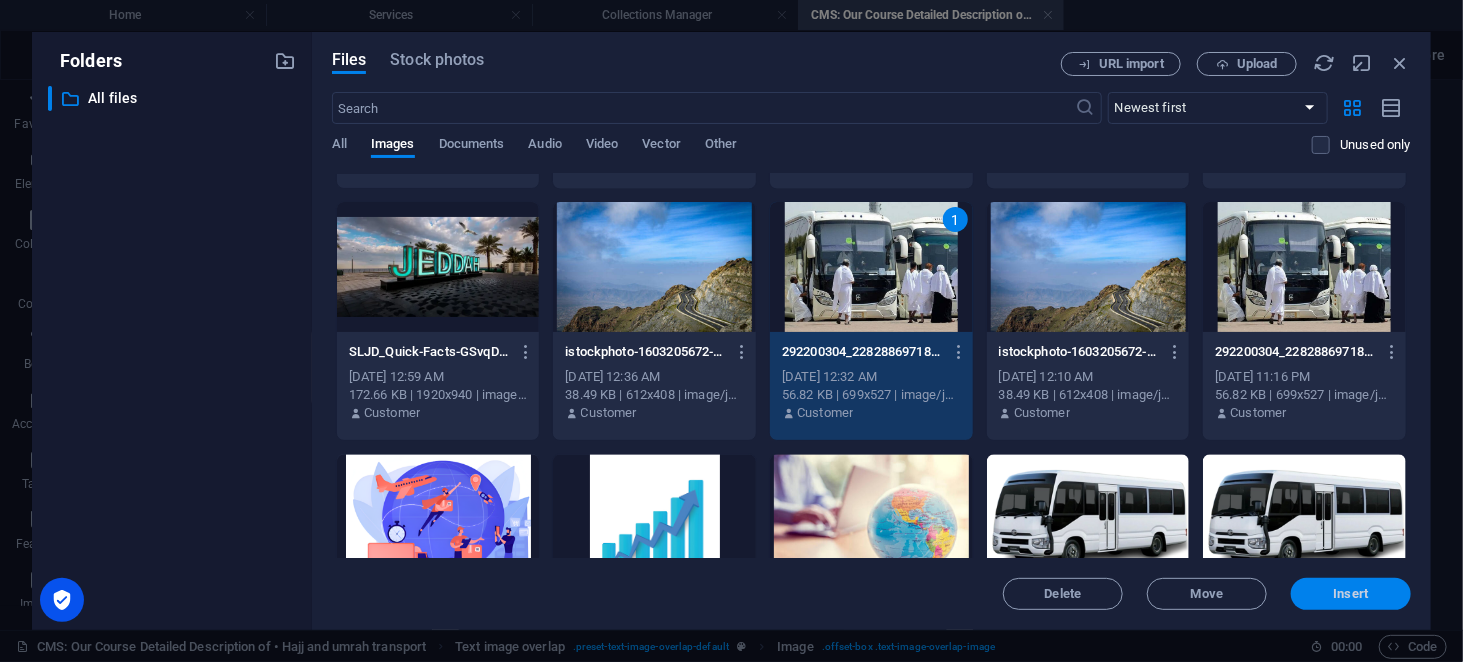 click on "Insert" at bounding box center [1351, 594] 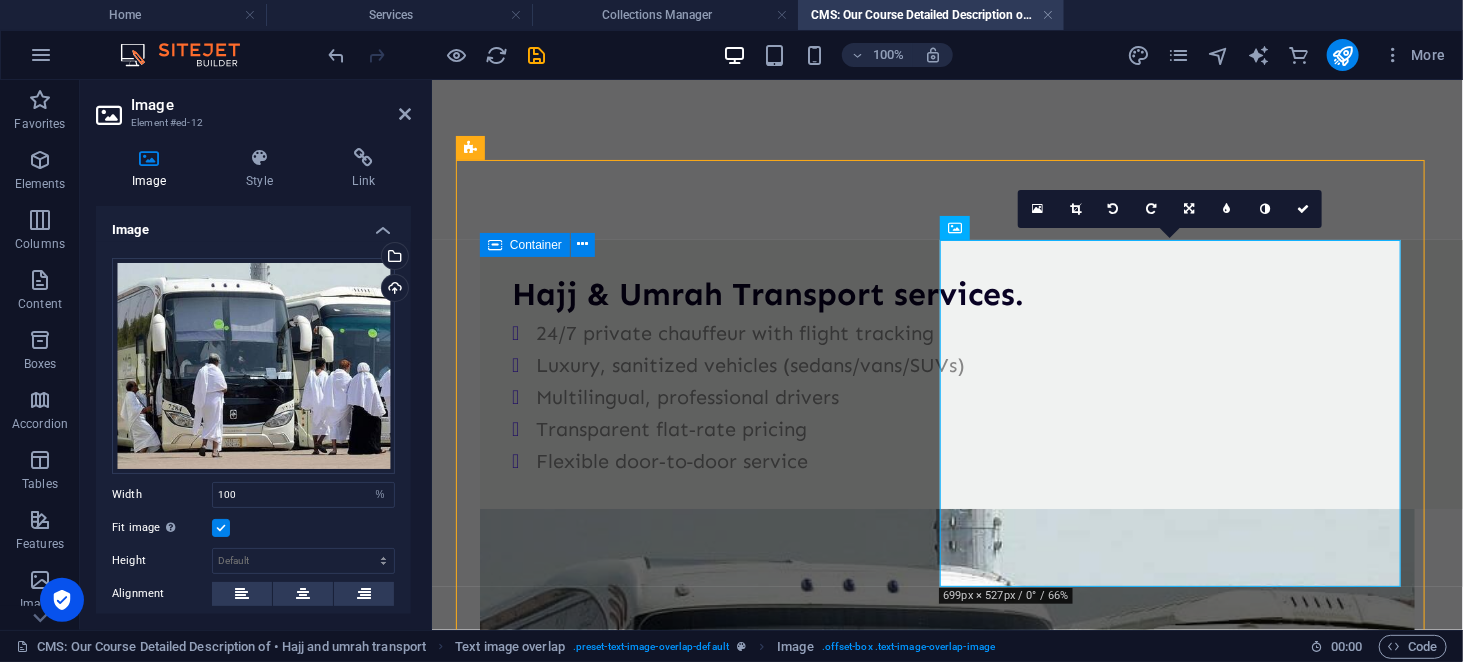 click on "Hajj & Umrah Transport services. 24/7 private chauffeur with flight tracking  Luxury, sanitized vehicles (sedans/vans/SUVs)  Multilingual, professional drivers  Transparent flat‑rate pricing  Flexible door‑to‑door service Contact Us" at bounding box center (946, 751) 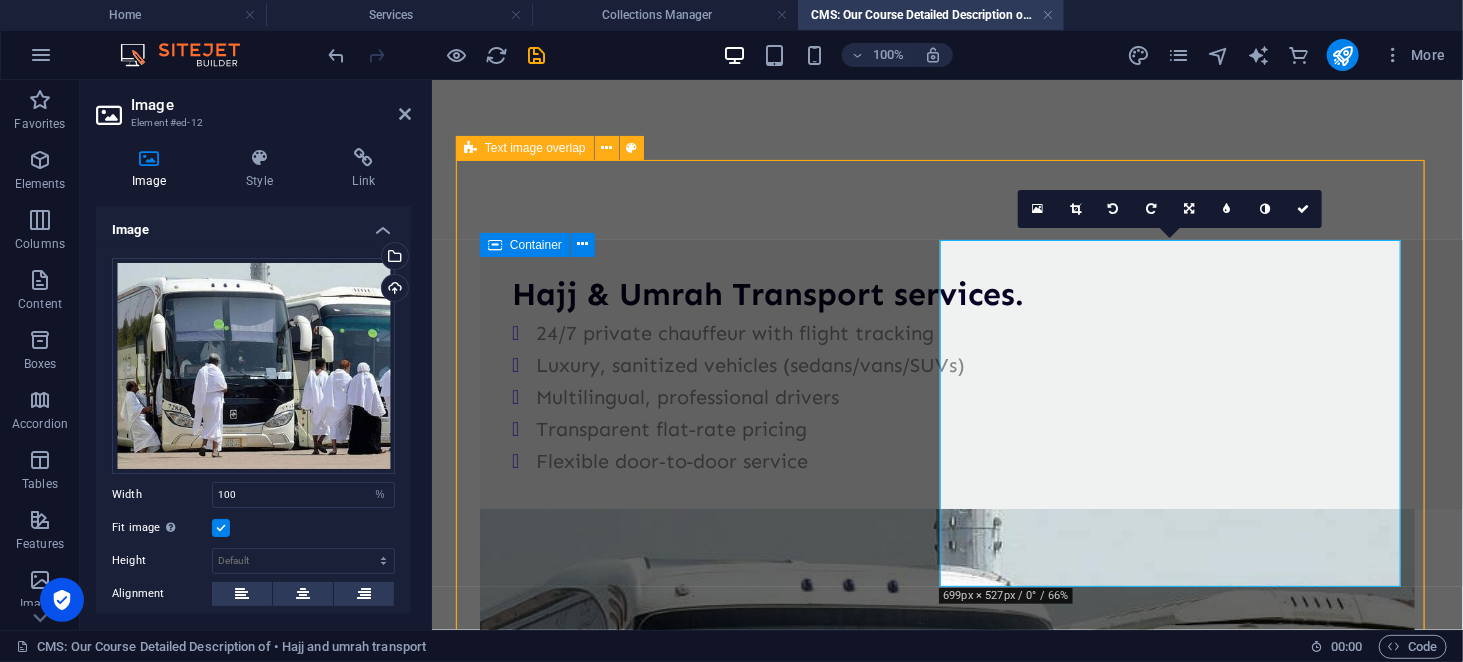 click on "Hajj & Umrah Transport services. 24/7 private chauffeur with flight tracking  Luxury, sanitized vehicles (sedans/vans/SUVs)  Multilingual, professional drivers  Transparent flat‑rate pricing  Flexible door‑to‑door service" at bounding box center [946, 726] 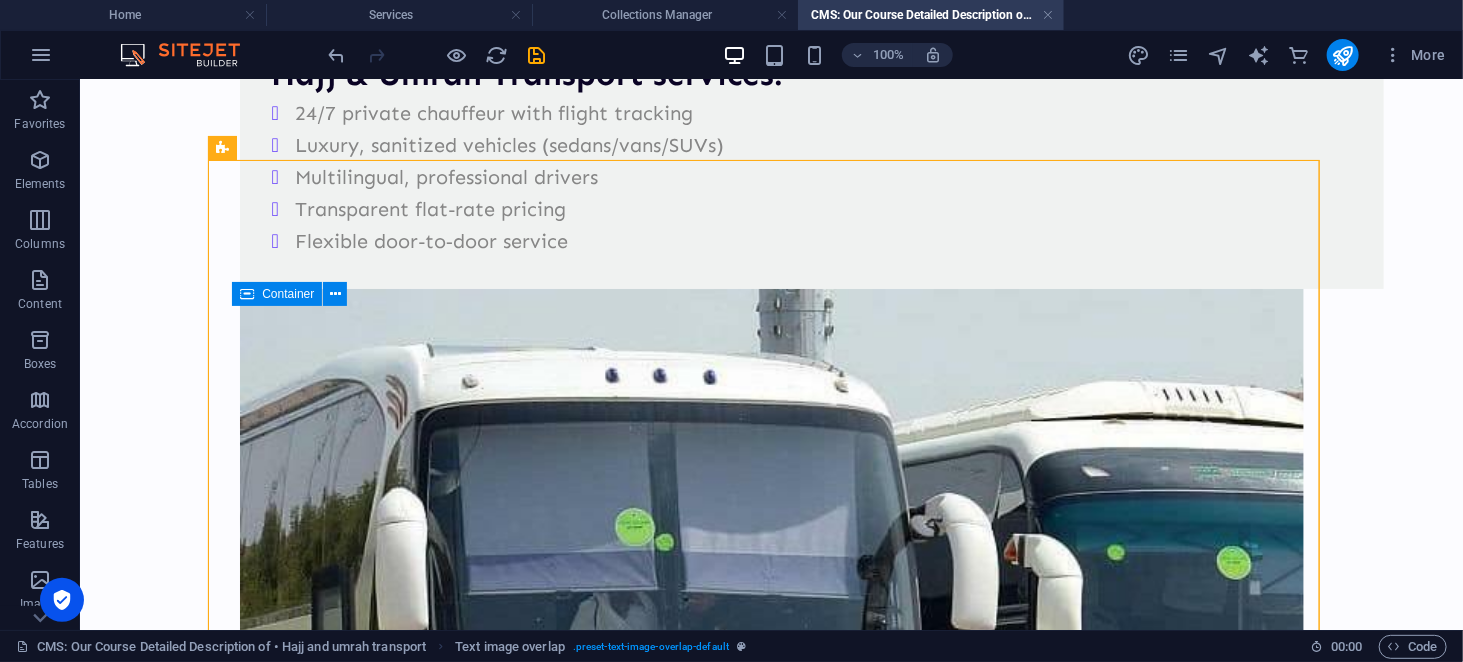 scroll, scrollTop: 0, scrollLeft: 0, axis: both 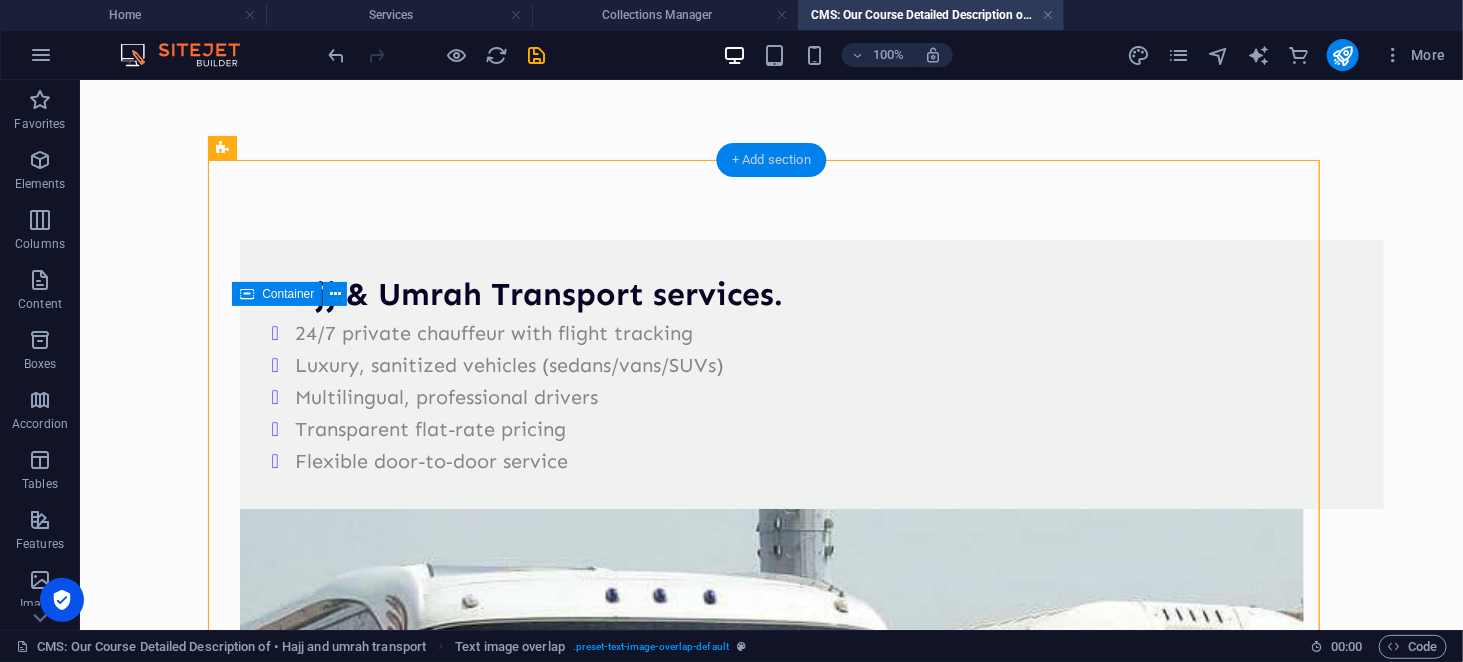 click on "+ Add section" at bounding box center [771, 160] 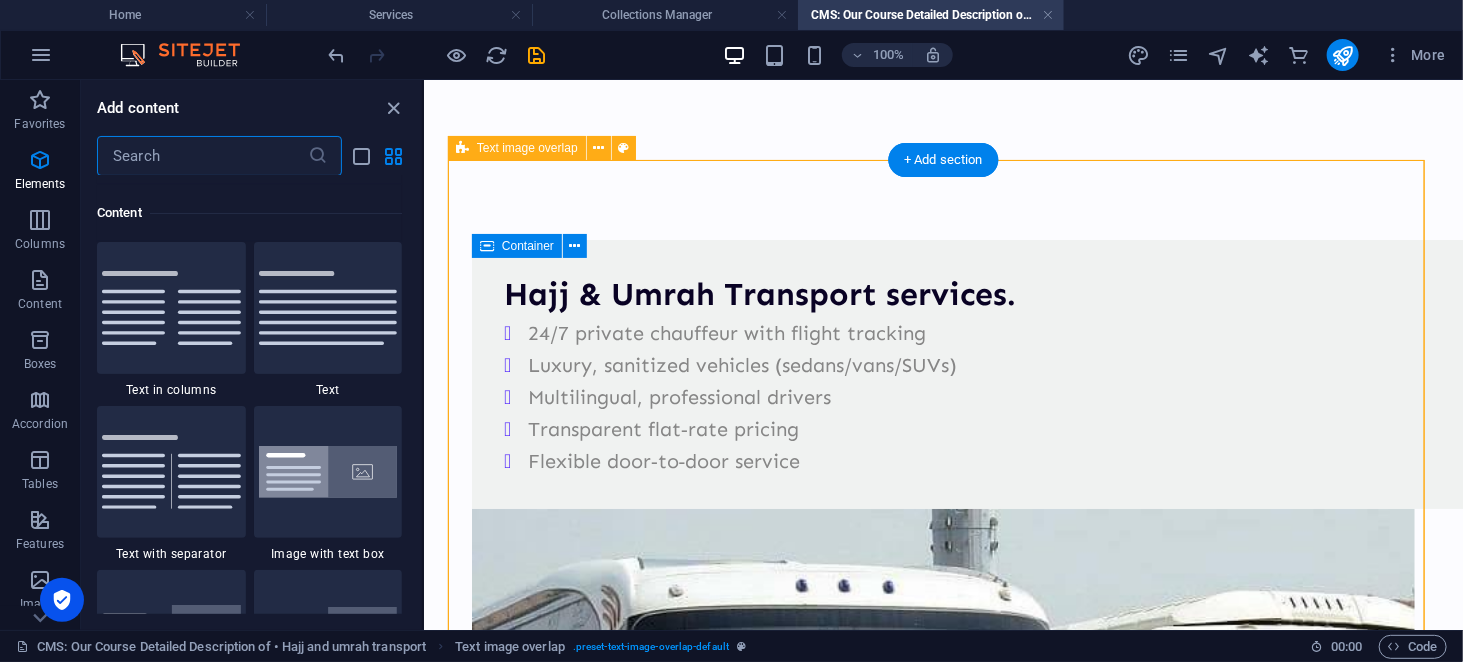scroll, scrollTop: 3498, scrollLeft: 0, axis: vertical 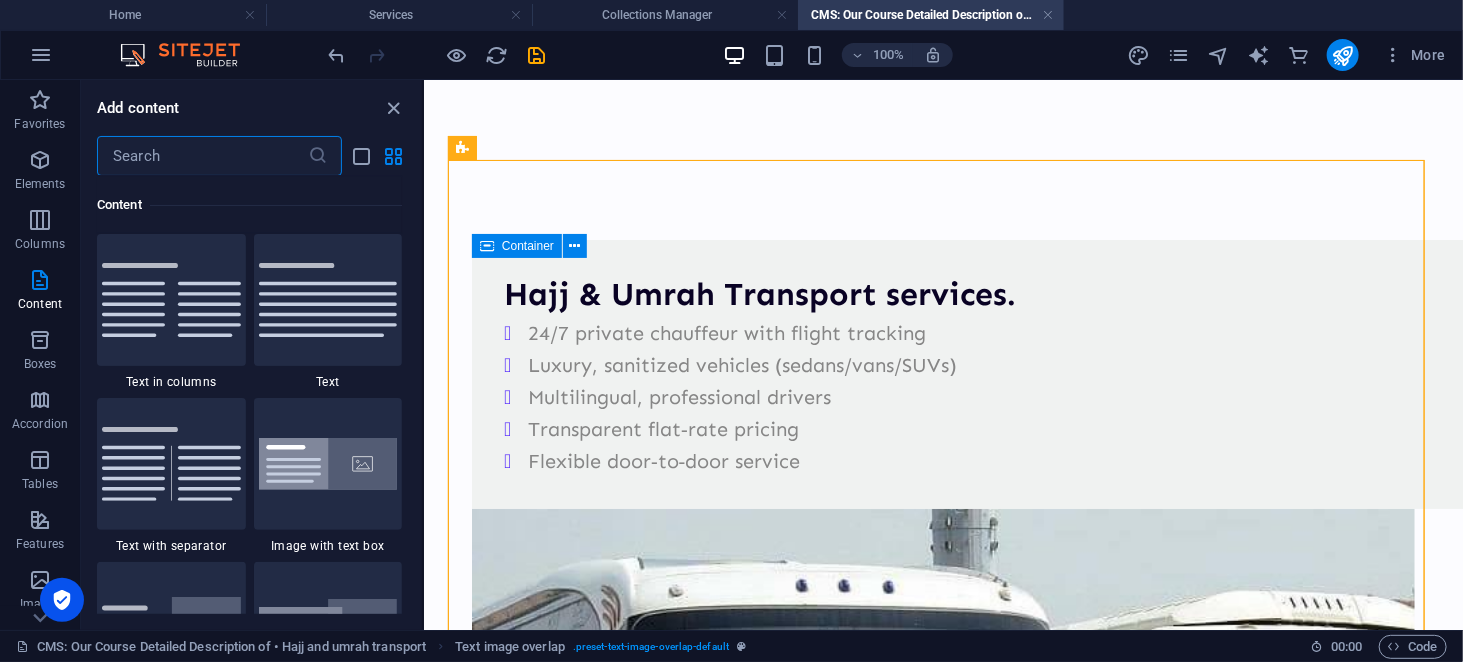 click at bounding box center (202, 156) 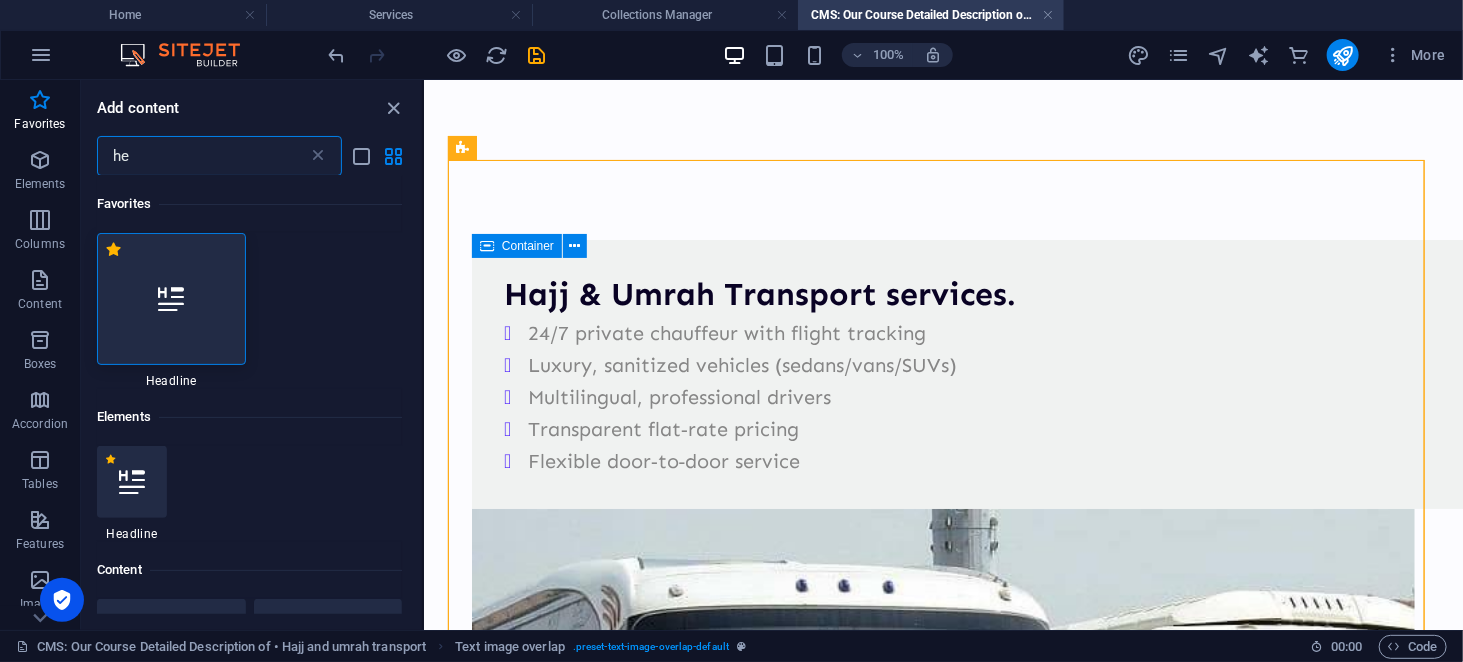 scroll, scrollTop: 0, scrollLeft: 0, axis: both 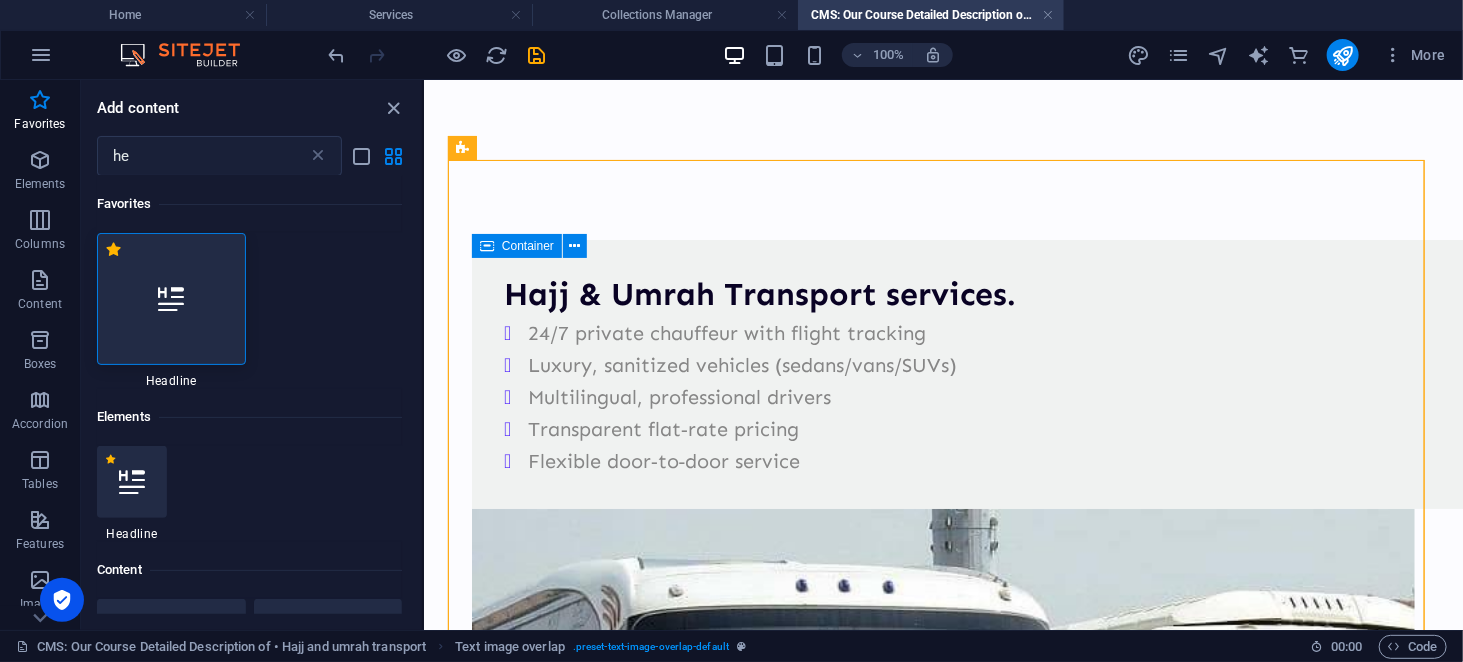 click at bounding box center [171, 299] 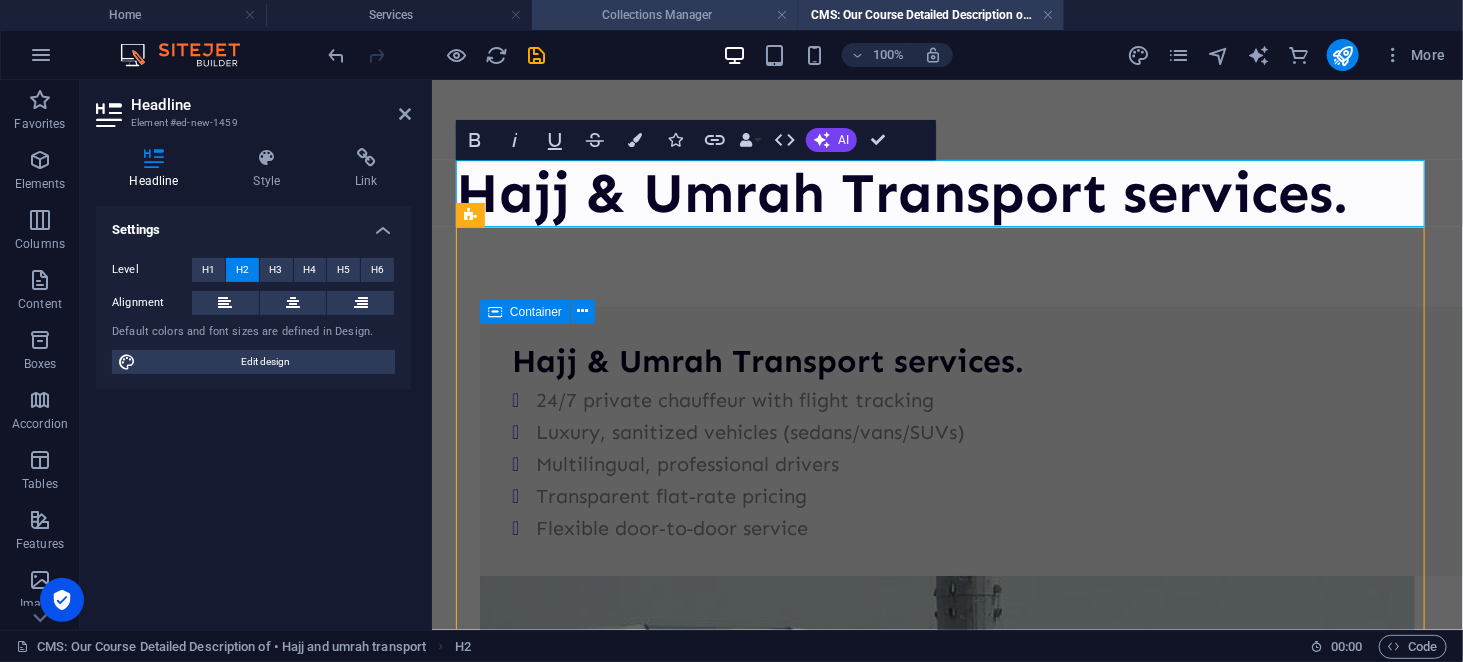 scroll, scrollTop: 231, scrollLeft: 4, axis: both 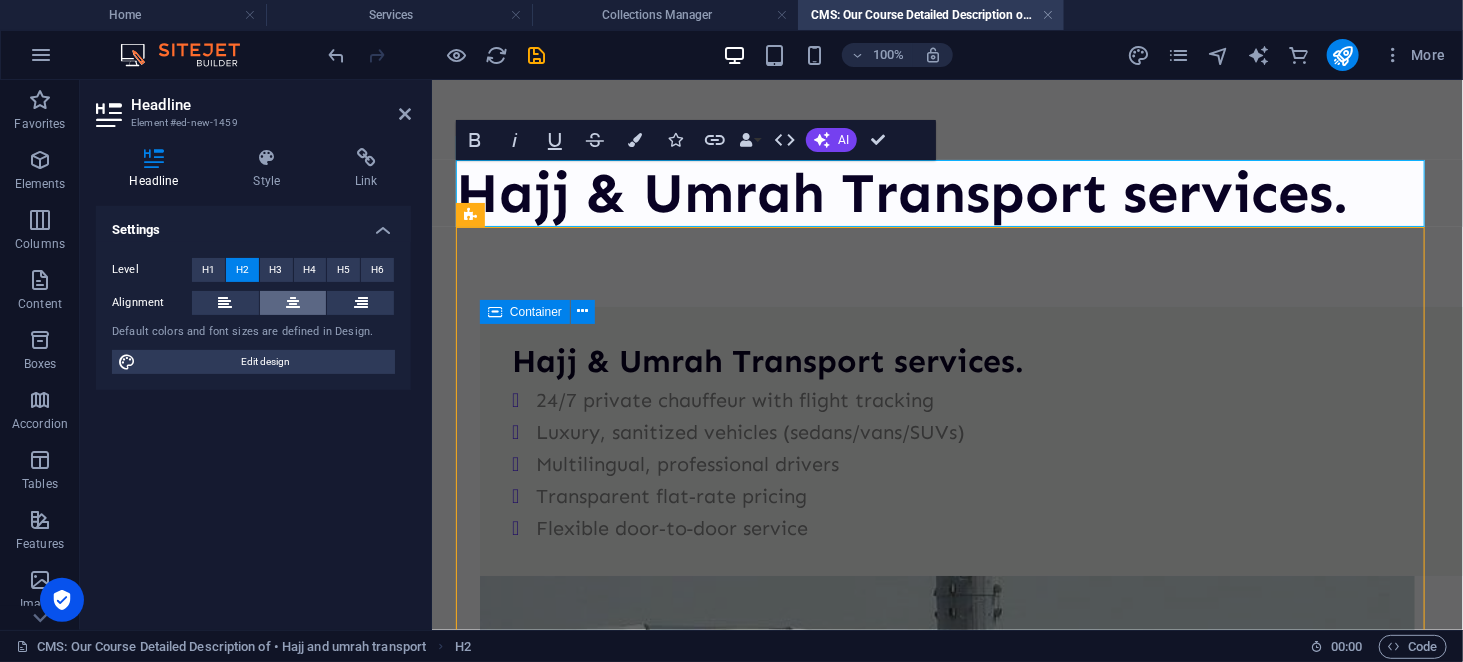click at bounding box center (293, 303) 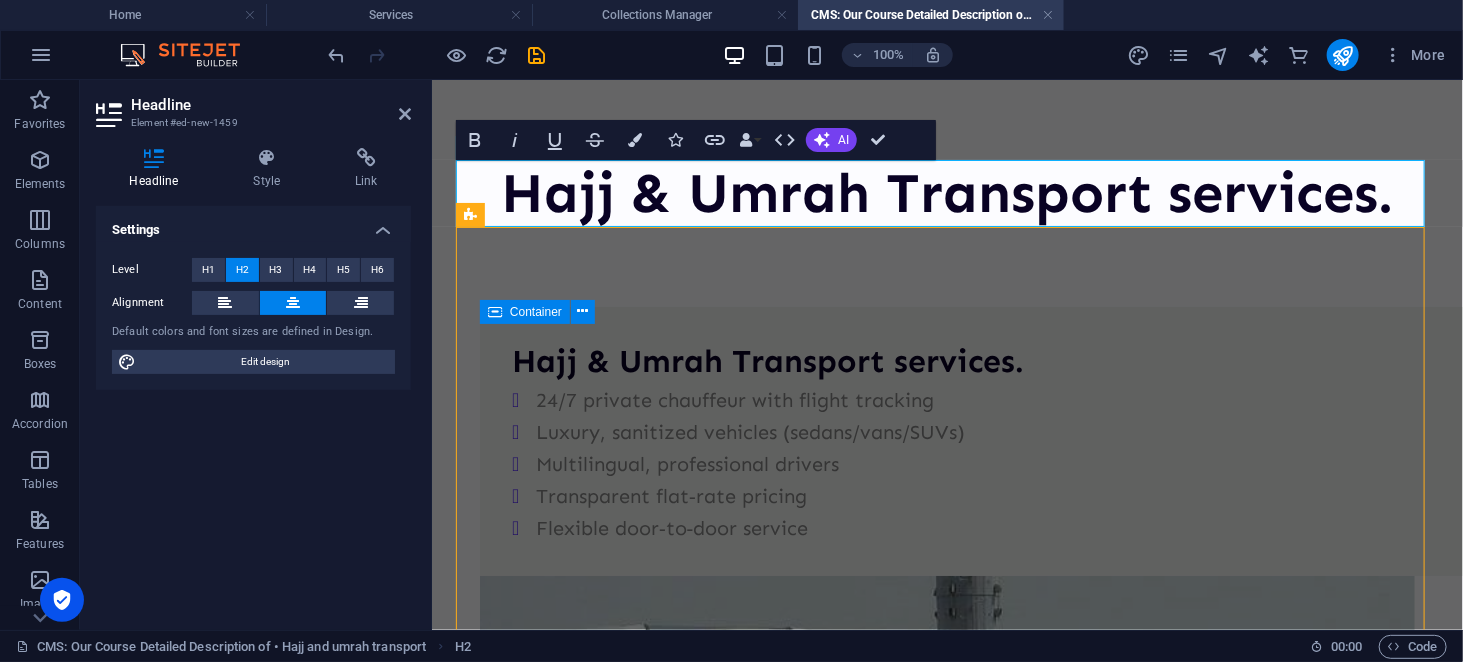 click on "Hajj & Umrah Transport services. Hajj & Umrah Transport services. Hajj & Umrah Transport services. 24/7 private chauffeur with flight tracking  Luxury, sanitized vehicles (sedans/vans/SUVs)  Multilingual, professional drivers  Transparent flat‑rate pricing  Flexible door‑to‑door service Contact Us" at bounding box center [946, 784] 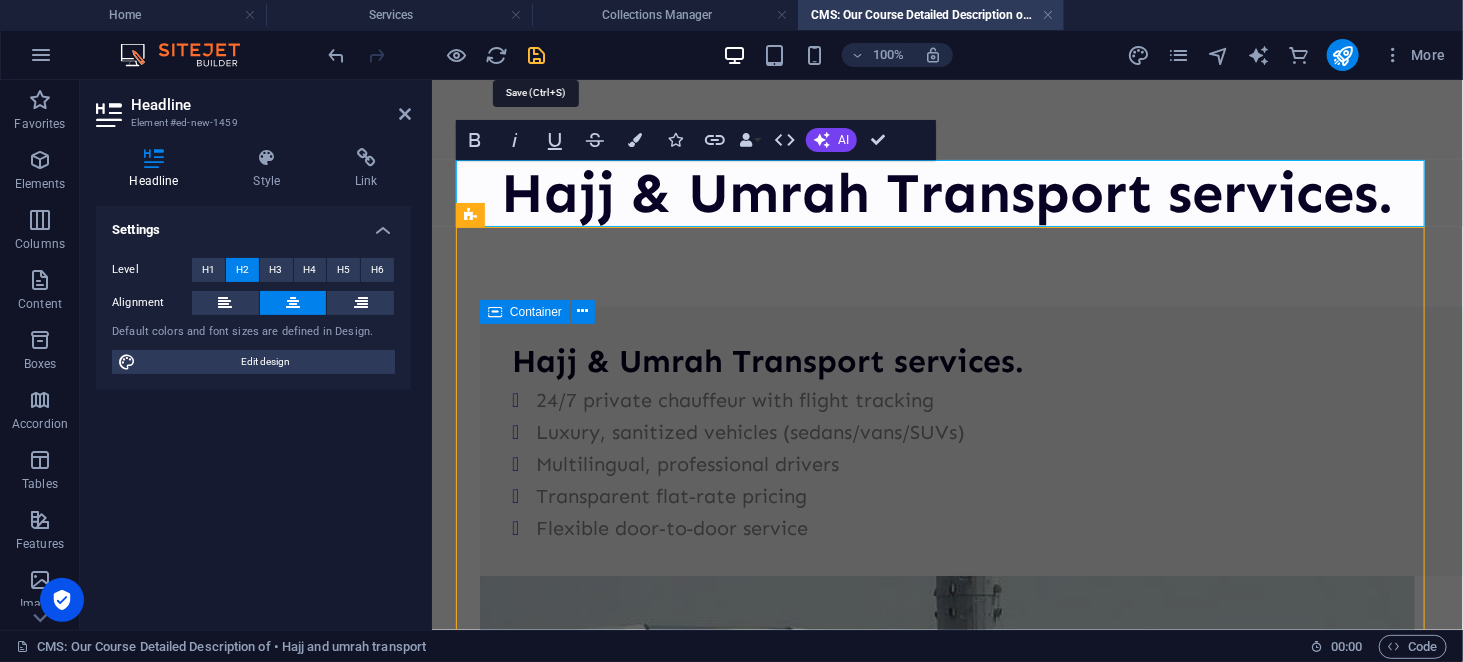 click at bounding box center [537, 55] 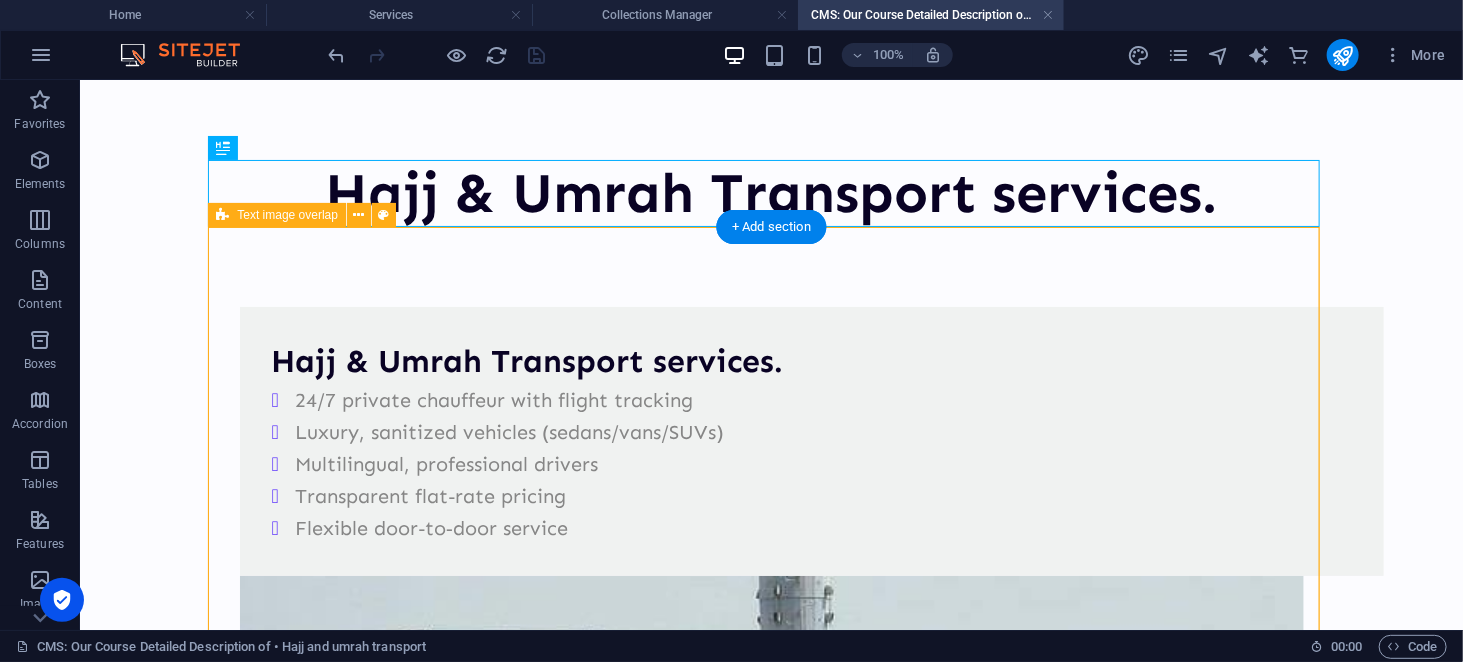 scroll, scrollTop: 102, scrollLeft: 0, axis: vertical 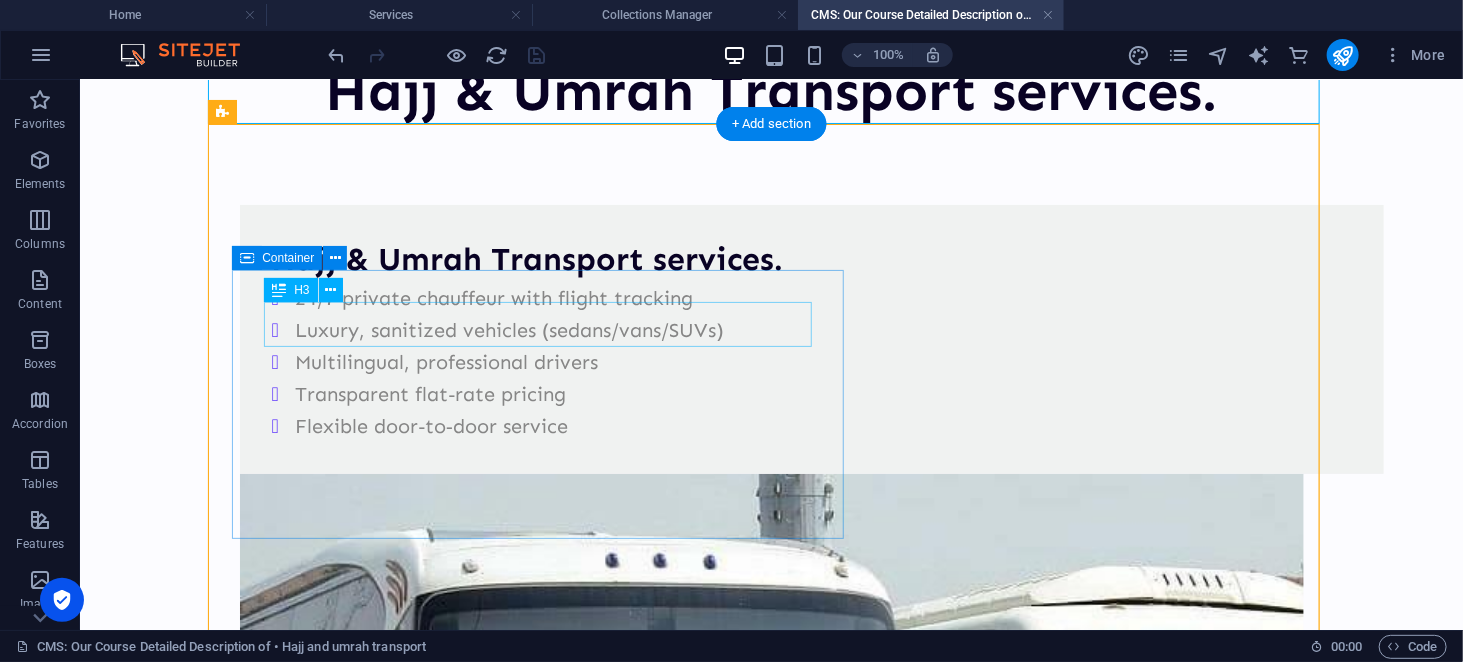 click on "Hajj & Umrah Transport services." at bounding box center [811, 258] 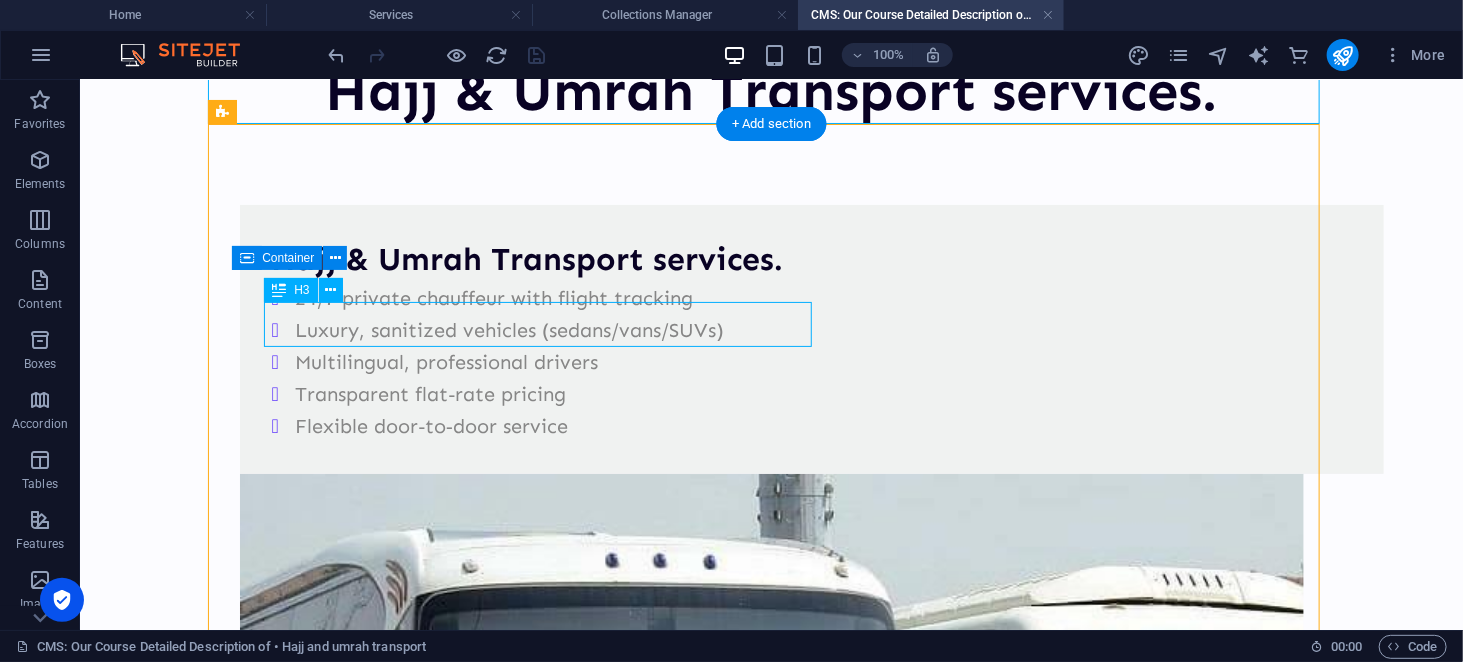 click on "Hajj & Umrah Transport services." at bounding box center [811, 258] 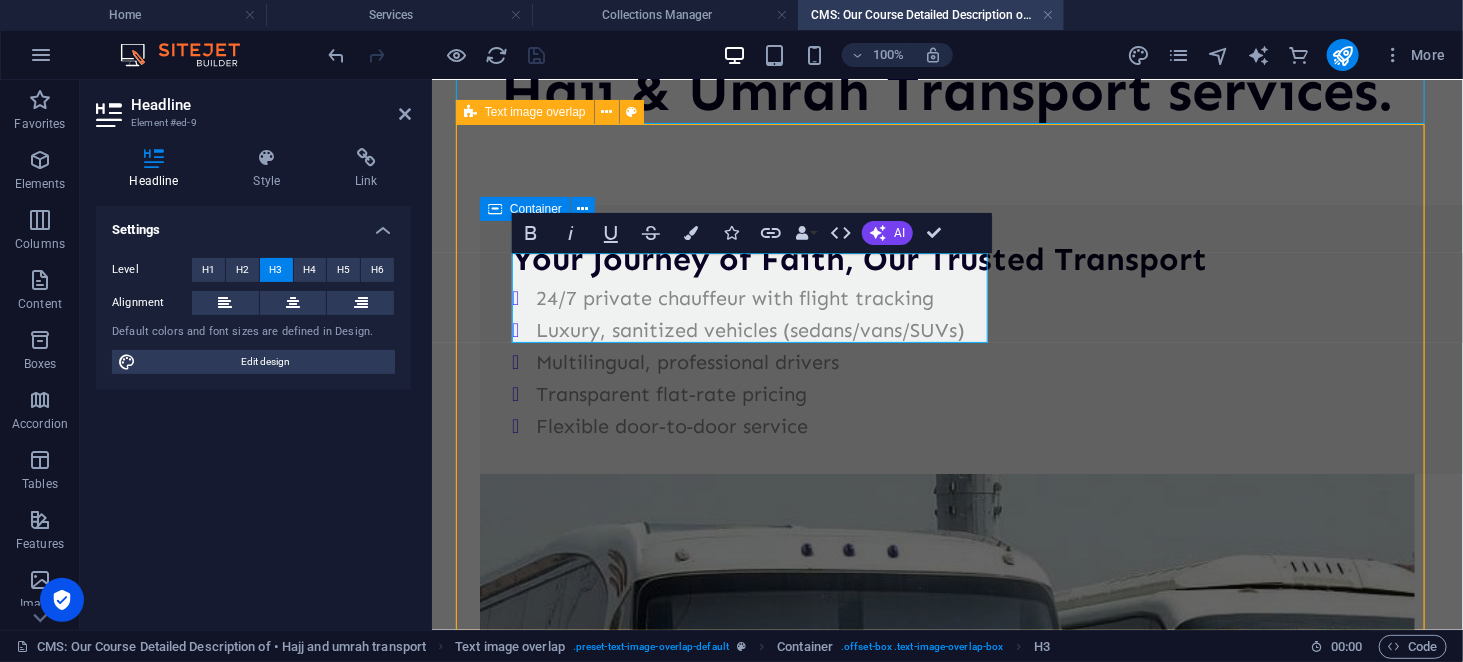 click on "Your Journey of Faith, Our Trusted Transport 24/7 private chauffeur with flight tracking  Luxury, sanitized vehicles (sedans/vans/SUVs)  Multilingual, professional drivers  Transparent flat‑rate pricing  Flexible door‑to‑door service" at bounding box center [946, 691] 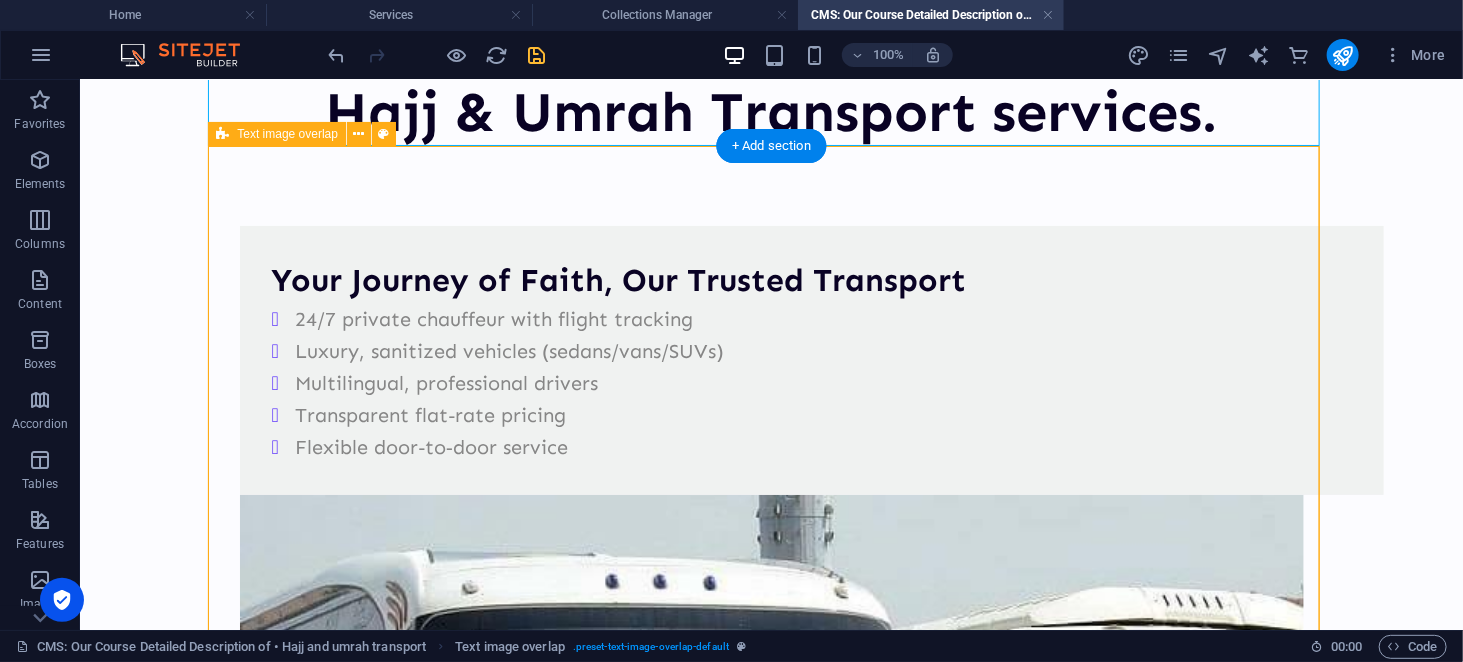 scroll, scrollTop: 0, scrollLeft: 0, axis: both 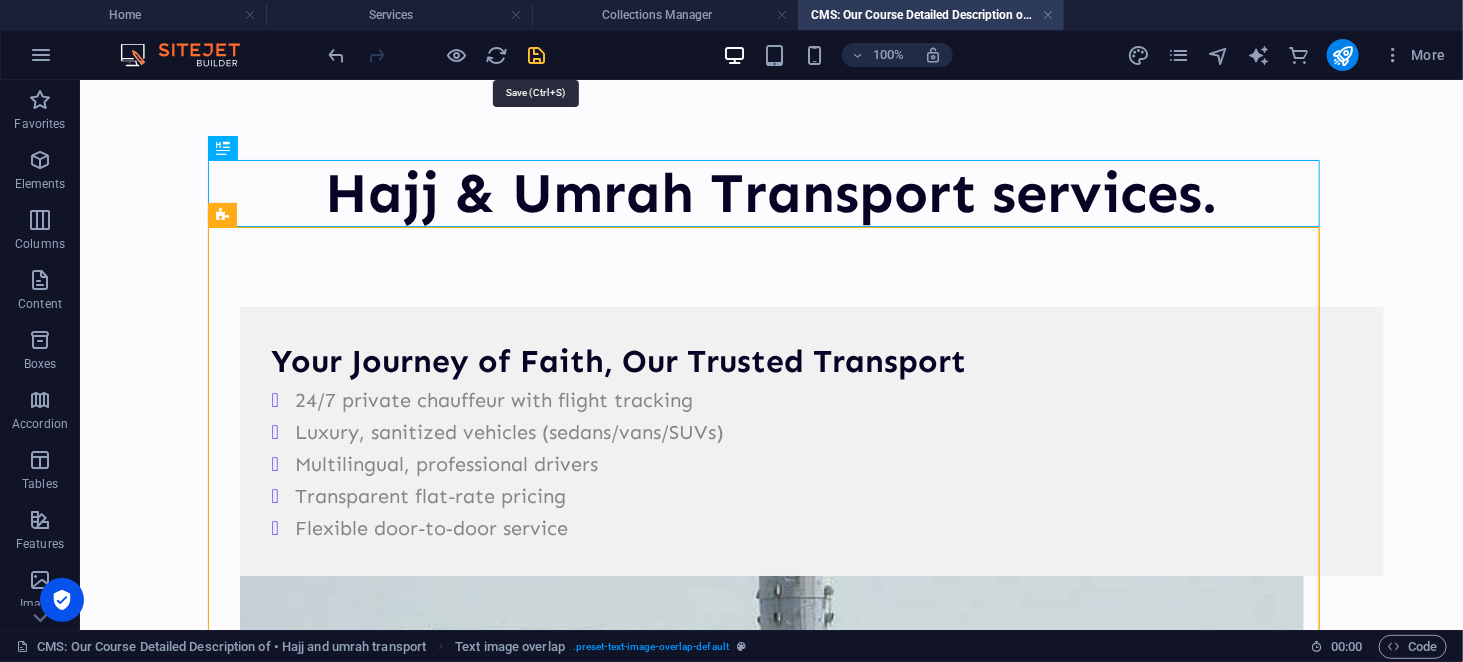 click at bounding box center [537, 55] 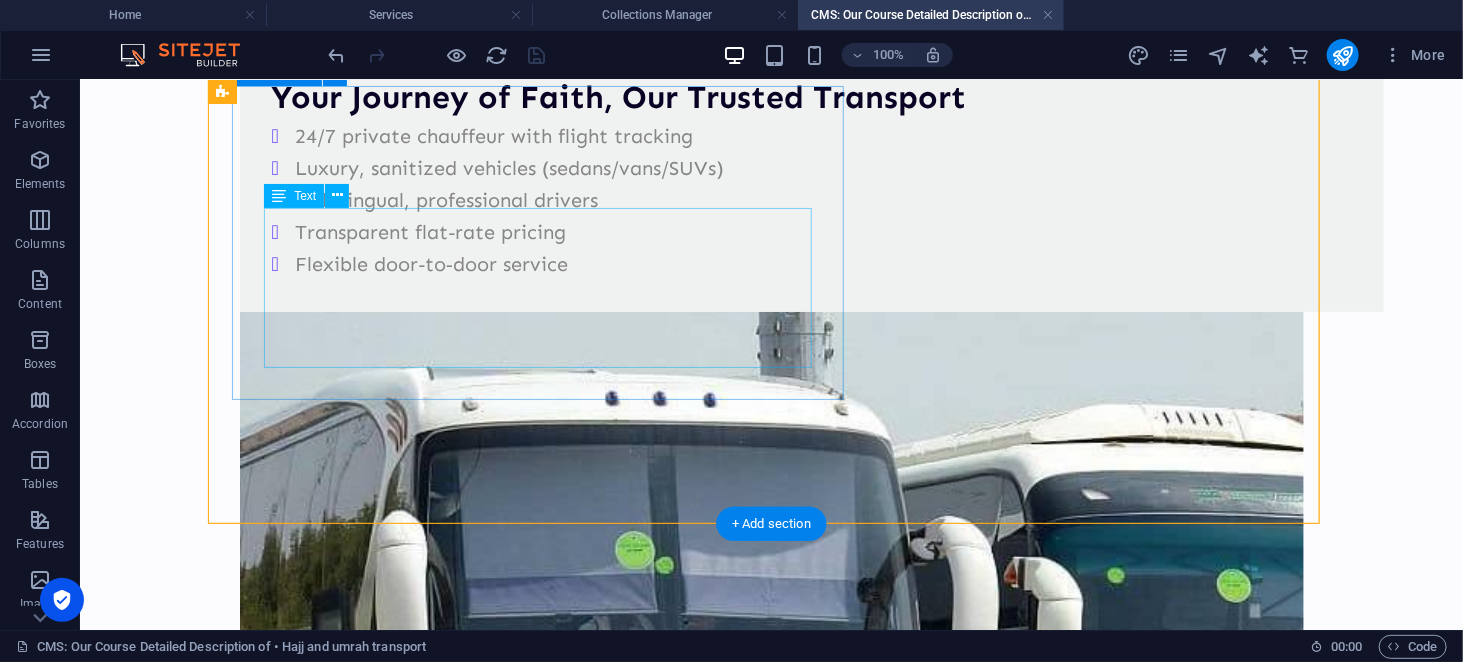 scroll, scrollTop: 265, scrollLeft: 0, axis: vertical 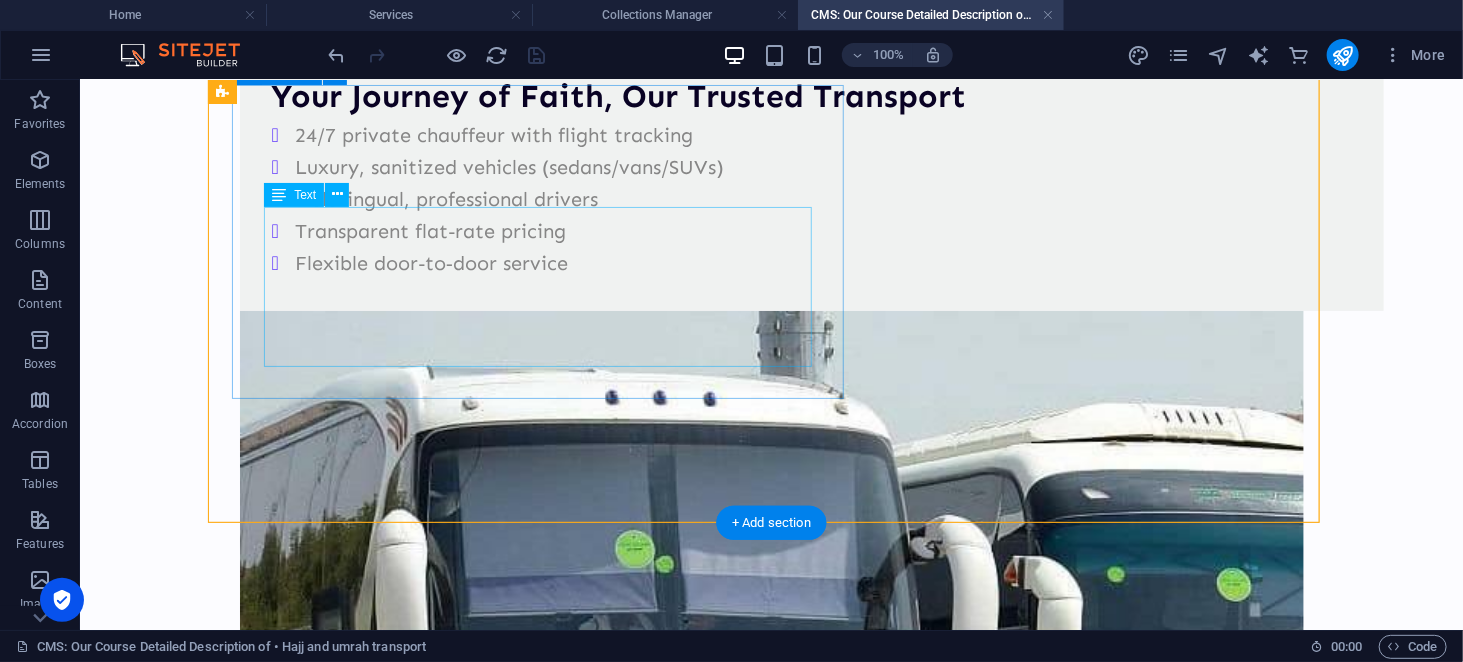 click on "24/7 private chauffeur with flight tracking  Luxury, sanitized vehicles (sedans/vans/SUVs)  Multilingual, professional drivers  Transparent flat‑rate pricing  Flexible door‑to‑door service" at bounding box center (811, 198) 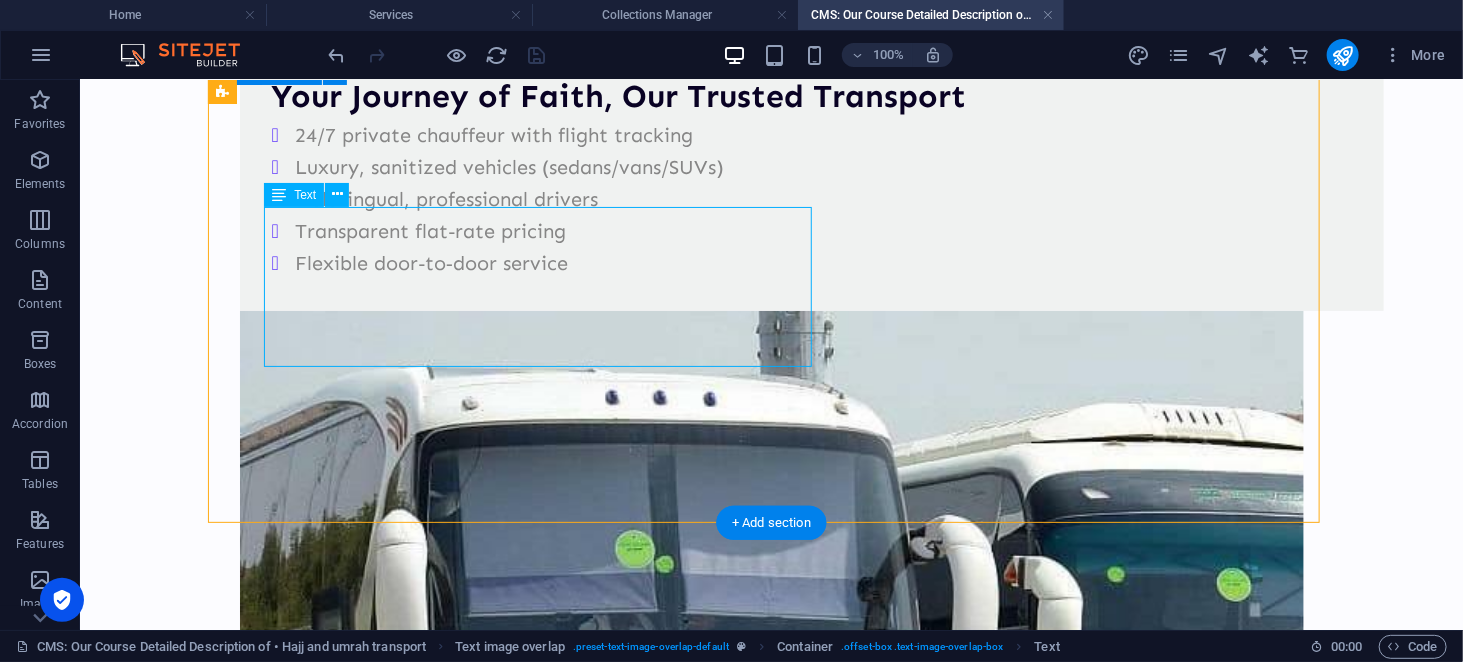 click on "24/7 private chauffeur with flight tracking  Luxury, sanitized vehicles (sedans/vans/SUVs)  Multilingual, professional drivers  Transparent flat‑rate pricing  Flexible door‑to‑door service" at bounding box center (811, 198) 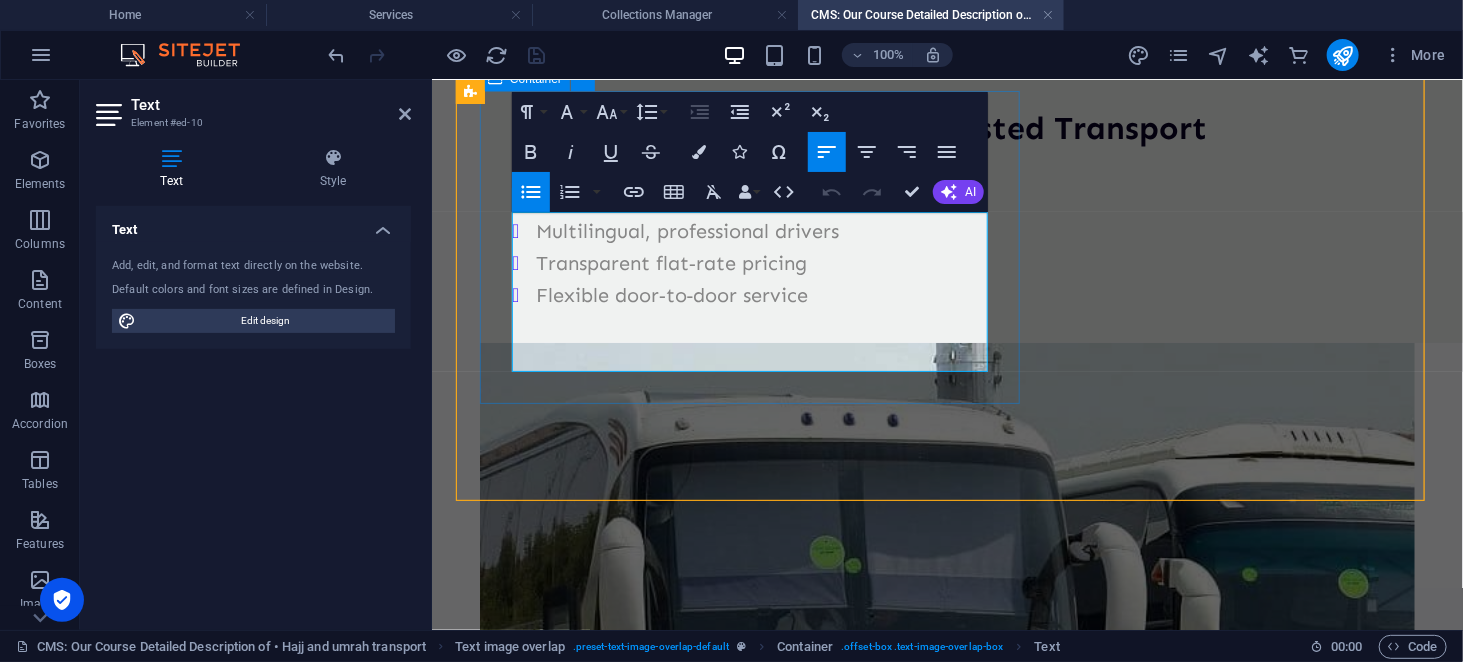 click on "Multilingual, professional drivers" at bounding box center [998, 230] 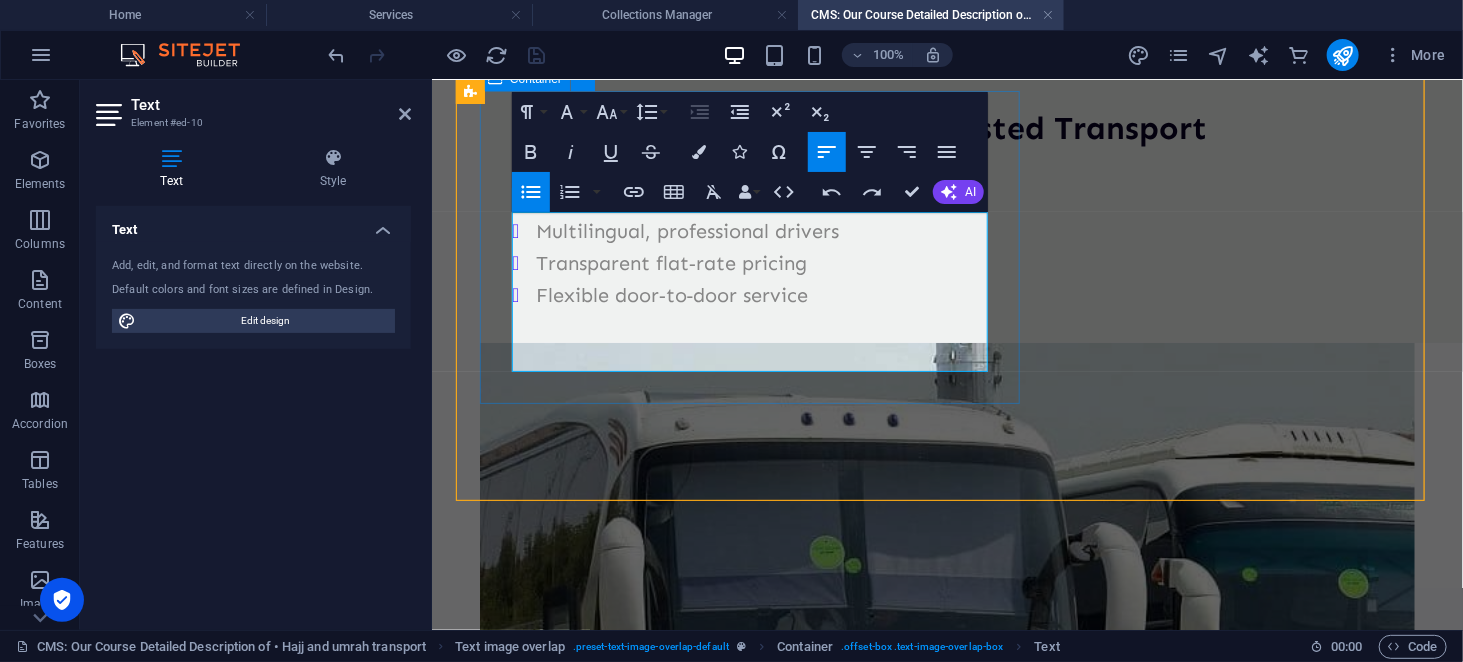 click on "Your Journey of Faith, Our Trusted Transport 24/7 private chauffeur with flight tracking Luxury, sanitized vehicles (sedans/vans/SUVs) Multilingual, professional drivers  Transparent flat‑rate pricing  Flexible door‑to‑door service" at bounding box center [986, 207] 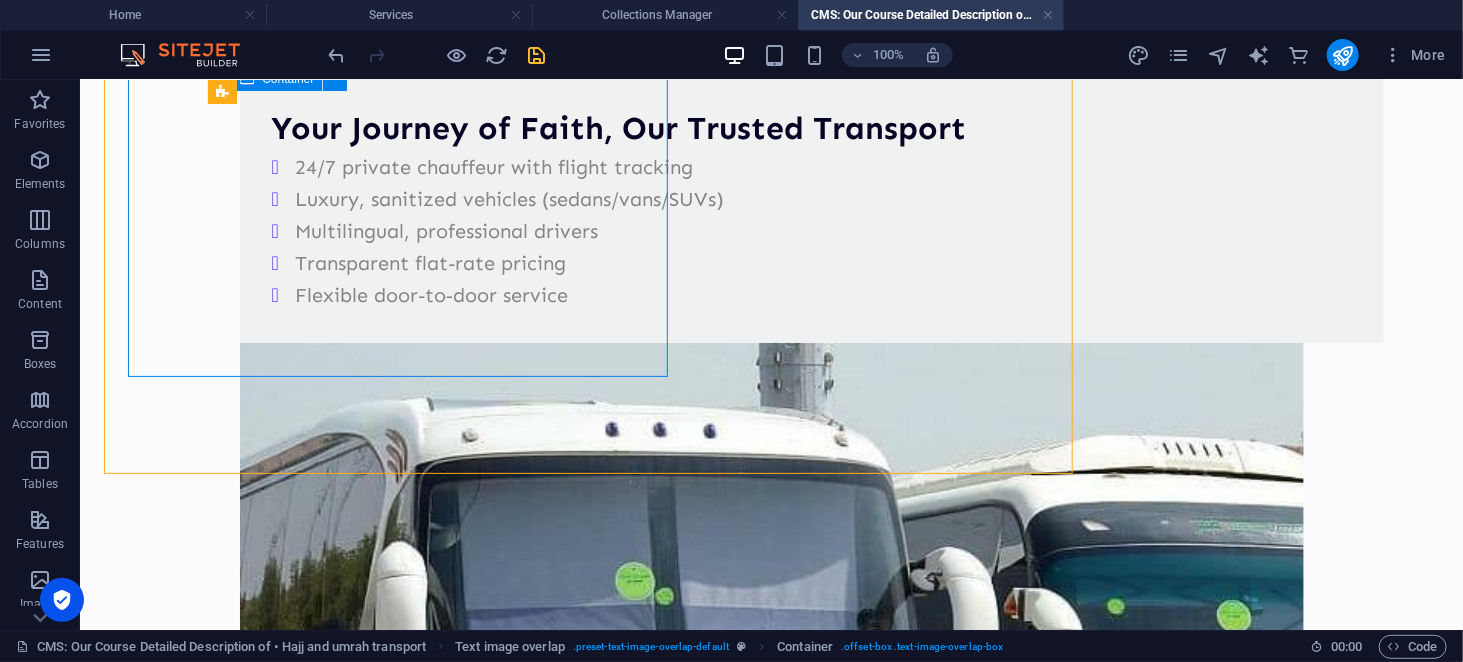 scroll, scrollTop: 260, scrollLeft: 0, axis: vertical 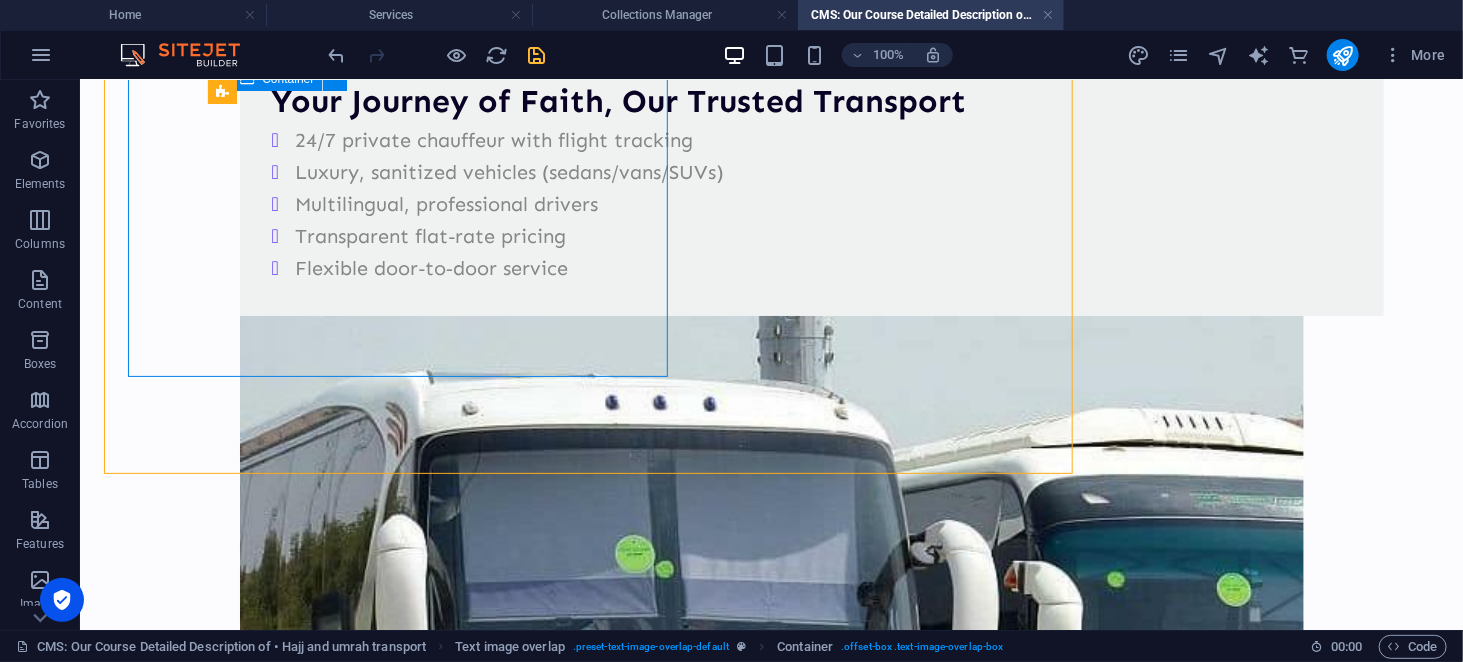 click on "Your Journey of Faith, Our Trusted Transport 24/7 private chauffeur with flight tracking Luxury, sanitized vehicles (sedans/vans/SUVs) Multilingual, professional drivers  Transparent flat‑rate pricing  Flexible door‑to‑door service" at bounding box center [811, 180] 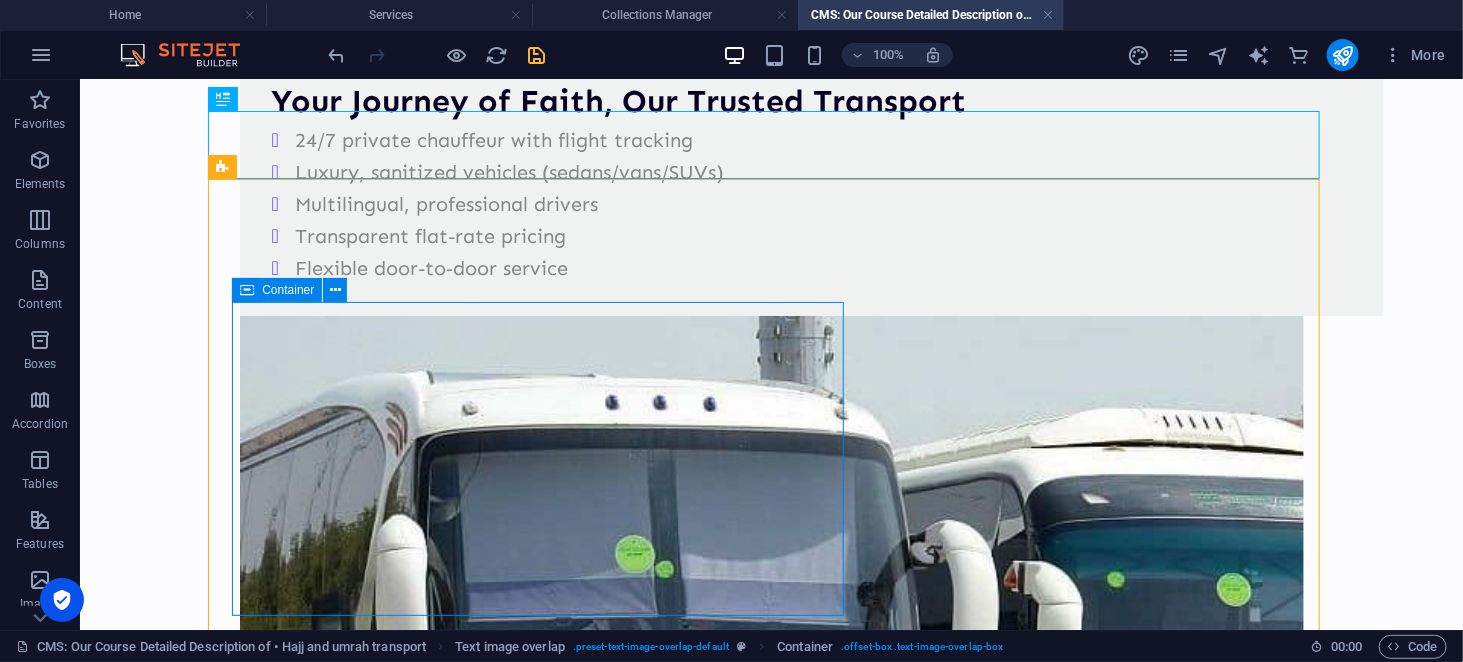 scroll, scrollTop: 0, scrollLeft: 0, axis: both 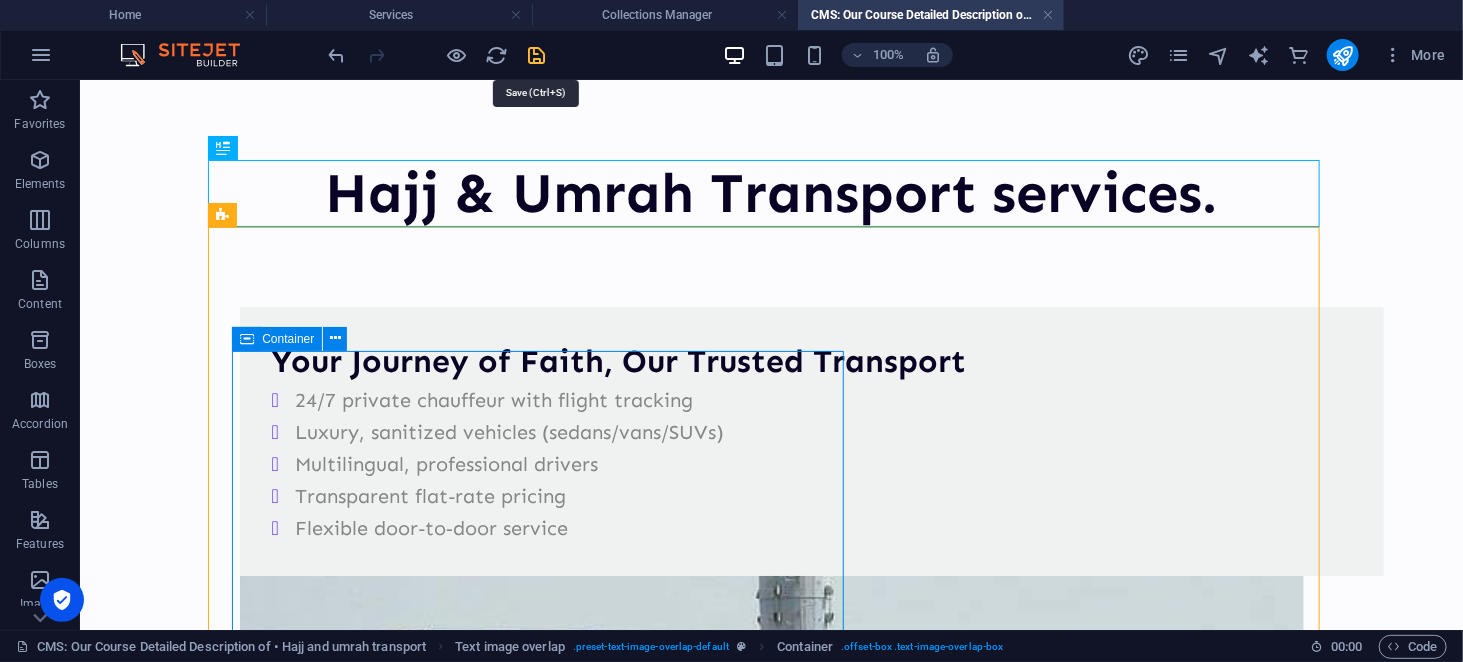 click at bounding box center [537, 55] 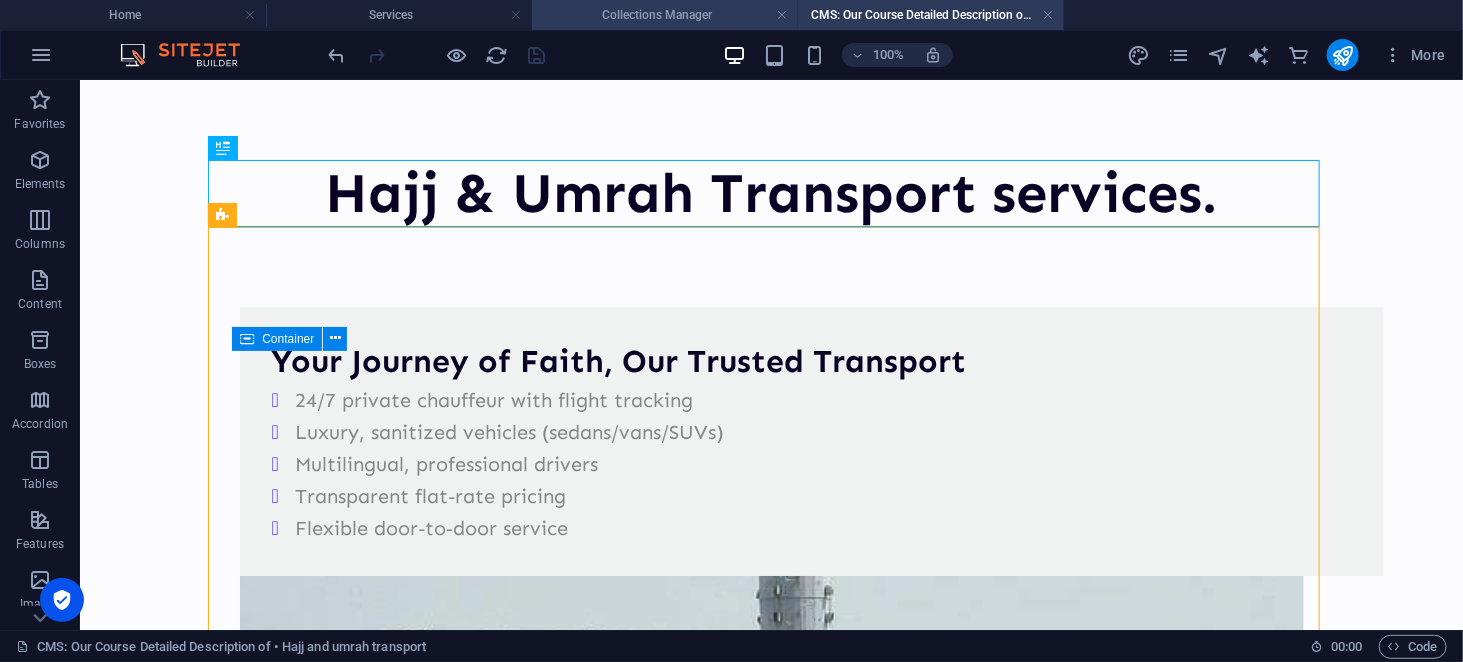 click on "Collections Manager" at bounding box center (665, 15) 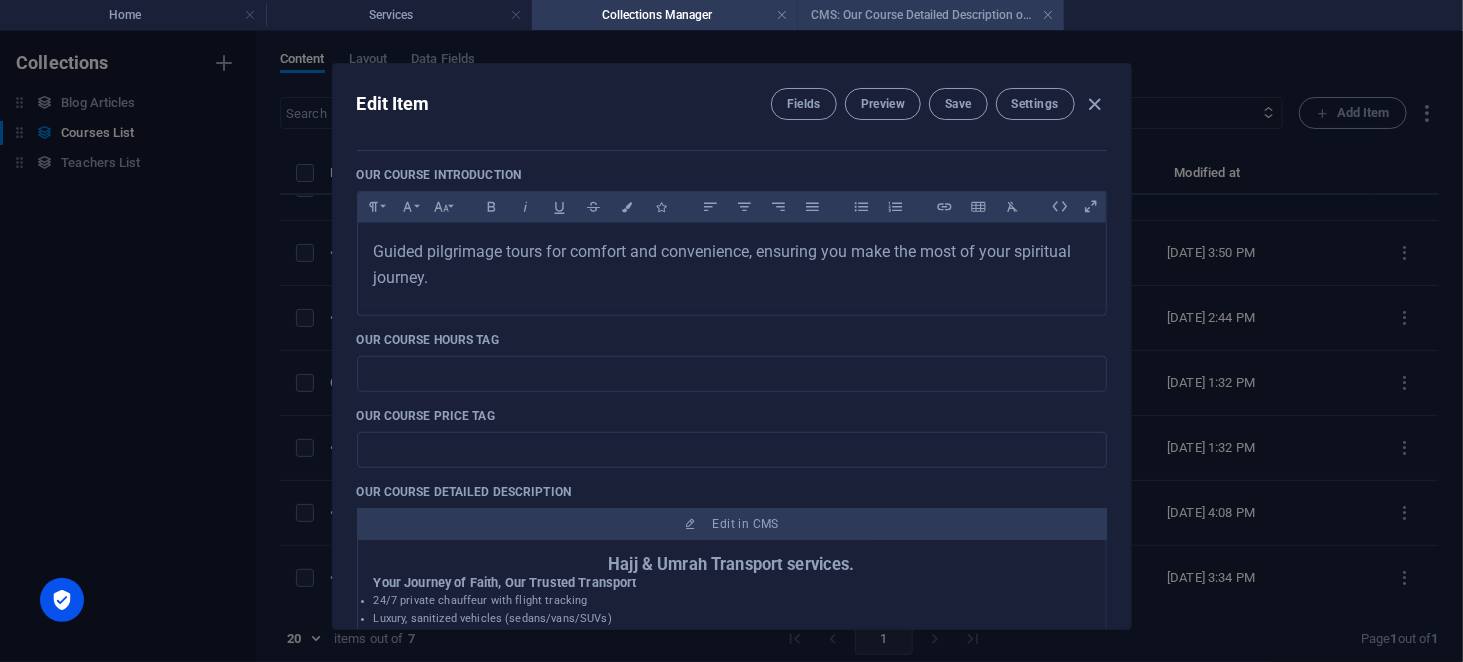 click on "CMS: Our Course Detailed Description of •	Hajj and umrah transport" at bounding box center [931, 15] 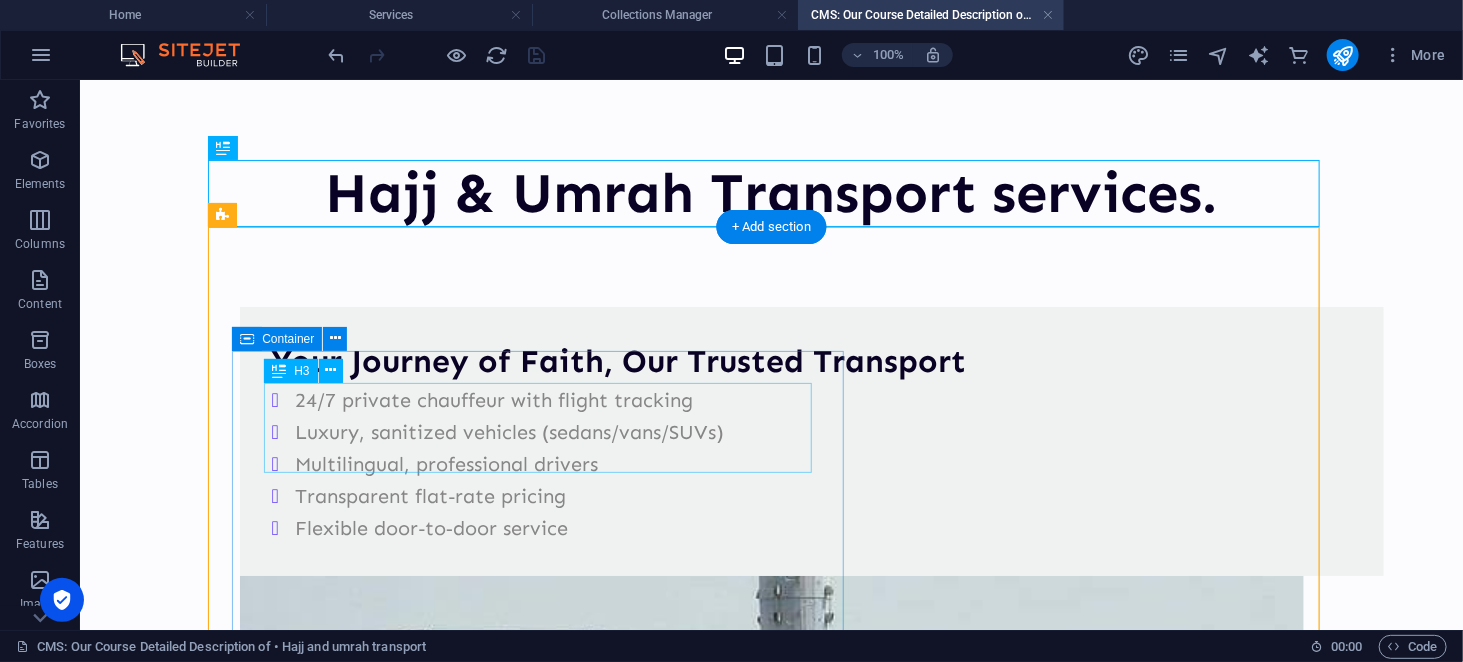 click on "Your Journey of Faith, Our Trusted Transport" at bounding box center [811, 360] 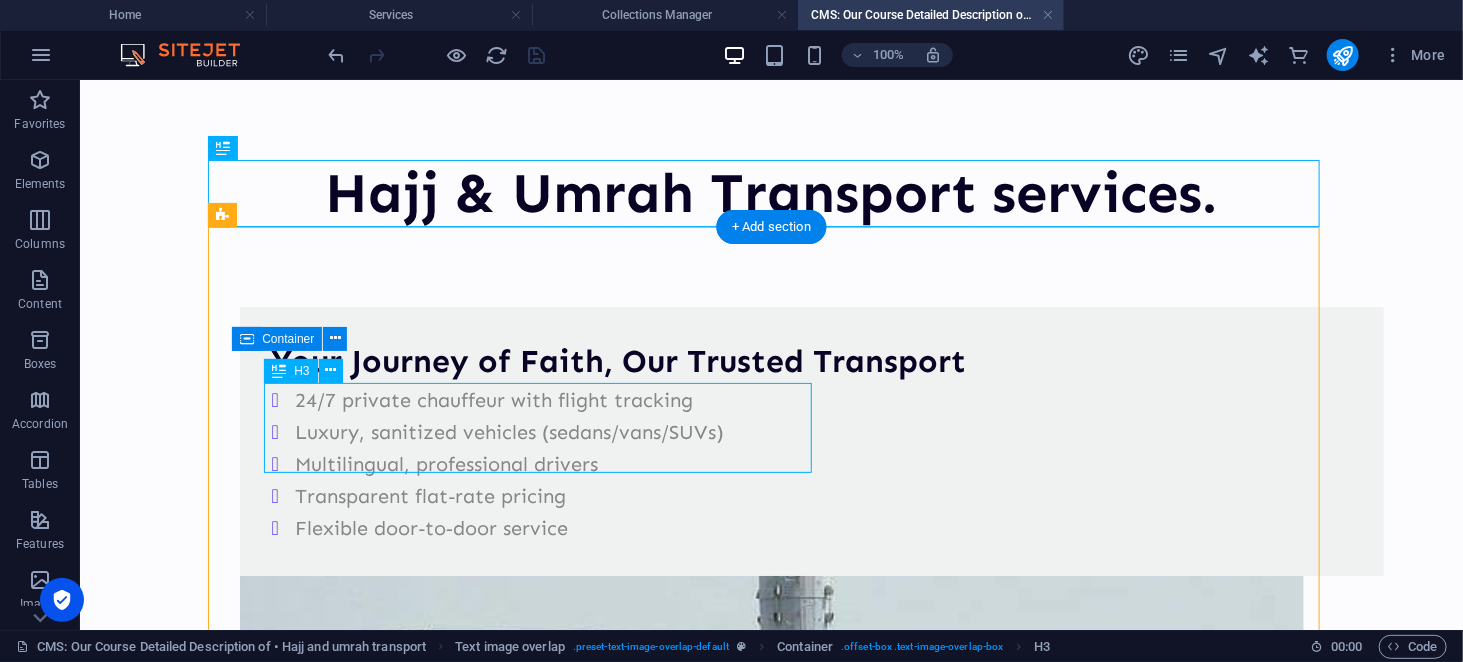 click on "Your Journey of Faith, Our Trusted Transport" at bounding box center (811, 360) 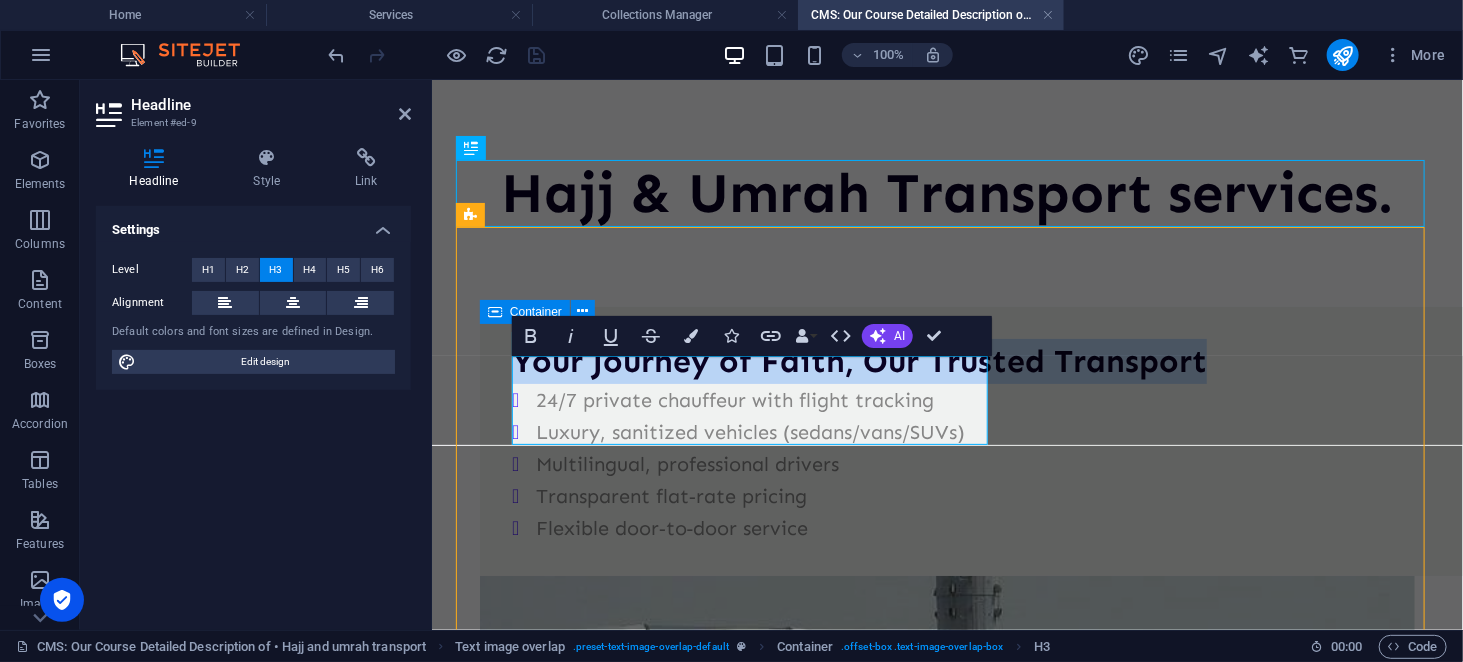 type 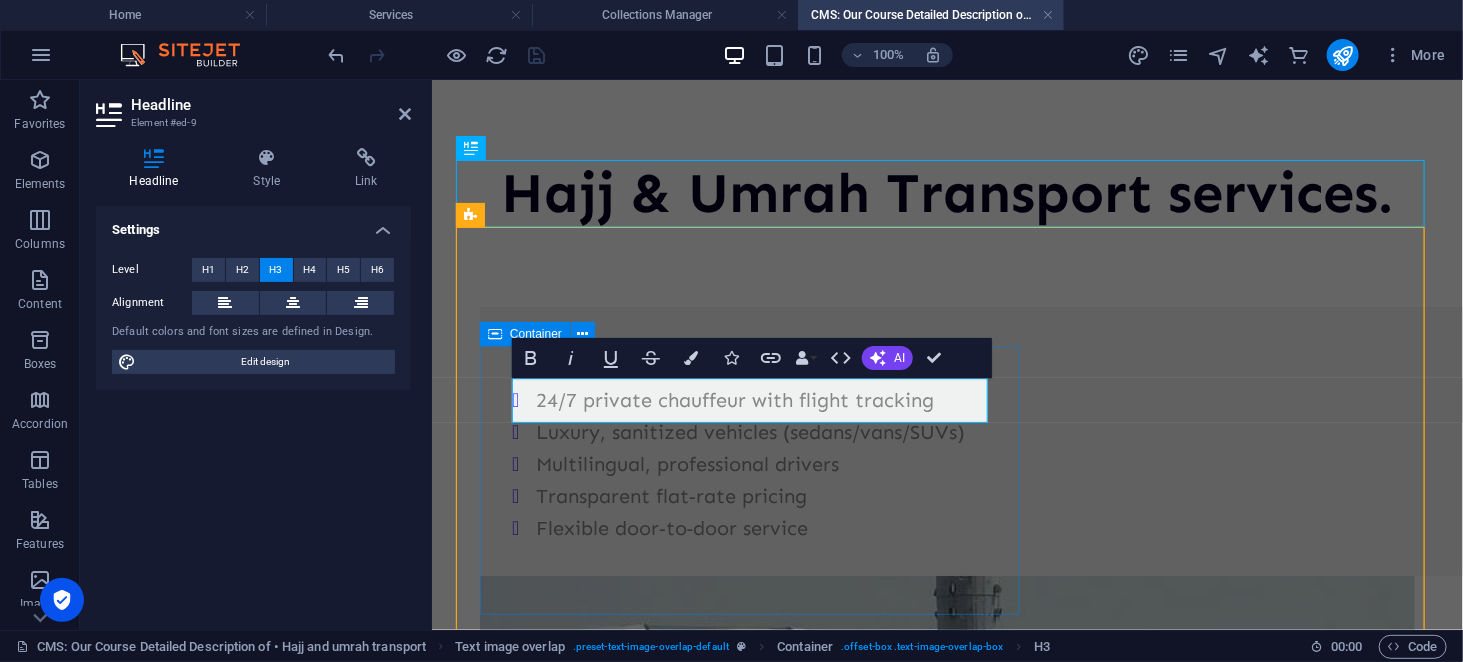 click on "Our Services 24/7 private chauffeur with flight tracking Luxury, sanitized vehicles (sedans/vans/SUVs) Multilingual, professional drivers  Transparent flat‑rate pricing  Flexible door‑to‑door service" at bounding box center [986, 440] 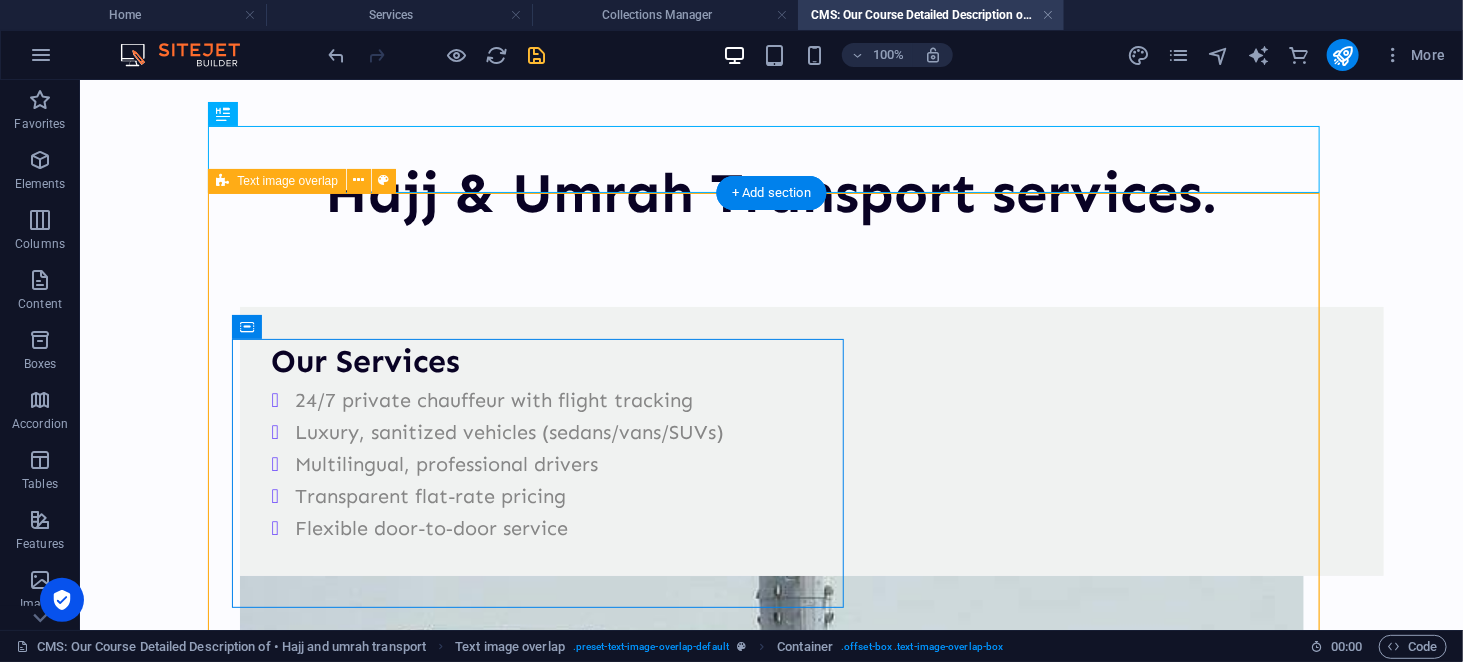 scroll, scrollTop: 34, scrollLeft: 0, axis: vertical 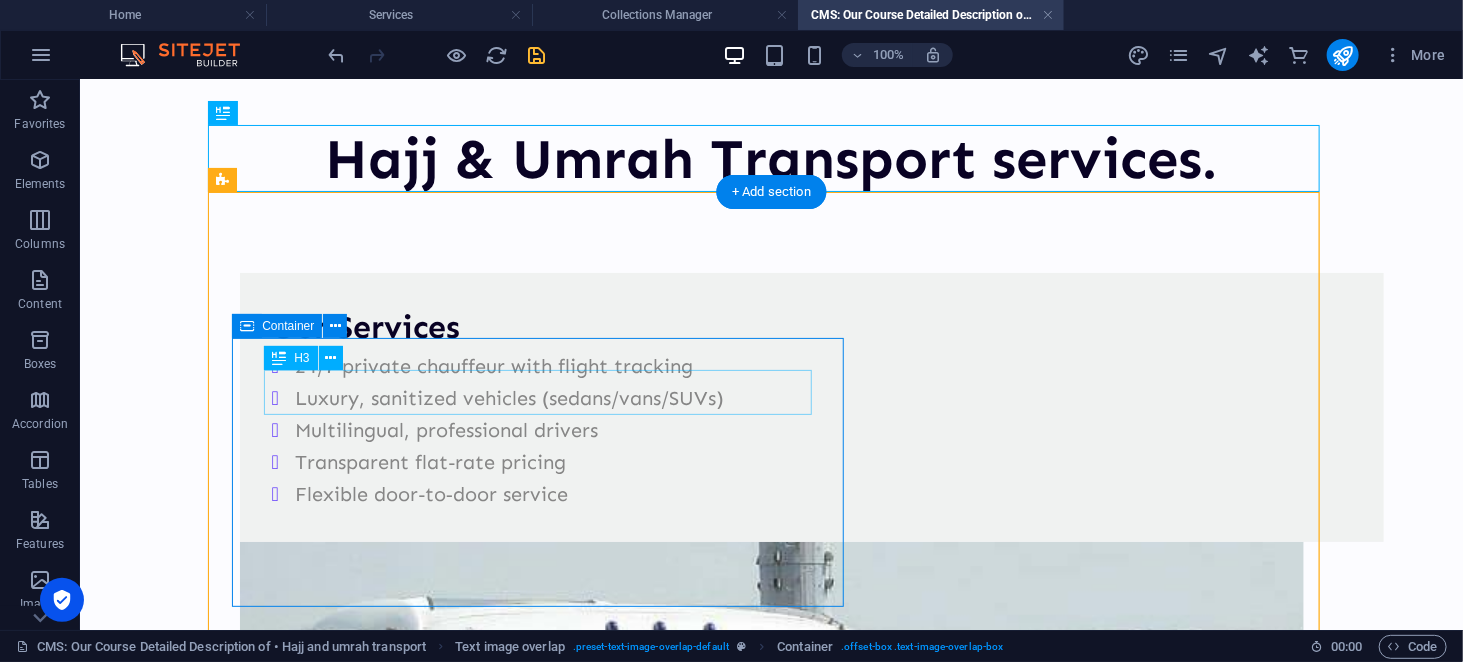 click on "Our Services" at bounding box center (811, 326) 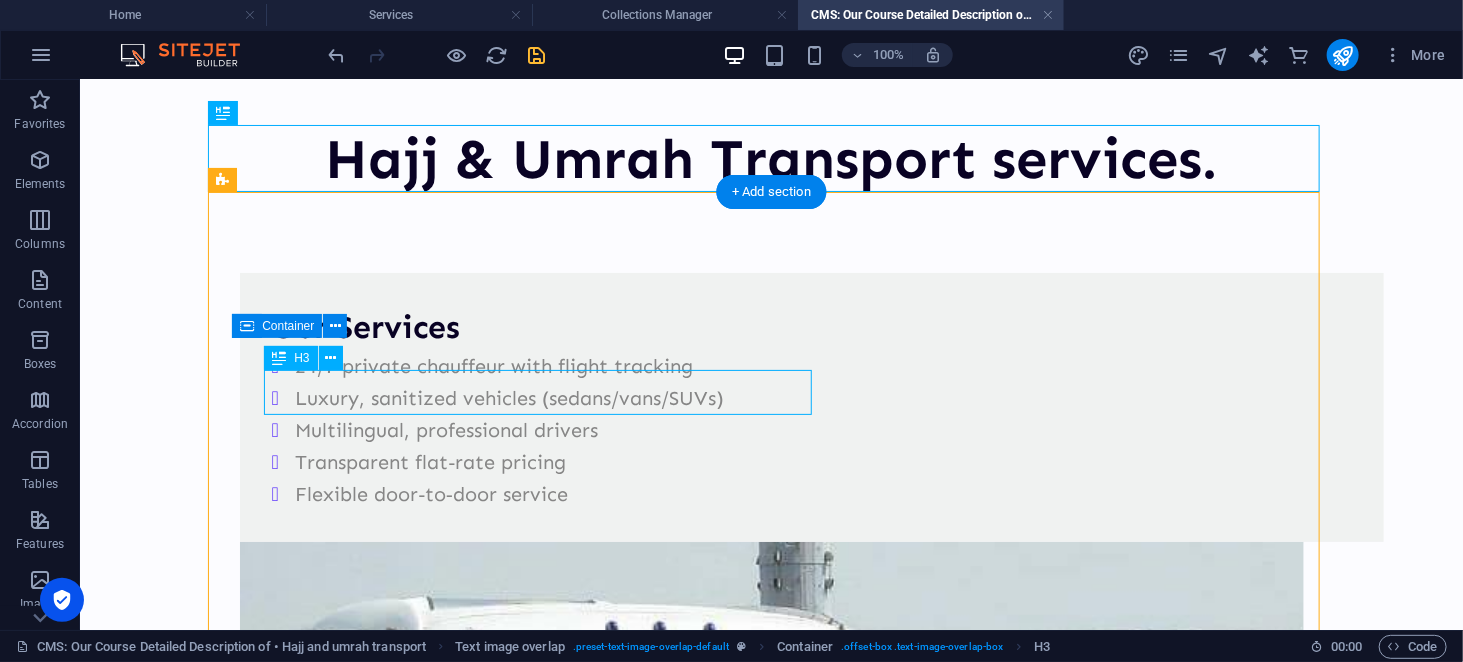 click on "Our Services" at bounding box center [811, 326] 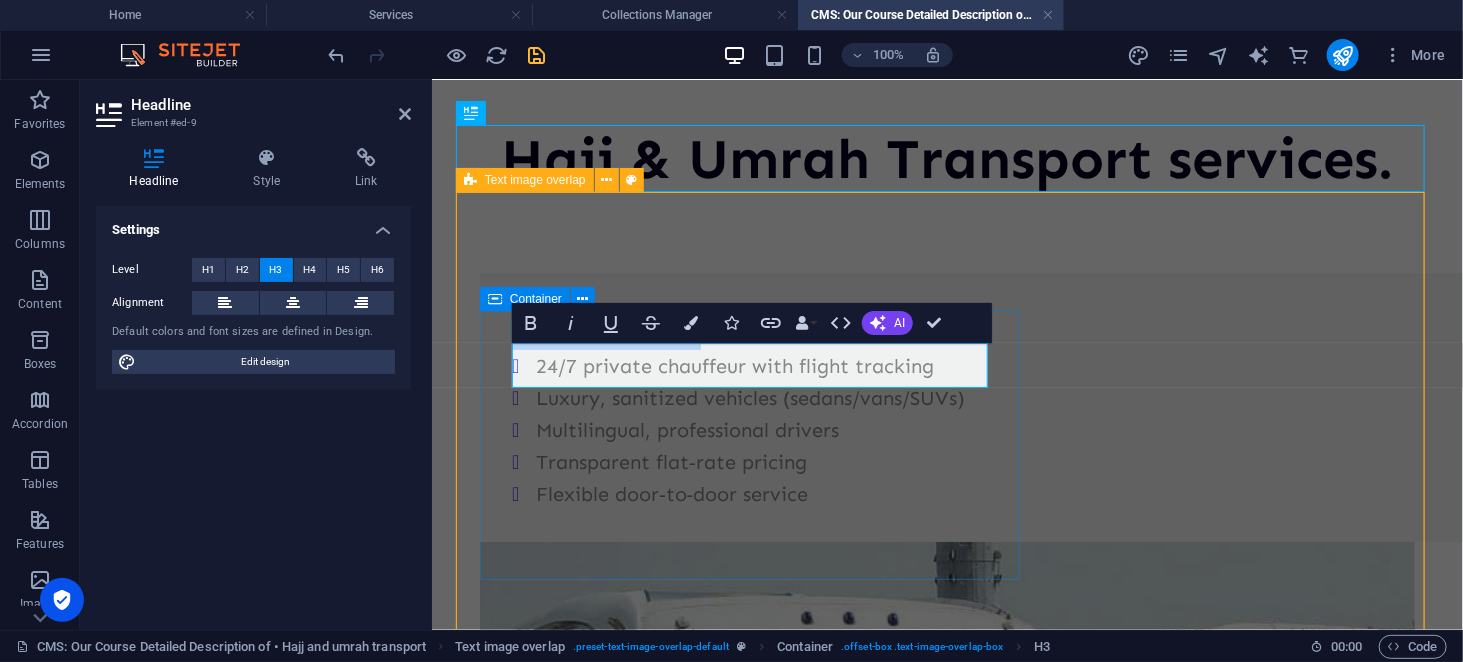 click on "Our Services" at bounding box center [986, 326] 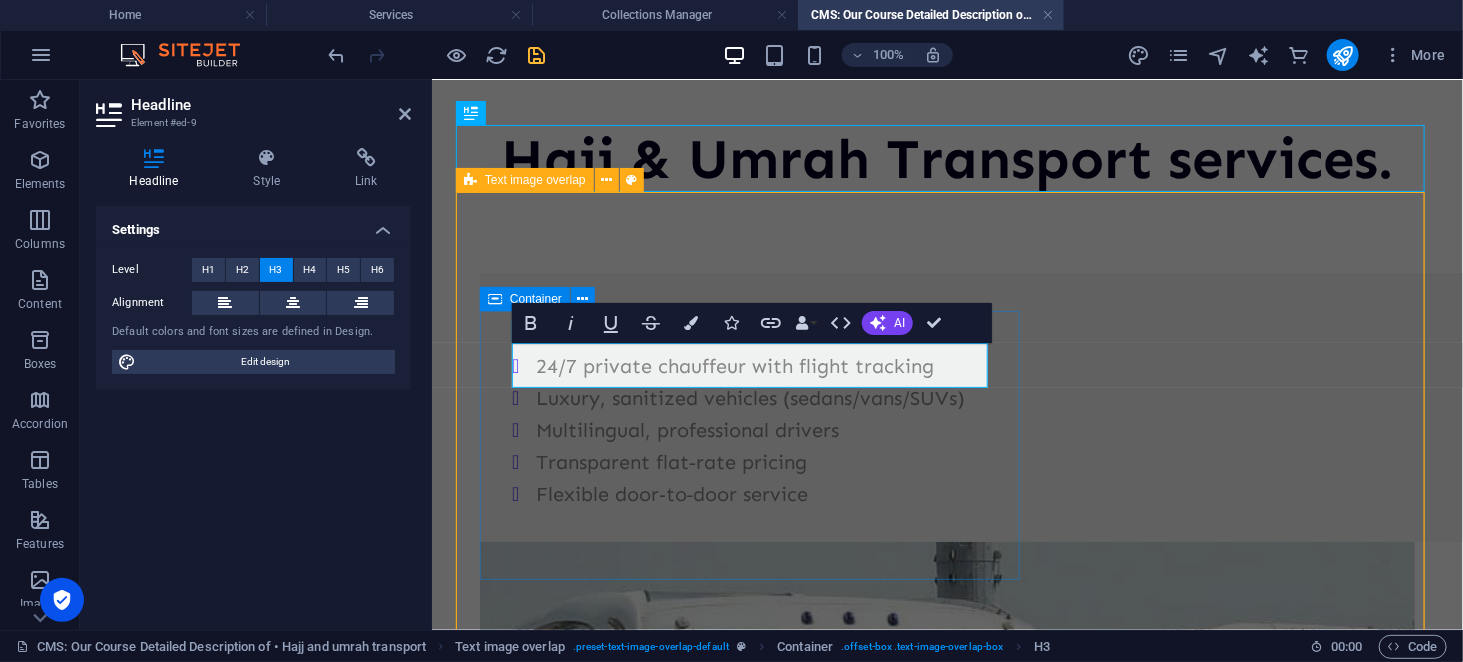 type 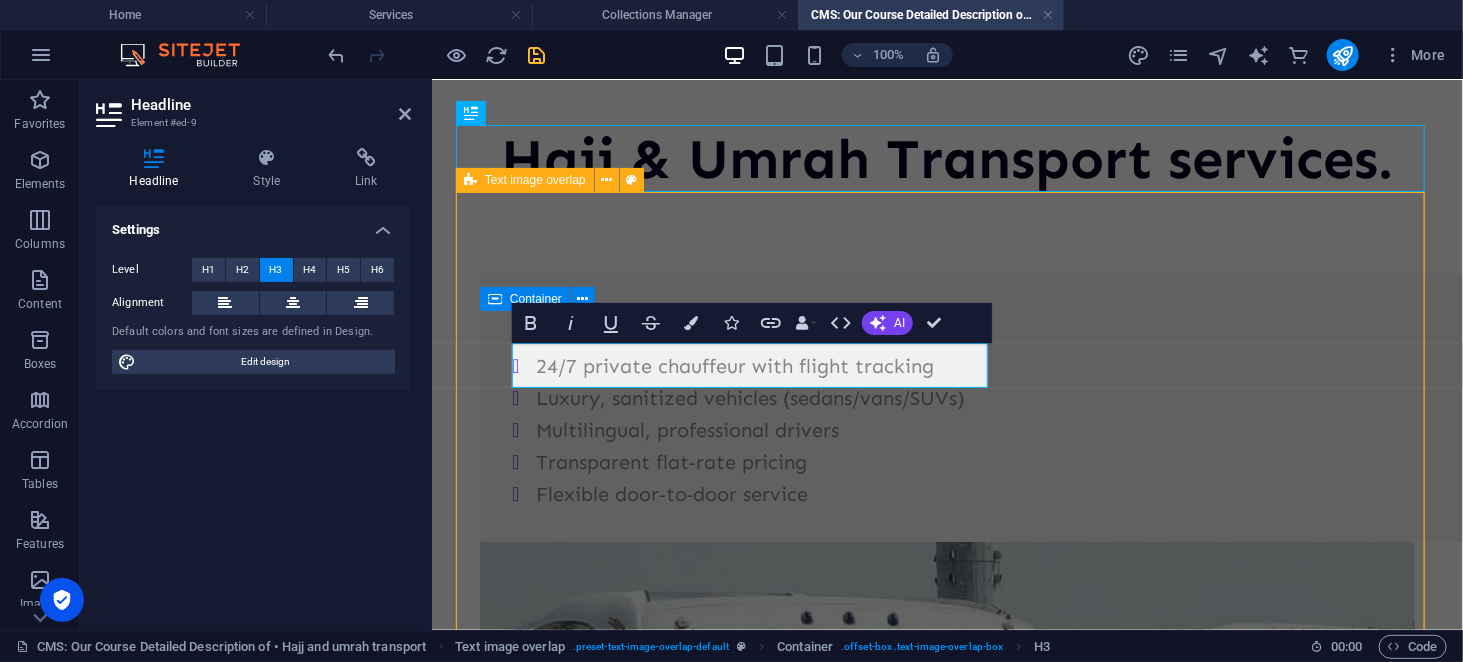 click on "Our Services: 24/7 private chauffeur with flight tracking Luxury, sanitized vehicles (sedans/vans/SUVs) Multilingual, professional drivers  Transparent flat‑rate pricing  Flexible door‑to‑door service" at bounding box center [946, 759] 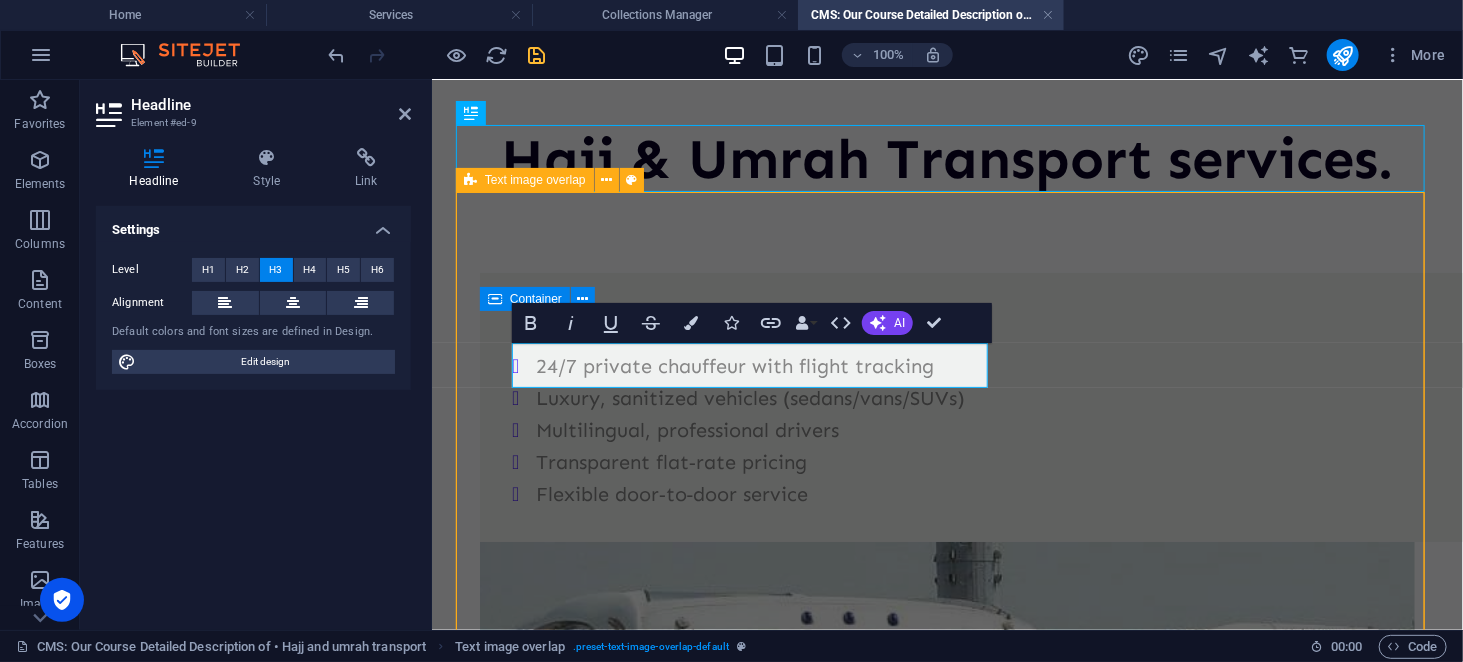 scroll, scrollTop: 61, scrollLeft: 0, axis: vertical 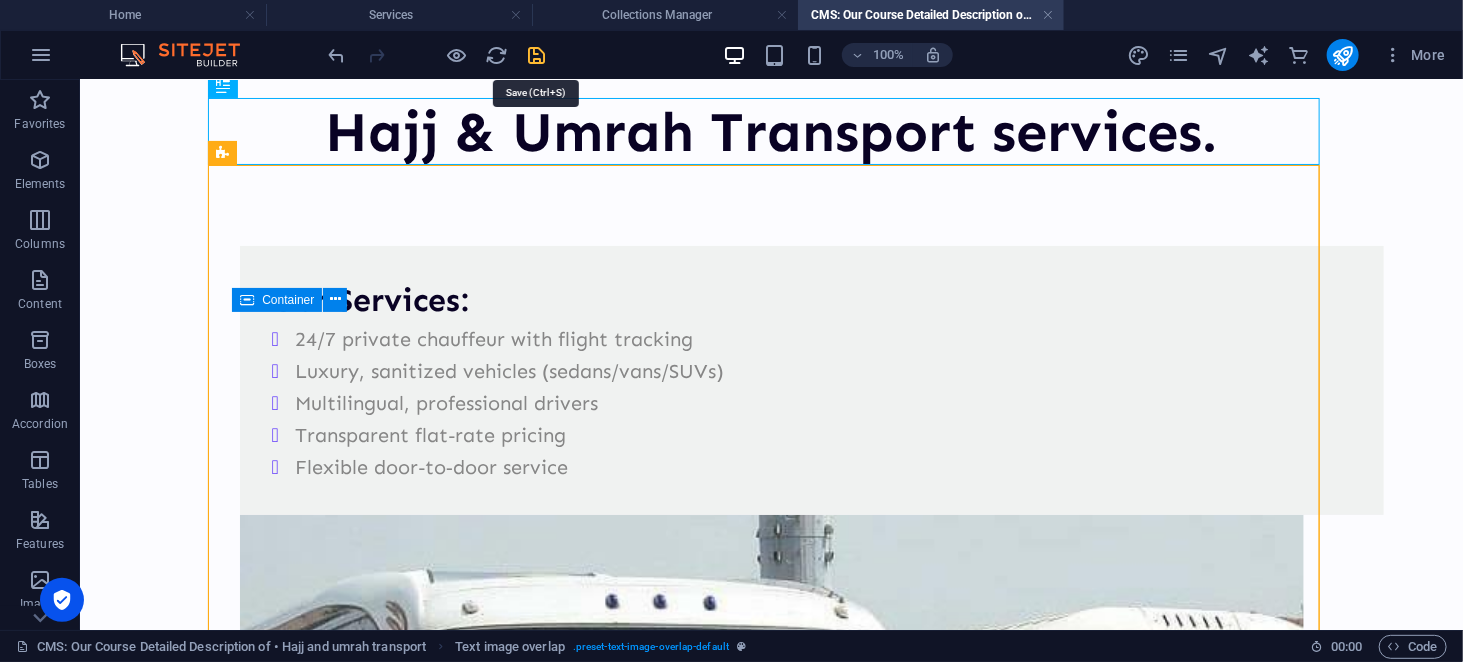 click at bounding box center (537, 55) 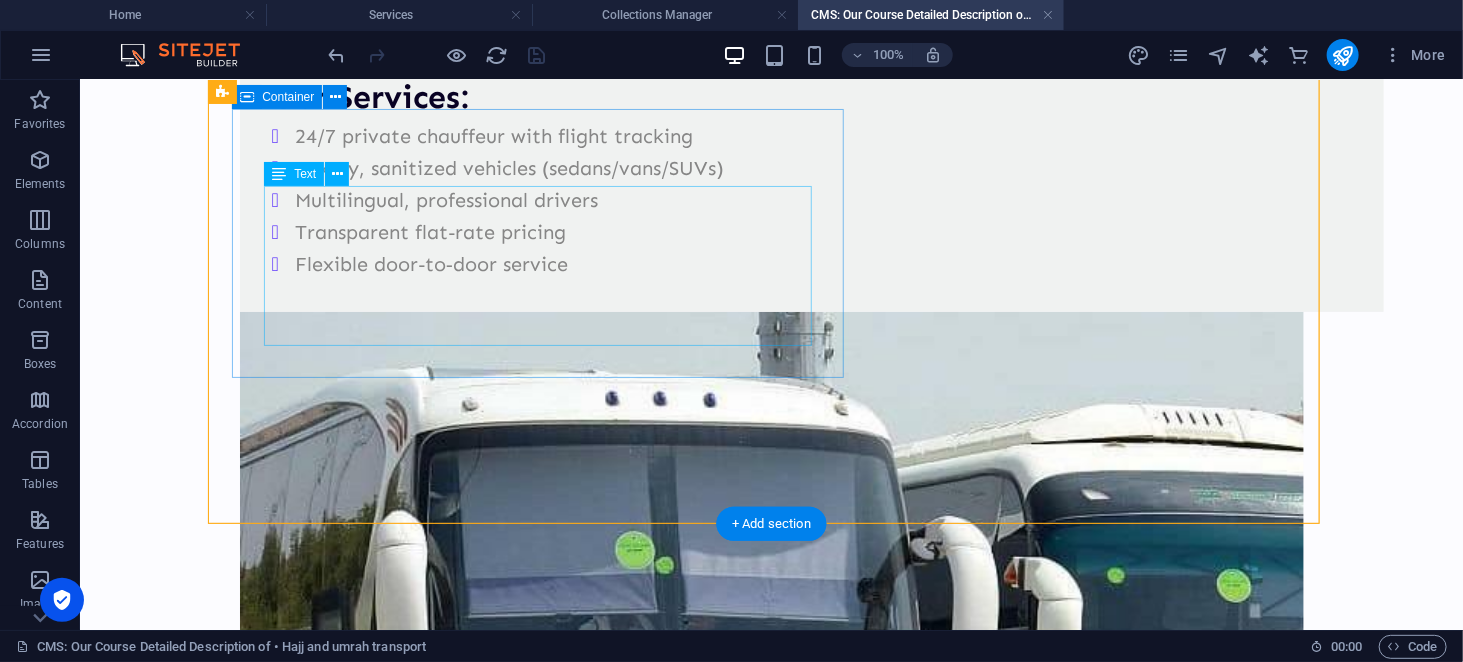 scroll, scrollTop: 265, scrollLeft: 0, axis: vertical 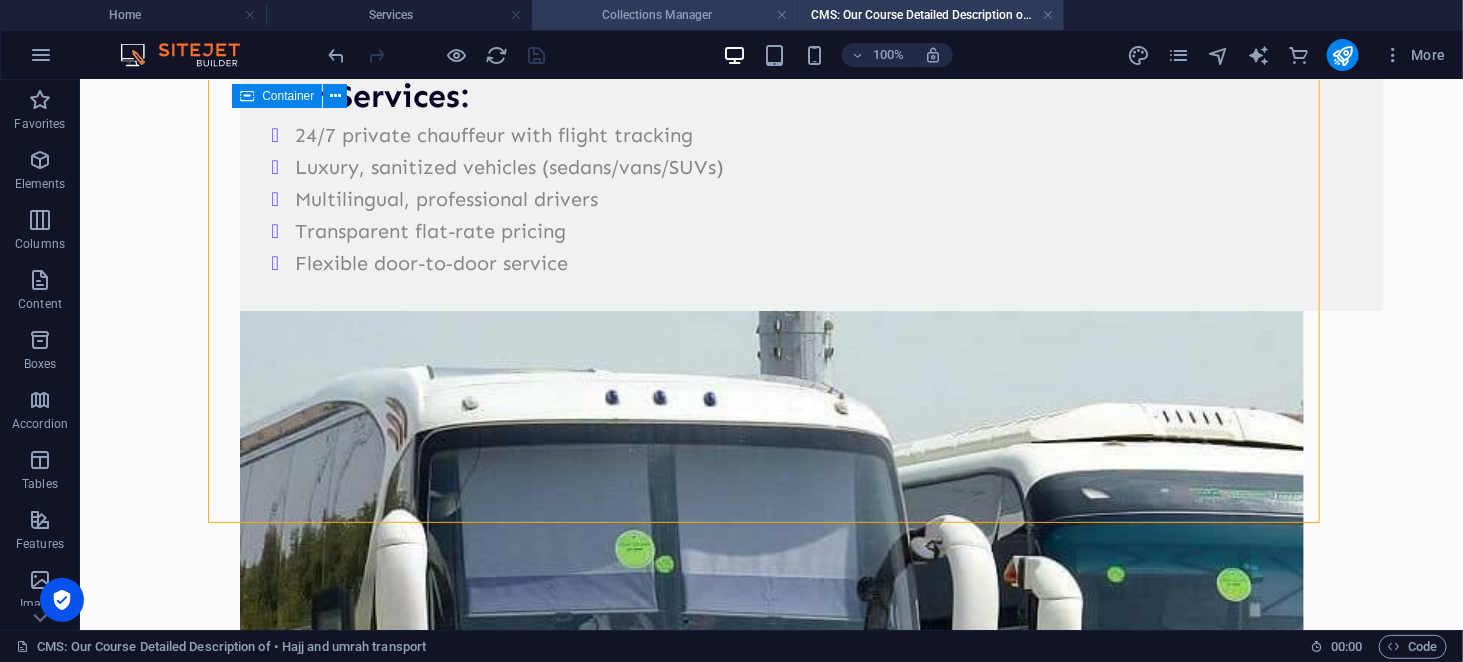 click on "Collections Manager" at bounding box center (665, 15) 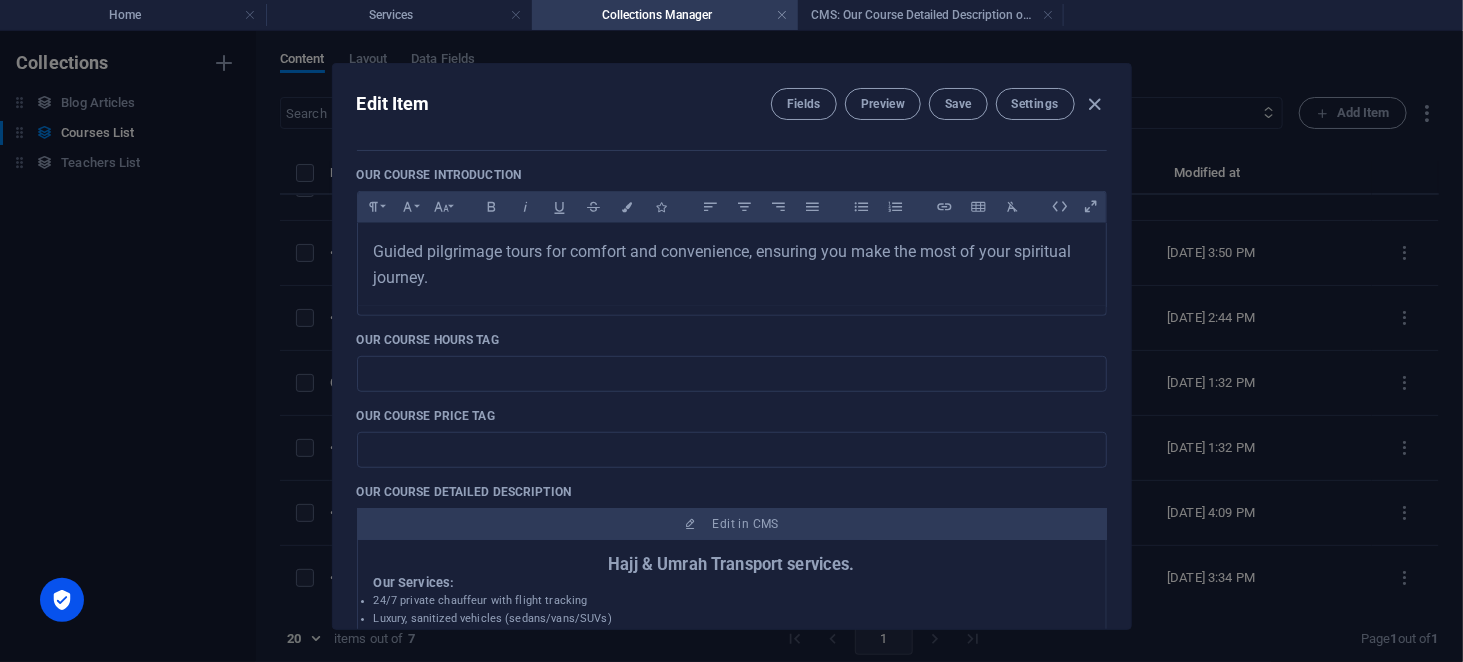 scroll, scrollTop: 0, scrollLeft: 0, axis: both 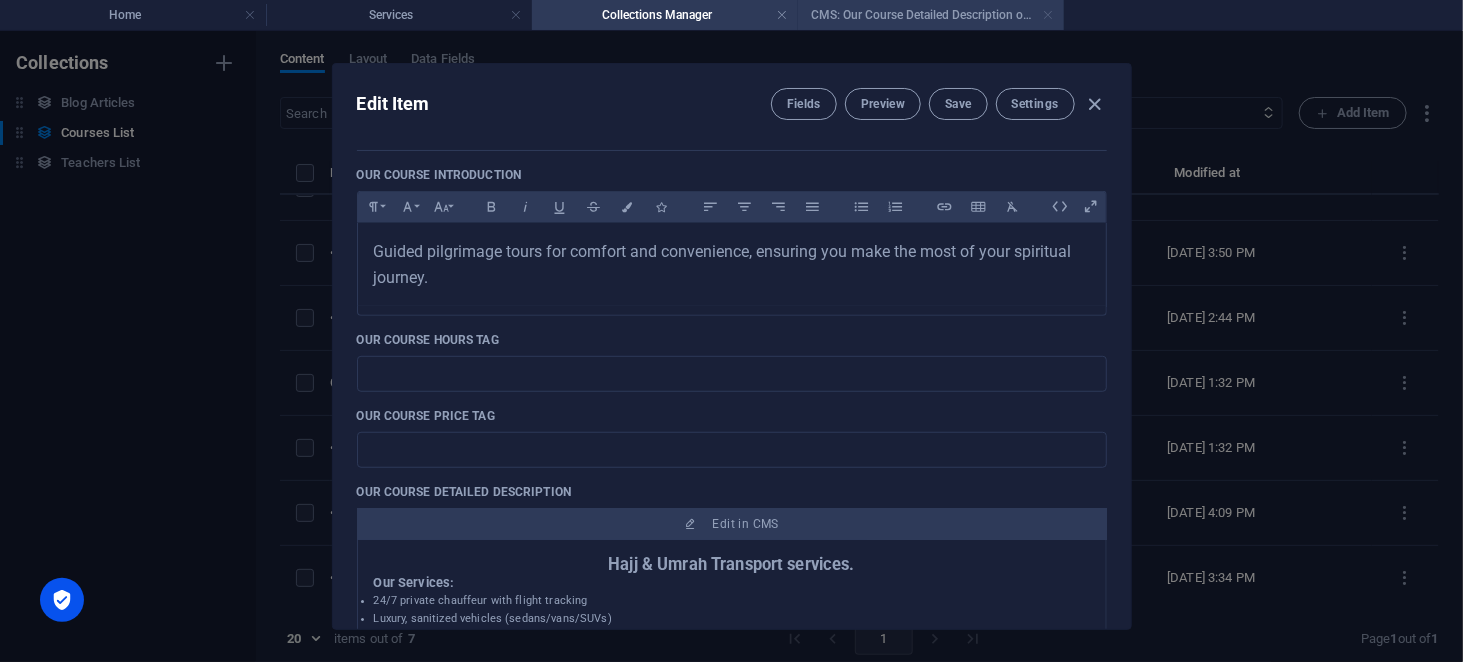 click at bounding box center (1048, 15) 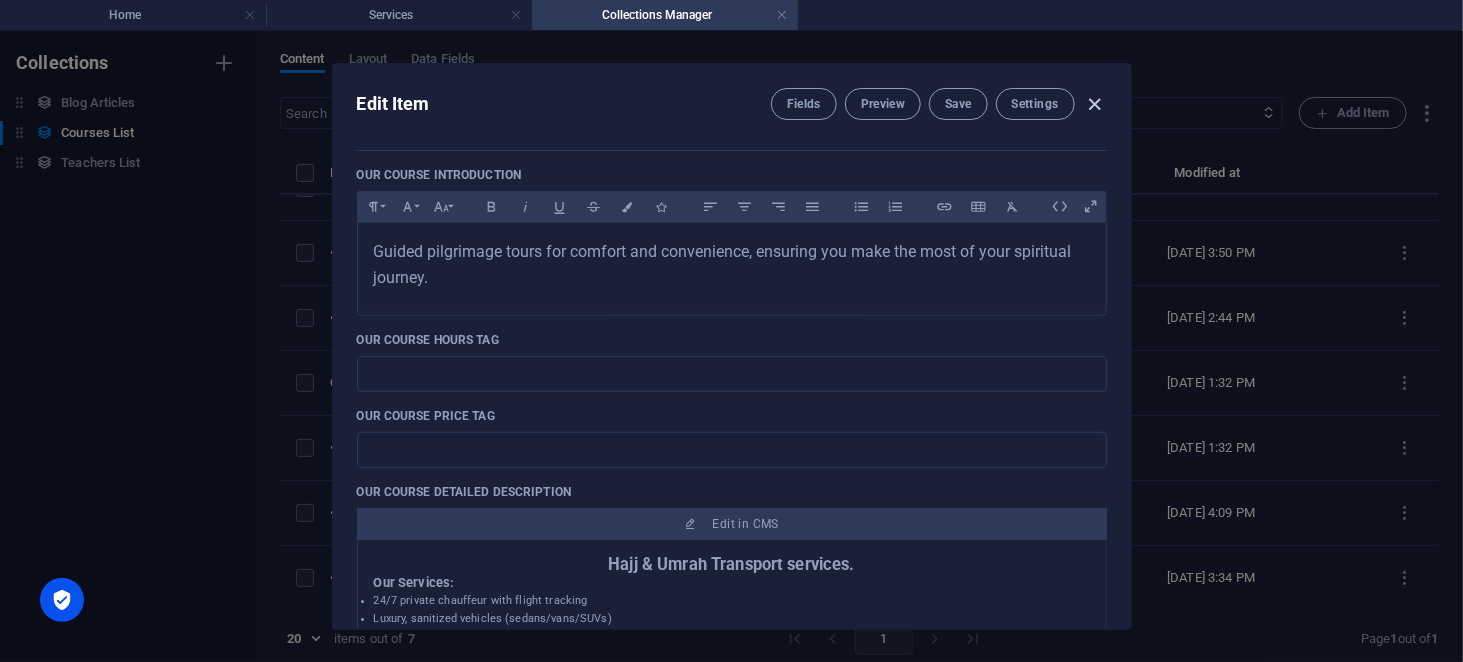 click at bounding box center (1094, 104) 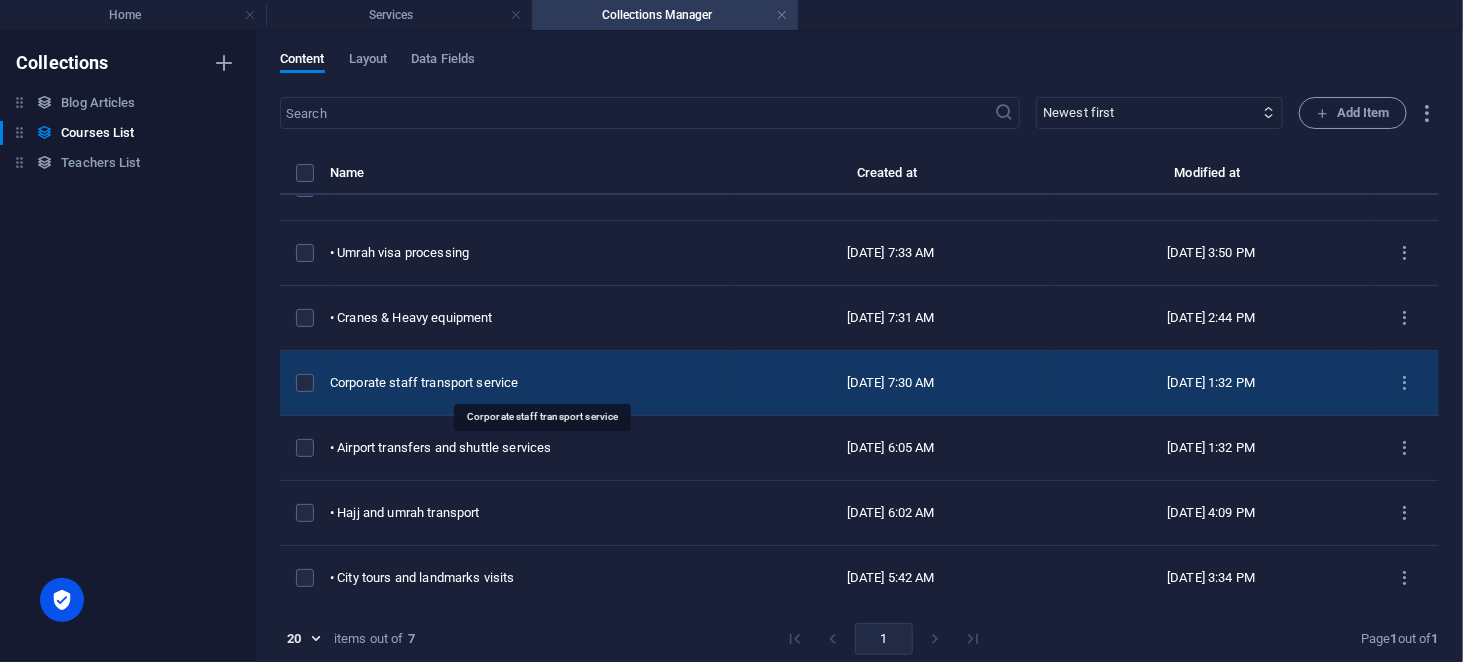 click on "Corporate staff transport service" at bounding box center [522, 383] 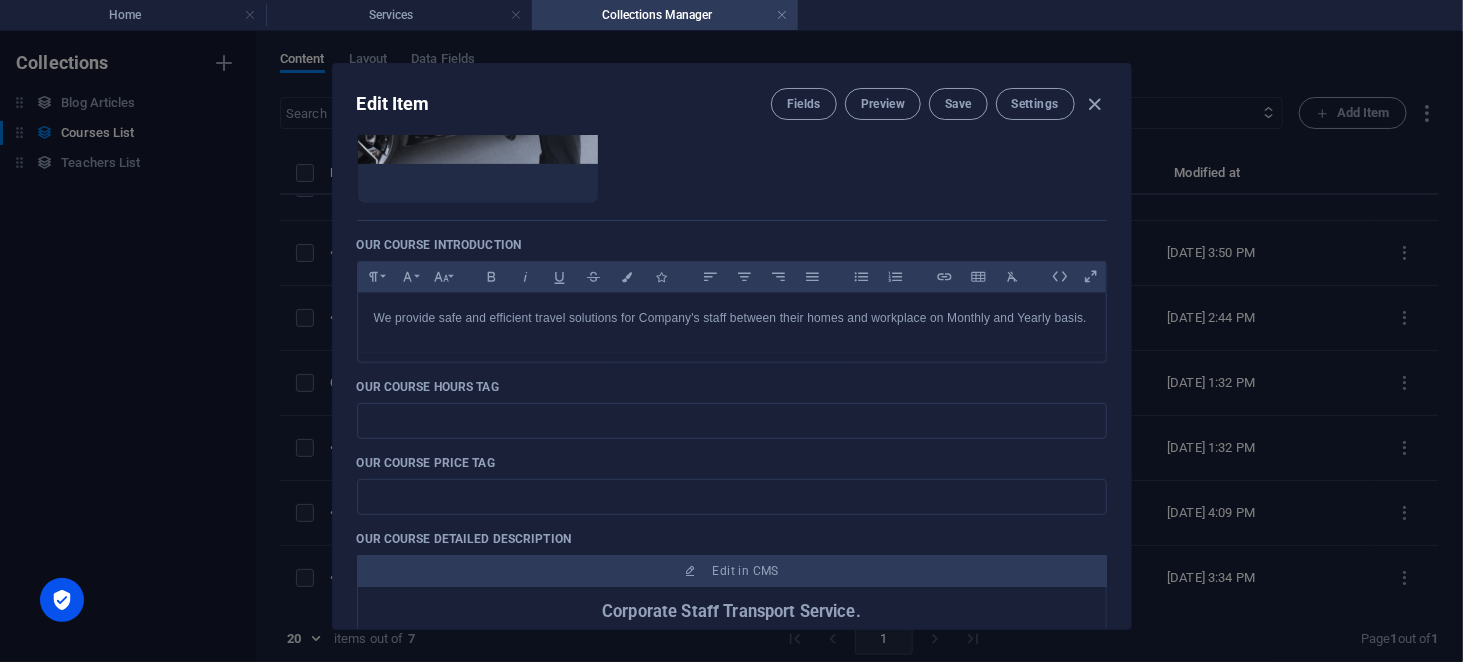 scroll, scrollTop: 557, scrollLeft: 0, axis: vertical 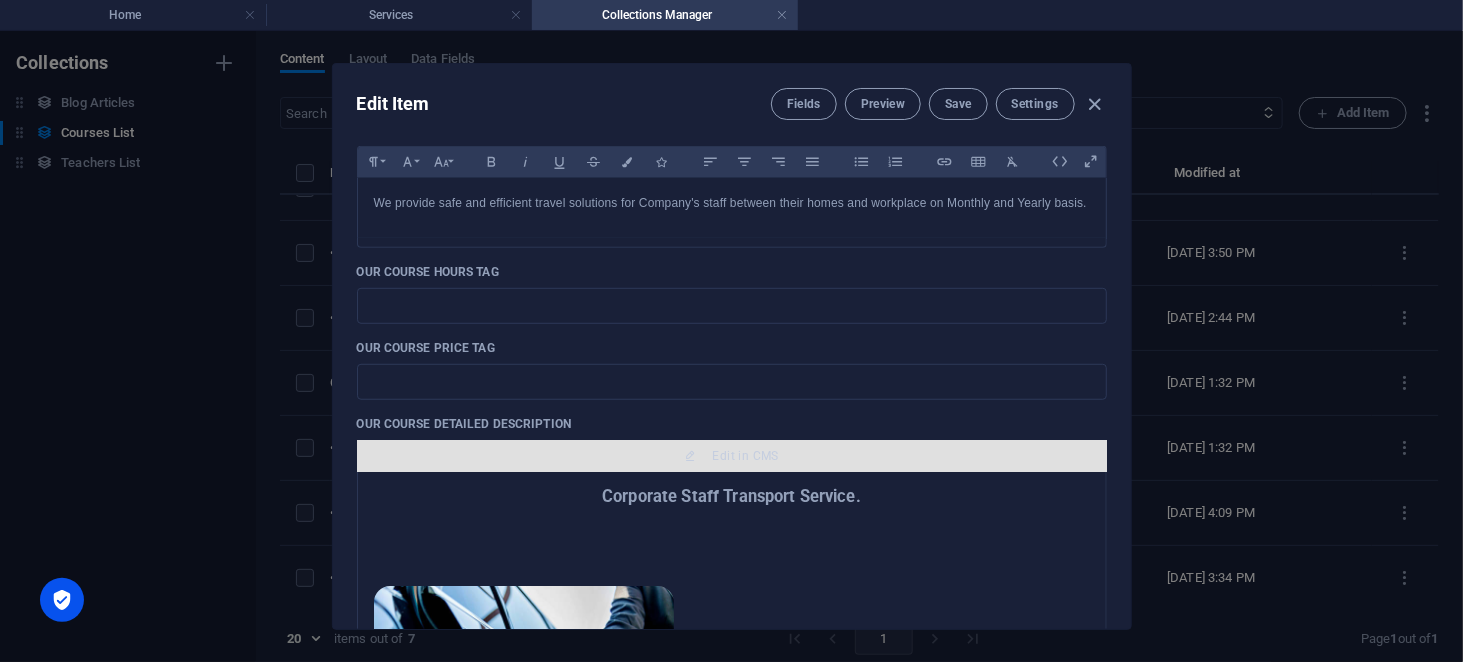 click on "Edit in CMS" at bounding box center [732, 456] 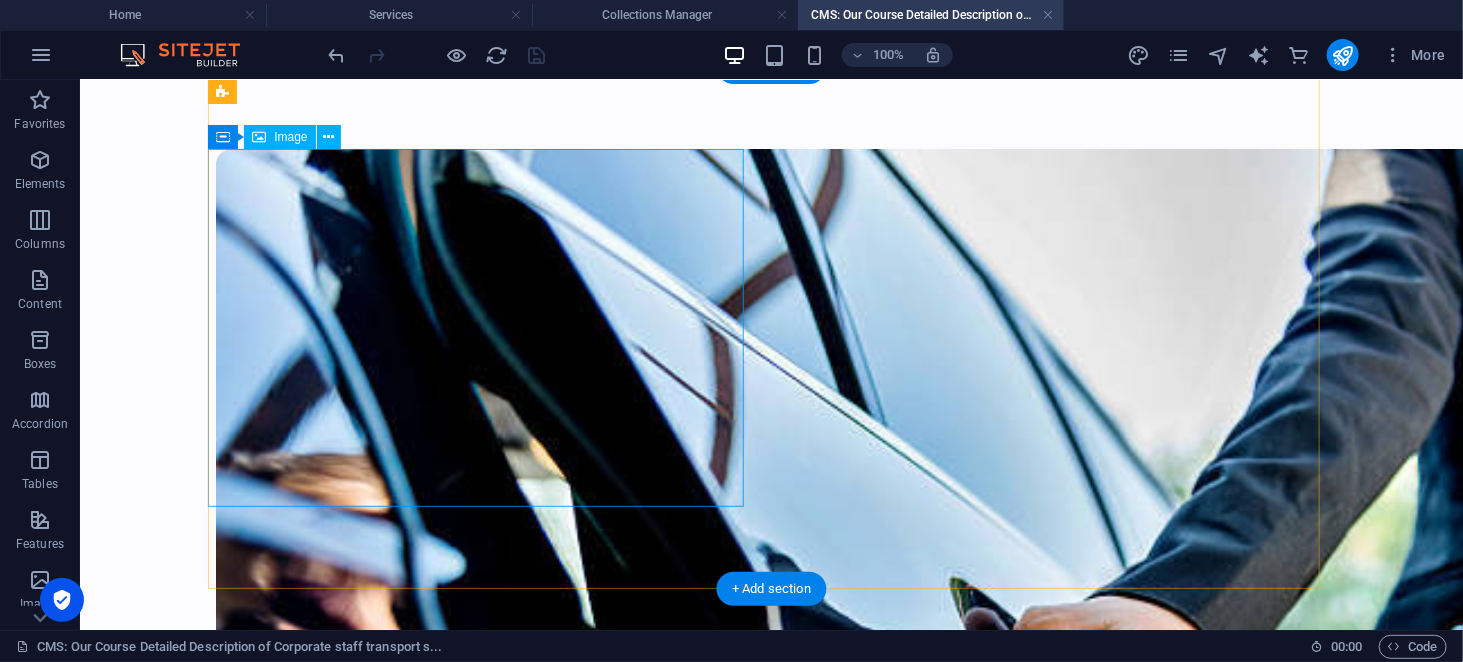 scroll, scrollTop: 160, scrollLeft: 0, axis: vertical 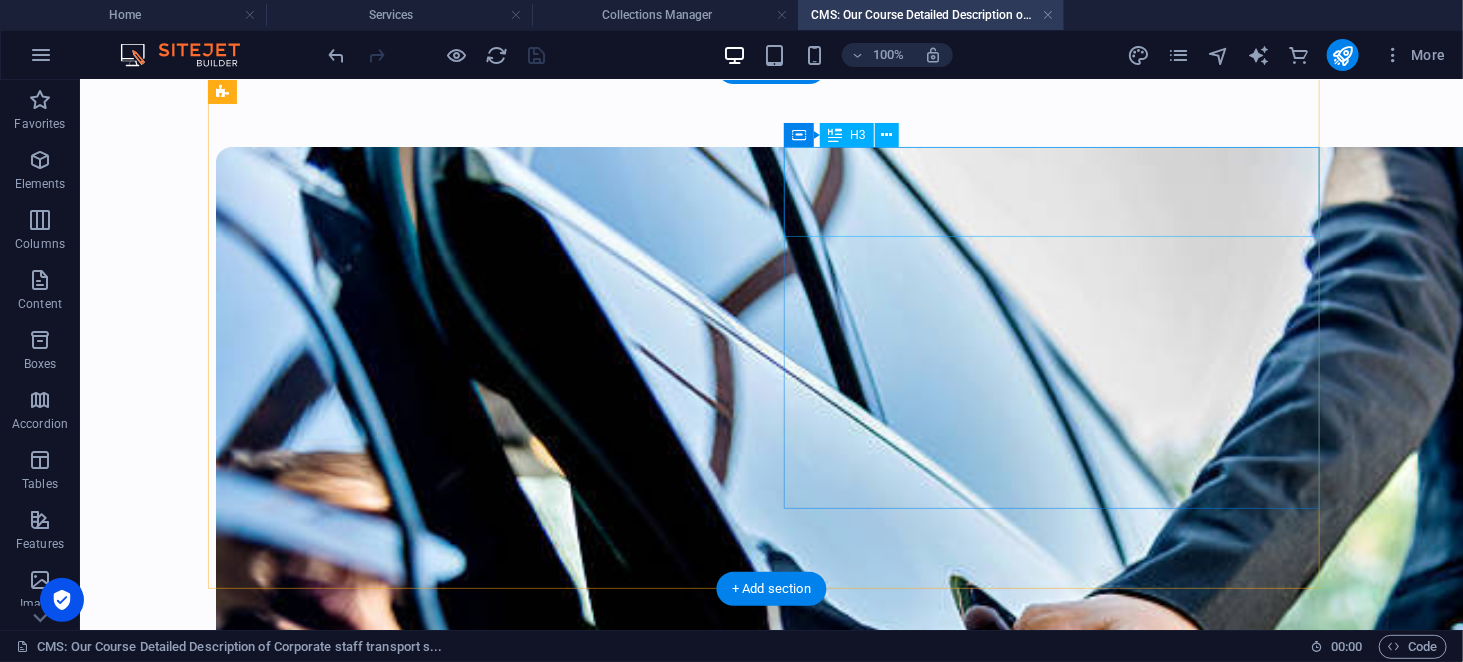 click on "Your Trusted Partner in Corporate Mobility." at bounding box center (483, 1133) 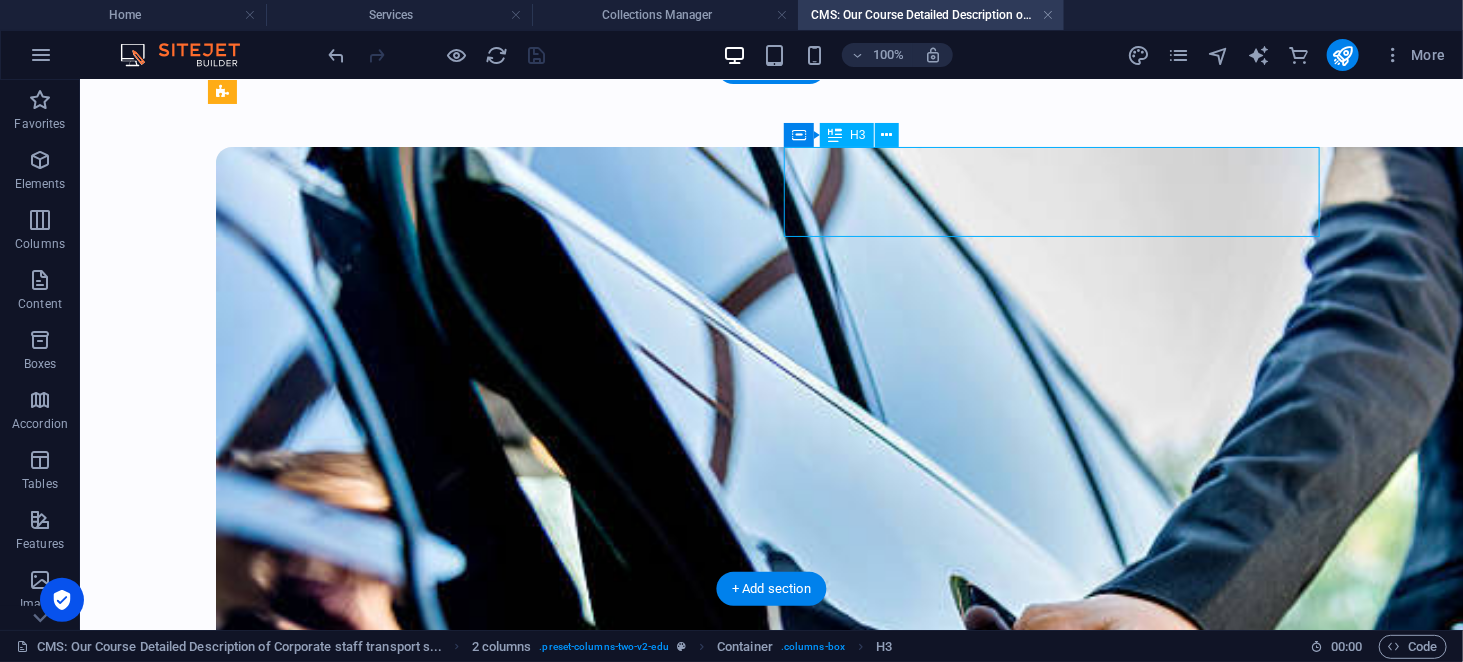 click on "Your Trusted Partner in Corporate Mobility." at bounding box center [483, 1133] 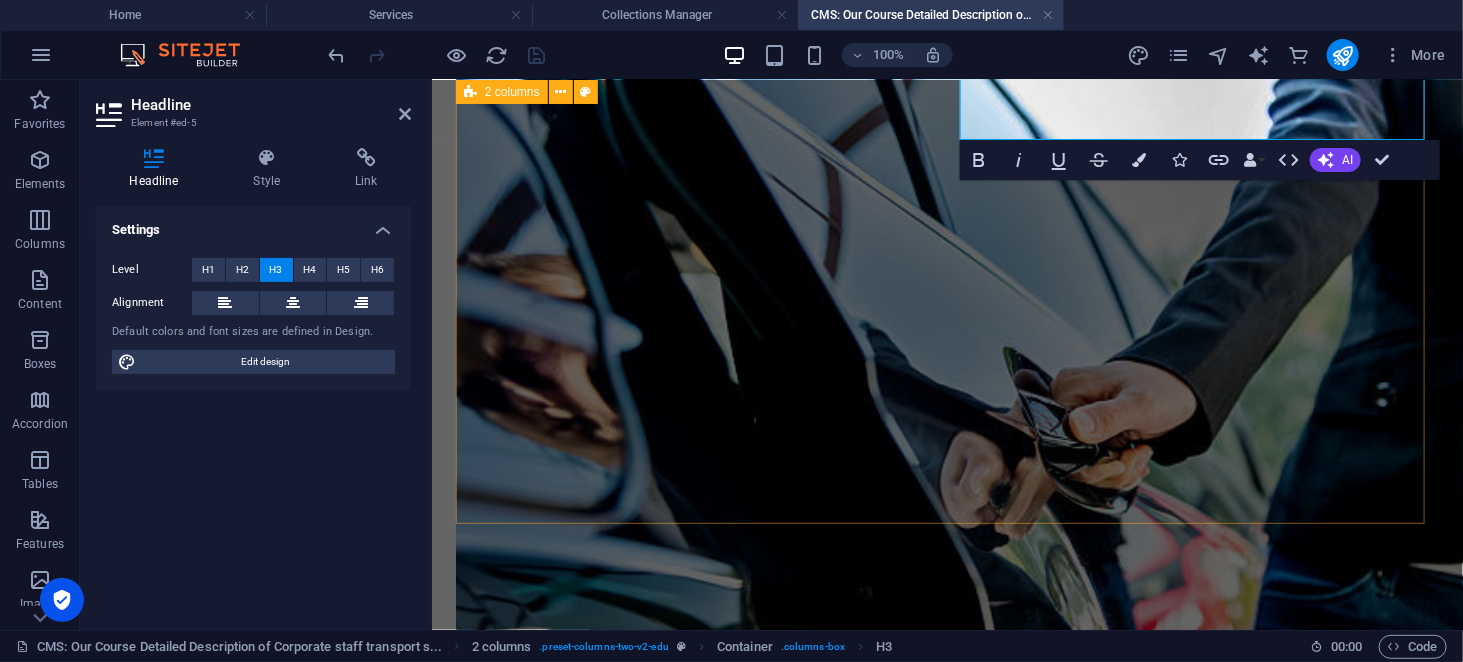 scroll, scrollTop: 0, scrollLeft: 0, axis: both 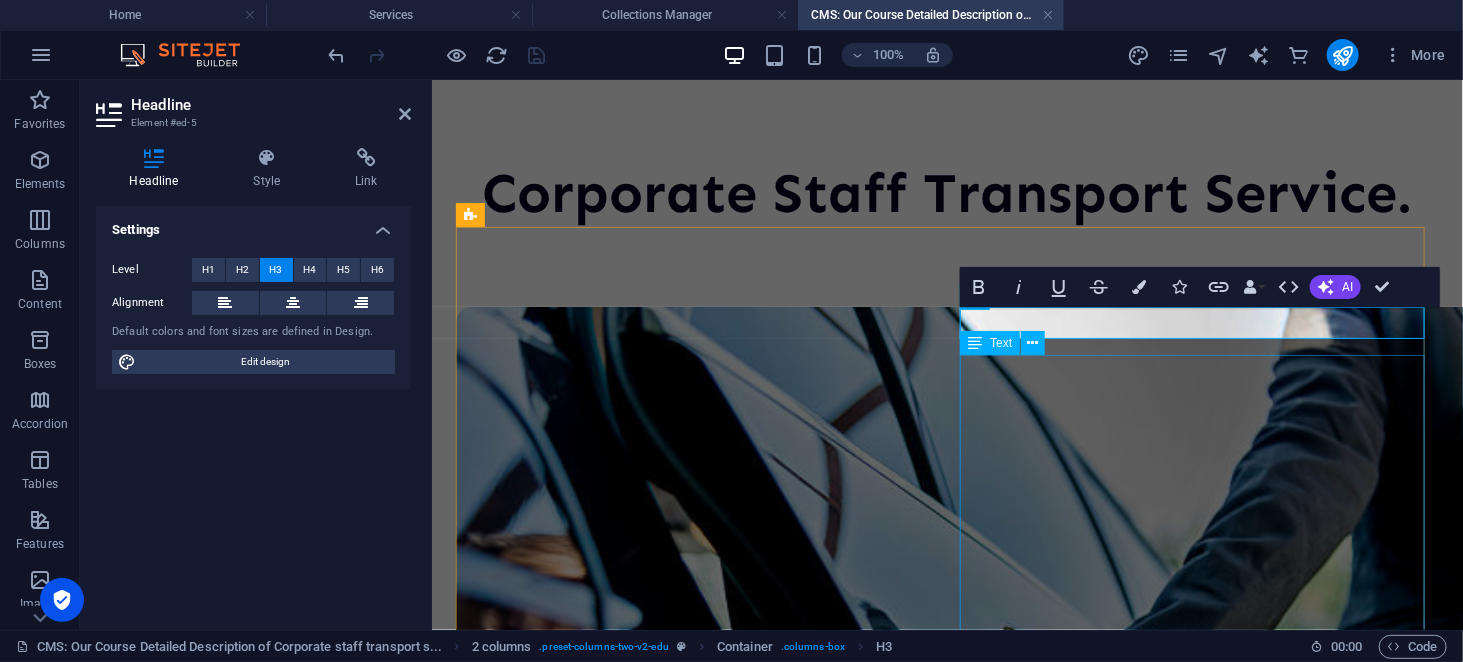 click on "✅  Safe & Reliable Commute  – Ensures employees travel safely and reach on time. ⏰  Punctual Pick & Drop  – Fixed schedules to support workplace efficiency. 📍  GPS Tracking  – Real-time monitoring for added safety and transparency. 📆  Monthly & Yearly Plans  – Flexible subscription options for short- or long-term needs." at bounding box center (691, 1206) 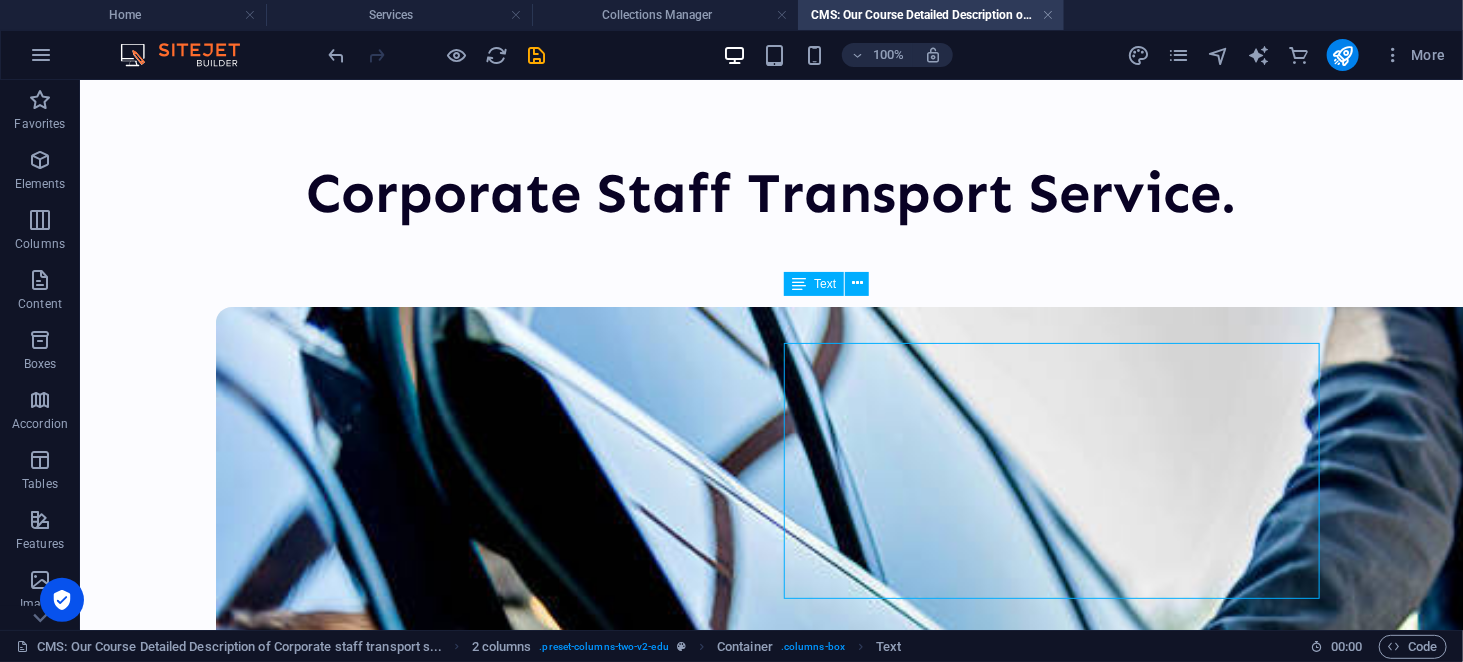 scroll, scrollTop: 178, scrollLeft: 0, axis: vertical 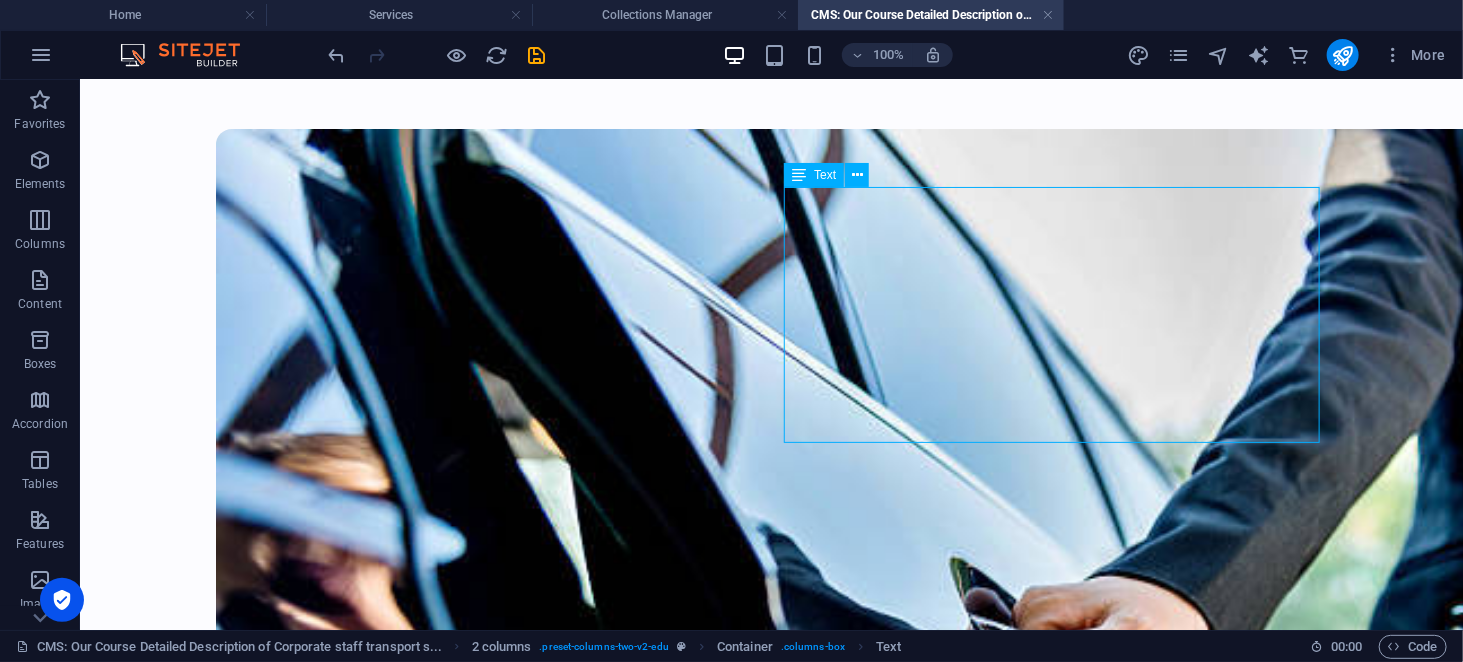 click on "✅  Safe & Reliable Commute  – Ensures employees travel safely and reach on time. ⏰  Punctual Pick & Drop  – Fixed schedules to support workplace efficiency. 📍  GPS Tracking  – Real-time monitoring for added safety and transparency. 📆  Monthly & Yearly Plans  – Flexible subscription options for short- or long-term needs." at bounding box center [483, 1214] 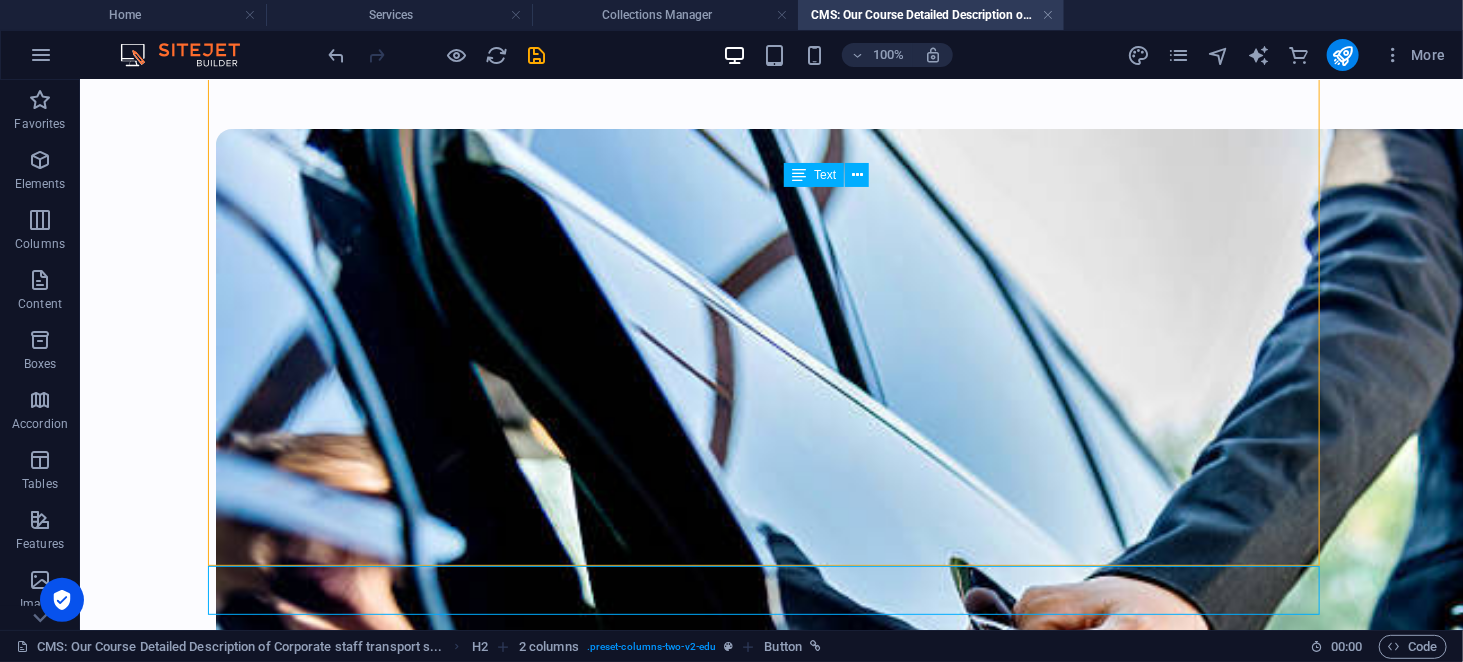 click on "✅  Safe & Reliable Commute  – Ensures employees travel safely and reach on time. ⏰  Punctual Pick & Drop  – Fixed schedules to support workplace efficiency. 📍  GPS Tracking  – Real-time monitoring for added safety and transparency. 📆  Monthly & Yearly Plans  – Flexible subscription options for short- or long-term needs." at bounding box center [483, 1214] 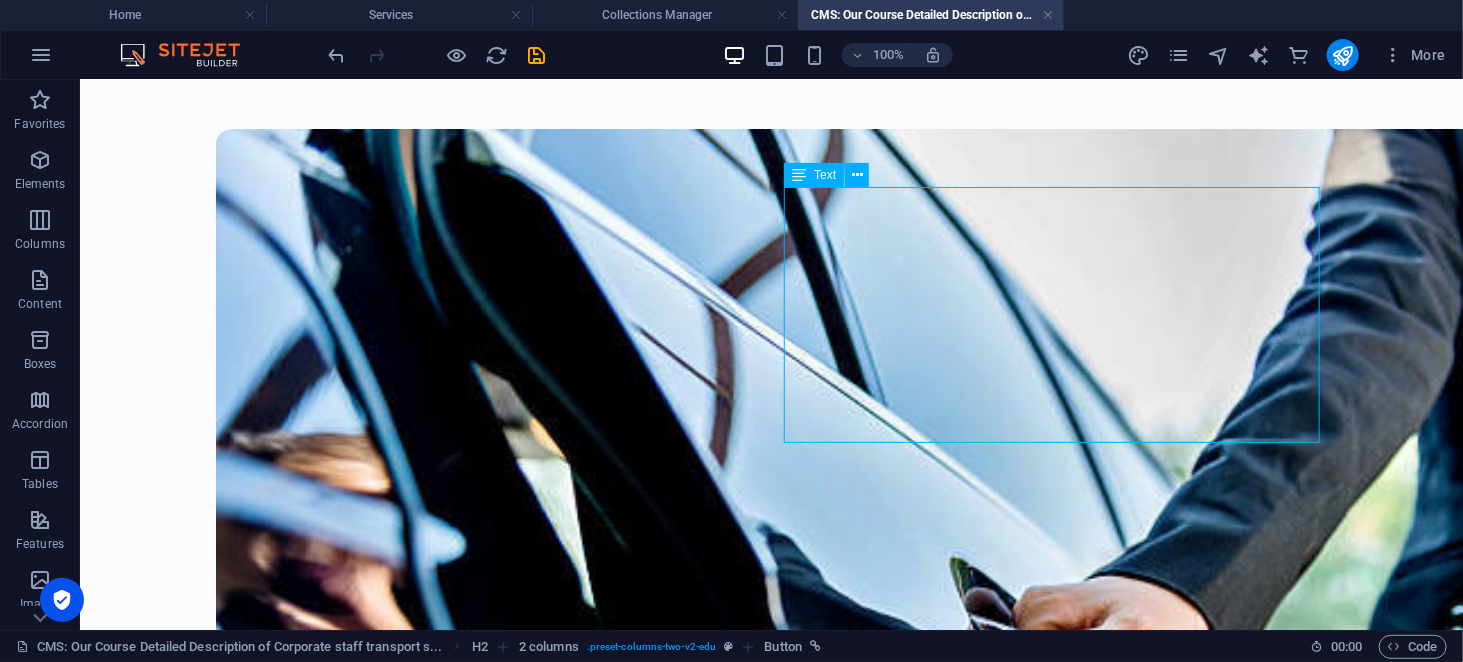 click on "✅  Safe & Reliable Commute  – Ensures employees travel safely and reach on time. ⏰  Punctual Pick & Drop  – Fixed schedules to support workplace efficiency. 📍  GPS Tracking  – Real-time monitoring for added safety and transparency. 📆  Monthly & Yearly Plans  – Flexible subscription options for short- or long-term needs." at bounding box center [483, 1214] 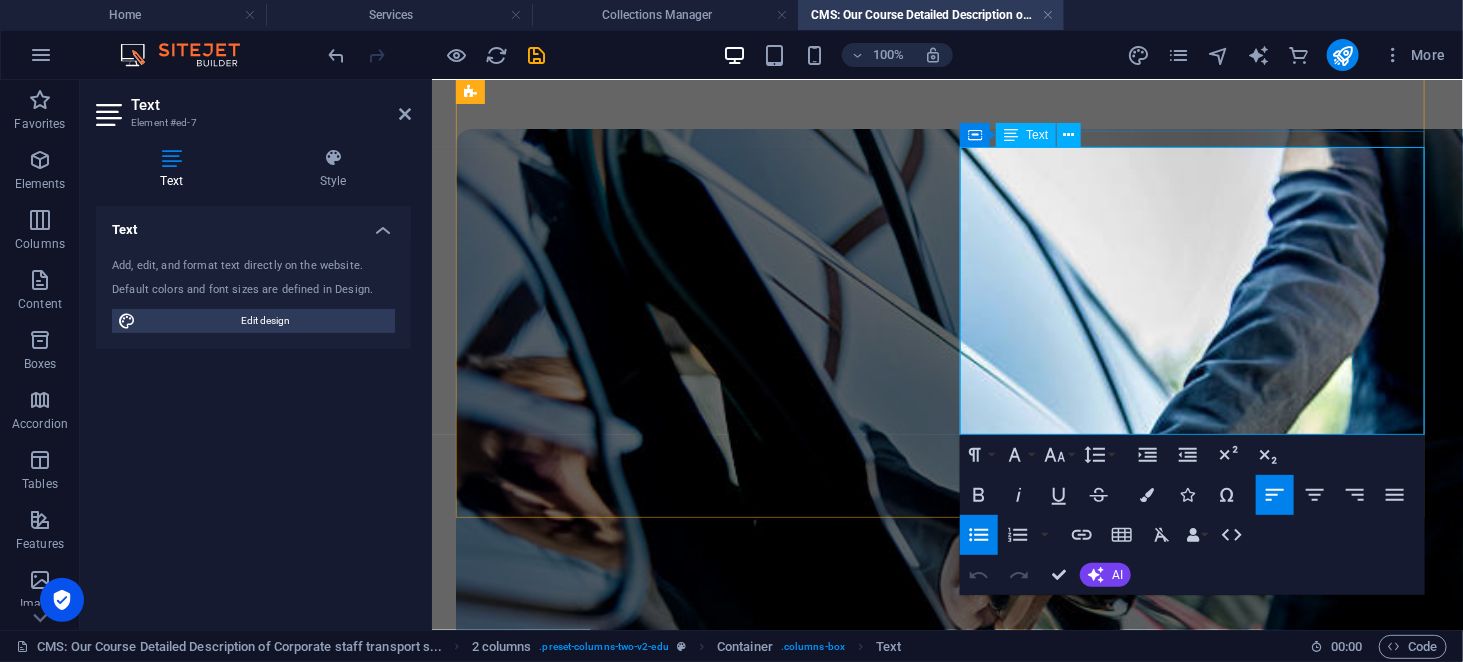 type 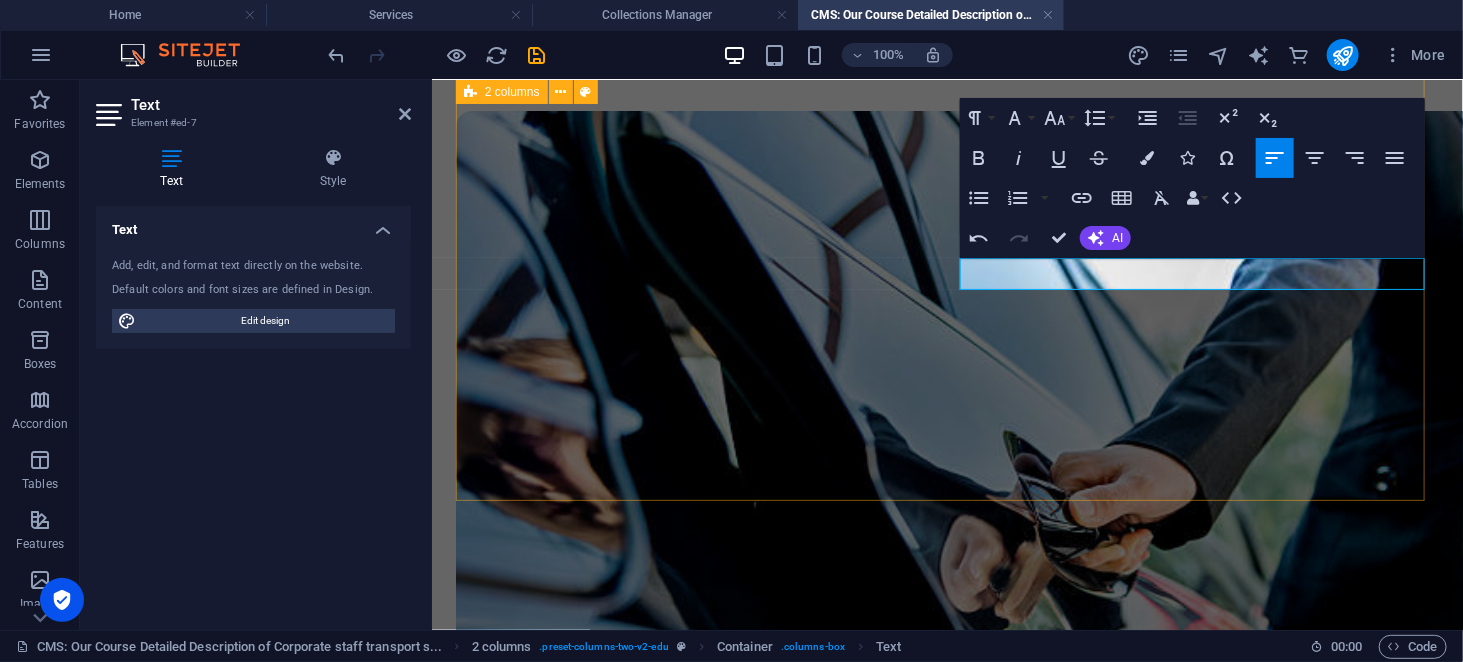 click at bounding box center [946, 487] 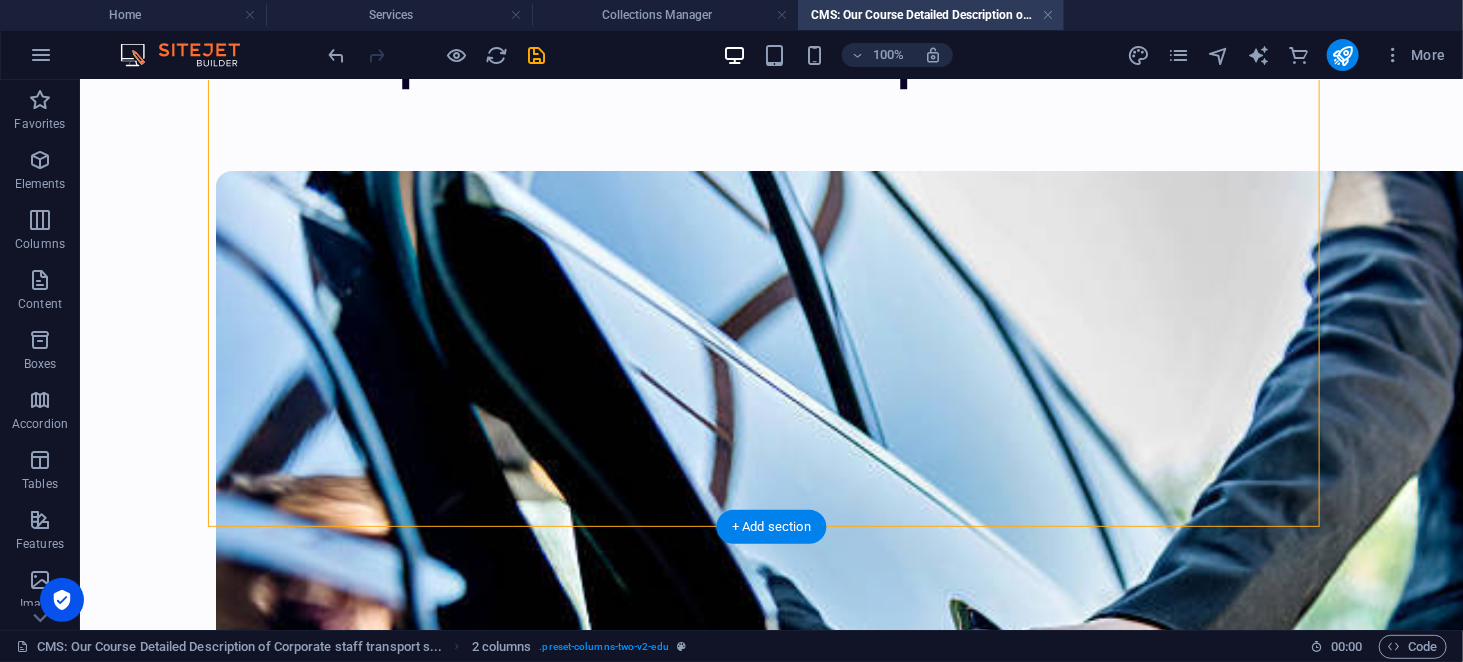 scroll, scrollTop: 243, scrollLeft: 0, axis: vertical 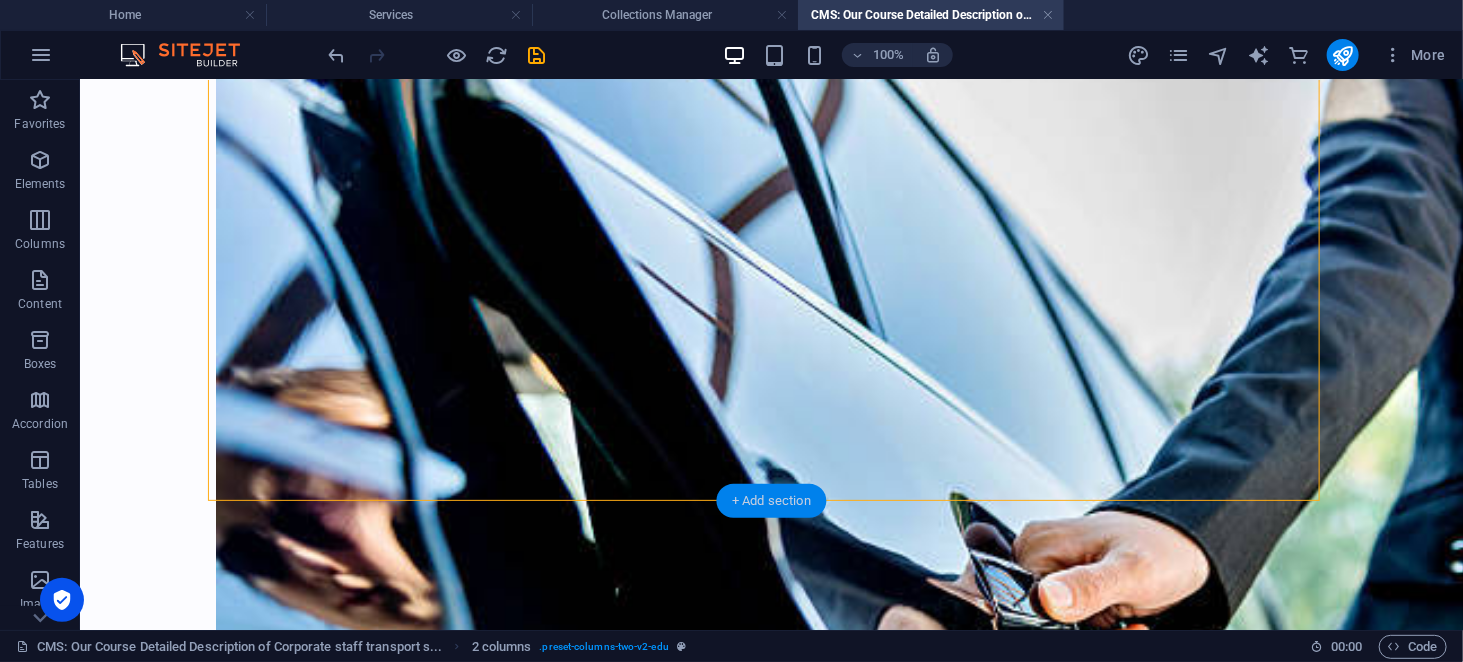 click on "+ Add section" at bounding box center [771, 501] 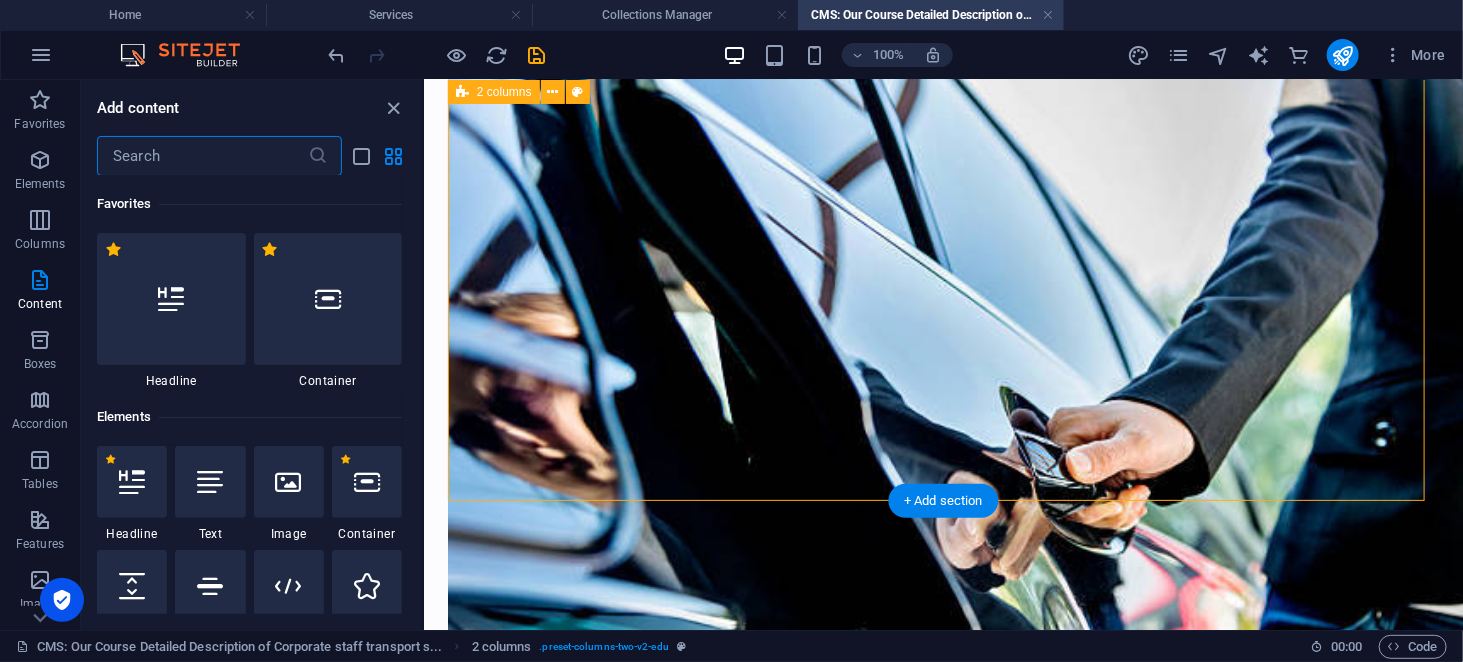 scroll, scrollTop: 198, scrollLeft: 0, axis: vertical 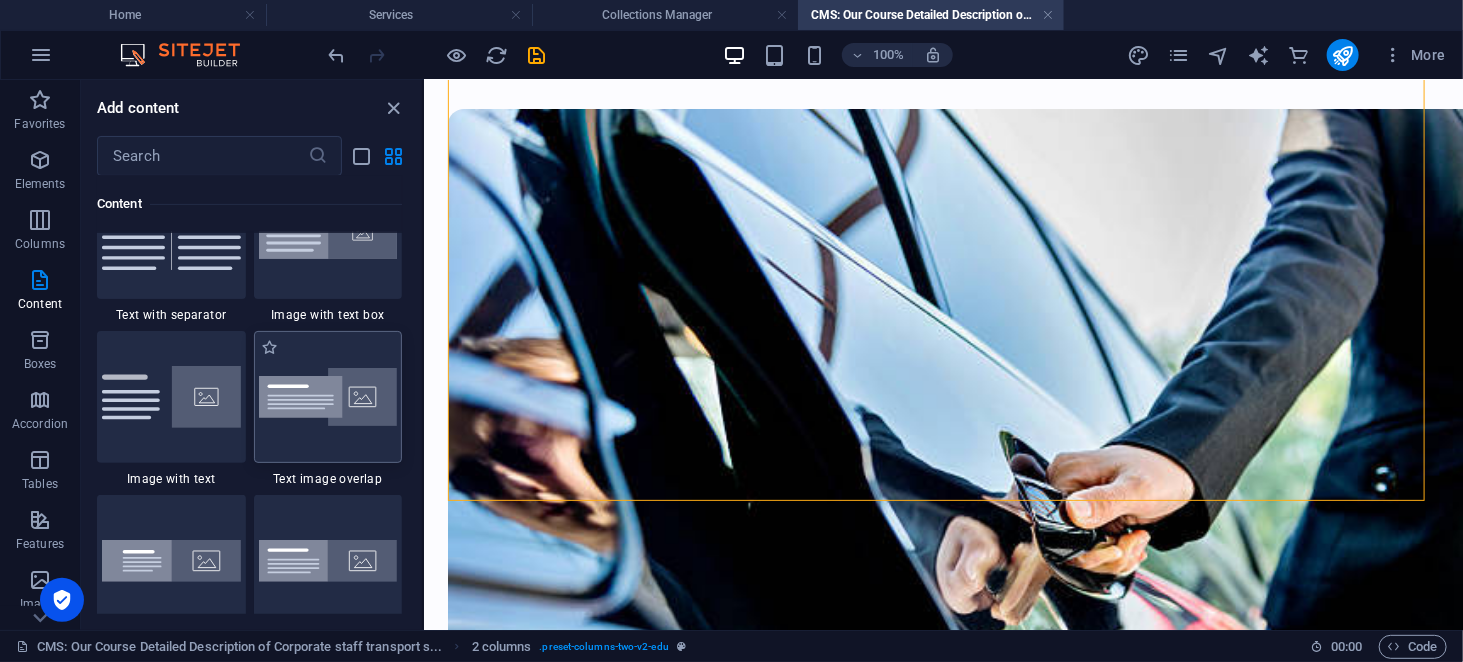 click at bounding box center [328, 397] 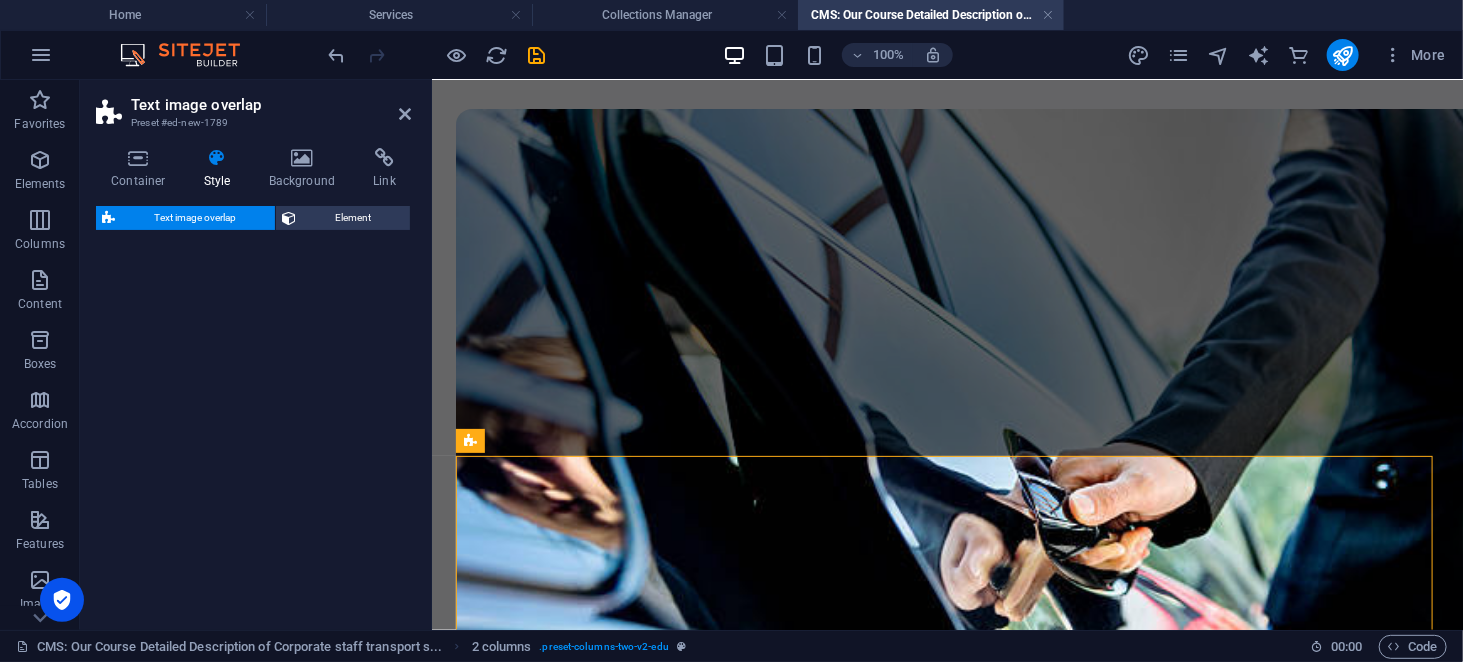 select on "rem" 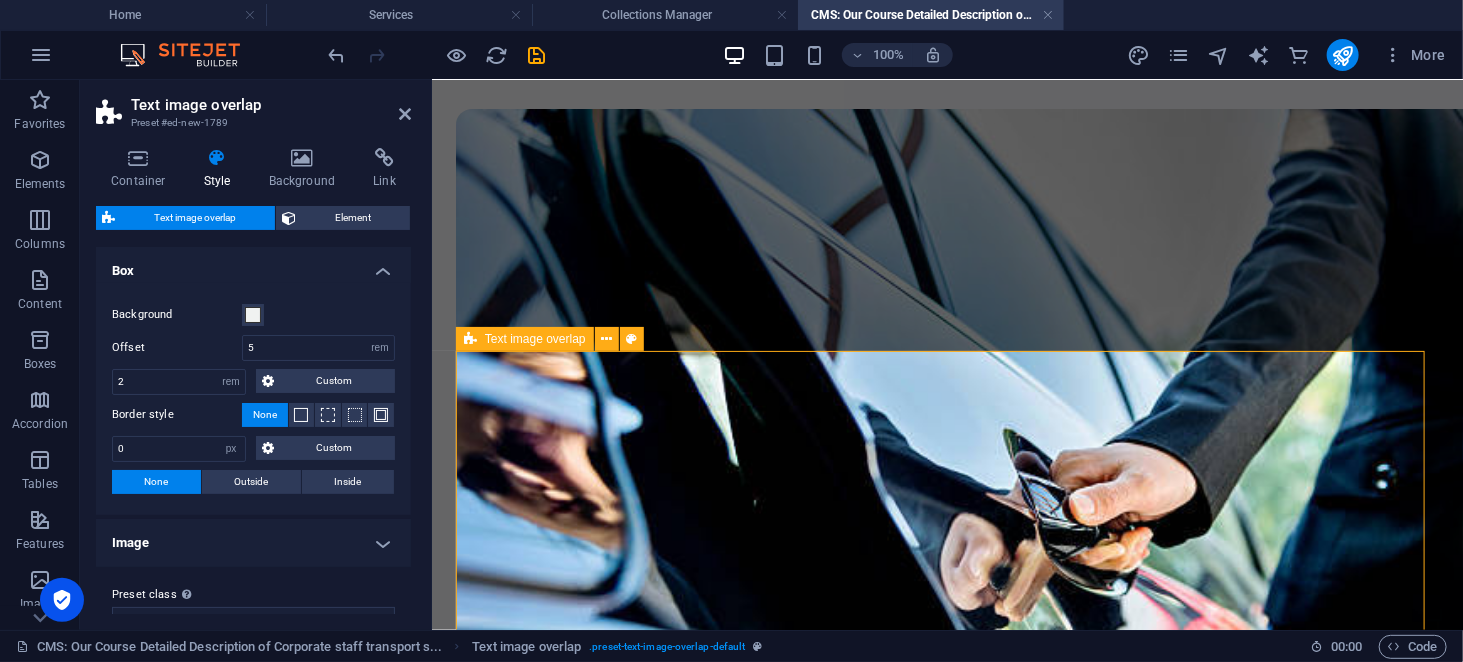 scroll, scrollTop: 345, scrollLeft: 0, axis: vertical 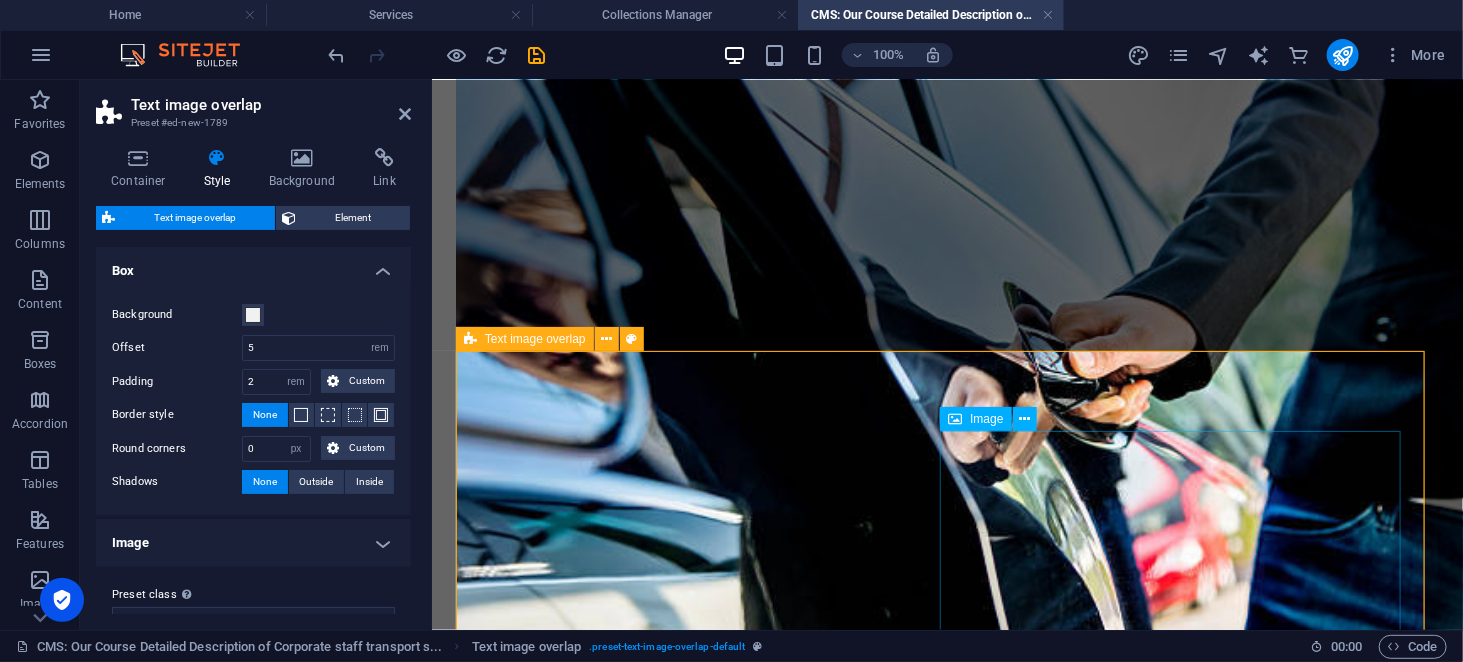 click at bounding box center (946, 1410) 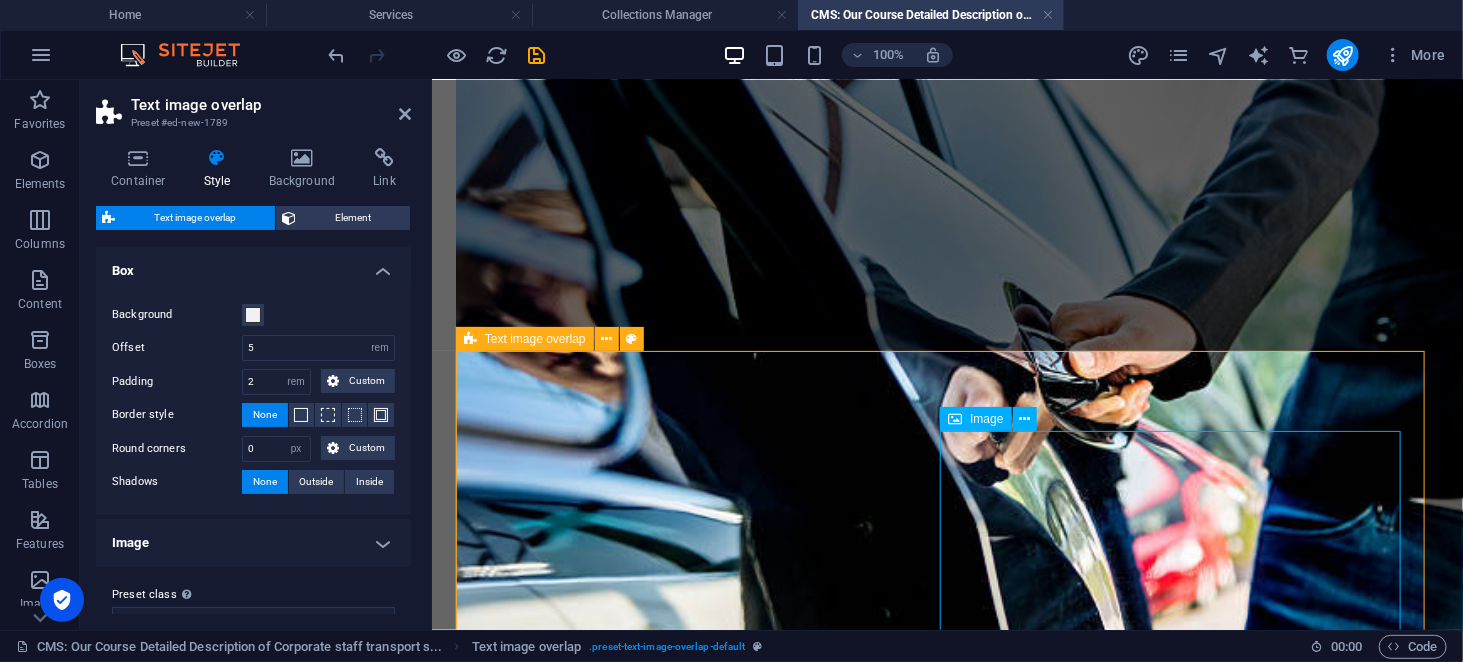 click at bounding box center (946, 1410) 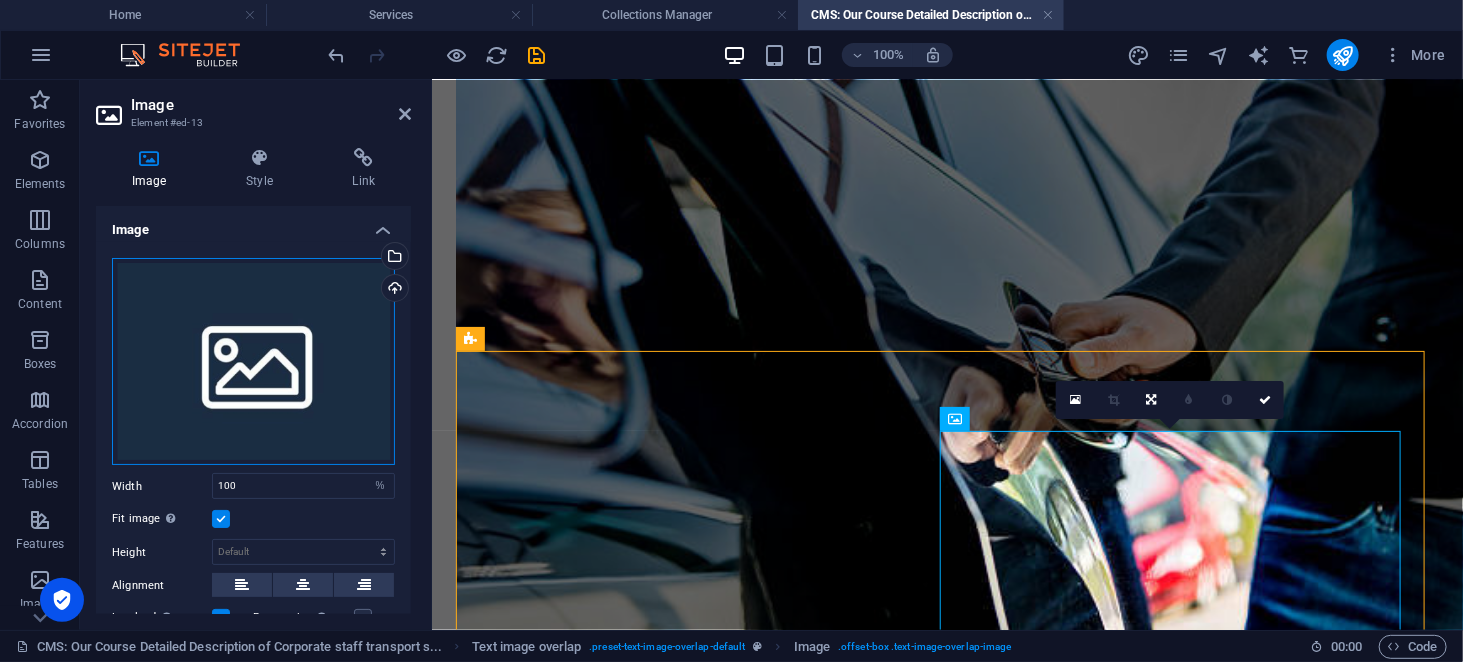 click on "Drag files here, click to choose files or select files from Files or our free stock photos & videos" at bounding box center [253, 362] 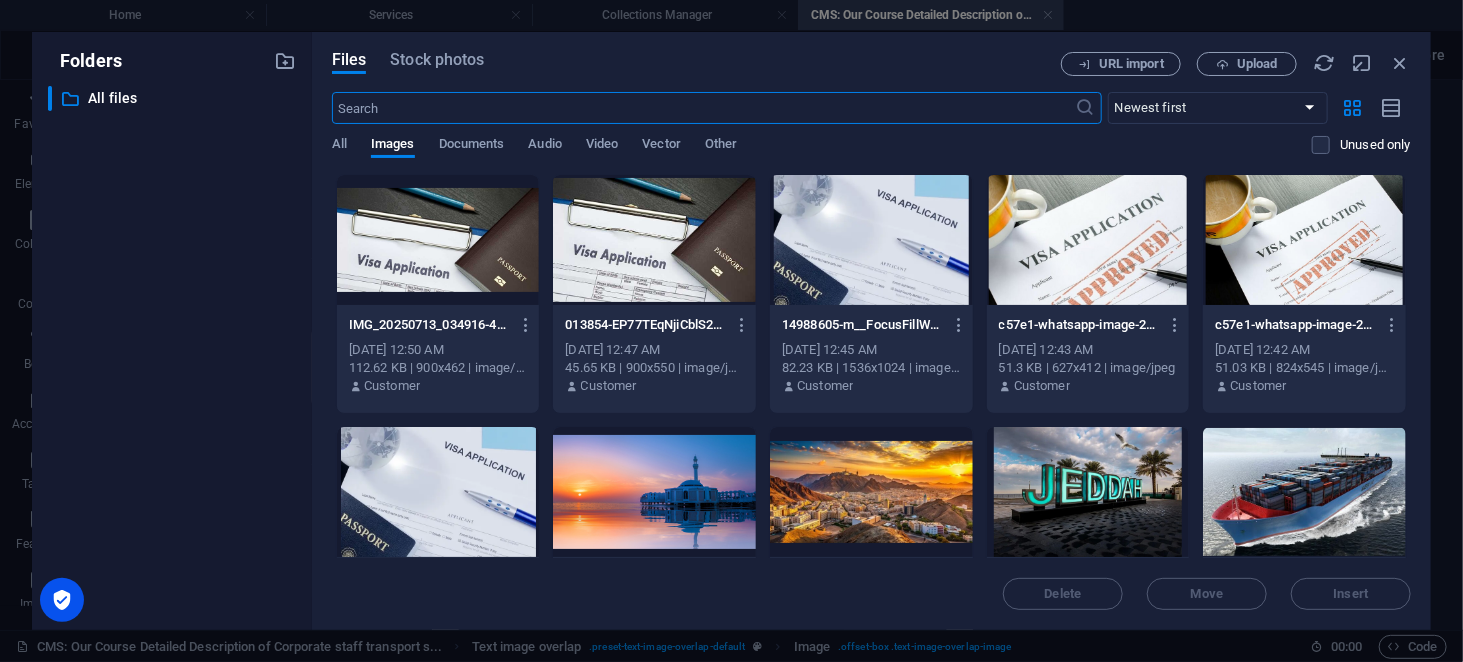 scroll, scrollTop: 280, scrollLeft: 0, axis: vertical 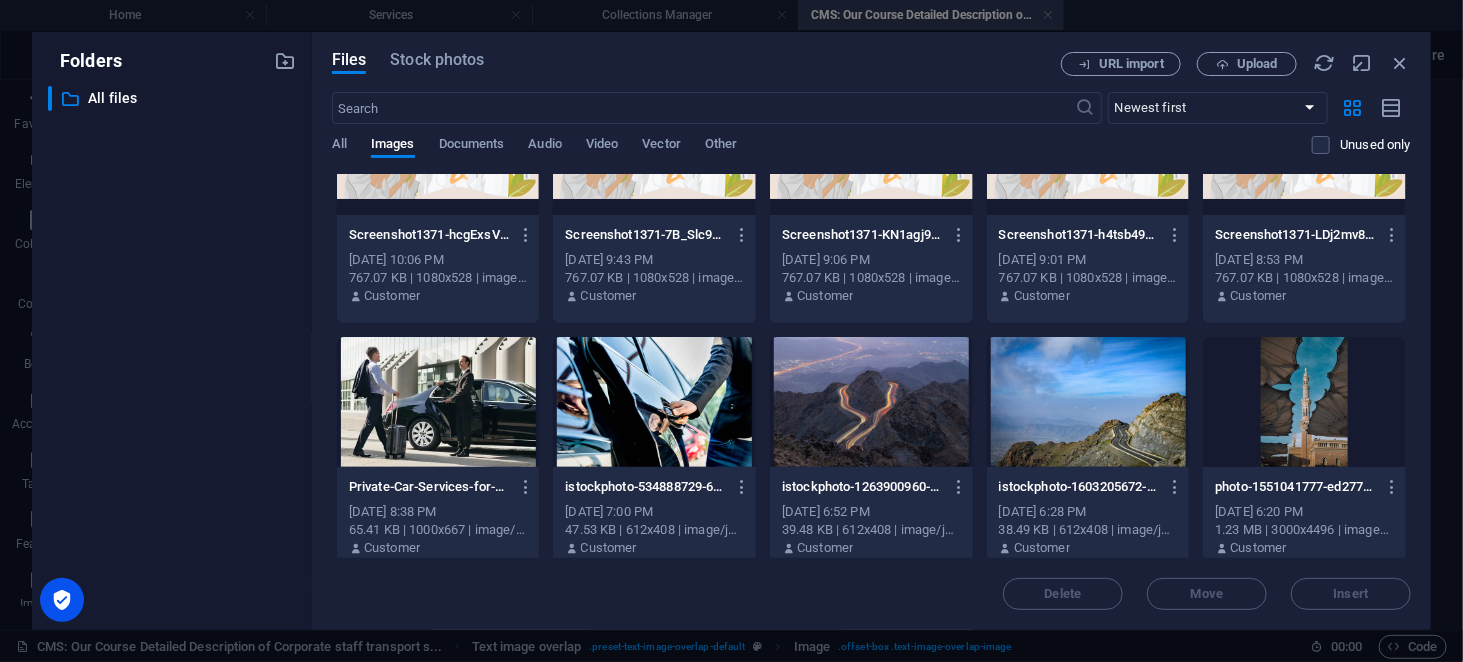 click at bounding box center (654, 402) 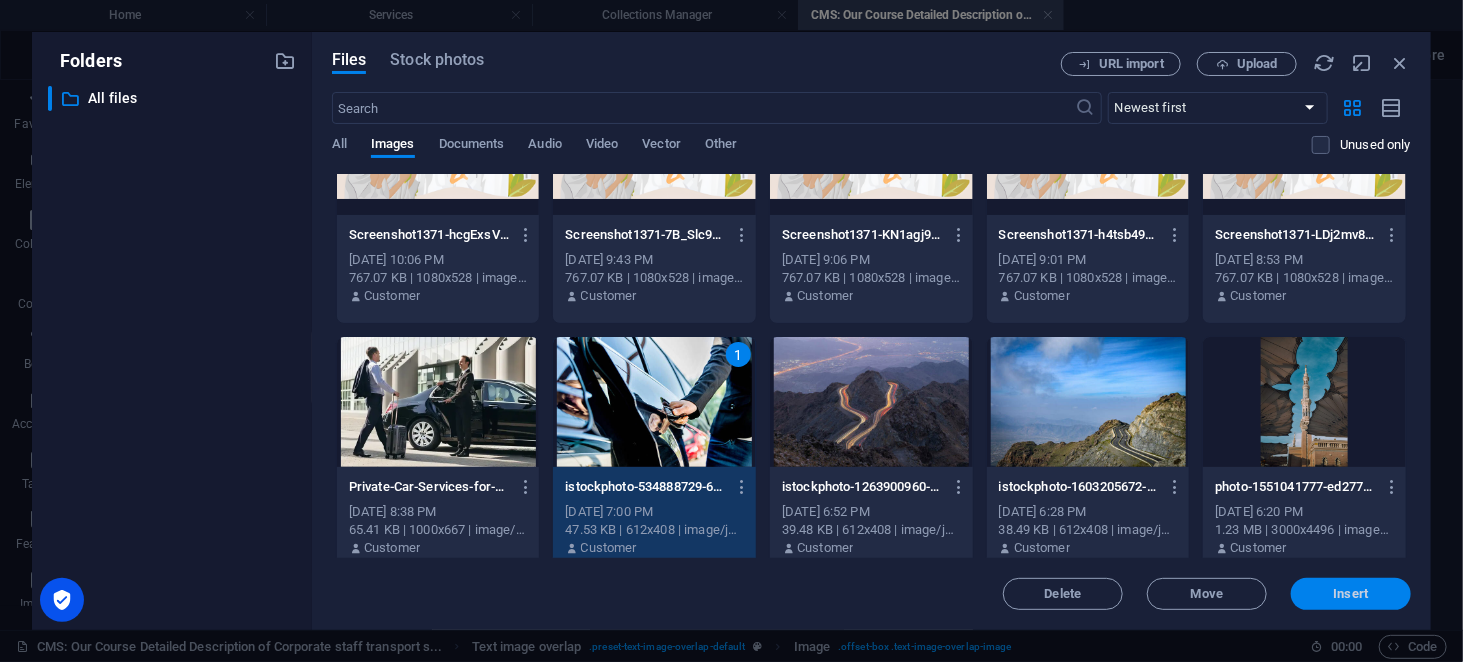 click on "Insert" at bounding box center [1351, 594] 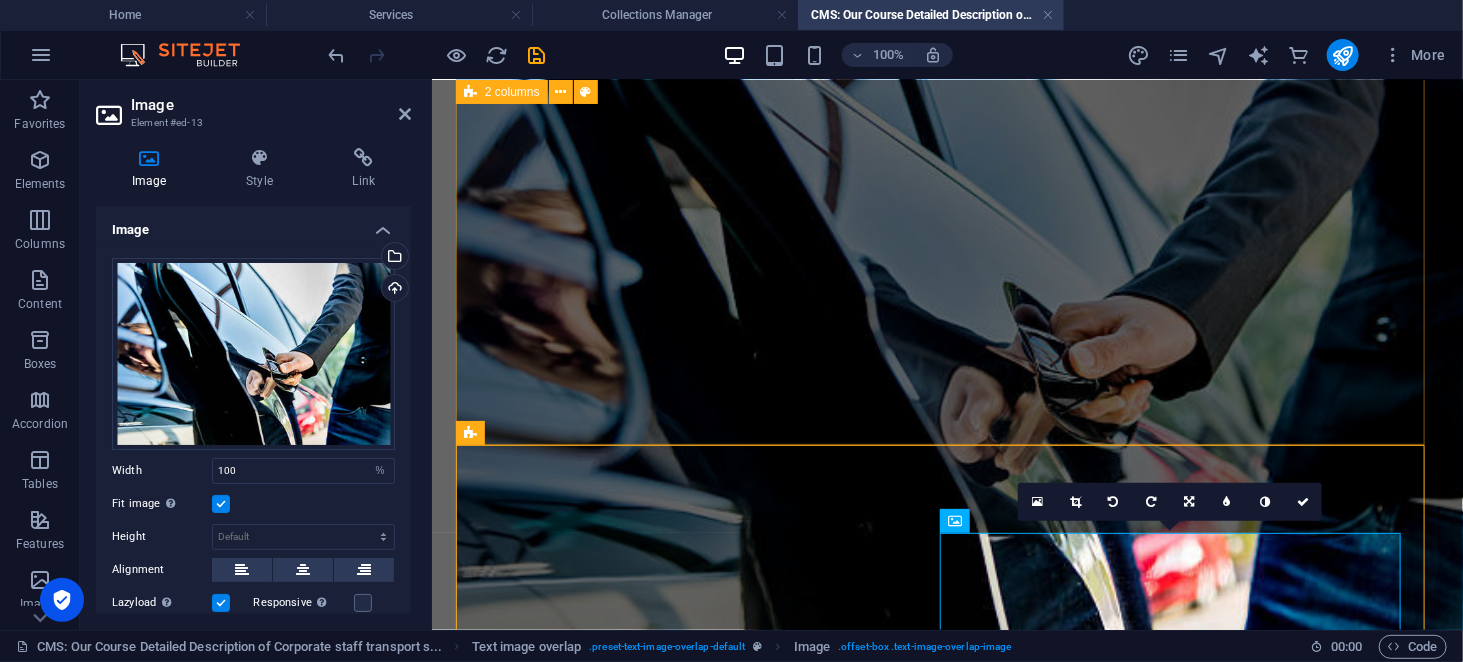 scroll, scrollTop: 171, scrollLeft: 0, axis: vertical 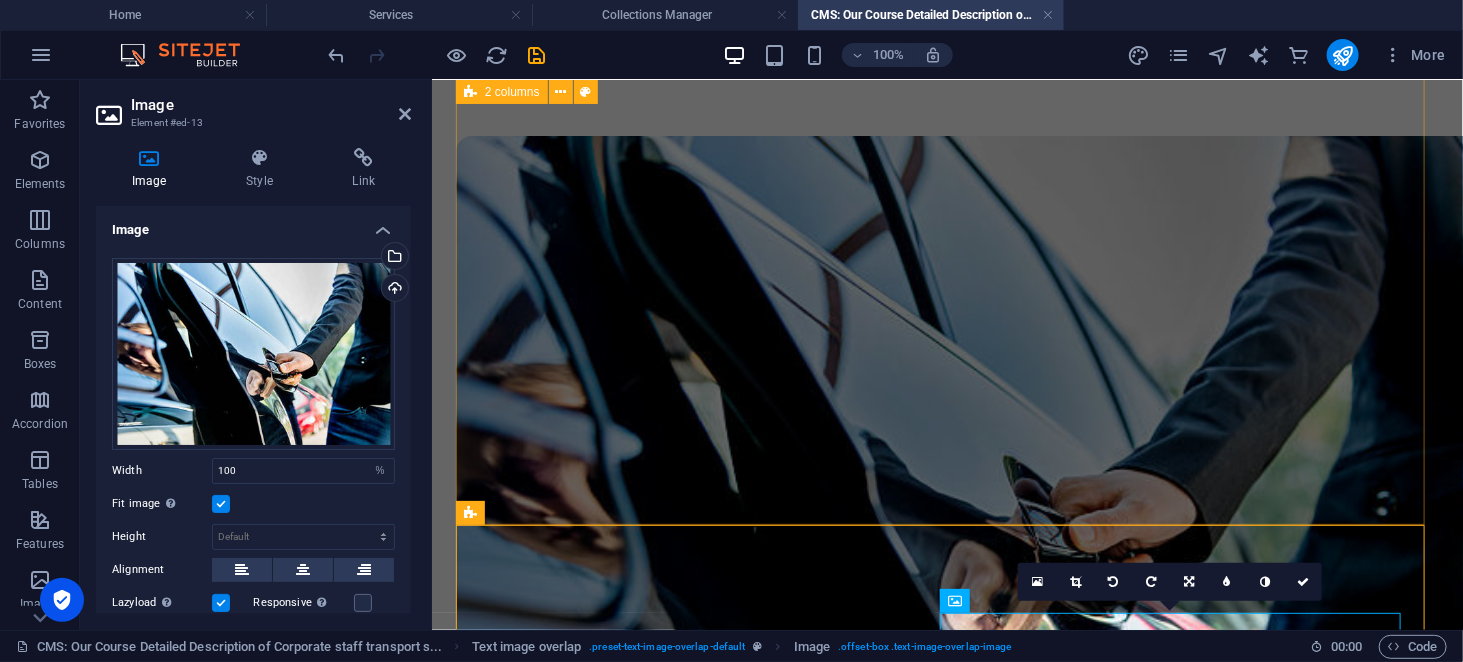 click at bounding box center (946, 496) 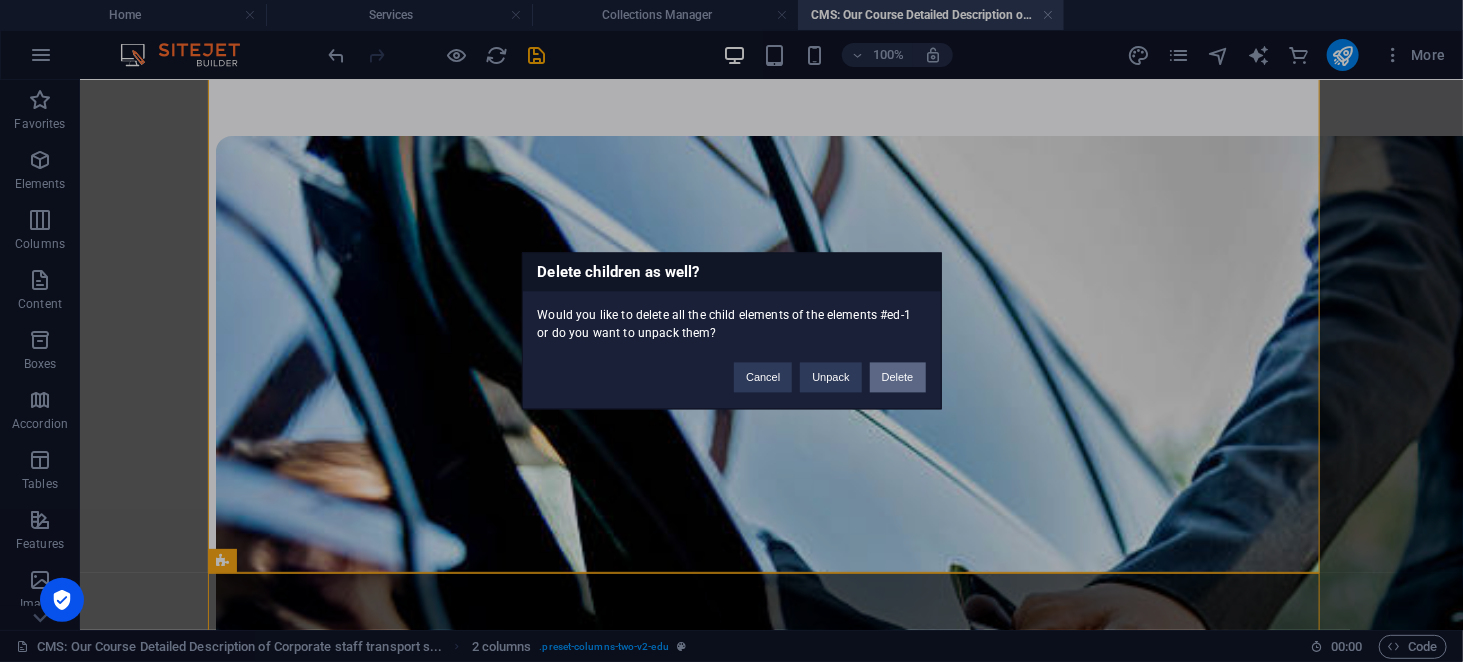 click on "Delete" at bounding box center (898, 378) 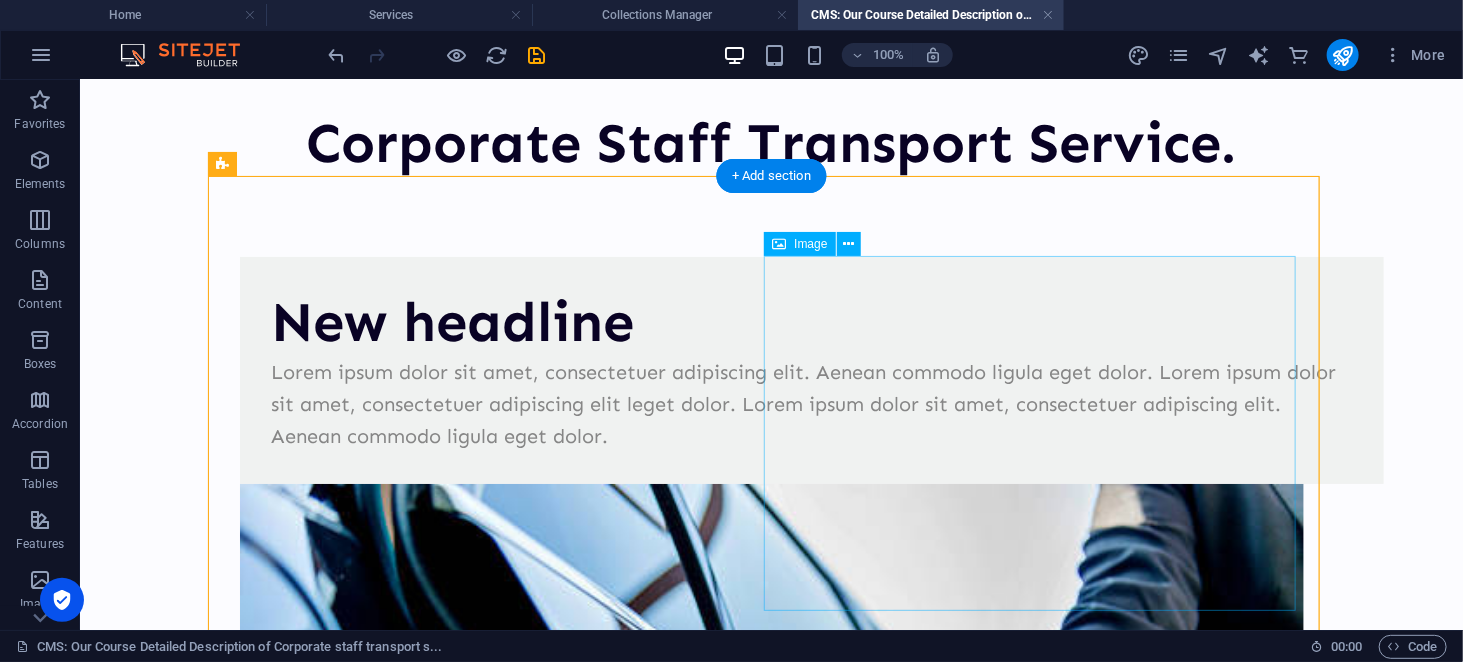 scroll, scrollTop: 52, scrollLeft: 0, axis: vertical 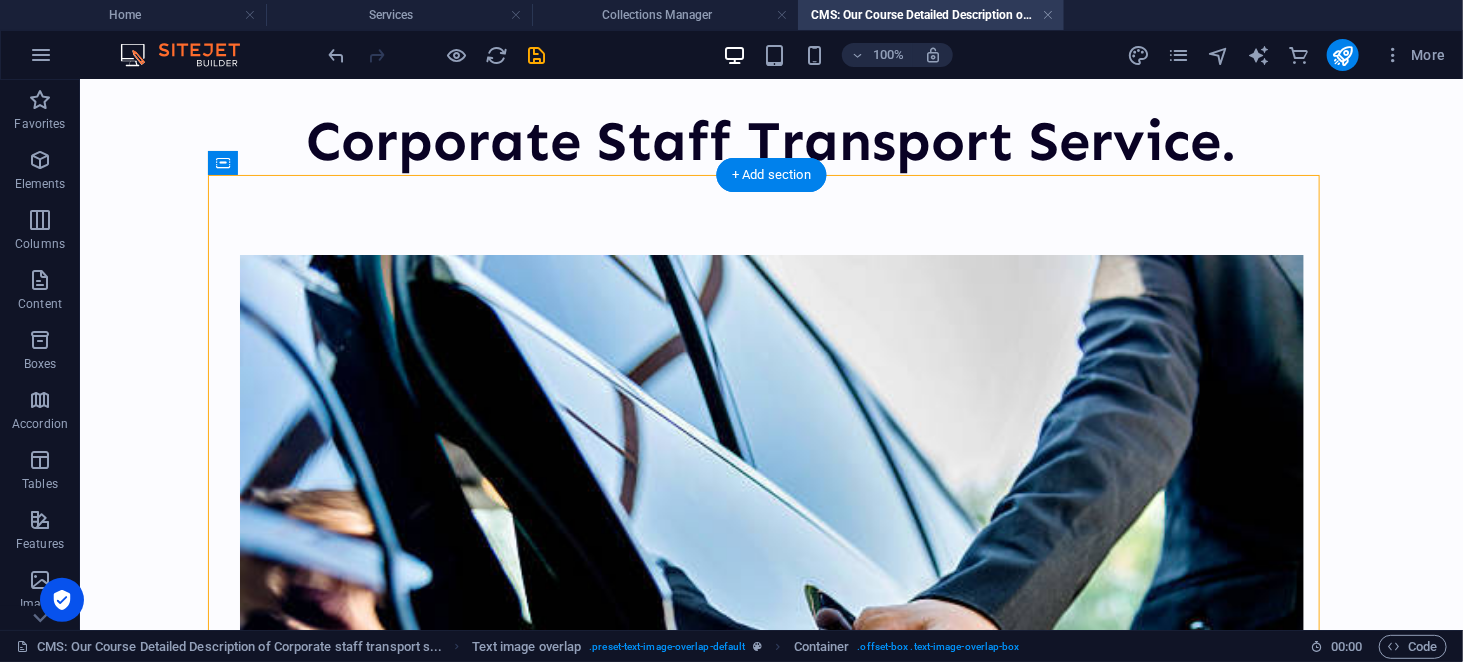 drag, startPoint x: 830, startPoint y: 470, endPoint x: 1052, endPoint y: 455, distance: 222.50618 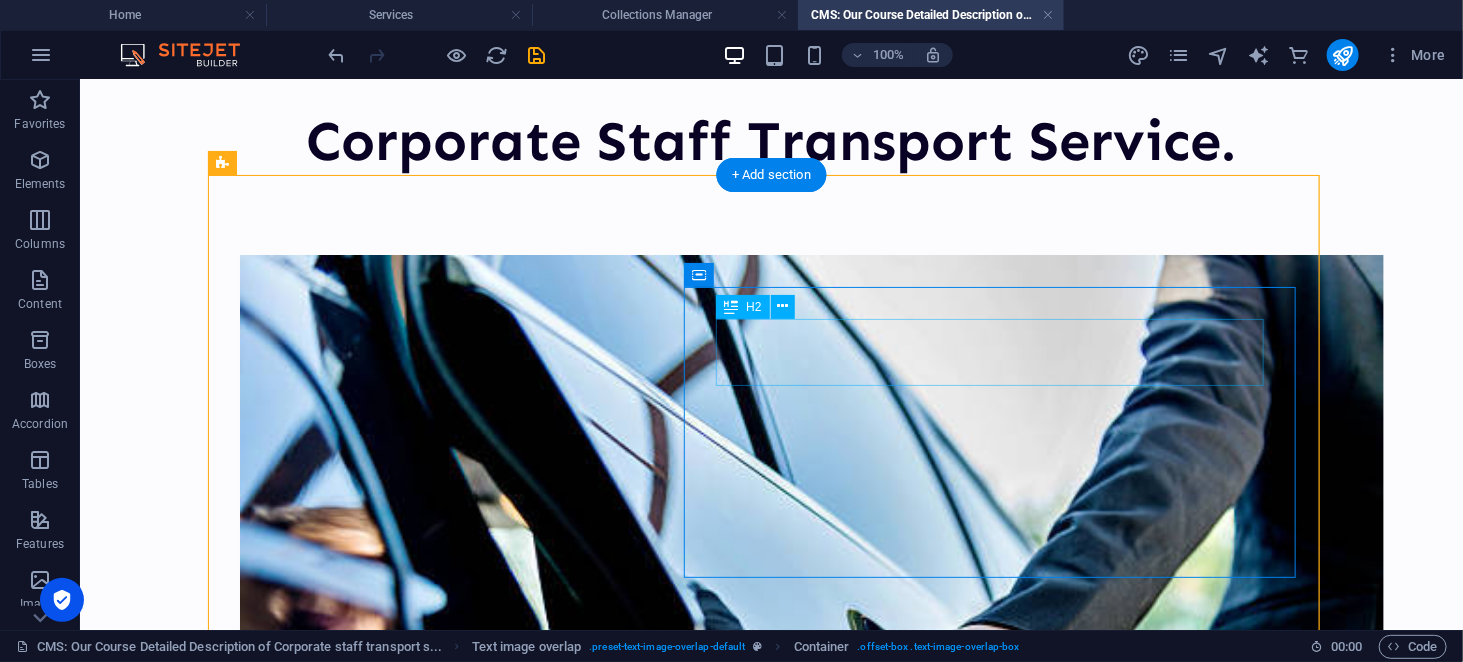click on "New headline" at bounding box center (771, 1082) 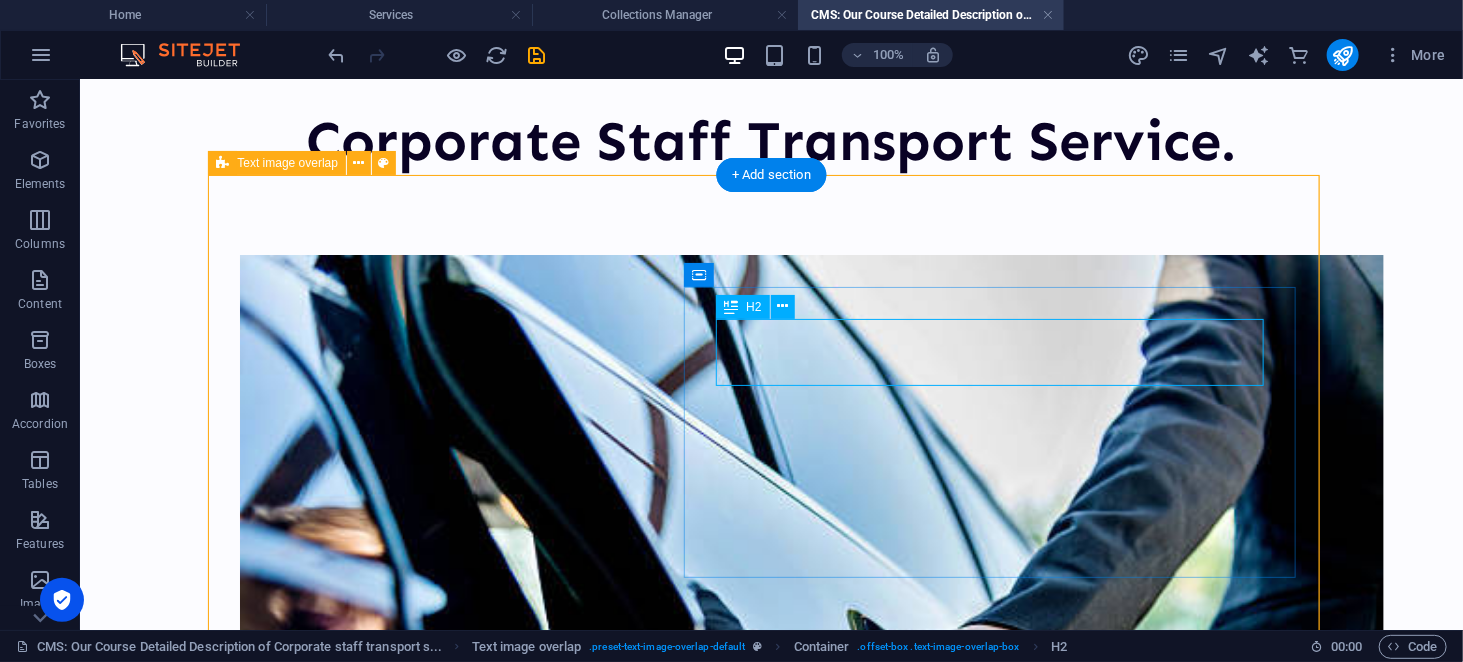 click on "New headline" at bounding box center (771, 1082) 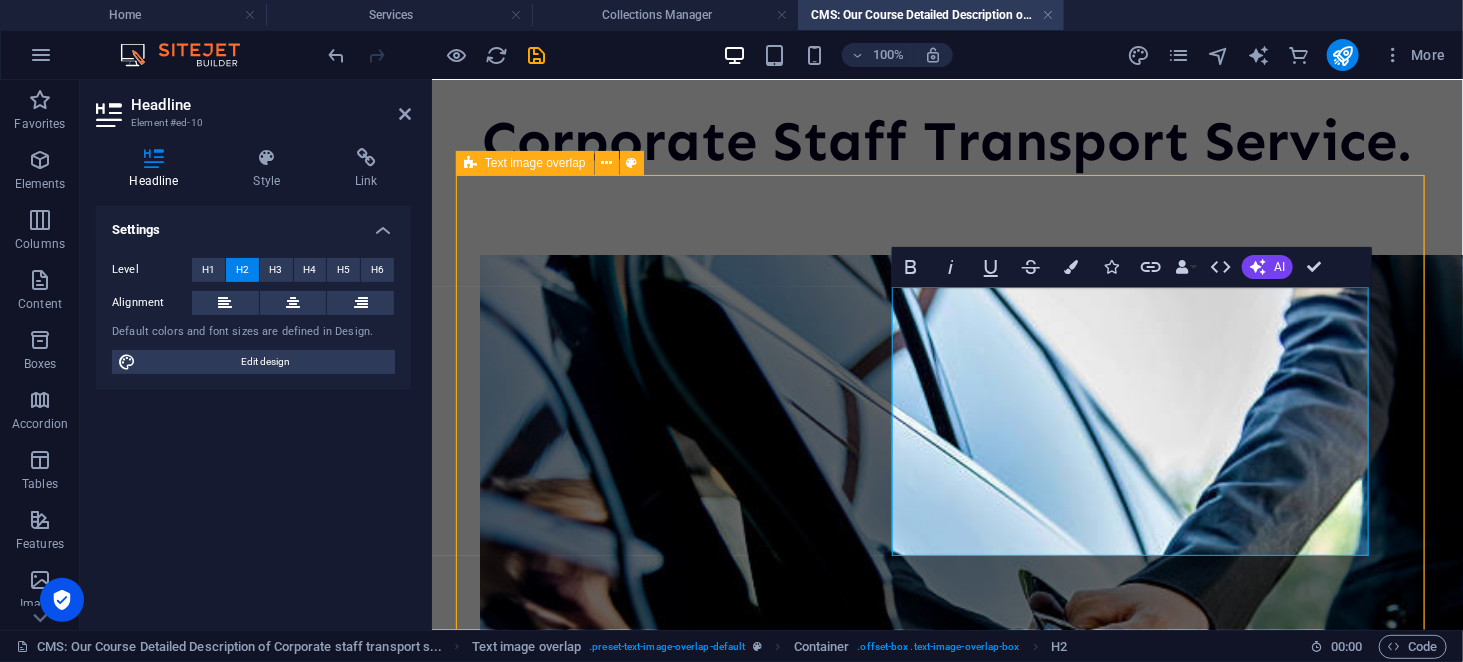 scroll, scrollTop: 511, scrollLeft: 4, axis: both 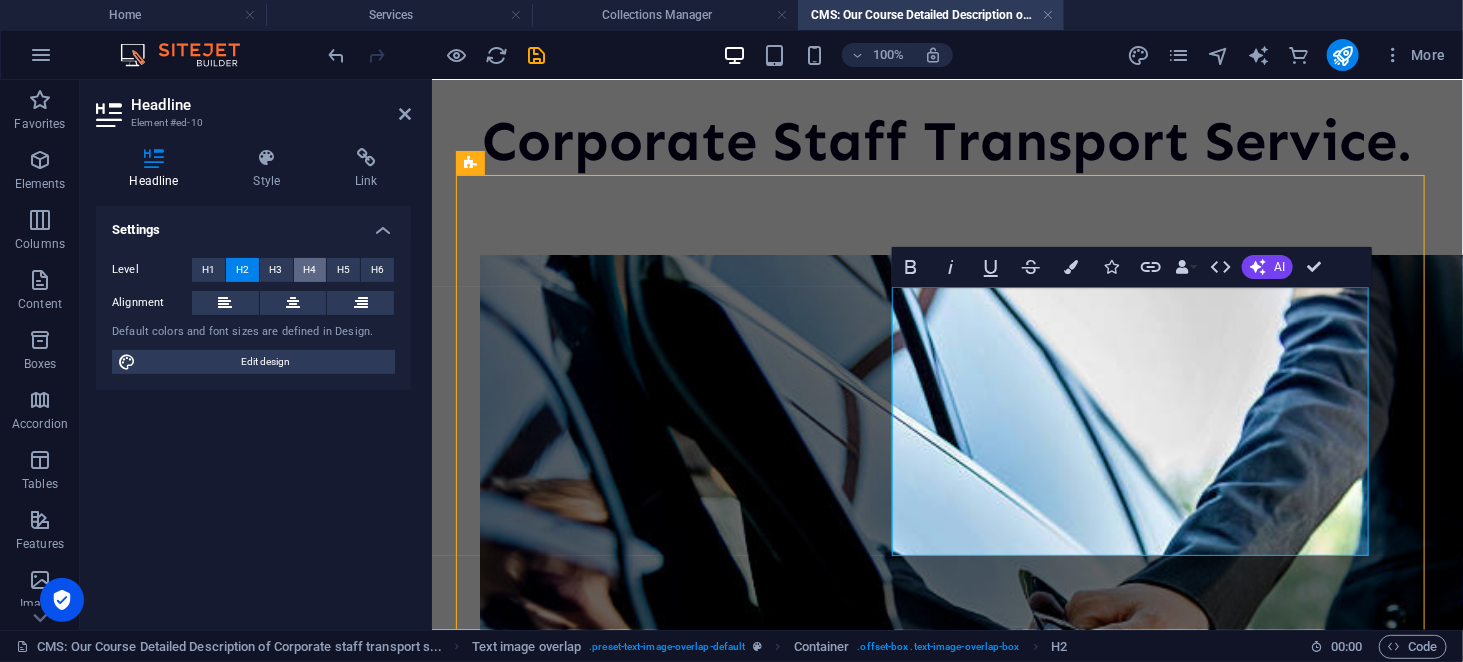 click on "H4" at bounding box center (309, 270) 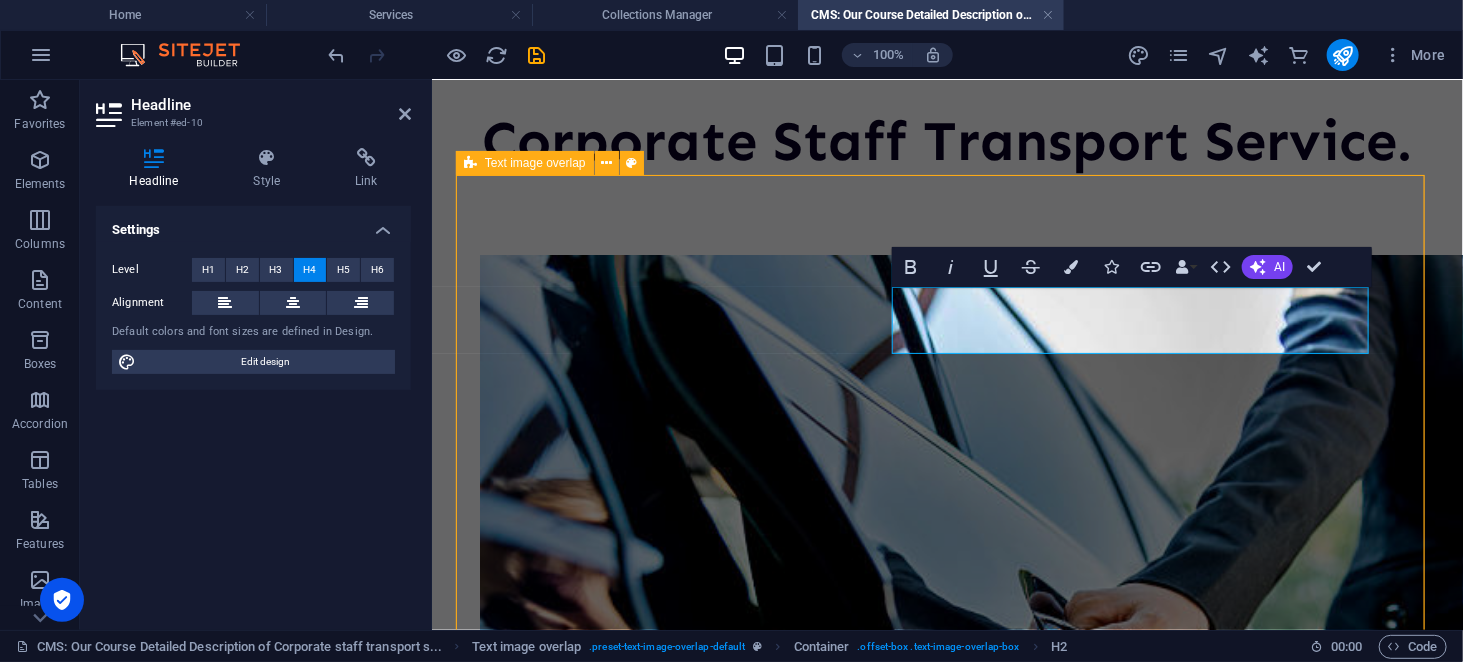 click on "Your Trusted Partner in Corporate Mobility. Your Trusted Partner in Corporate Mobility. Lorem ipsum dolor sit amet, consectetuer adipiscing elit. Aenean commodo ligula eget dolor. Lorem ipsum dolor sit amet, consectetuer adipiscing elit leget dolor. Lorem ipsum dolor sit amet, consectetuer adipiscing elit. Aenean commodo ligula eget dolor." at bounding box center (946, 689) 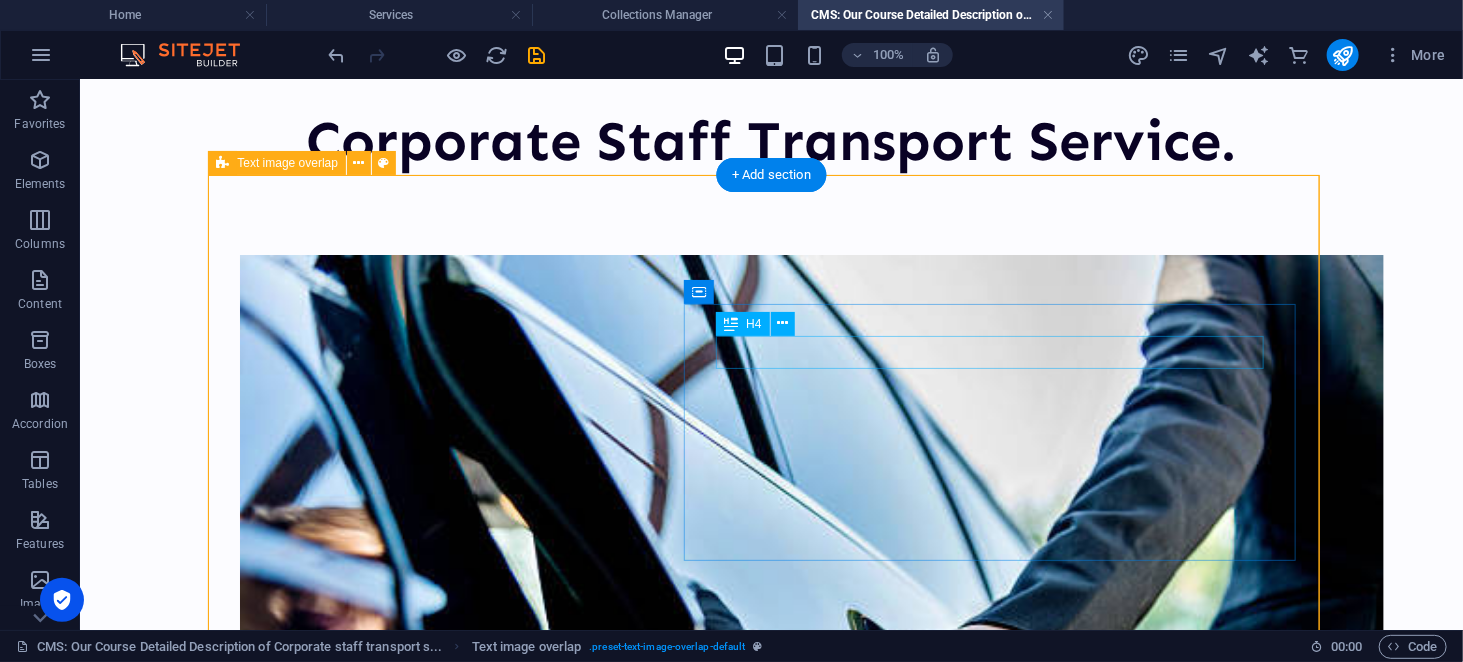 click on "Your Trusted Partner in Corporate Mobility." at bounding box center (771, 1066) 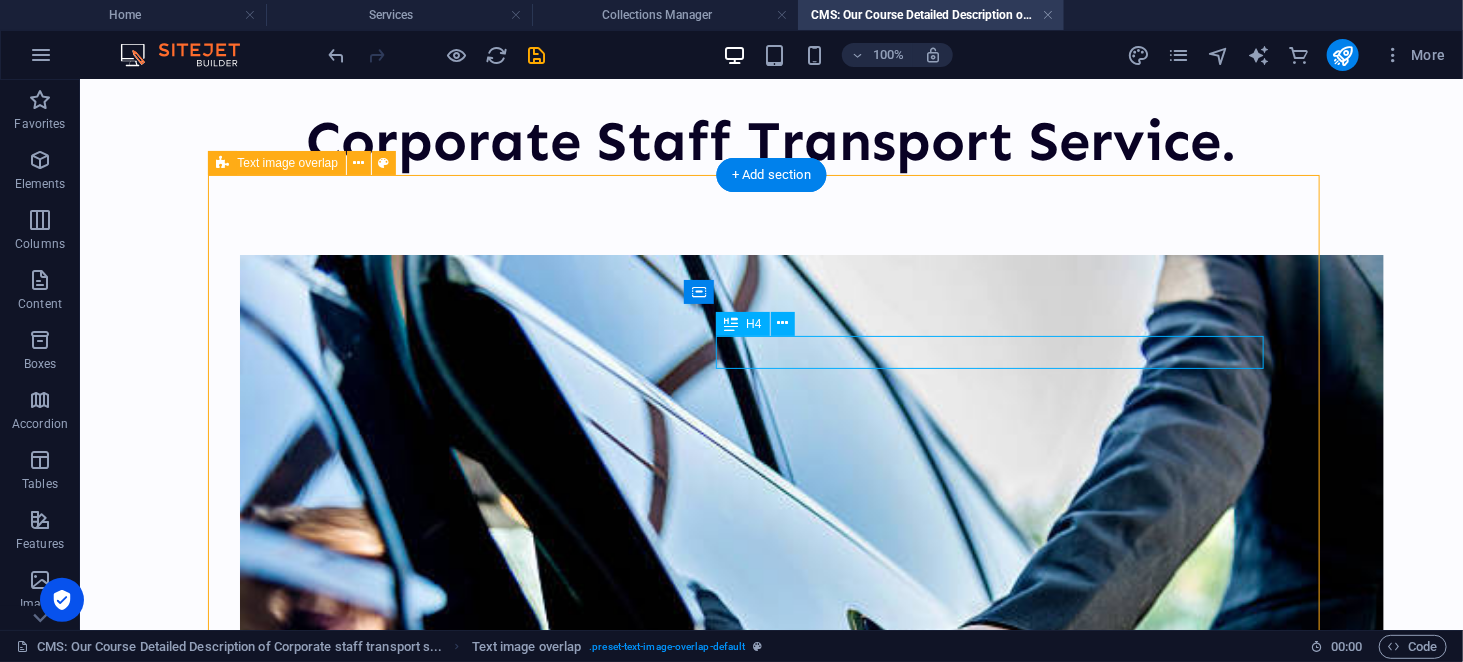 click on "Your Trusted Partner in Corporate Mobility." at bounding box center (771, 1066) 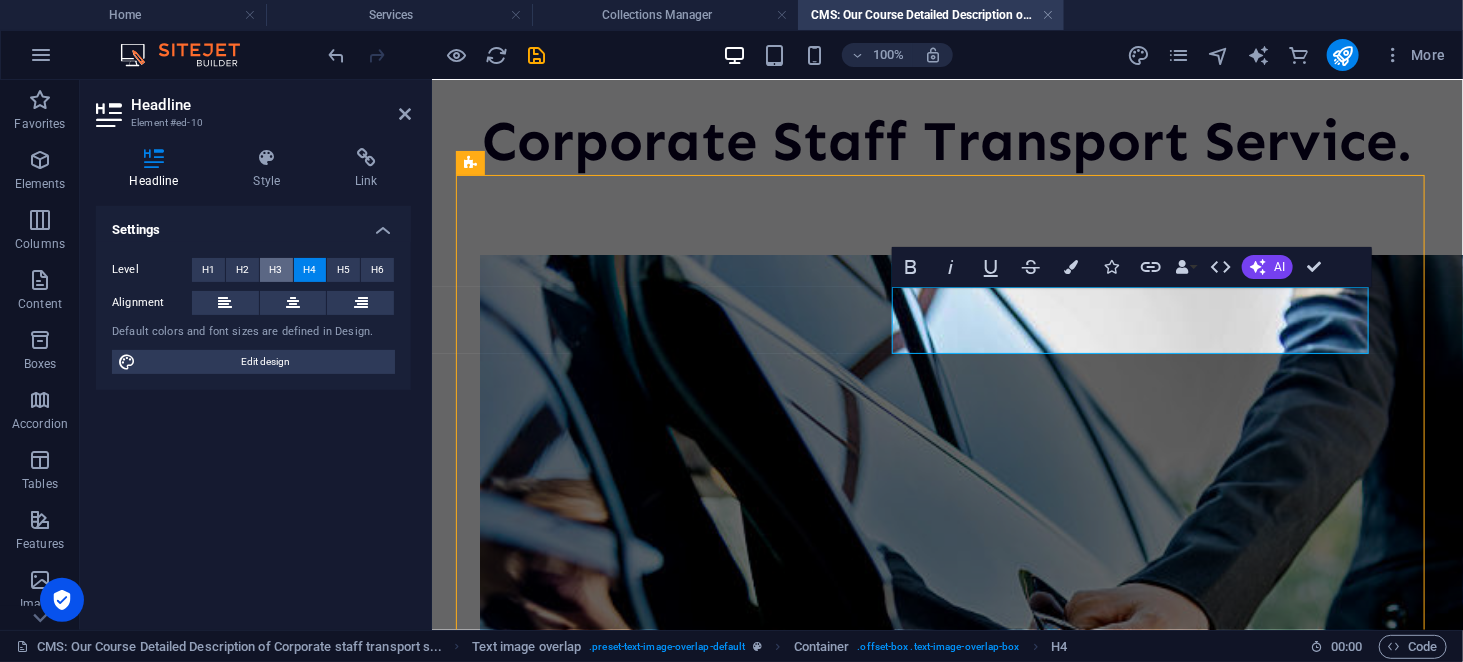 click on "H3" at bounding box center [276, 270] 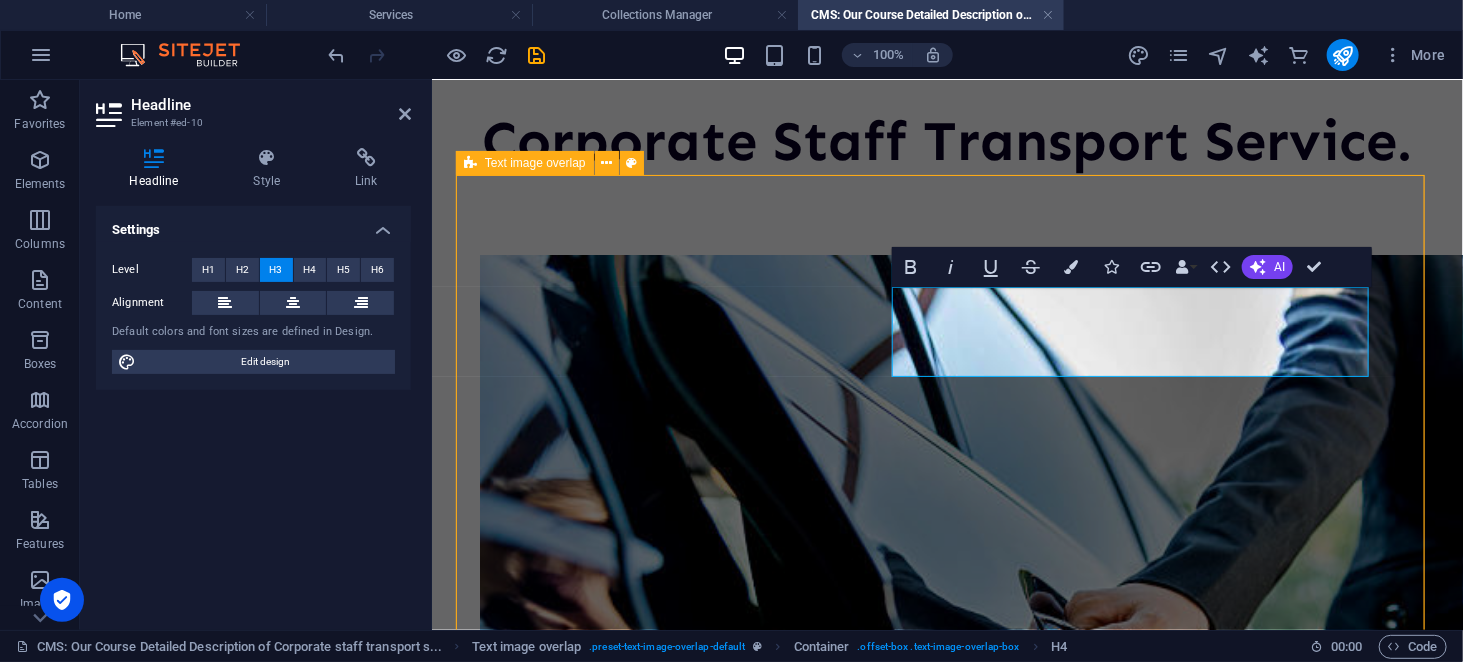 click on "Your Trusted Partner in Corporate Mobility. Lorem ipsum dolor sit amet, consectetuer adipiscing elit. Aenean commodo ligula eget dolor. Lorem ipsum dolor sit amet, consectetuer adipiscing elit leget dolor. Lorem ipsum dolor sit amet, consectetuer adipiscing elit. Aenean commodo ligula eget dolor." at bounding box center (946, 694) 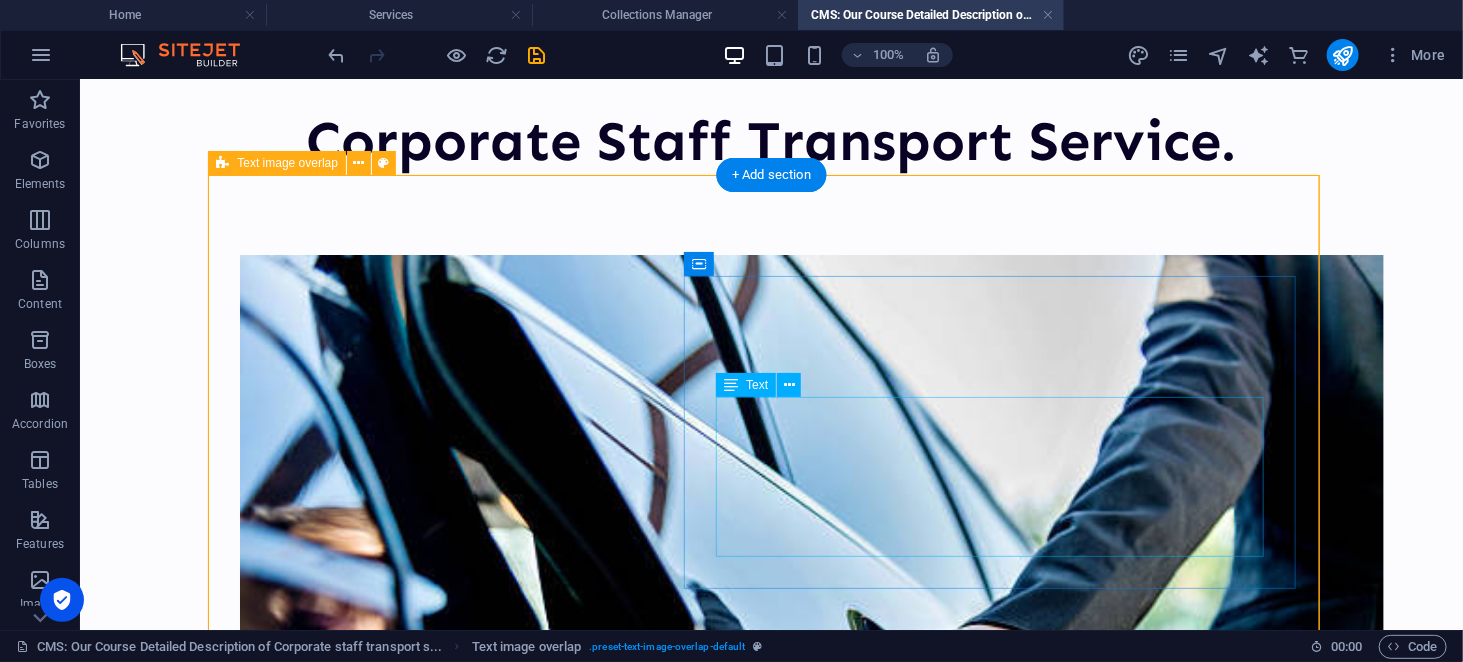 click on "Lorem ipsum dolor sit amet, consectetuer adipiscing elit. Aenean commodo ligula eget dolor. Lorem ipsum dolor sit amet, consectetuer adipiscing elit leget dolor. Lorem ipsum dolor sit amet, consectetuer adipiscing elit. Aenean commodo ligula eget dolor." at bounding box center (771, 1142) 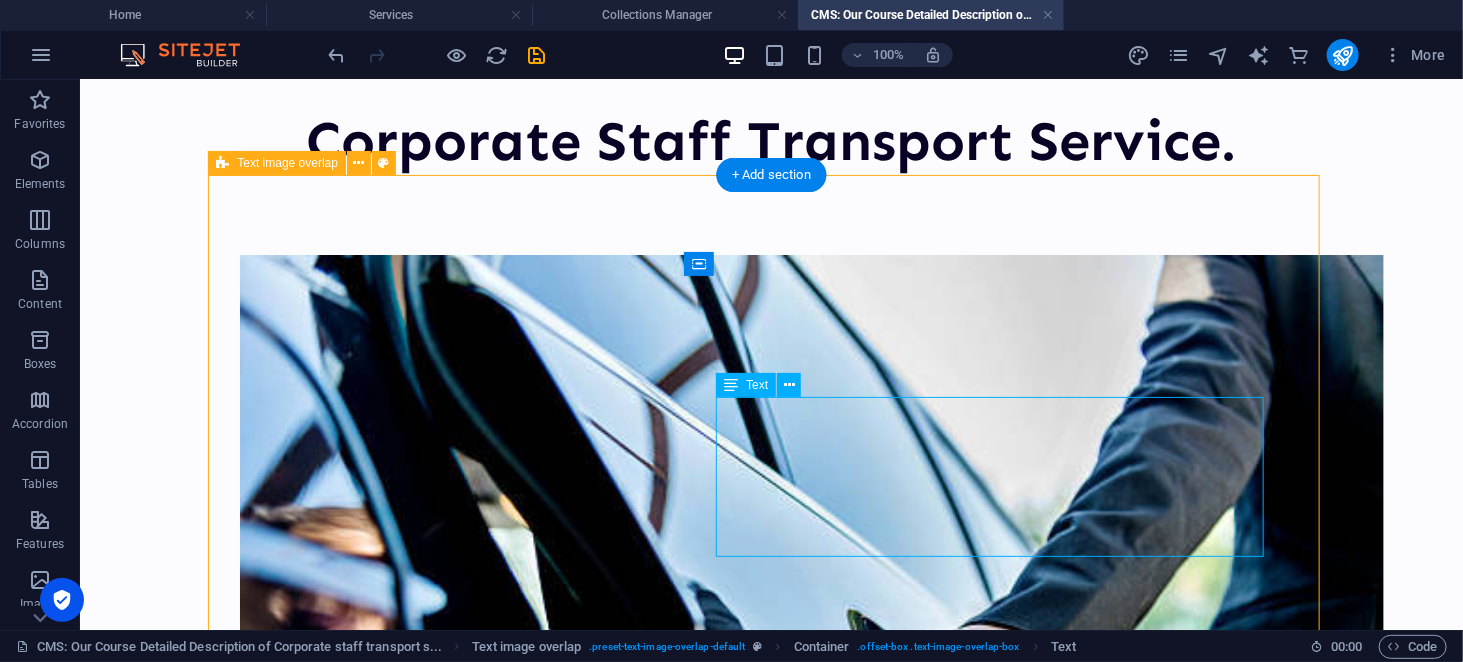 click on "Lorem ipsum dolor sit amet, consectetuer adipiscing elit. Aenean commodo ligula eget dolor. Lorem ipsum dolor sit amet, consectetuer adipiscing elit leget dolor. Lorem ipsum dolor sit amet, consectetuer adipiscing elit. Aenean commodo ligula eget dolor." at bounding box center [771, 1142] 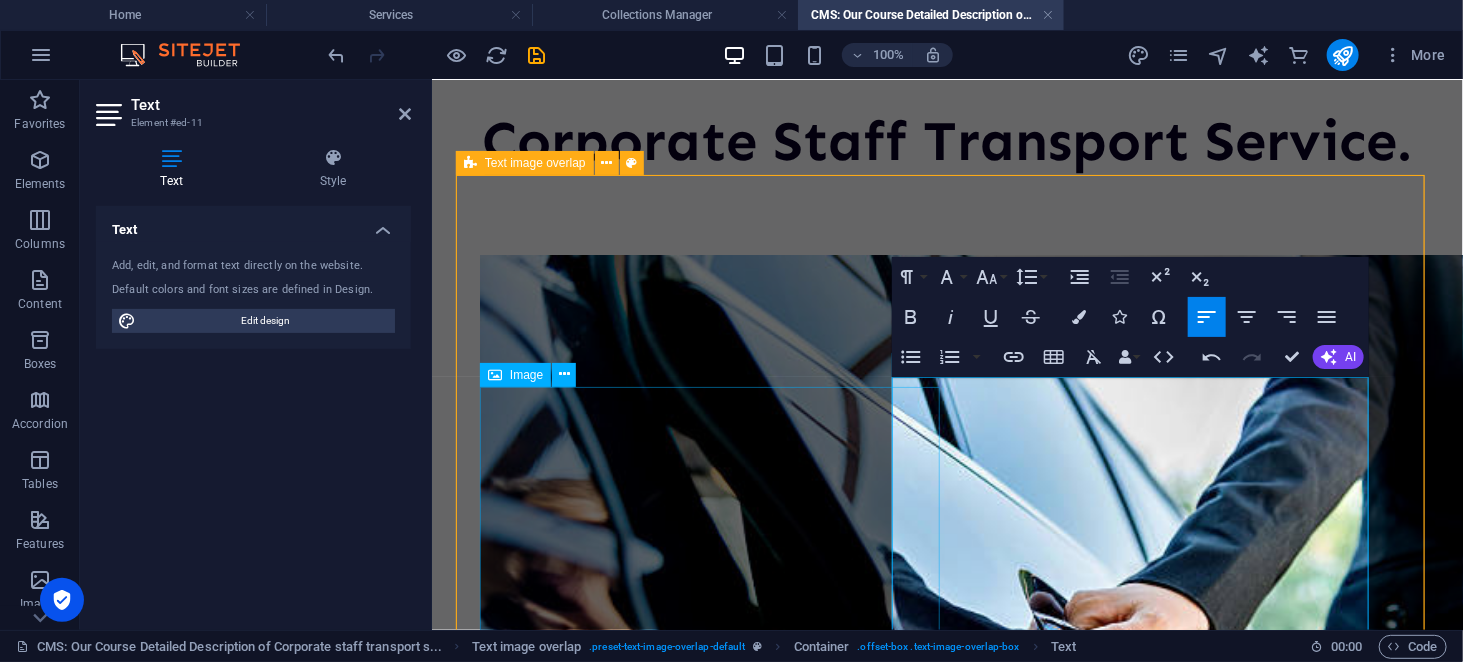 scroll, scrollTop: 6811, scrollLeft: 4, axis: both 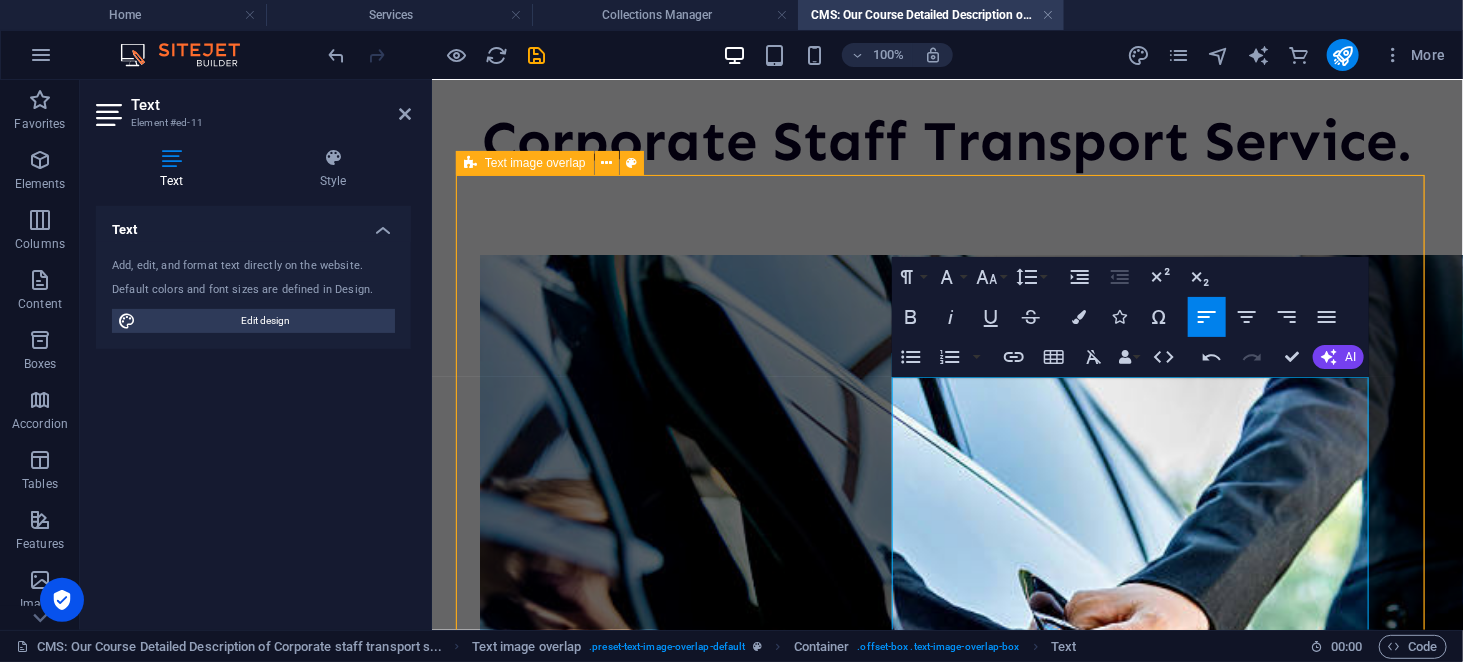 click on "Your Trusted Partner in Corporate Mobility. ✅ Safe & Reliable Commute – Ensures employees travel safely and reach on time. ⏰ Punctual Pick & Drop – Fixed schedules to support workplace efficiency. 📍 GPS Tracking – Real-time monitoring for added safety and transparency. 📆 Monthly & Yearly Plans – Flexible subscription options for short- or long-term needs.Lorem ipsum dolor sit amet, consectetuer adipiscing elit. Aenean commodo ligula eget dolor. Lorem ipsum dolor sit amet, consectetuer adipiscing elit leget dolor. Lorem ipsum dolor sit amet, consectetuer adipiscing elit. Aenean commodo ligula eget dolor. ✅ Safe & Reliable Commute – Ensures employees travel safely and reach on time. ⏰ Punctual Pick & Drop – Fixed schedules to support workplace efficiency. 📍 GPS Tracking – Real-time monitoring for added safety and transparency. 📆 Monthly & Yearly Plans – Flexible subscription options for short- or long-term needs." at bounding box center (946, 758) 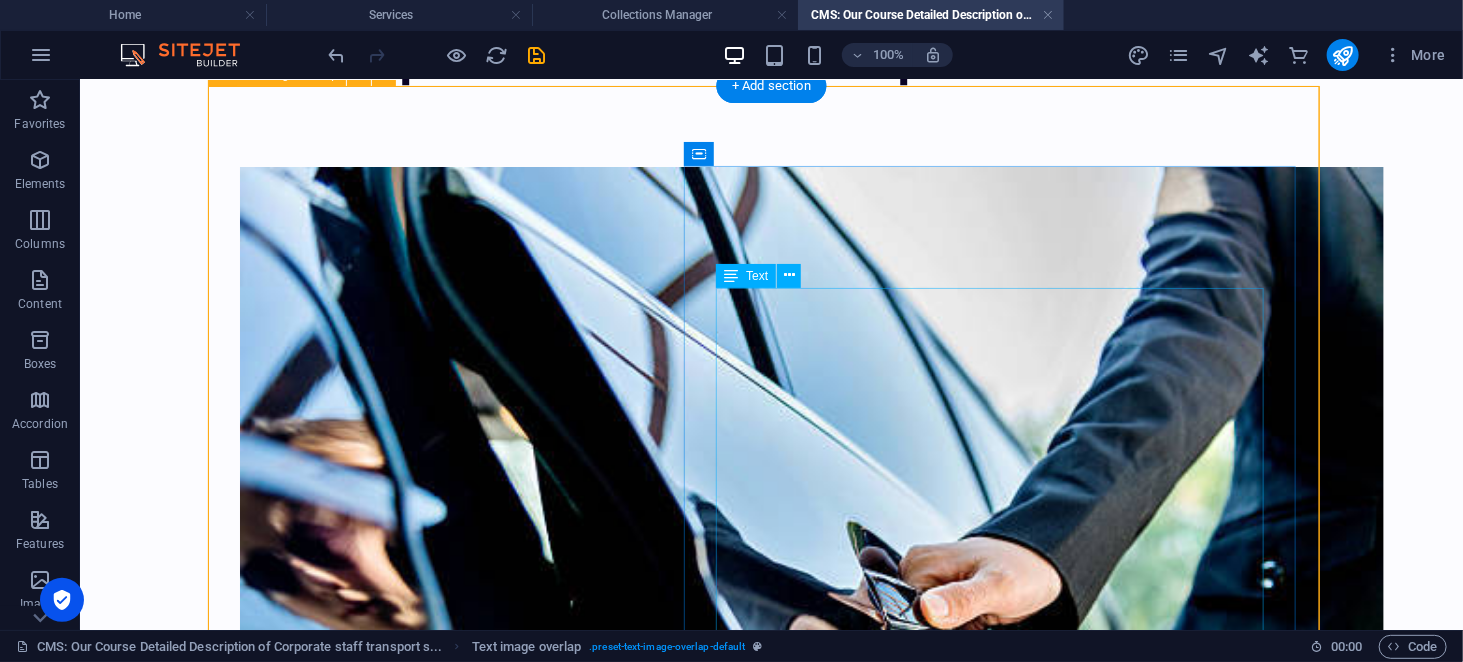 scroll, scrollTop: 141, scrollLeft: 0, axis: vertical 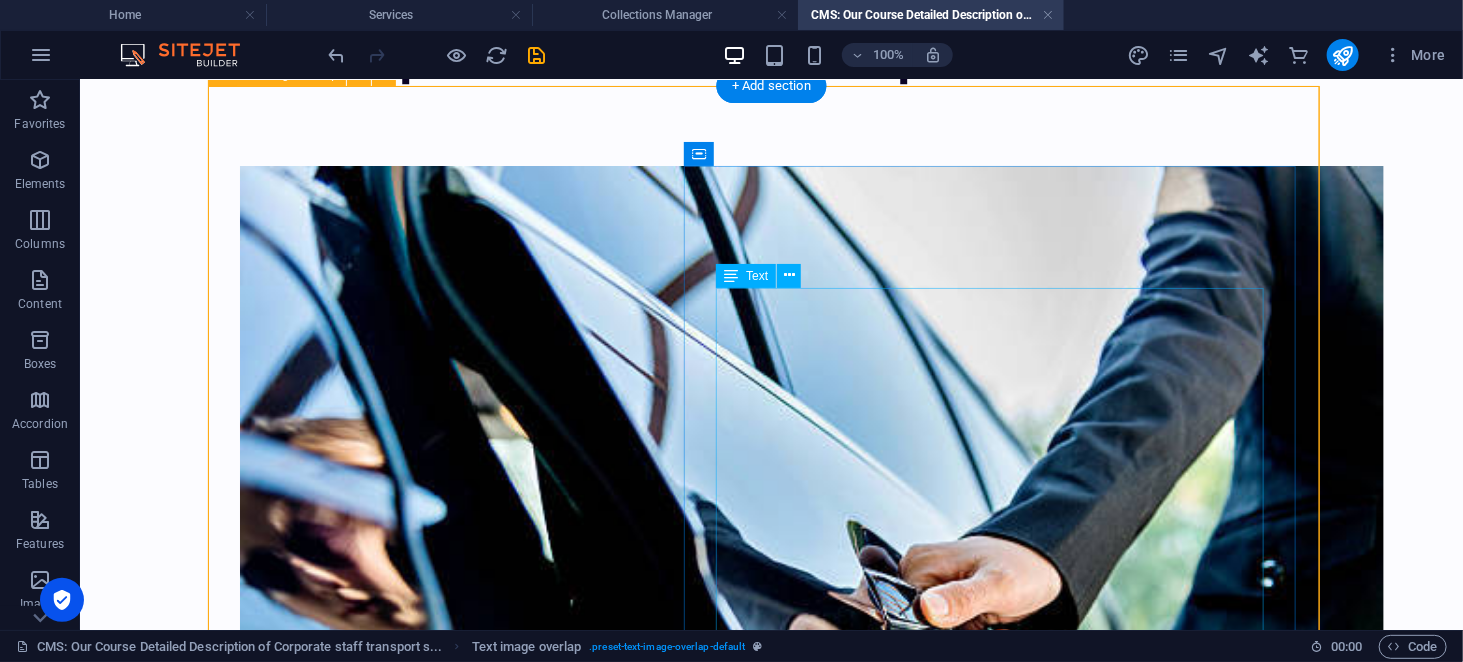click on "✅ Safe & Reliable Commute – Ensures employees travel safely and reach on time. ⏰ Punctual Pick & Drop – Fixed schedules to support workplace efficiency. 📍 GPS Tracking – Real-time monitoring for added safety and transparency. 📆 Monthly & Yearly Plans – Flexible subscription options for short- or long-term needs.Lorem ipsum dolor sit amet, consectetuer adipiscing elit. Aenean commodo ligula eget dolor. Lorem ipsum dolor sit amet, consectetuer adipiscing elit leget dolor. Lorem ipsum dolor sit amet, consectetuer adipiscing elit. Aenean commodo ligula eget dolor." at bounding box center (771, 1101) 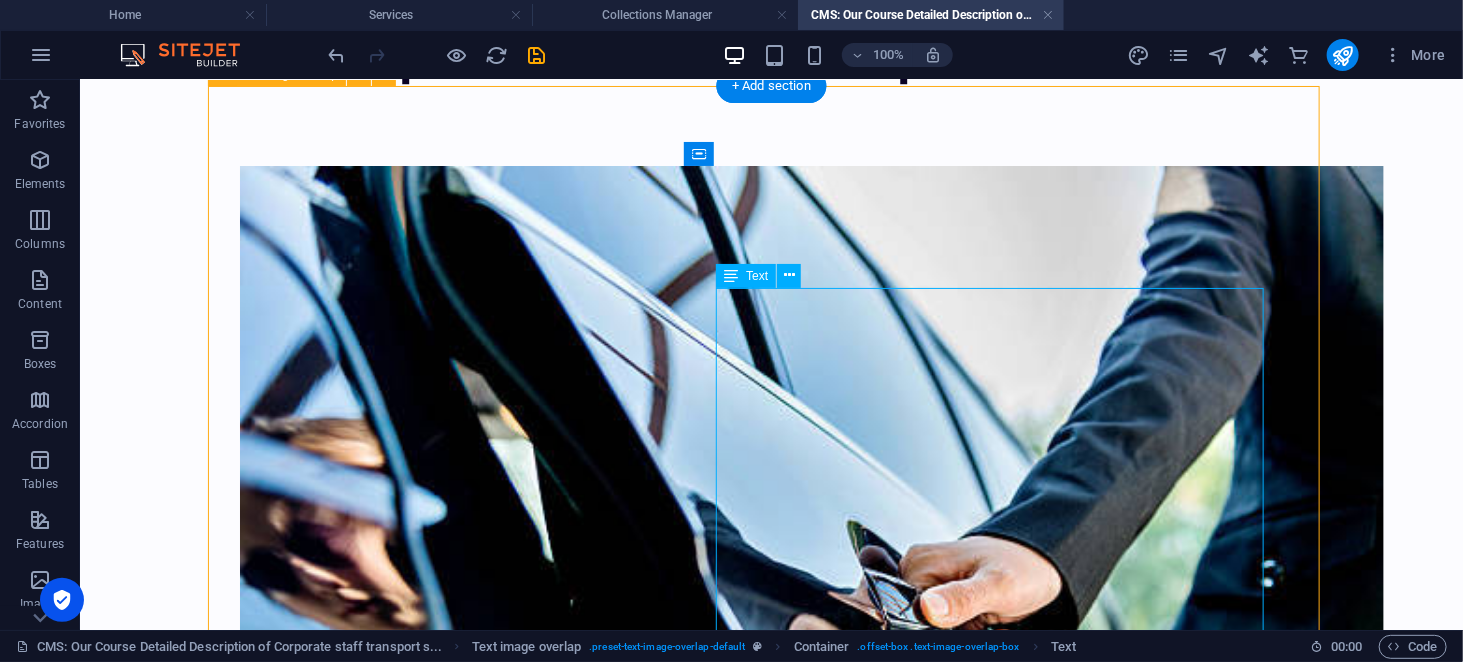 click on "✅ Safe & Reliable Commute – Ensures employees travel safely and reach on time. ⏰ Punctual Pick & Drop – Fixed schedules to support workplace efficiency. 📍 GPS Tracking – Real-time monitoring for added safety and transparency. 📆 Monthly & Yearly Plans – Flexible subscription options for short- or long-term needs.Lorem ipsum dolor sit amet, consectetuer adipiscing elit. Aenean commodo ligula eget dolor. Lorem ipsum dolor sit amet, consectetuer adipiscing elit leget dolor. Lorem ipsum dolor sit amet, consectetuer adipiscing elit. Aenean commodo ligula eget dolor." at bounding box center [771, 1101] 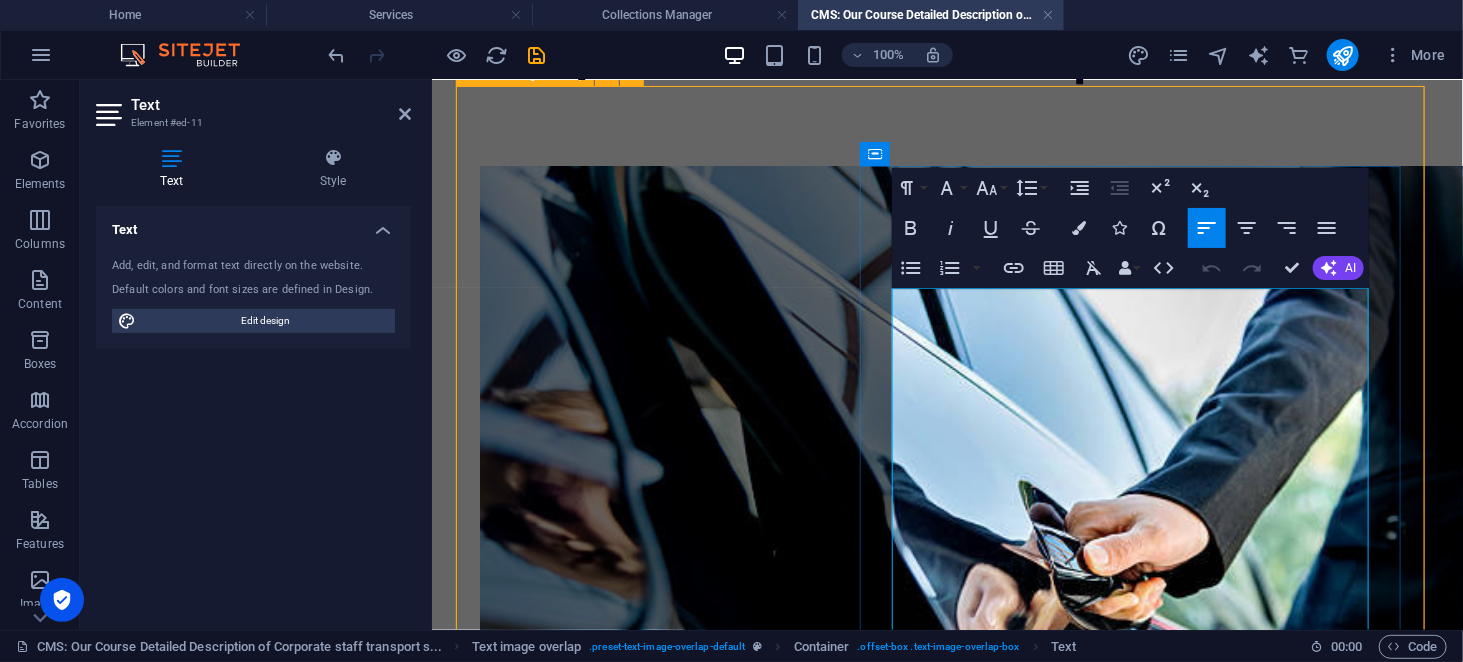 click on "✅ Safe & Reliable Commute – Ensures employees travel safely and reach on time. ⏰ Punctual Pick & Drop – Fixed schedules to support workplace efficiency. 📍 GPS Tracking – Real-time monitoring for added safety and transparency. 📆 Monthly & Yearly Plans – Flexible subscription options for short- or long-term needs.Lorem ipsum dolor sit amet, consectetuer adipiscing elit. Aenean commodo ligula eget dolor. Lorem ipsum dolor sit amet, consectetuer adipiscing elit leget dolor. Lorem ipsum dolor sit amet, consectetuer adipiscing elit. Aenean commodo ligula eget dolor." at bounding box center [946, 1031] 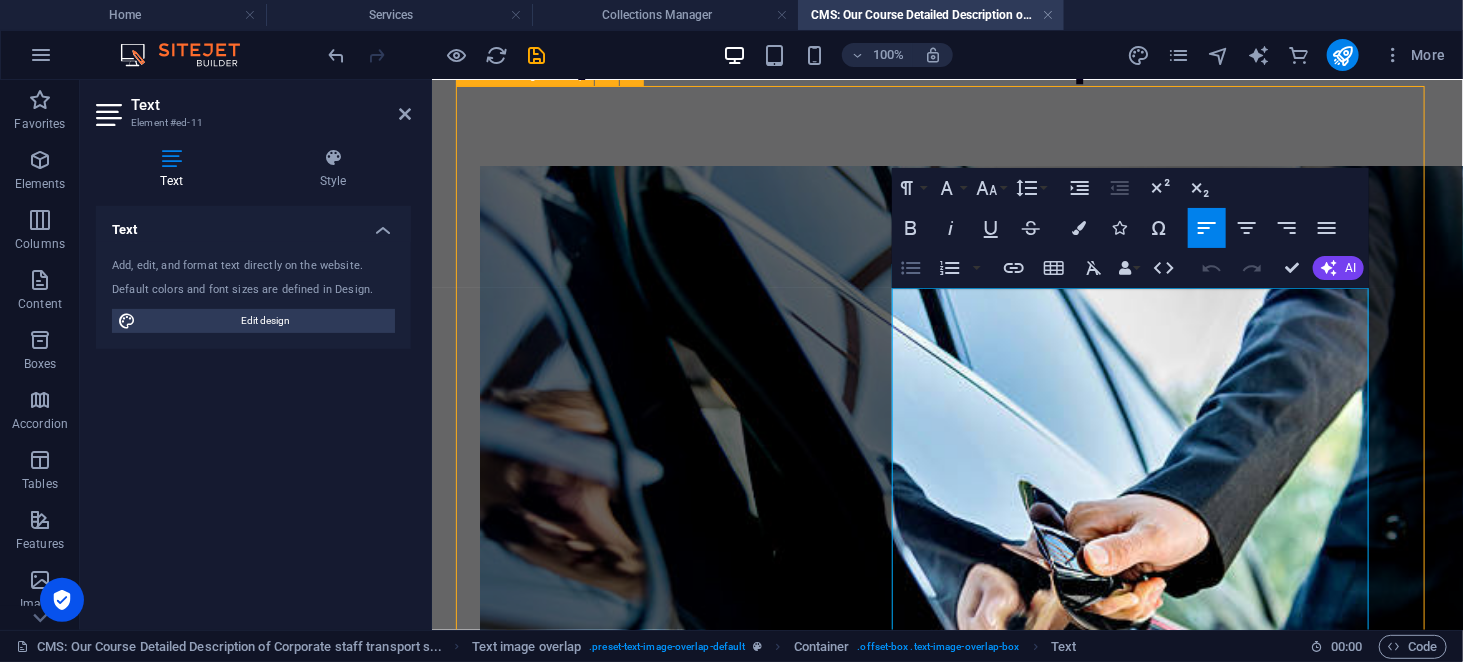 click 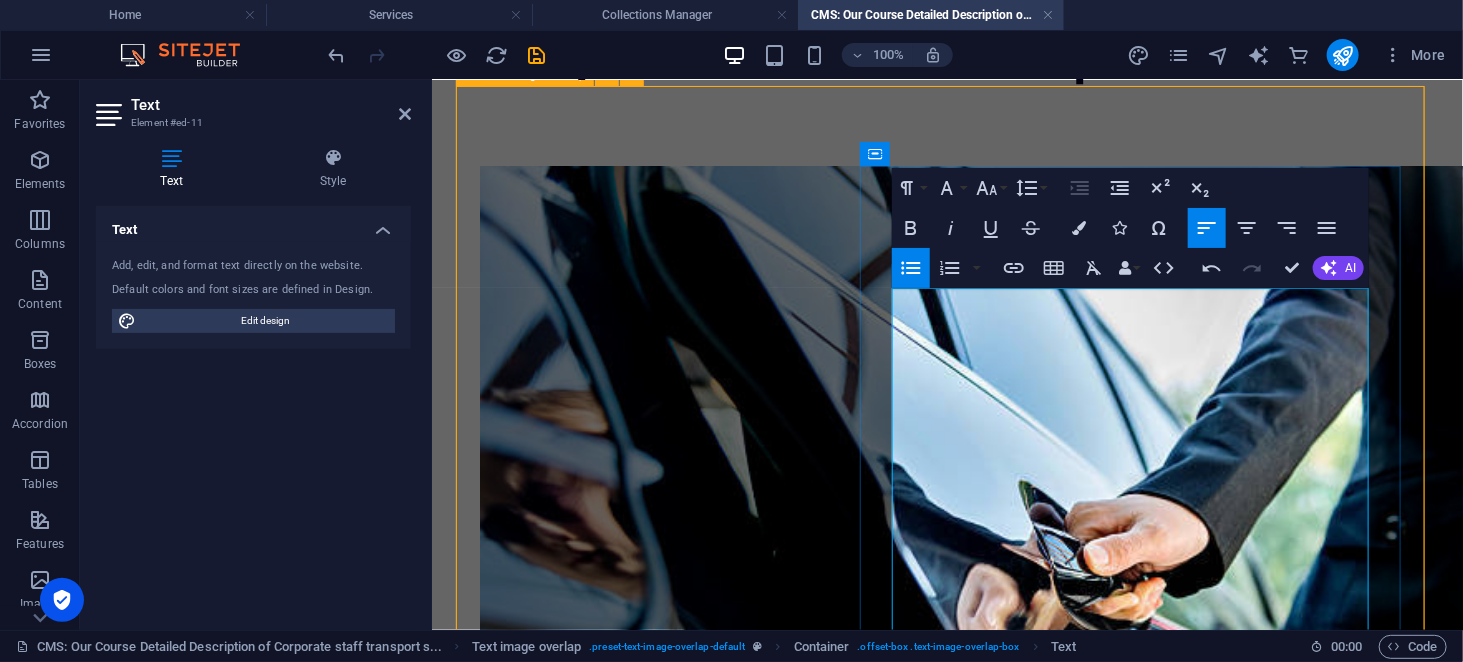 click on "✅ Safe & Reliable Commute – Ensures employees travel safely and reach on time. ⏰ Punctual Pick & Drop – Fixed schedules to support workplace efficiency. 📍 GPS Tracking – Real-time monitoring for added safety and transparency. 📆 Monthly & Yearly Plans – Flexible subscription options for short- or long-term needs.Lorem ipsum dolor sit amet, consectetuer adipiscing elit. Aenean commodo ligula eget dolor. Lorem ipsum dolor sit amet, consectetuer adipiscing elit leget dolor. Lorem ipsum dolor sit amet, consectetuer adipiscing elit. Aenean commodo ligula eget dolor." at bounding box center [958, 1031] 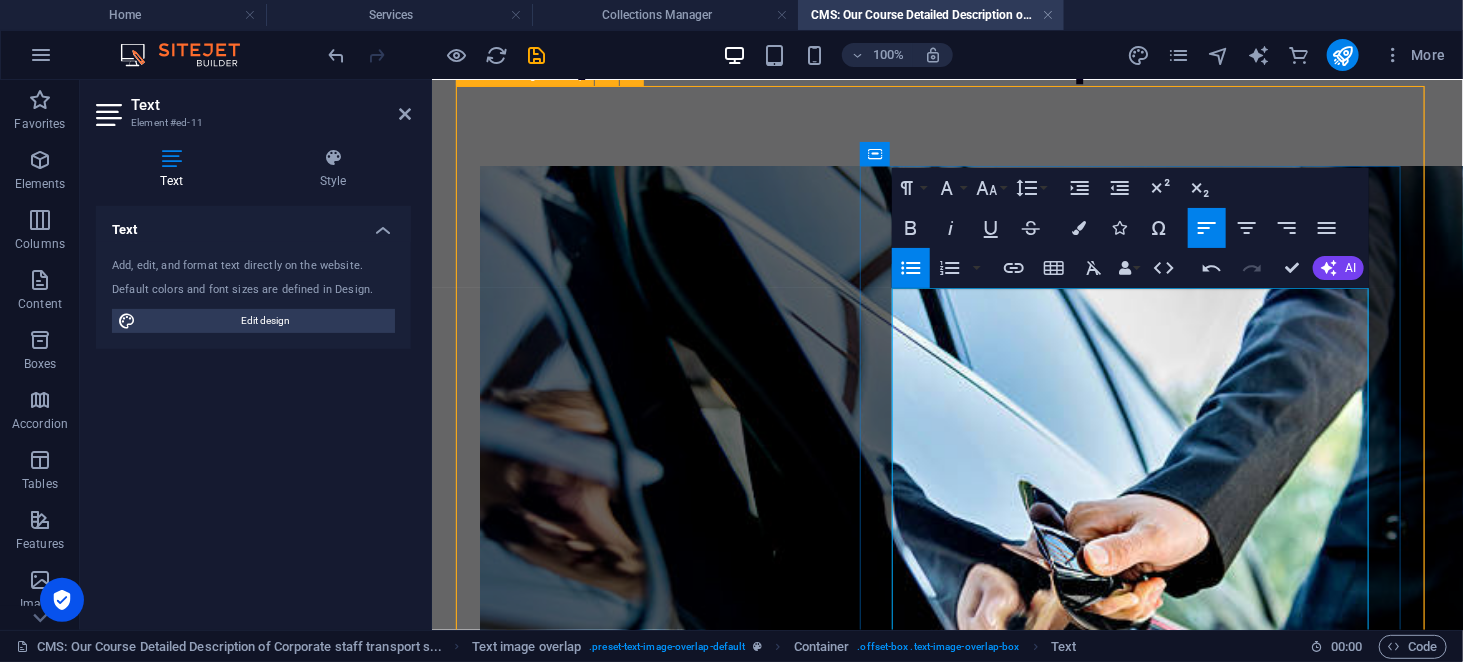click on "⏰ Punctual Pick & Drop – Fixed schedules to support workplace efficiency. 📍 GPS Tracking – Real-time monitoring for added safety and transparency. 📆 Monthly & Yearly Plans – Flexible subscription options for short- or long-term needs.Lorem ipsum dolor sit amet, consectetuer adipiscing elit. Aenean commodo ligula eget dolor. Lorem ipsum dolor sit amet, consectetuer adipiscing elit leget dolor. Lorem ipsum dolor sit amet, consectetuer adipiscing elit. Aenean commodo ligula eget dolor." at bounding box center (958, 1047) 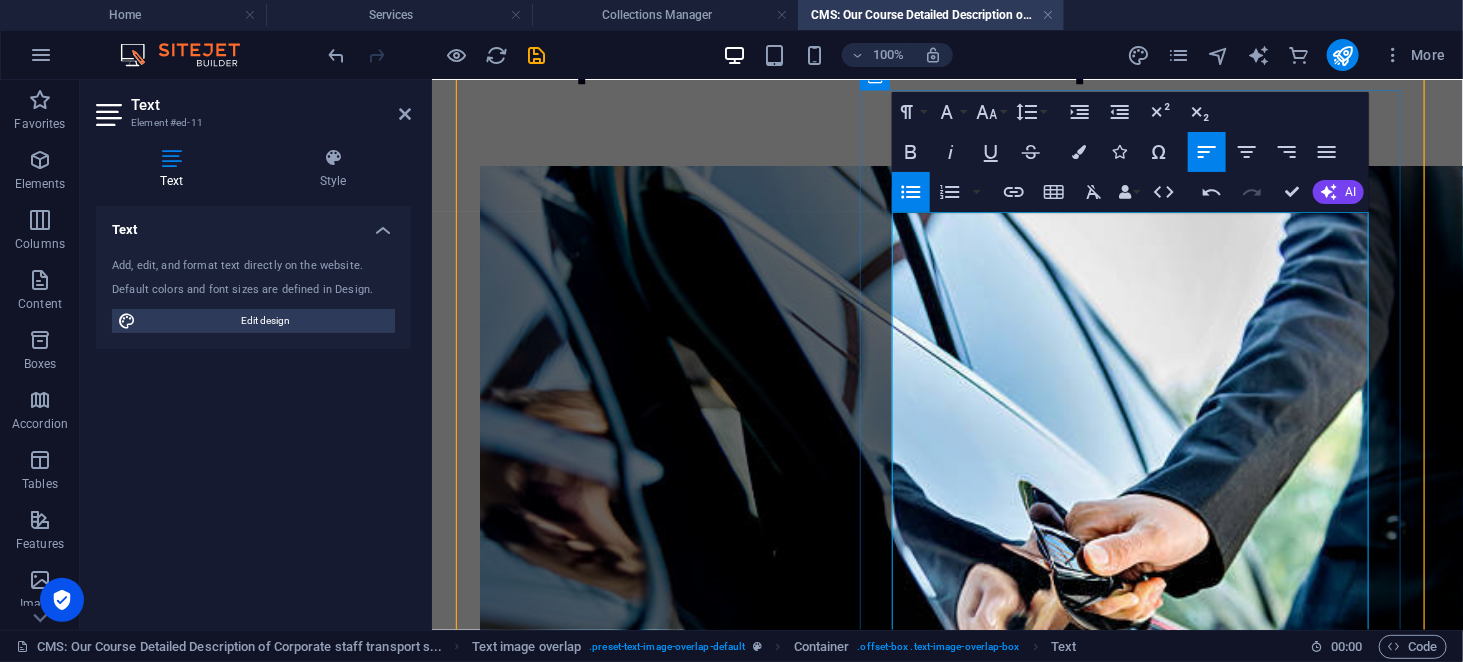 scroll, scrollTop: 258, scrollLeft: 0, axis: vertical 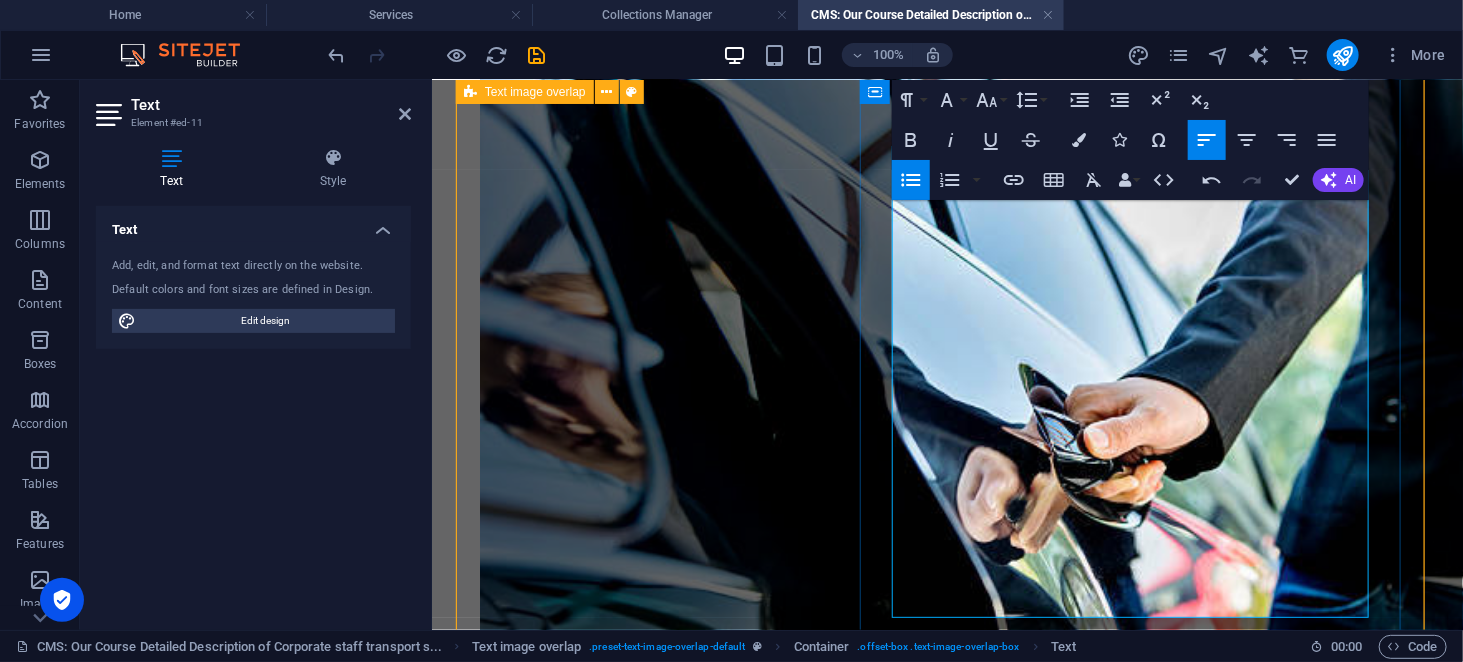 click on "📍 GPS Tracking – Real-time monitoring for added safety and transparency. 📆 Monthly & Yearly Plans – Flexible subscription options for short- or long-term needs.Lorem ipsum dolor sit amet, consectetuer adipiscing elit. Aenean commodo ligula eget dolor. Lorem ipsum dolor sit amet, consectetuer adipiscing elit leget dolor. Lorem ipsum dolor sit amet, consectetuer adipiscing elit. Aenean commodo ligula eget dolor." at bounding box center (958, 946) 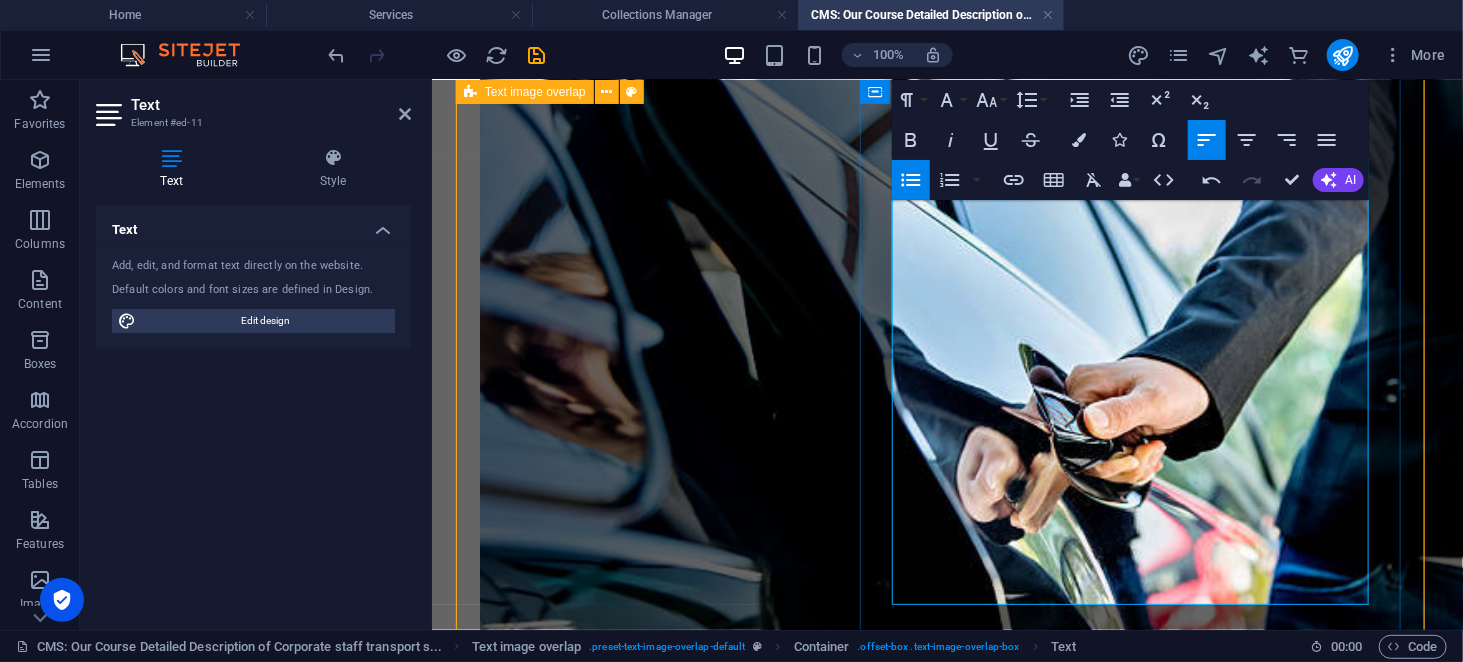 scroll, scrollTop: 280, scrollLeft: 0, axis: vertical 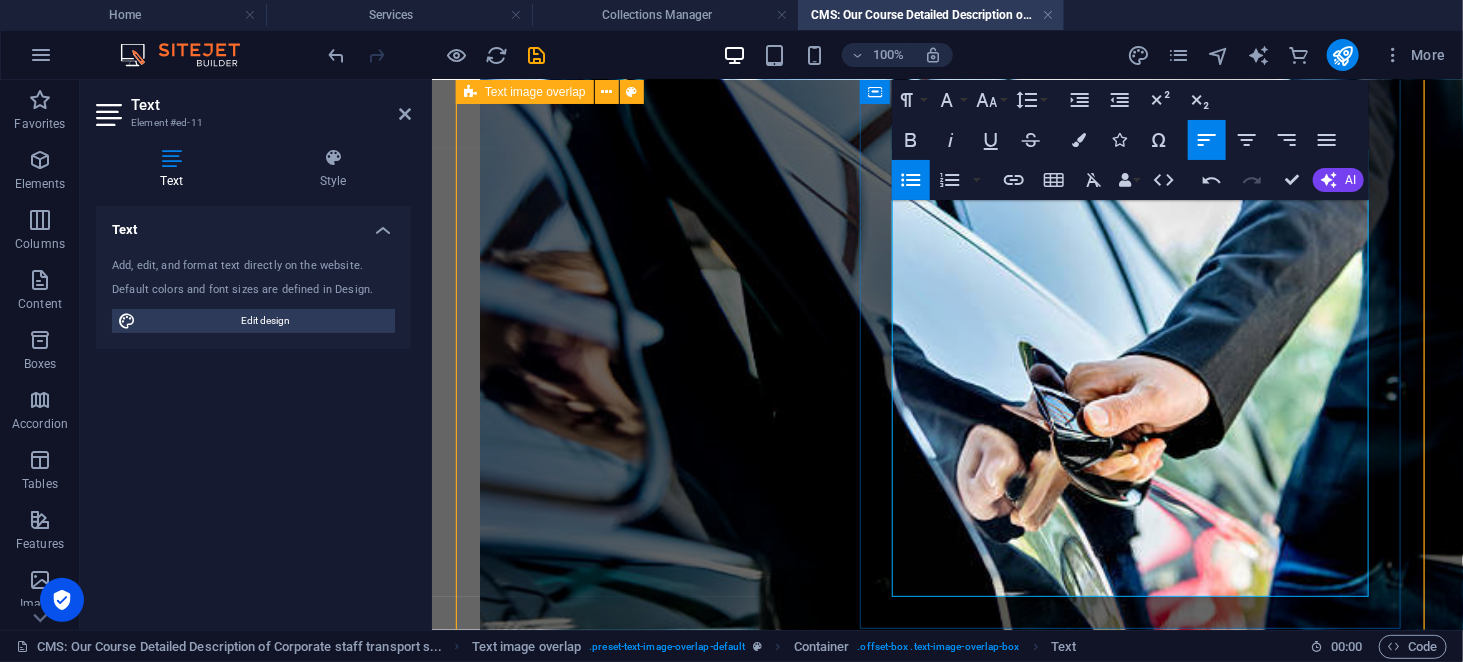 drag, startPoint x: 975, startPoint y: 428, endPoint x: 1315, endPoint y: 582, distance: 373.25058 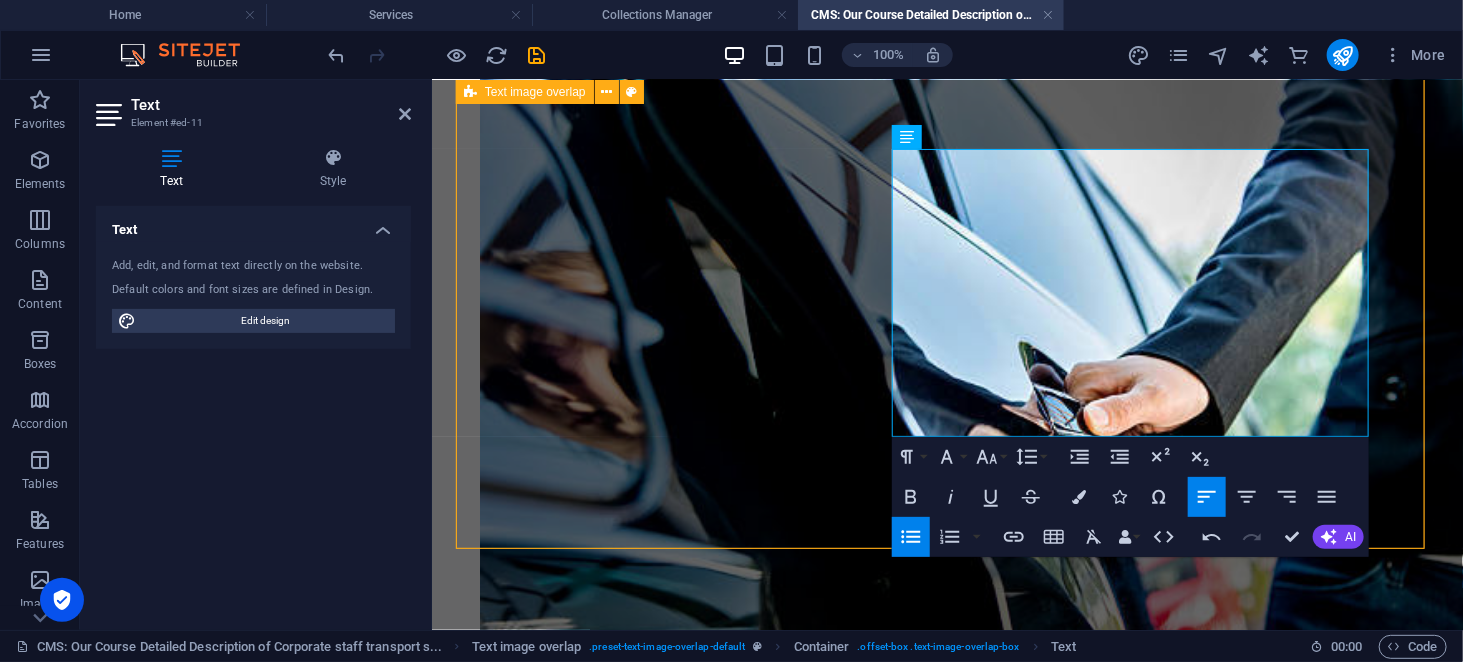 click on "Your Trusted Partner in Corporate Mobility. ✅ Safe & Reliable Commute – Ensures employees travel safely and reach on time.  ⏰ Punctual Pick & Drop – Fixed schedules to support workplace efficiency.  📍 GPS Tracking – Real-time monitoring for added safety and transparency.  📆 Monthly & Yearly Plans – Flexible subscription options for short- or long-term needs." at bounding box center [946, 482] 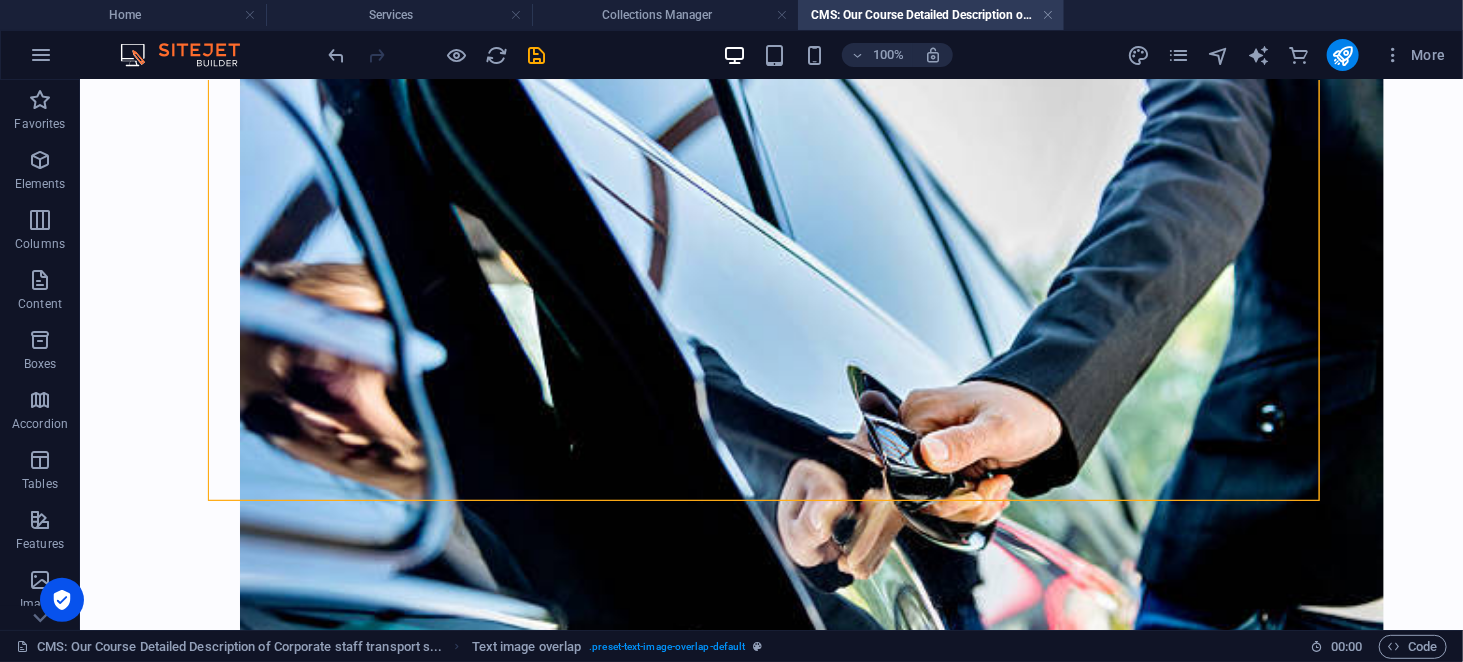 scroll, scrollTop: 0, scrollLeft: 0, axis: both 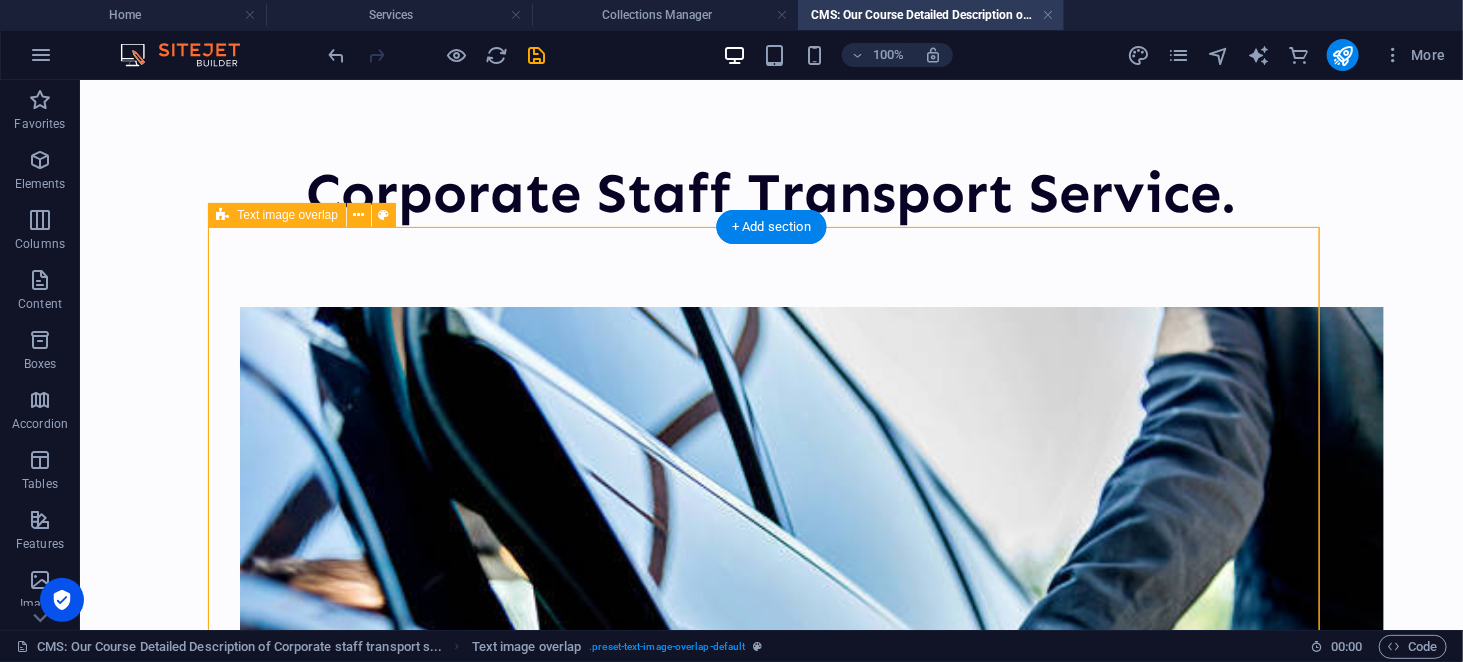 click on "Your Trusted Partner in Corporate Mobility. ✅ Safe & Reliable Commute – Ensures employees travel safely and reach on time.  ⏰ Punctual Pick & Drop – Fixed schedules to support workplace efficiency.  📍 GPS Tracking – Real-time monitoring for added safety and transparency.  📆 Monthly & Yearly Plans – Flexible subscription options for short- or long-term needs." at bounding box center [771, 805] 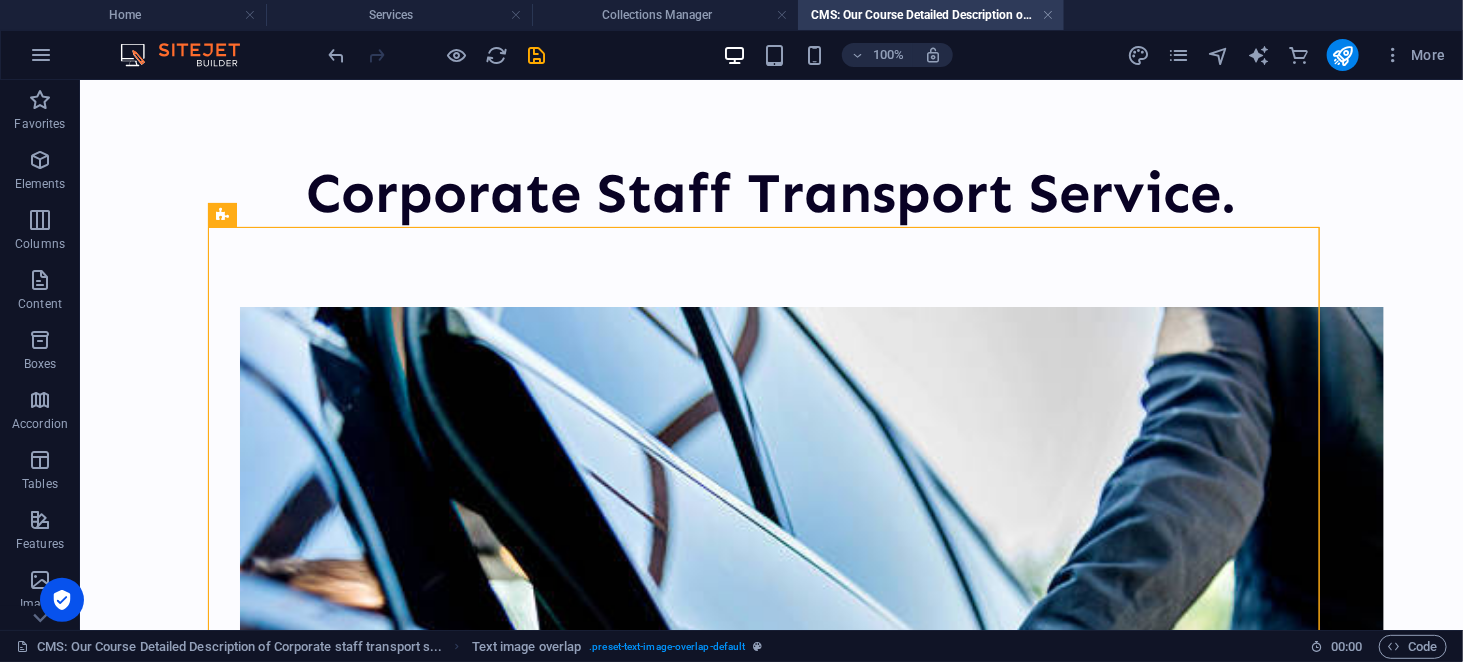 click on "Skip to main content
Corporate Staff Transport Service. Your Trusted Partner in Corporate Mobility. ✅ Safe & Reliable Commute – Ensures employees travel safely and reach on time.  ⏰ Punctual Pick & Drop – Fixed schedules to support workplace efficiency.  📍 GPS Tracking – Real-time monitoring for added safety and transparency.  📆 Monthly & Yearly Plans – Flexible subscription options for short- or long-term needs. contact us" at bounding box center (770, 797) 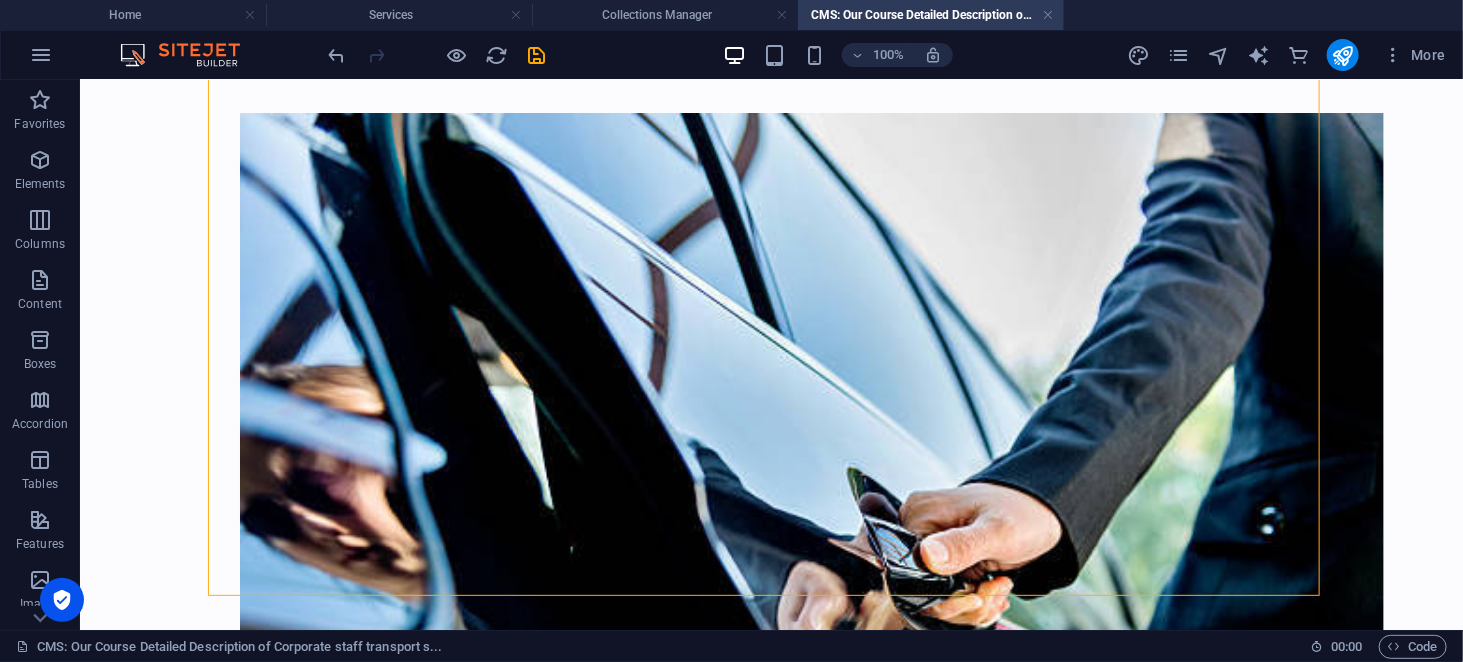 scroll, scrollTop: 202, scrollLeft: 0, axis: vertical 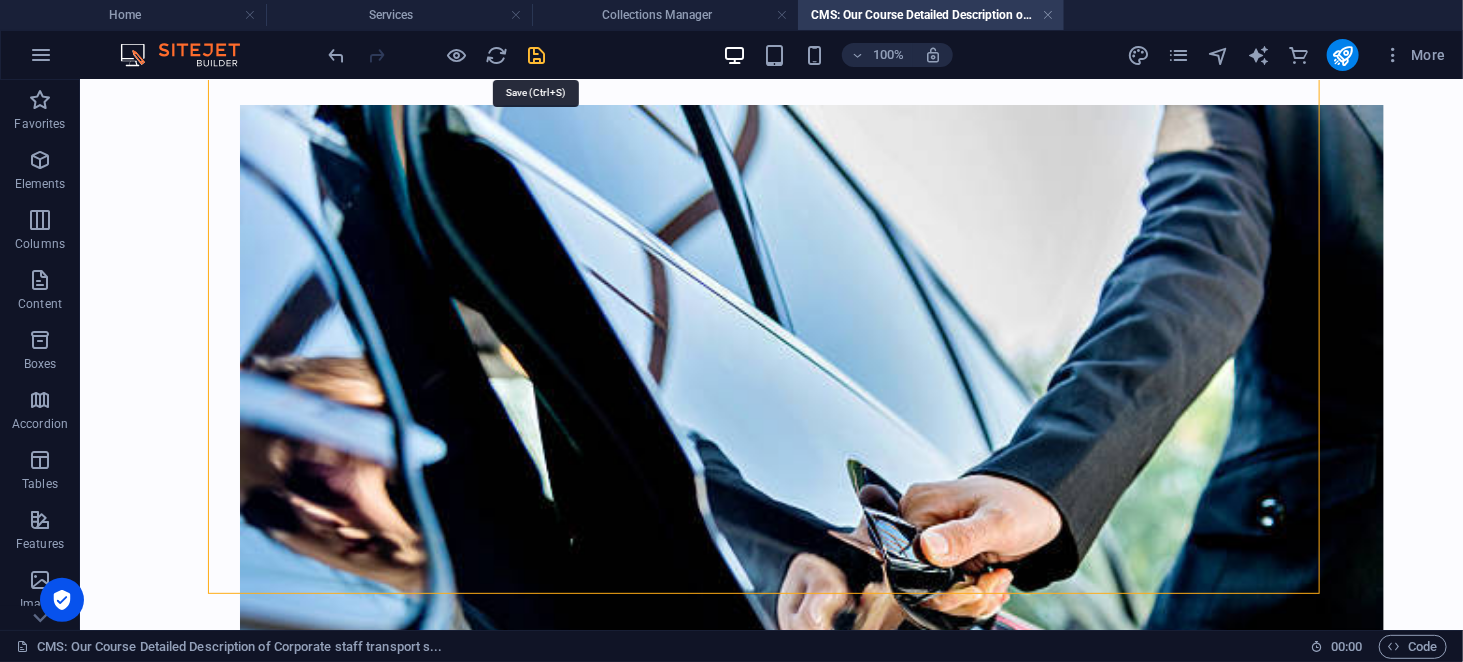 click at bounding box center (537, 55) 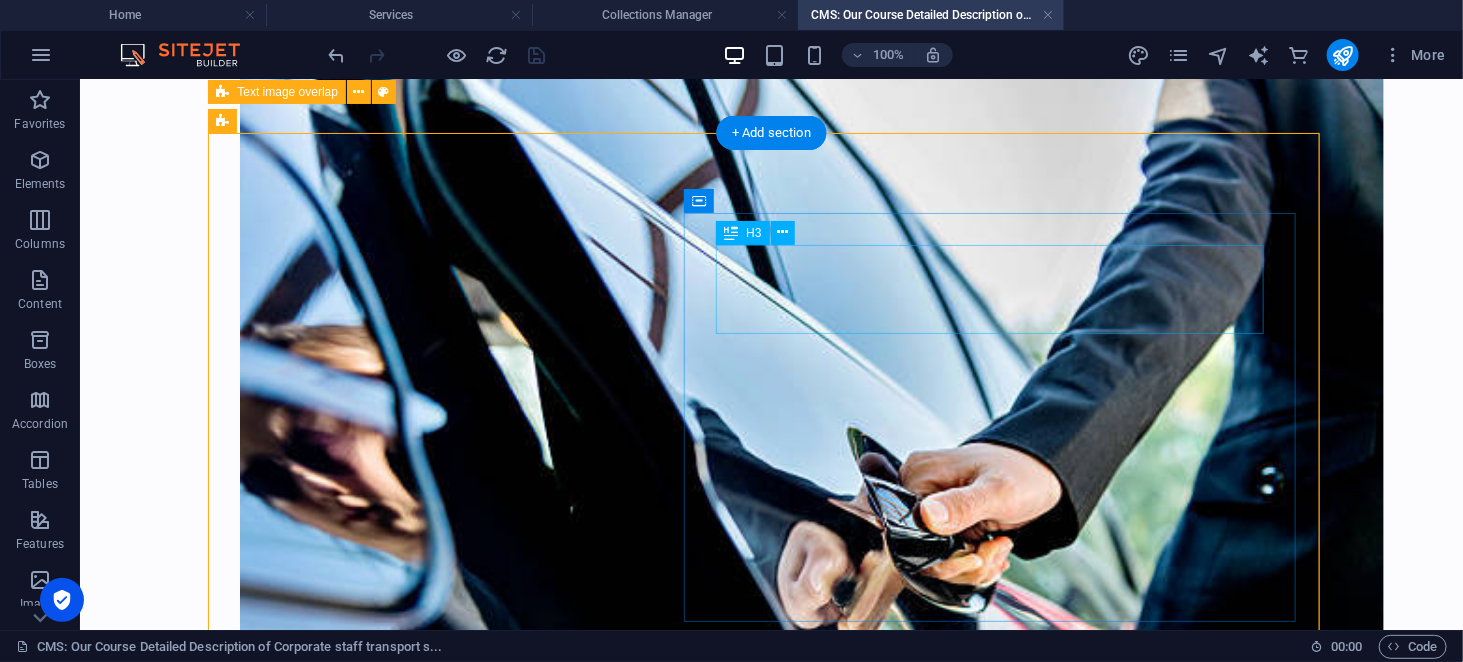 scroll, scrollTop: 0, scrollLeft: 0, axis: both 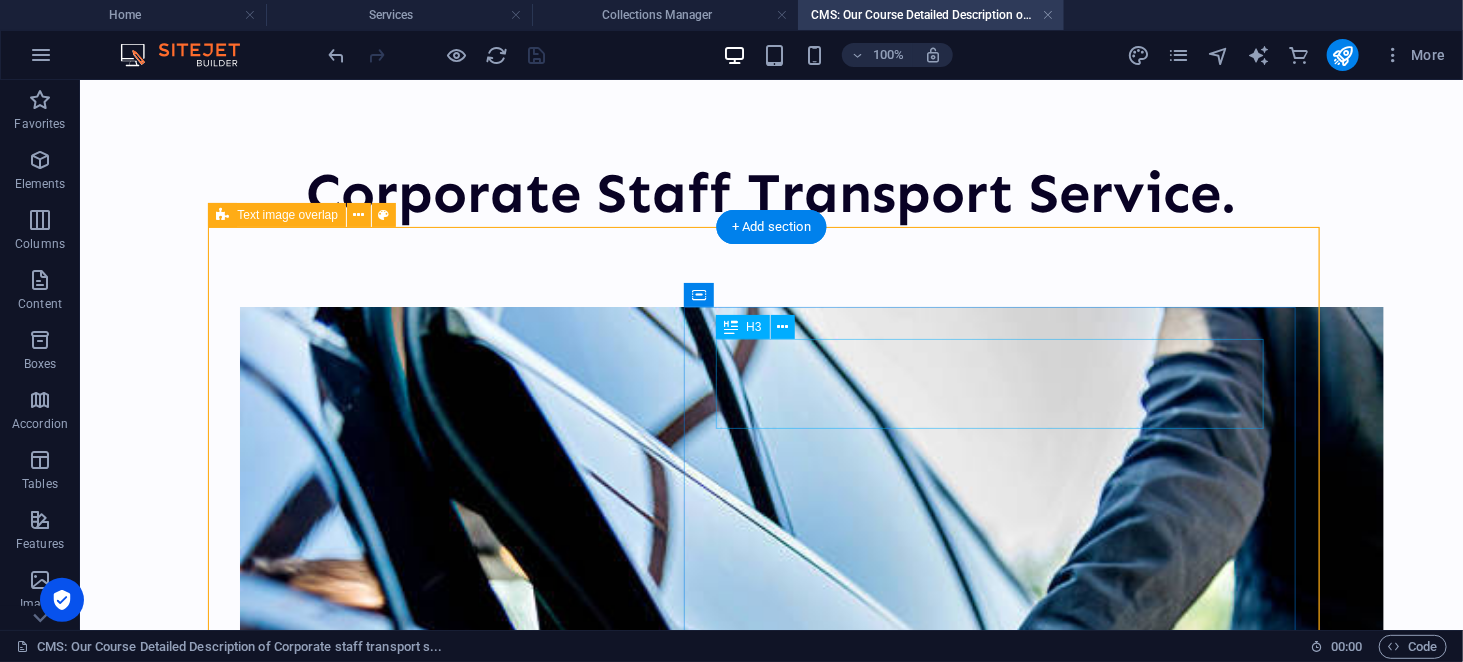 click on "Your Trusted Partner in Corporate Mobility." at bounding box center [771, 1123] 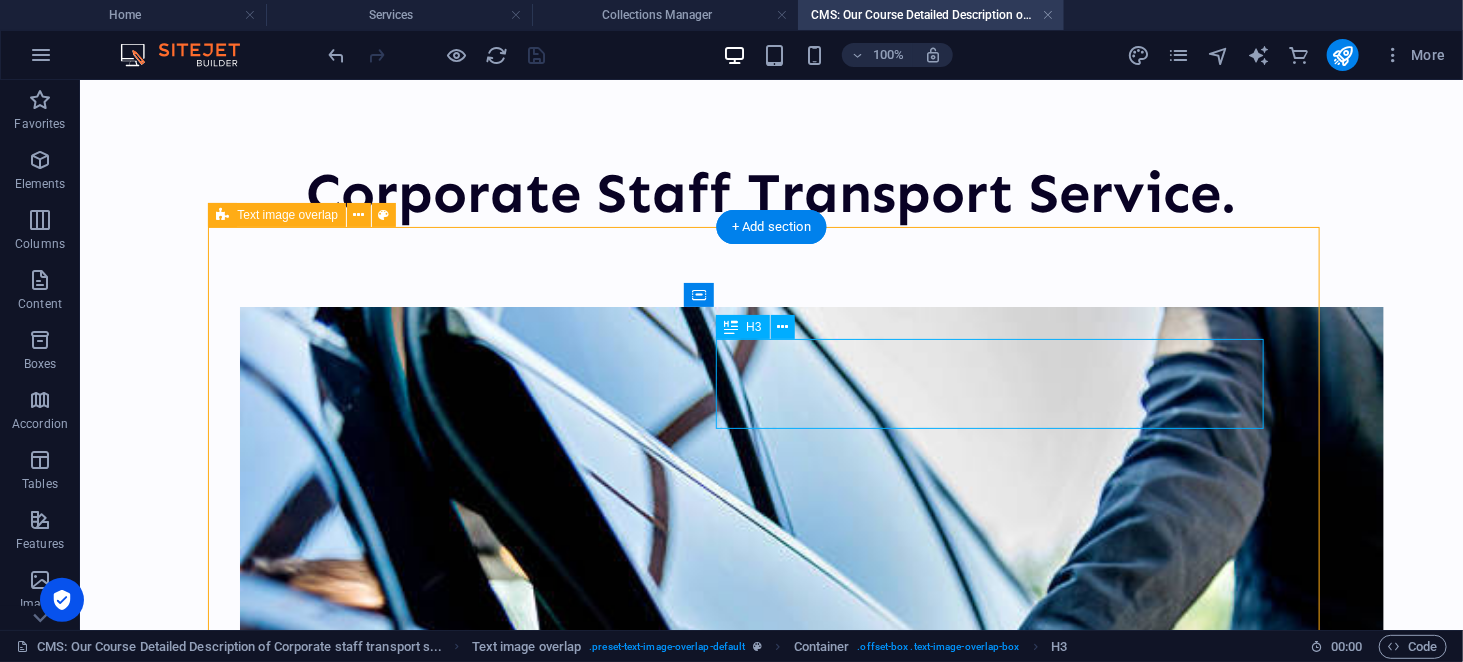 click on "Your Trusted Partner in Corporate Mobility." at bounding box center [771, 1123] 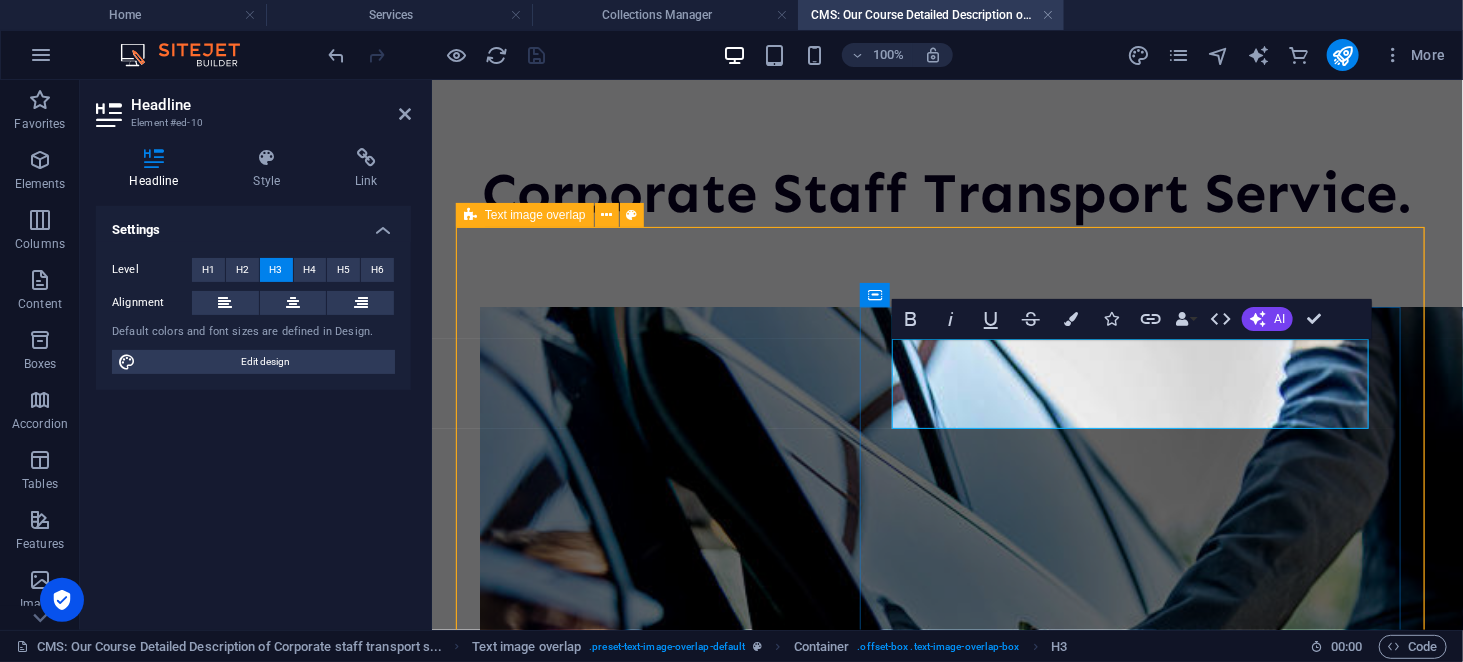 click on "Your Trusted Partner in Corporate Mobility." at bounding box center [946, 1037] 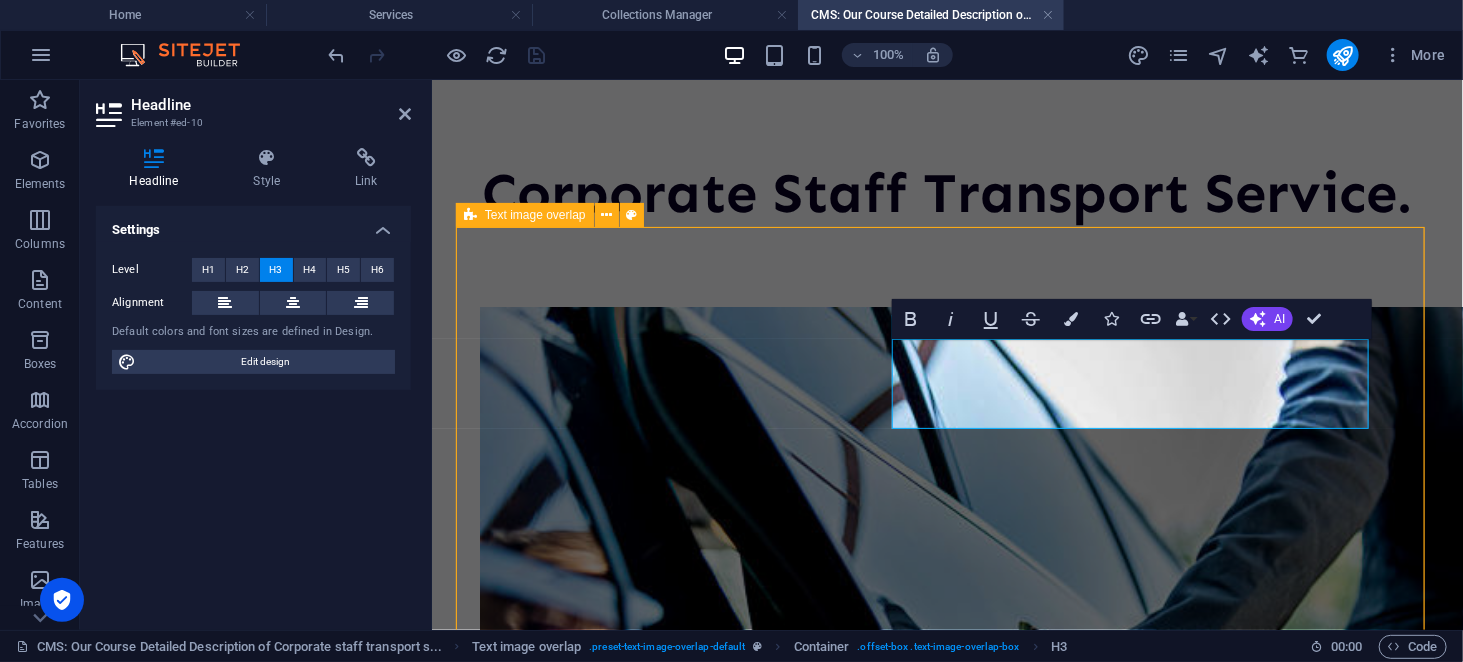 click on "Your Trusted Partner in Corporate Mobility: ✅ Safe & Reliable Commute – Ensures employees travel safely and reach on time.  ⏰ Punctual Pick & Drop – Fixed schedules to support workplace efficiency.  📍 GPS Tracking – Real-time monitoring for added safety and transparency.  📆 Monthly & Yearly Plans – Flexible subscription options for short- or long-term needs." at bounding box center (946, 762) 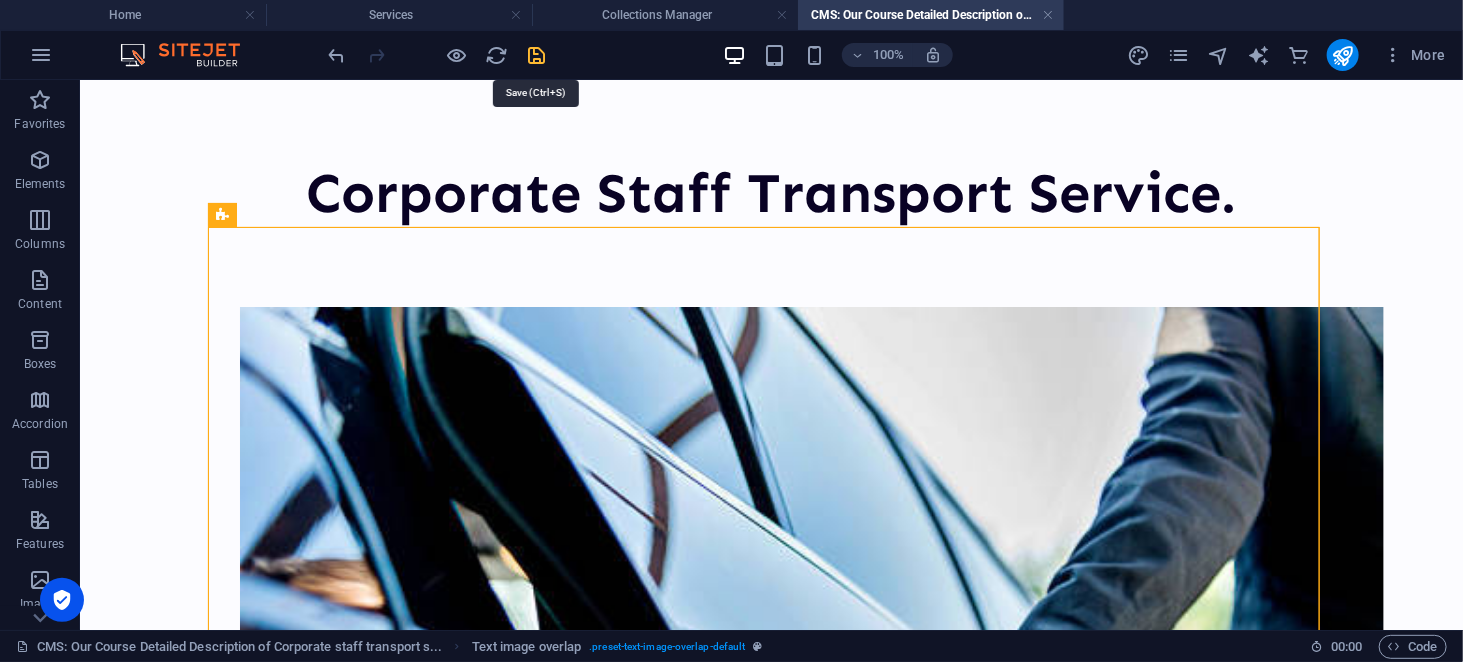 click at bounding box center (537, 55) 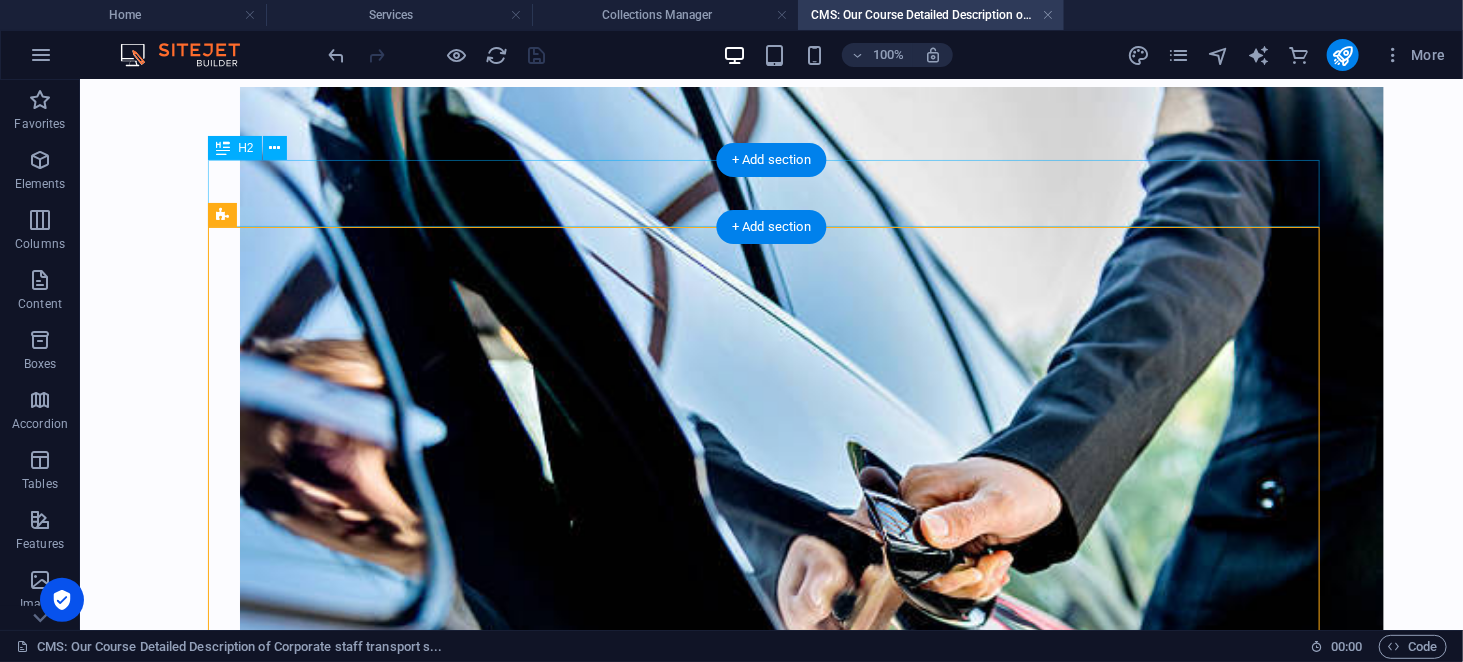 scroll, scrollTop: 0, scrollLeft: 0, axis: both 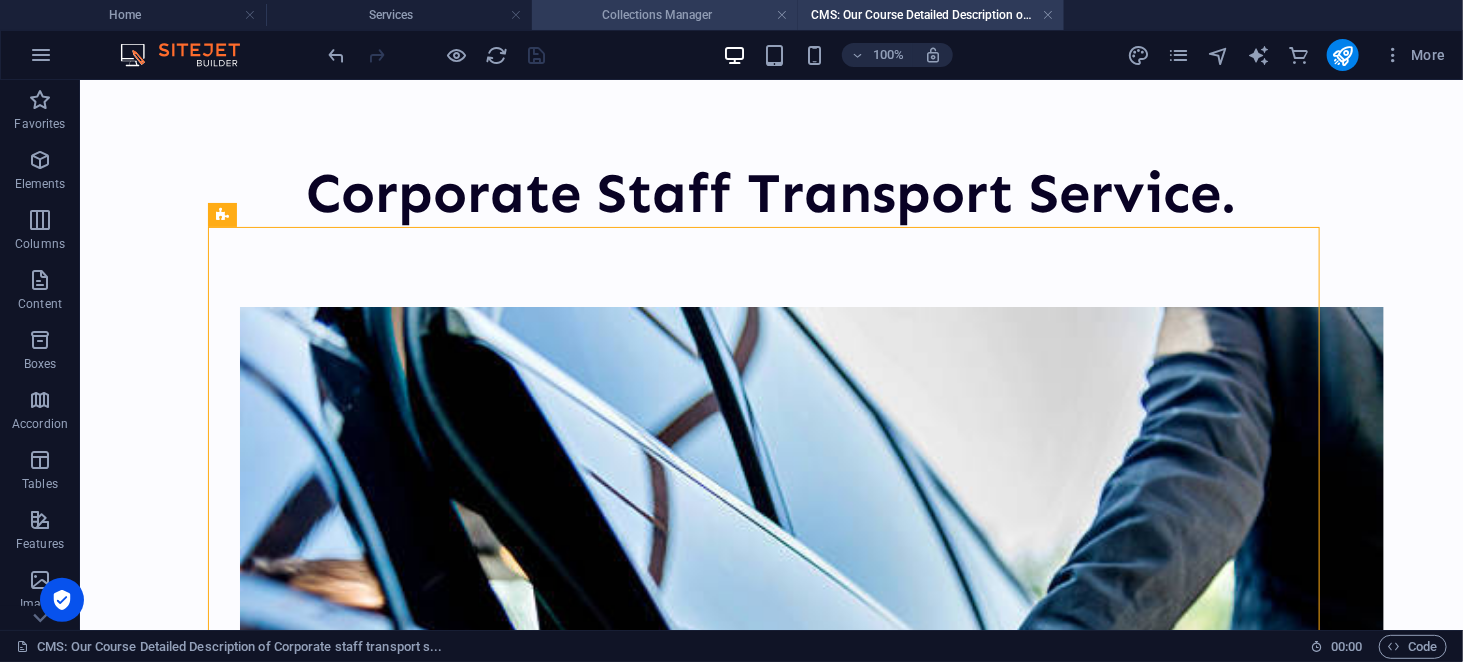 click on "Collections Manager" at bounding box center (665, 15) 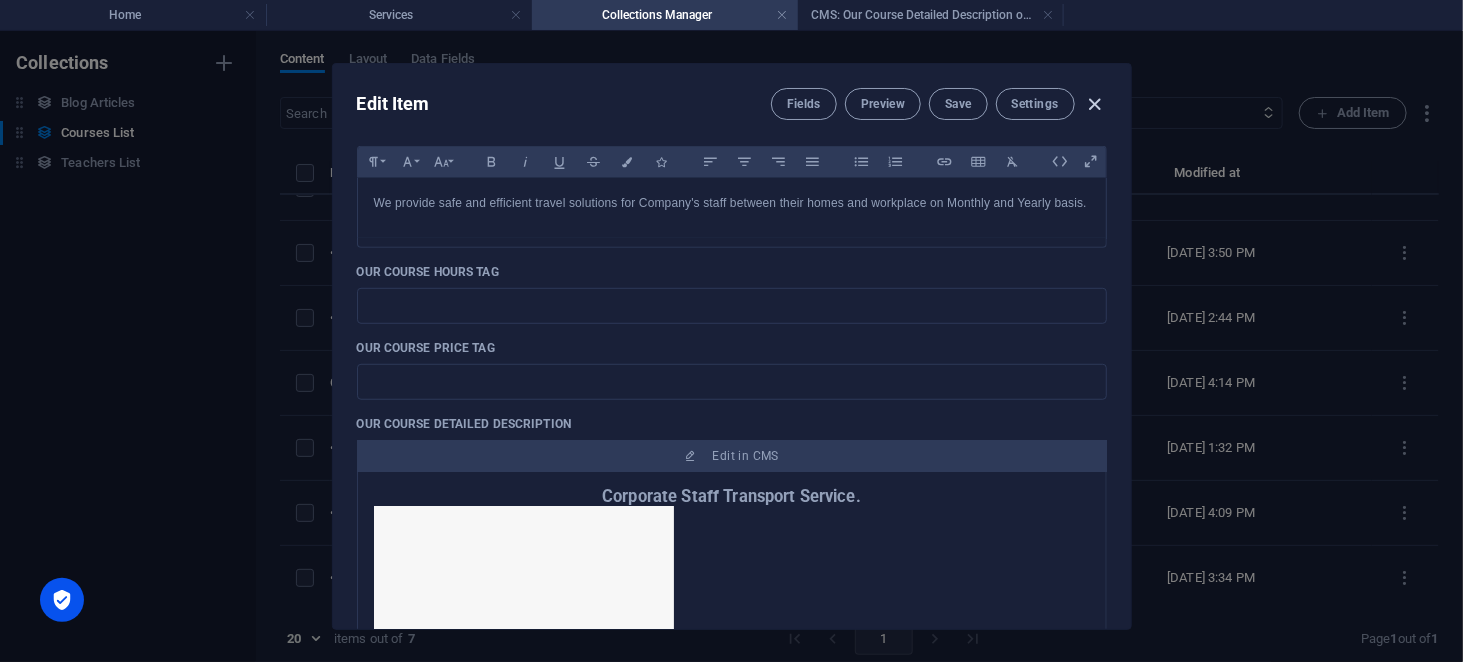 click at bounding box center [1094, 104] 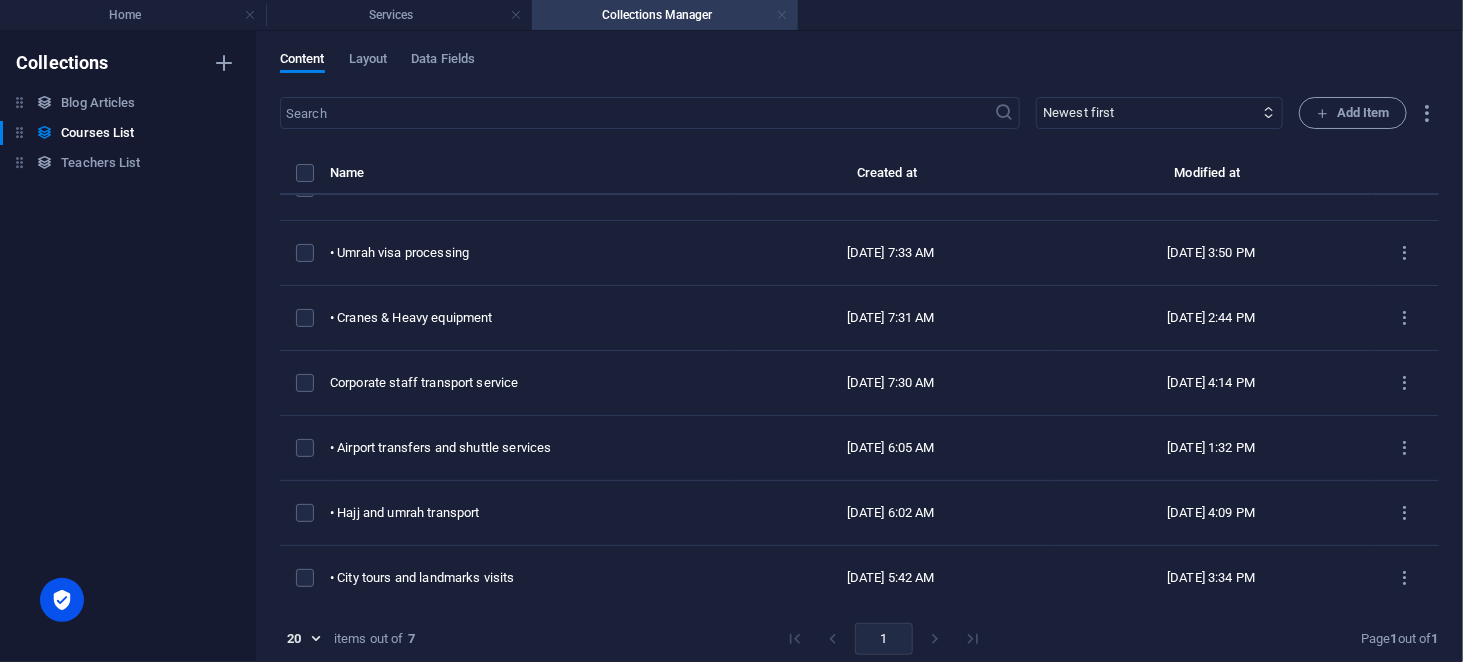 click at bounding box center (782, 15) 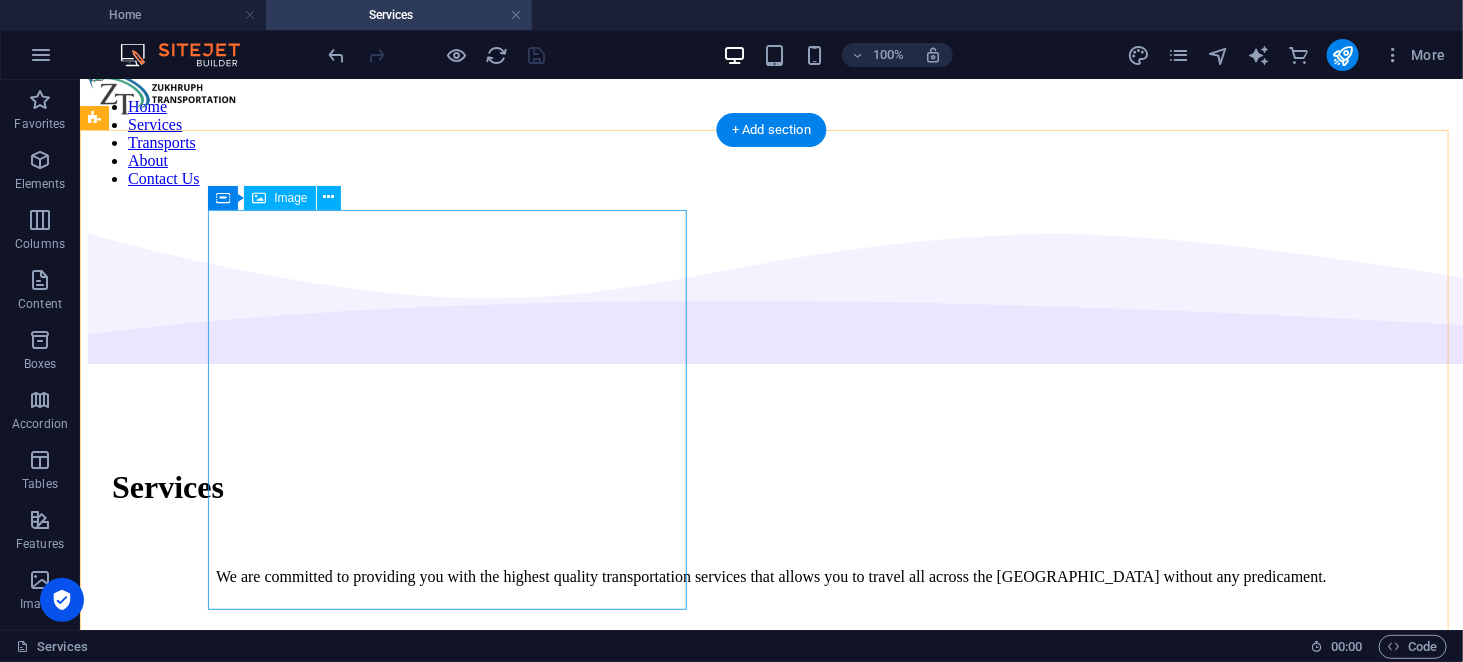 scroll, scrollTop: 42, scrollLeft: 0, axis: vertical 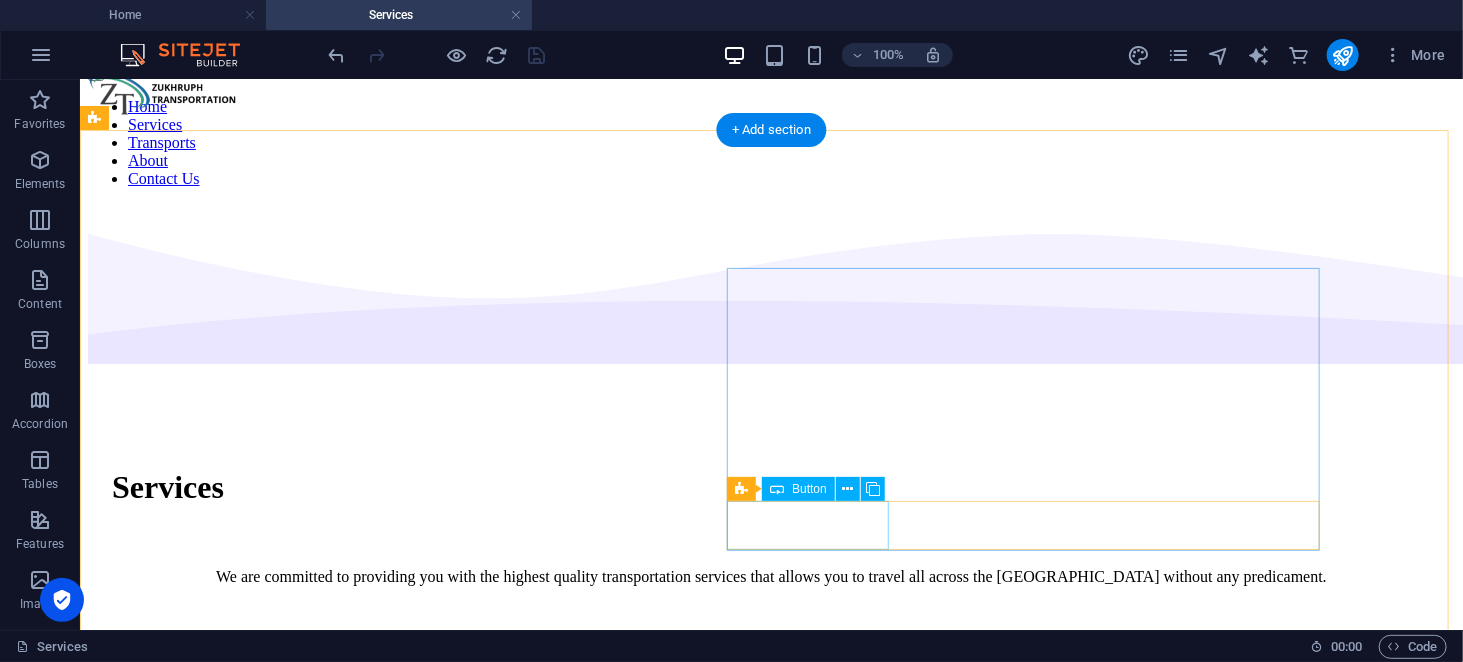 click on "Let's Talk" at bounding box center (770, 650) 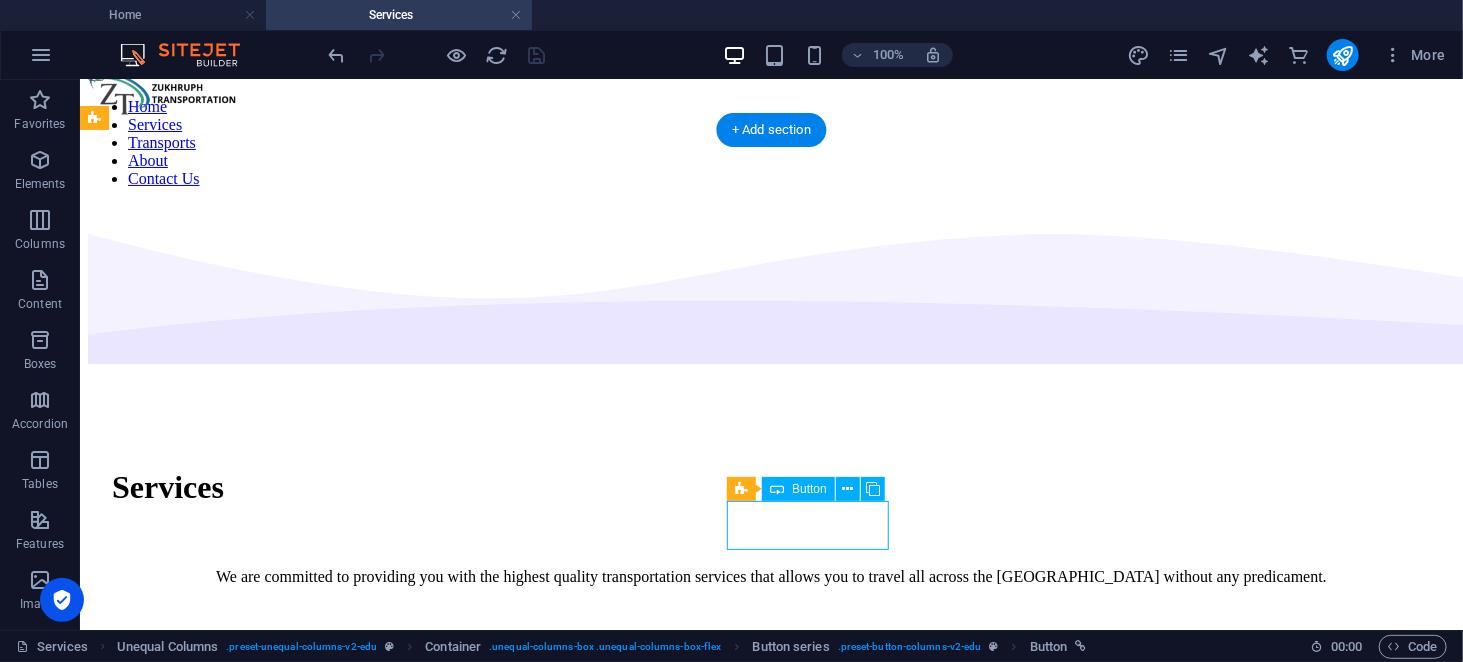 click on "Let's Talk" at bounding box center [770, 650] 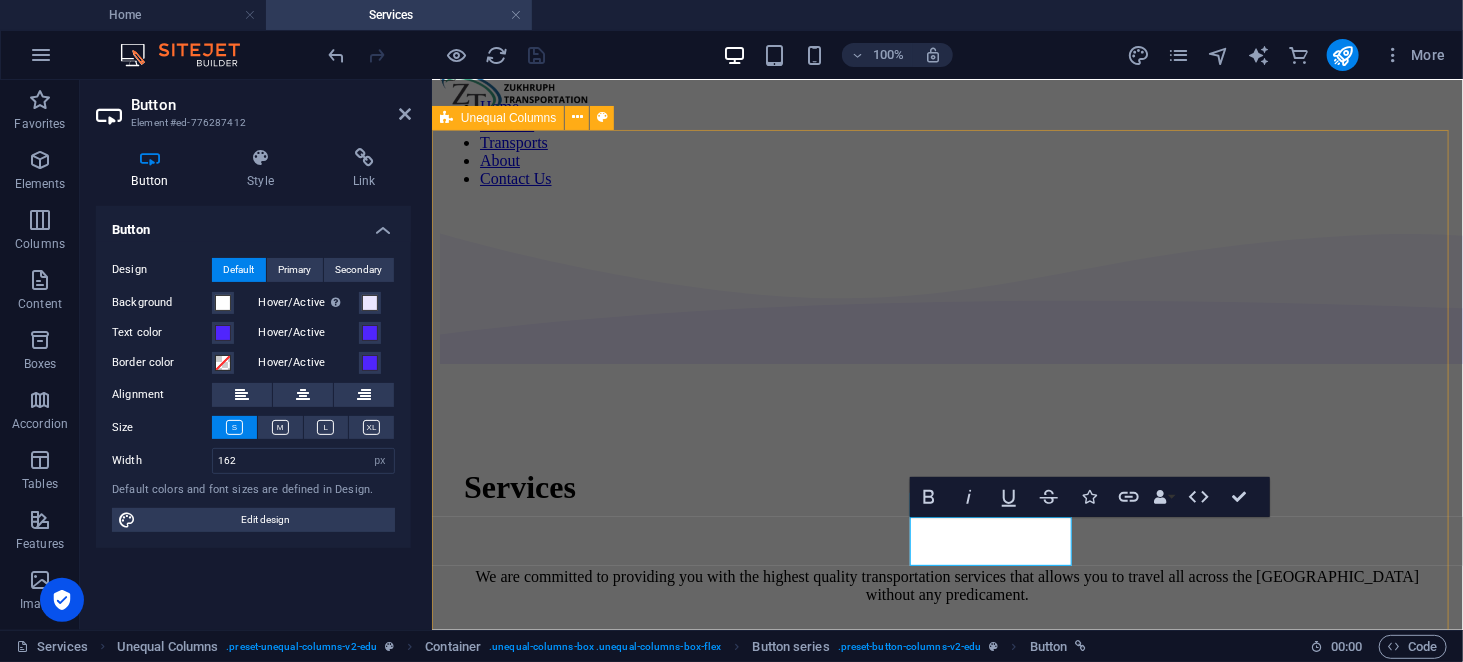 click on "Services We are committed to providing you with the highest quality transportation services that allows you to travel all across the [GEOGRAPHIC_DATA] without any predicament. Let's Talk" at bounding box center (946, 762) 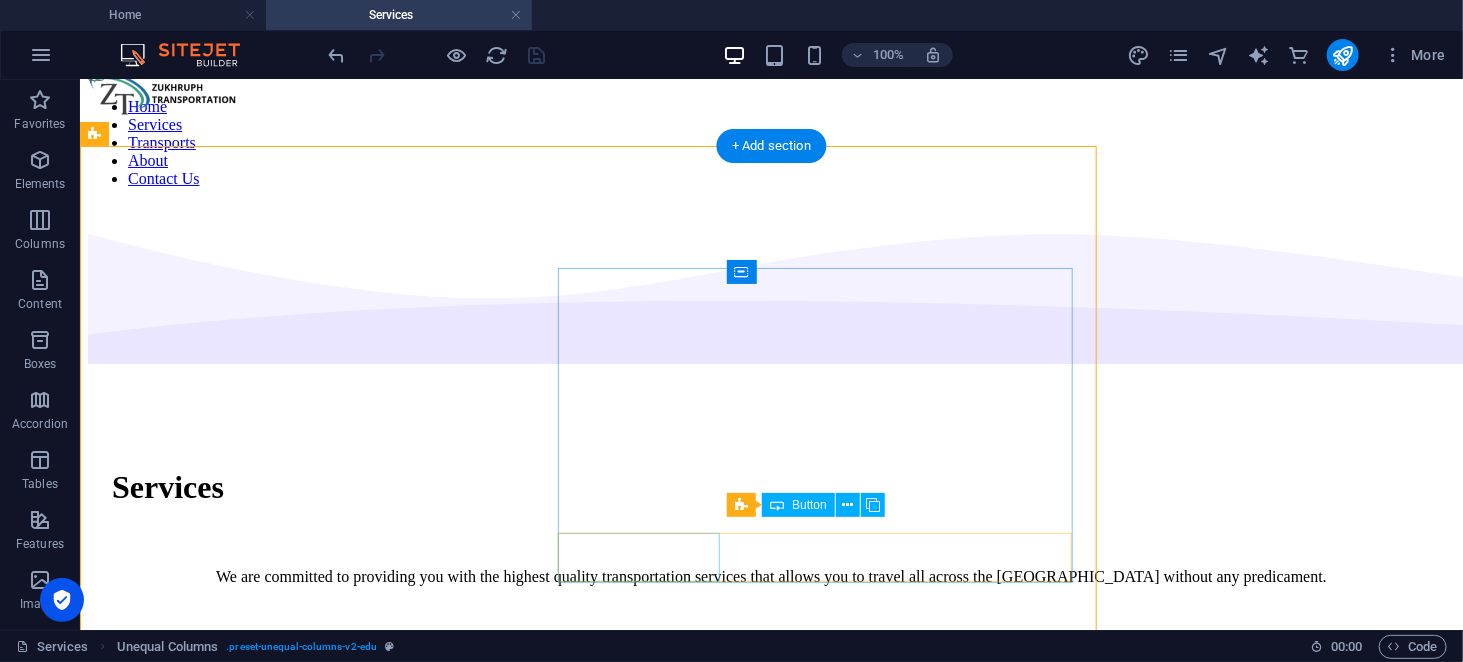 scroll, scrollTop: 26, scrollLeft: 0, axis: vertical 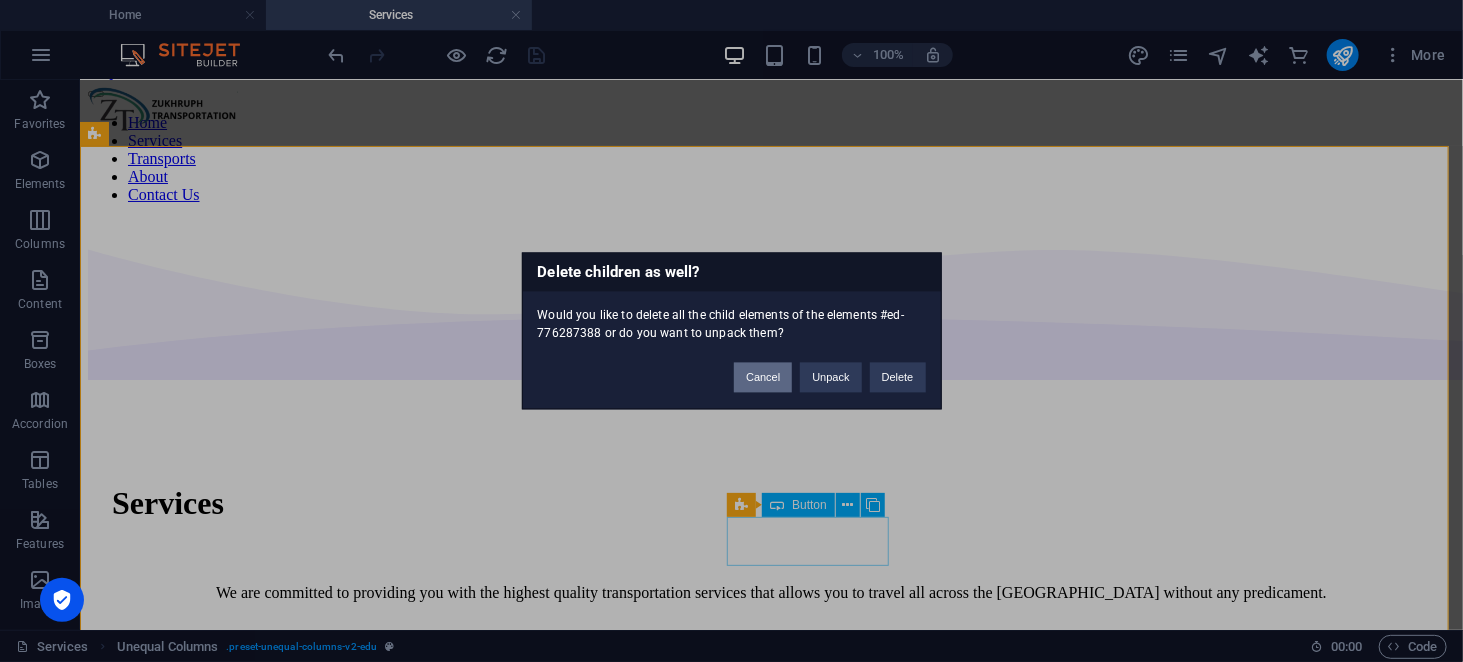 click on "Cancel" at bounding box center (763, 378) 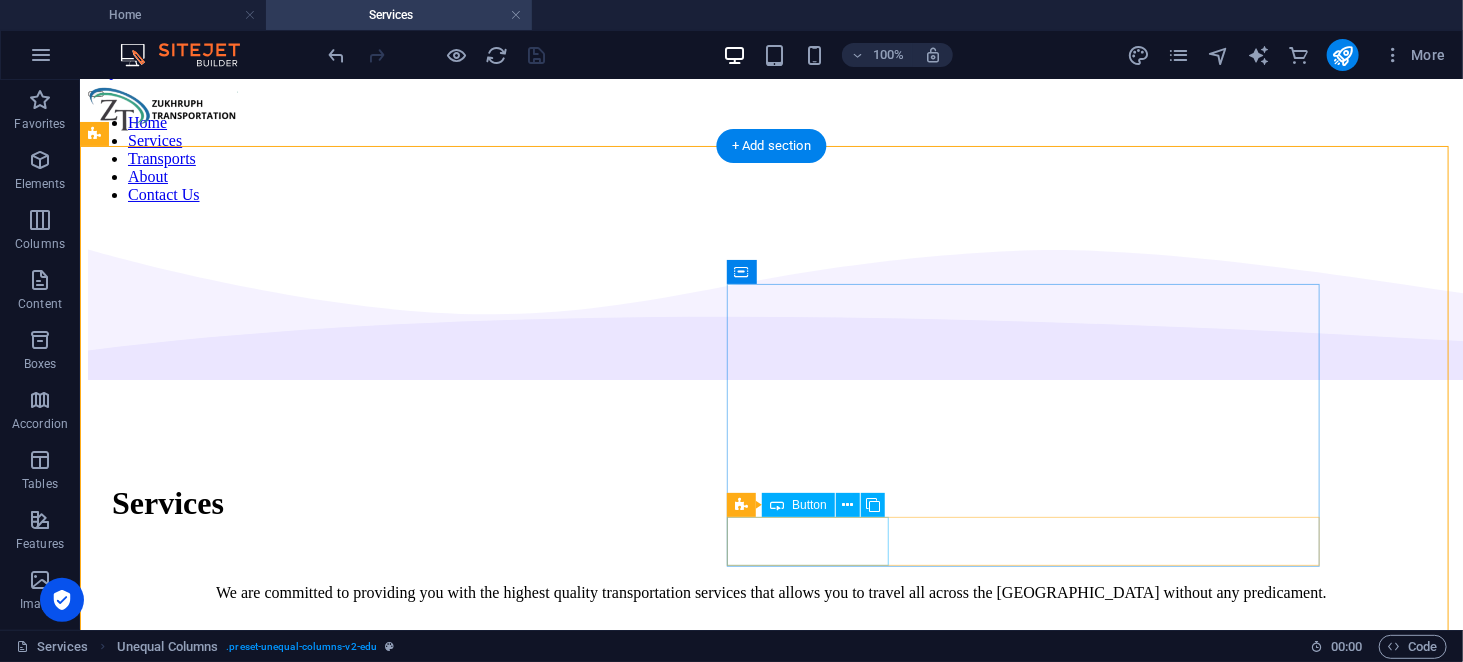 click on "Let's Talk" at bounding box center (770, 666) 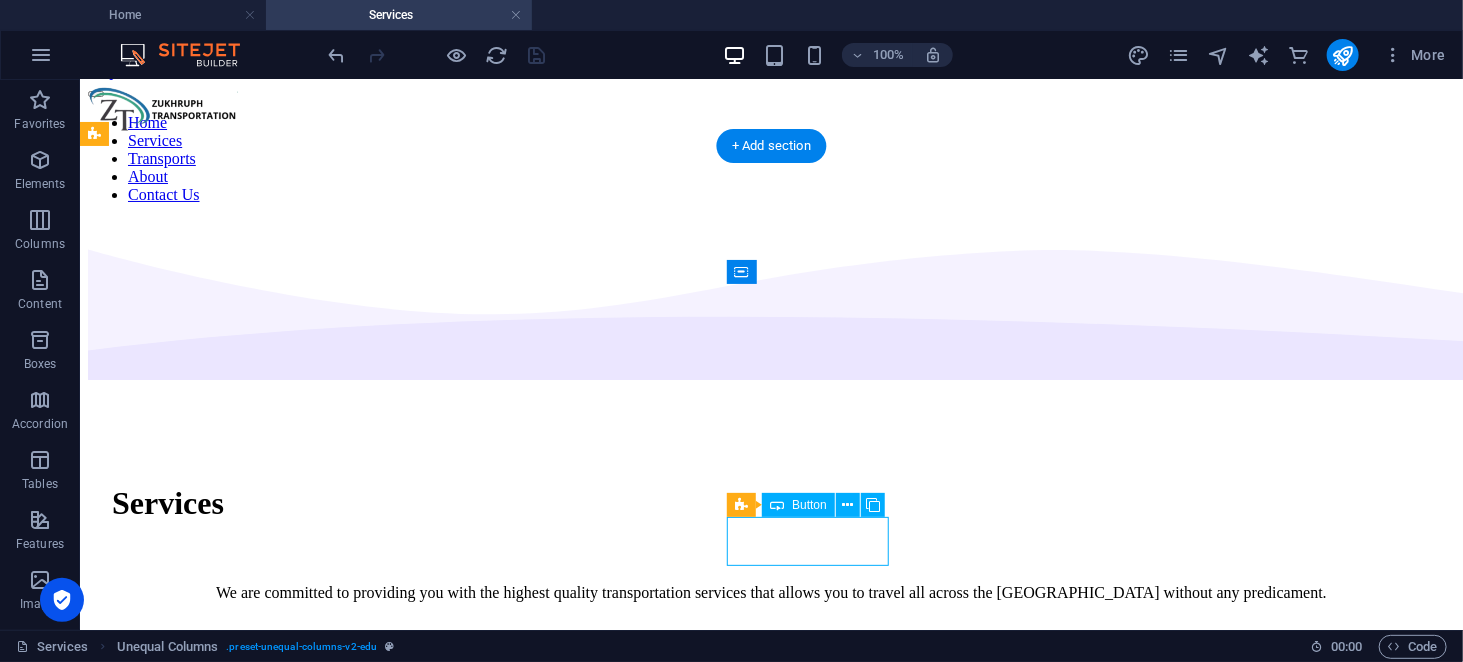 click on "Let's Talk" at bounding box center (770, 666) 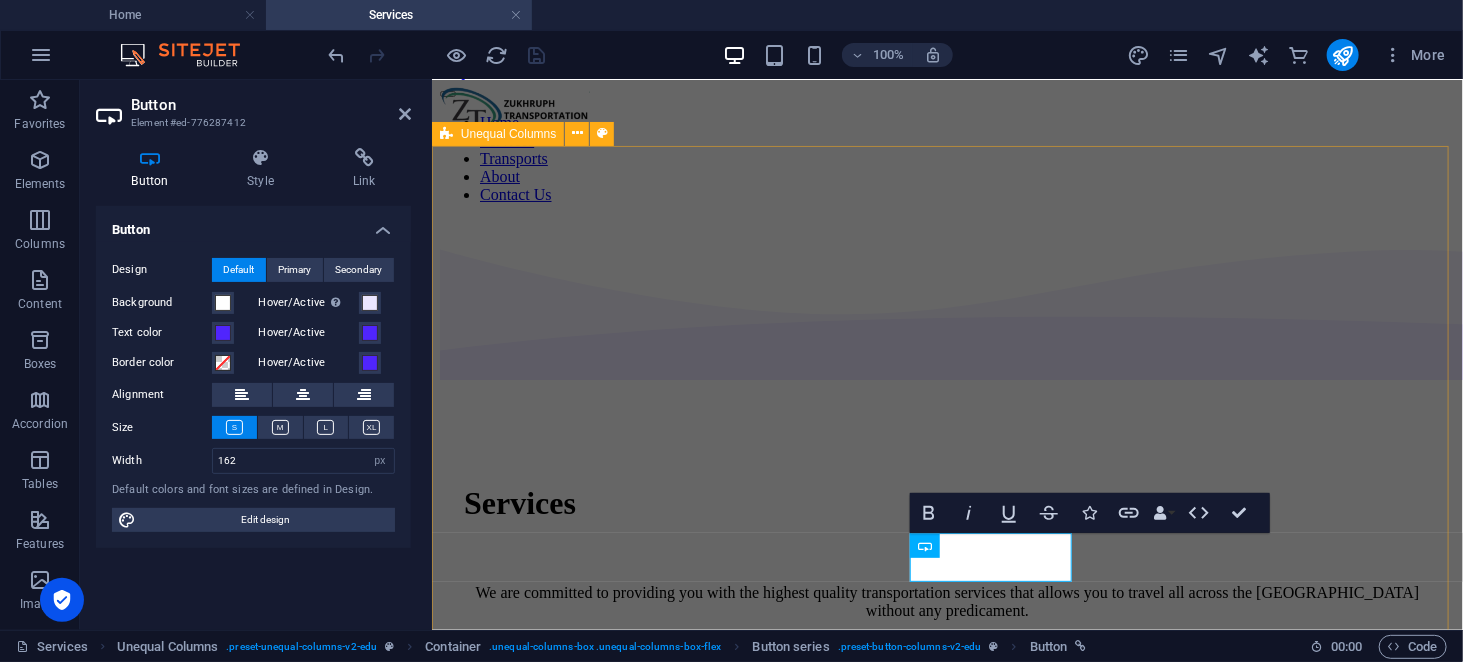 type 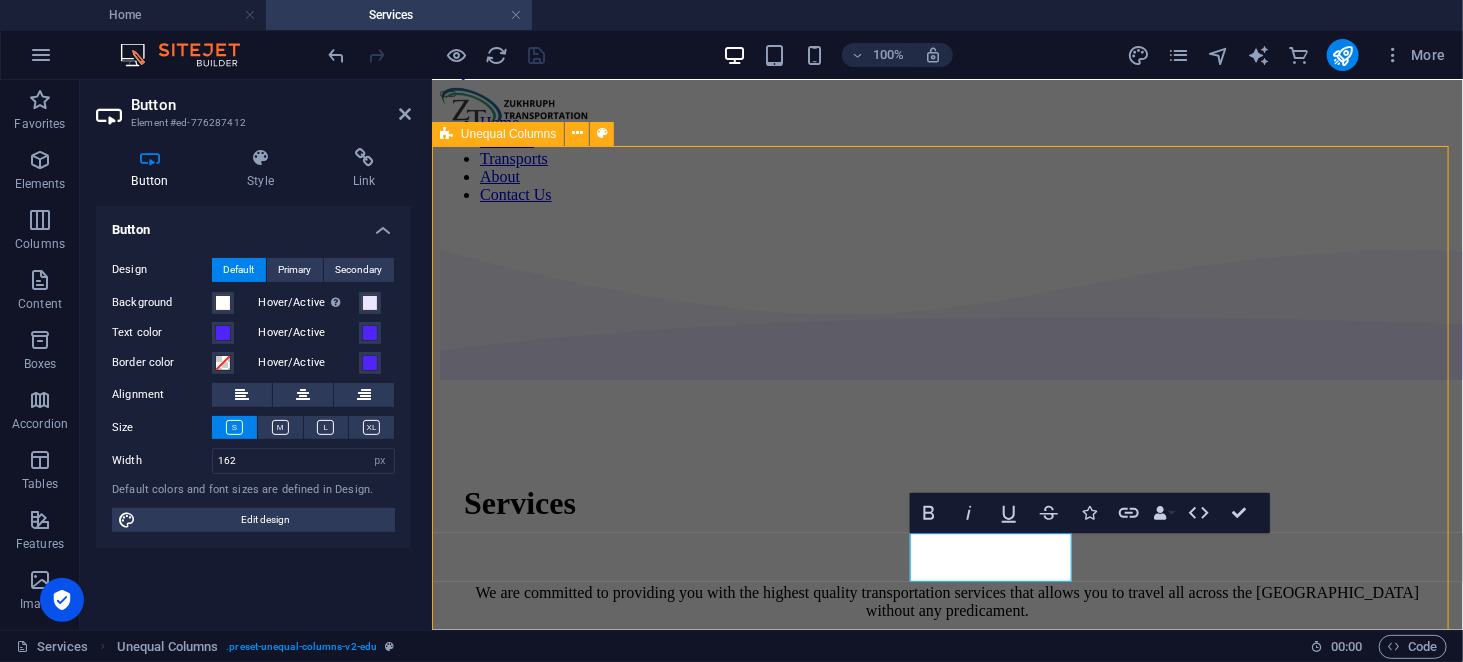 scroll, scrollTop: 10, scrollLeft: 0, axis: vertical 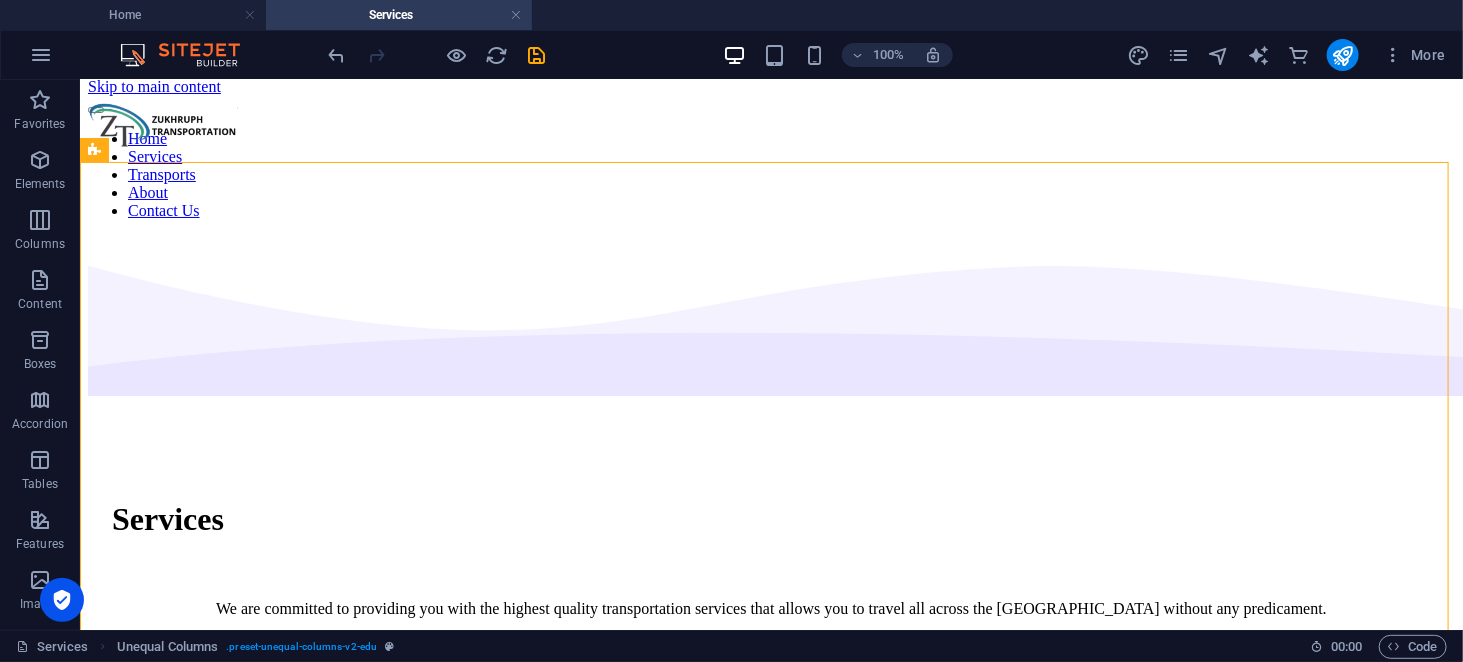 click at bounding box center [437, 55] 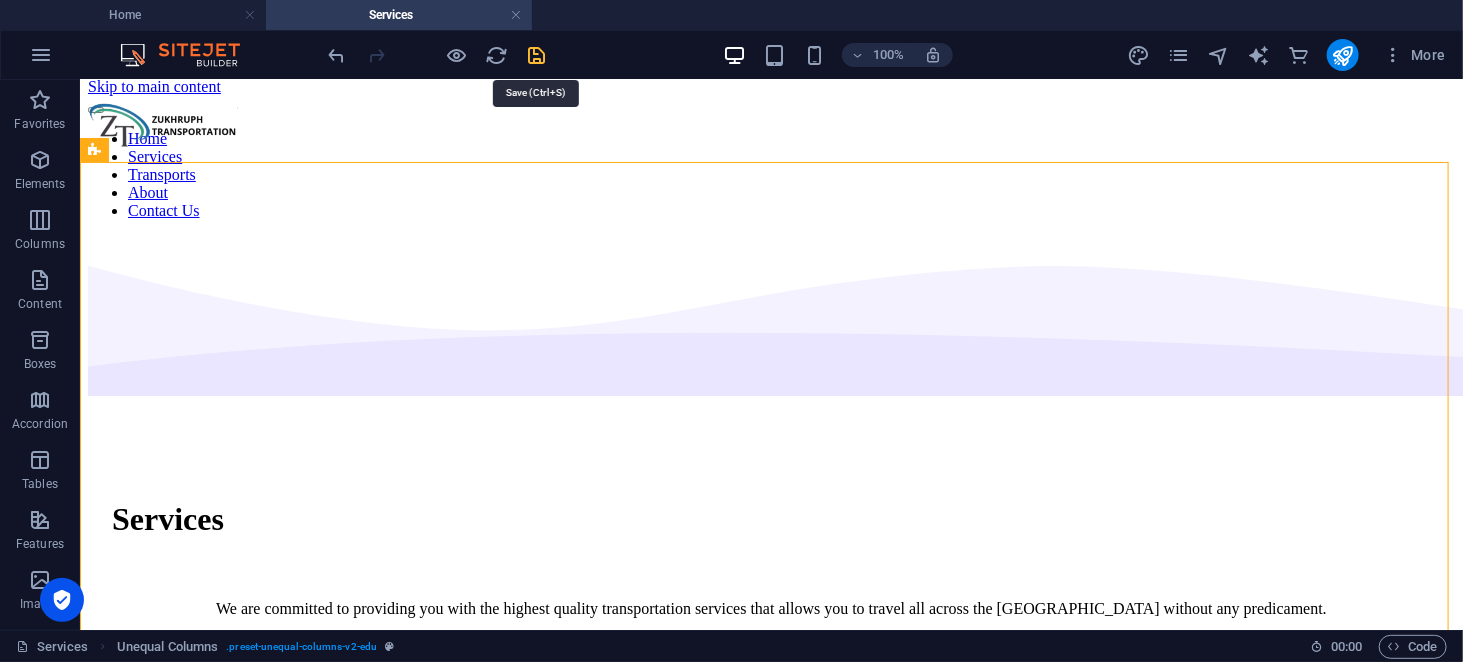 click at bounding box center [537, 55] 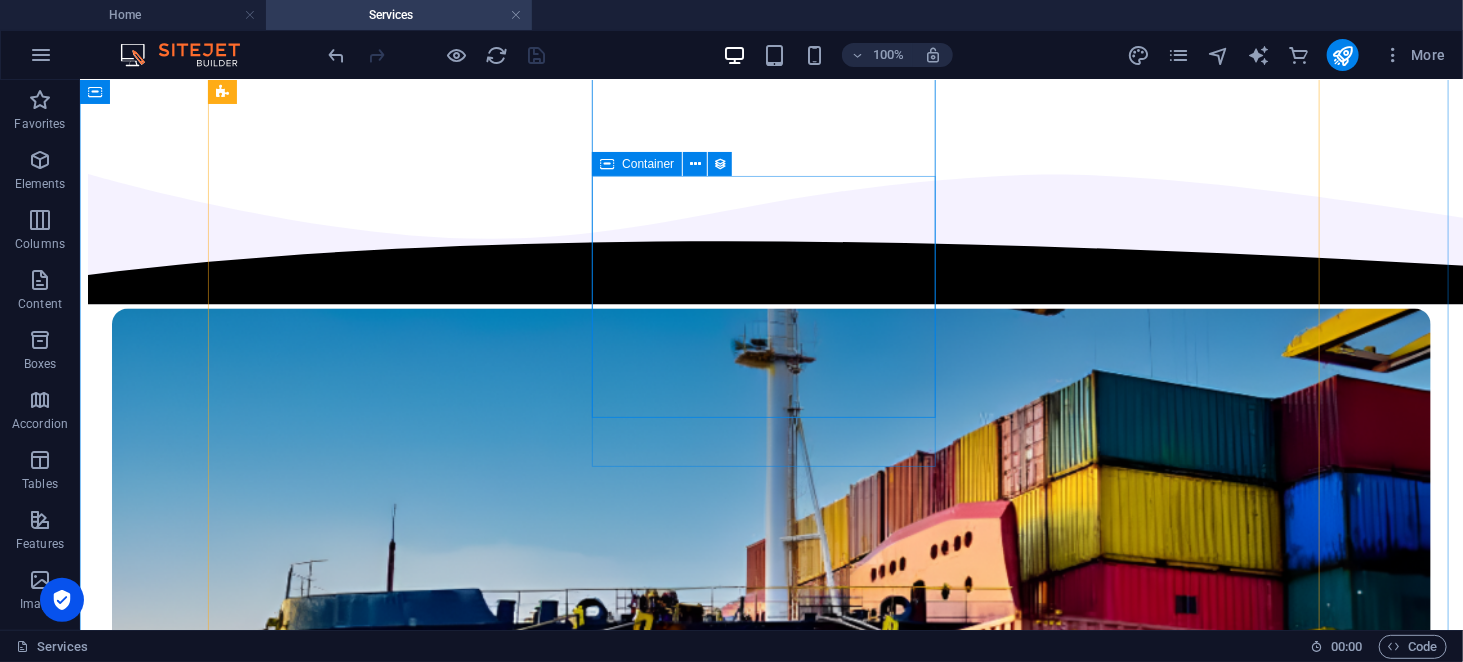 scroll, scrollTop: 1306, scrollLeft: 0, axis: vertical 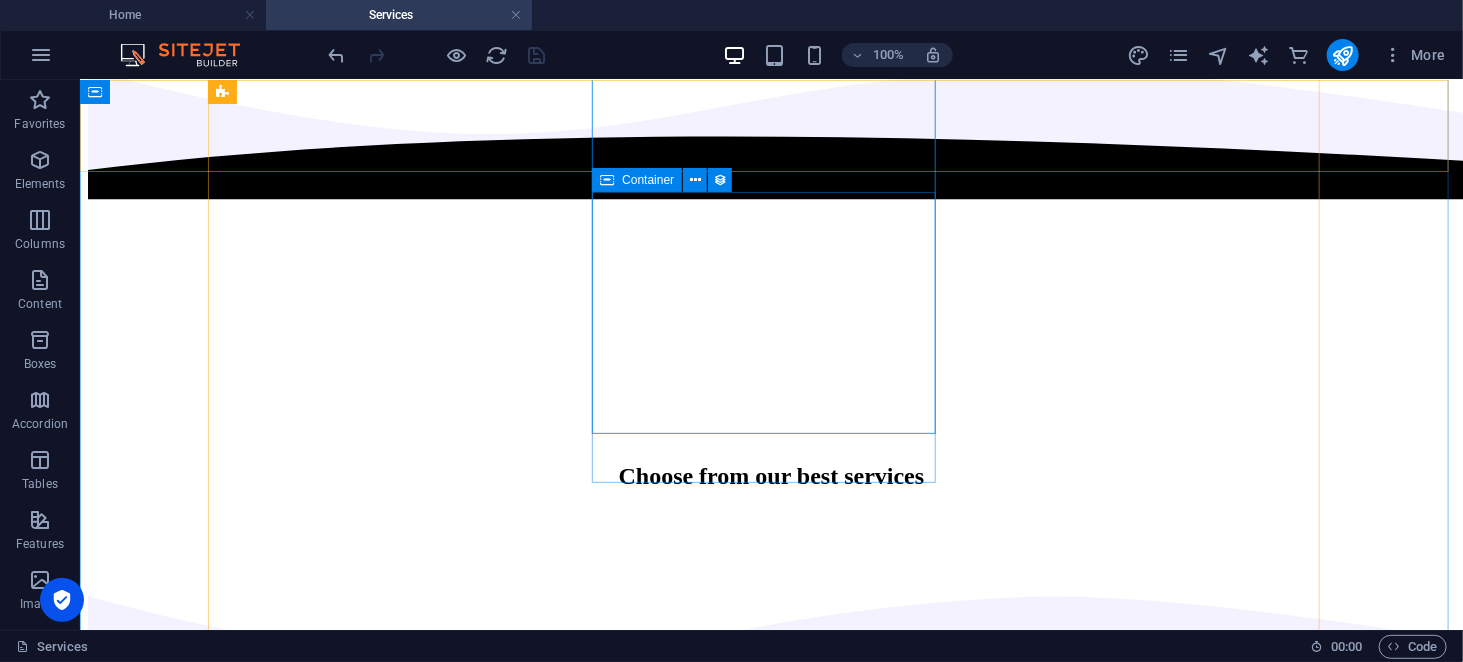 click on "Home Services Transports About Contact Us" at bounding box center (770, -1122) 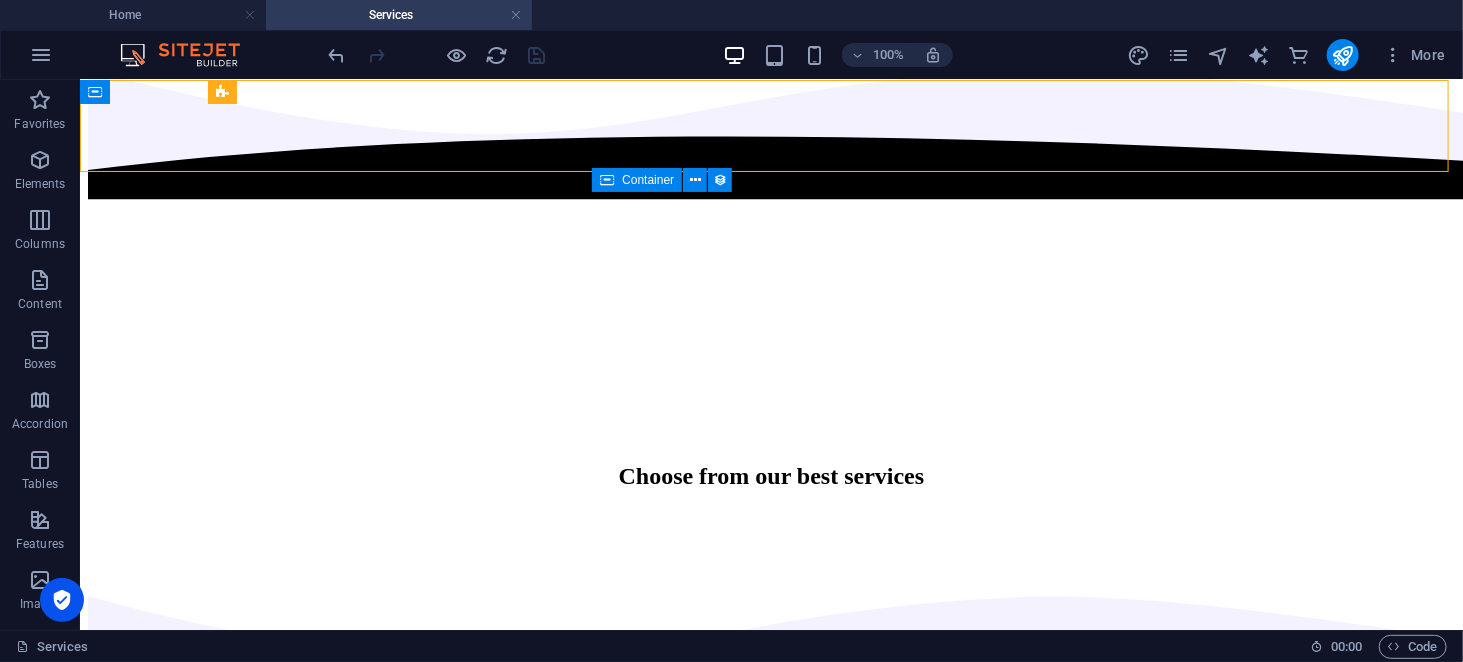 click on "Home Services Transports About Contact Us" at bounding box center [770, -1122] 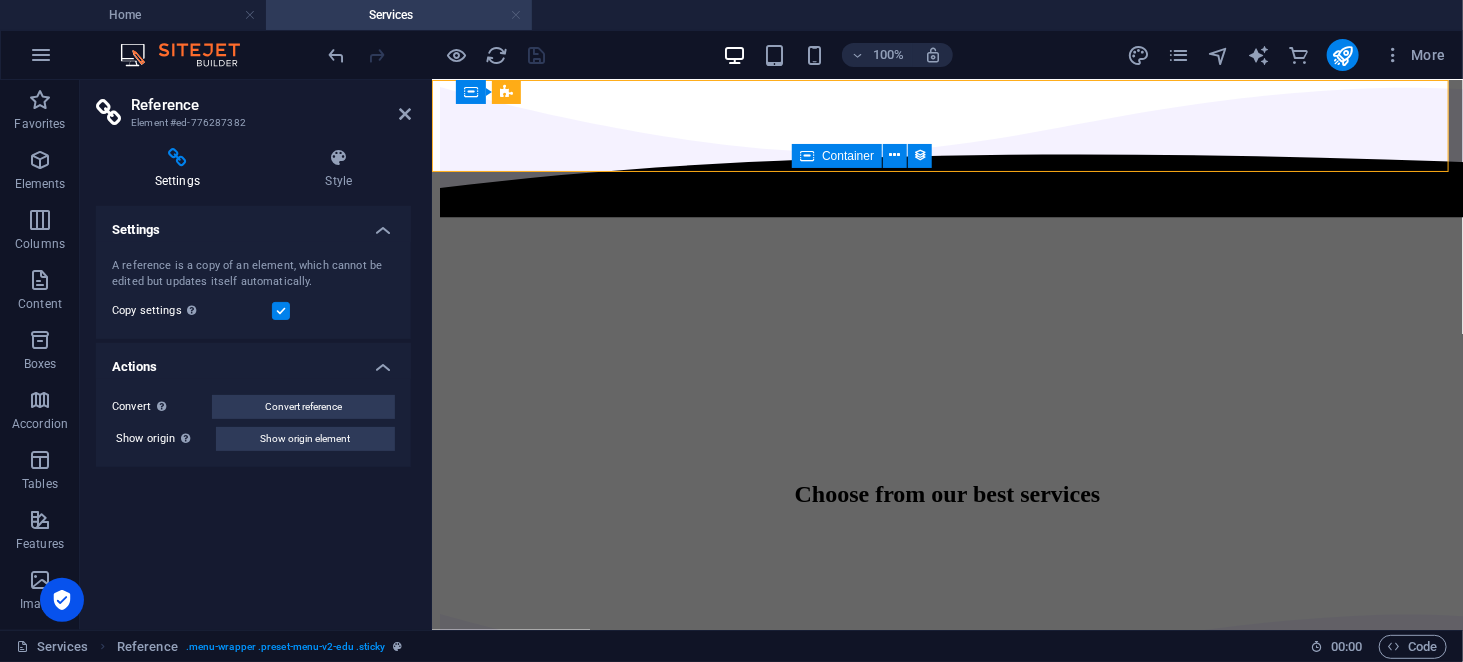 click at bounding box center [516, 15] 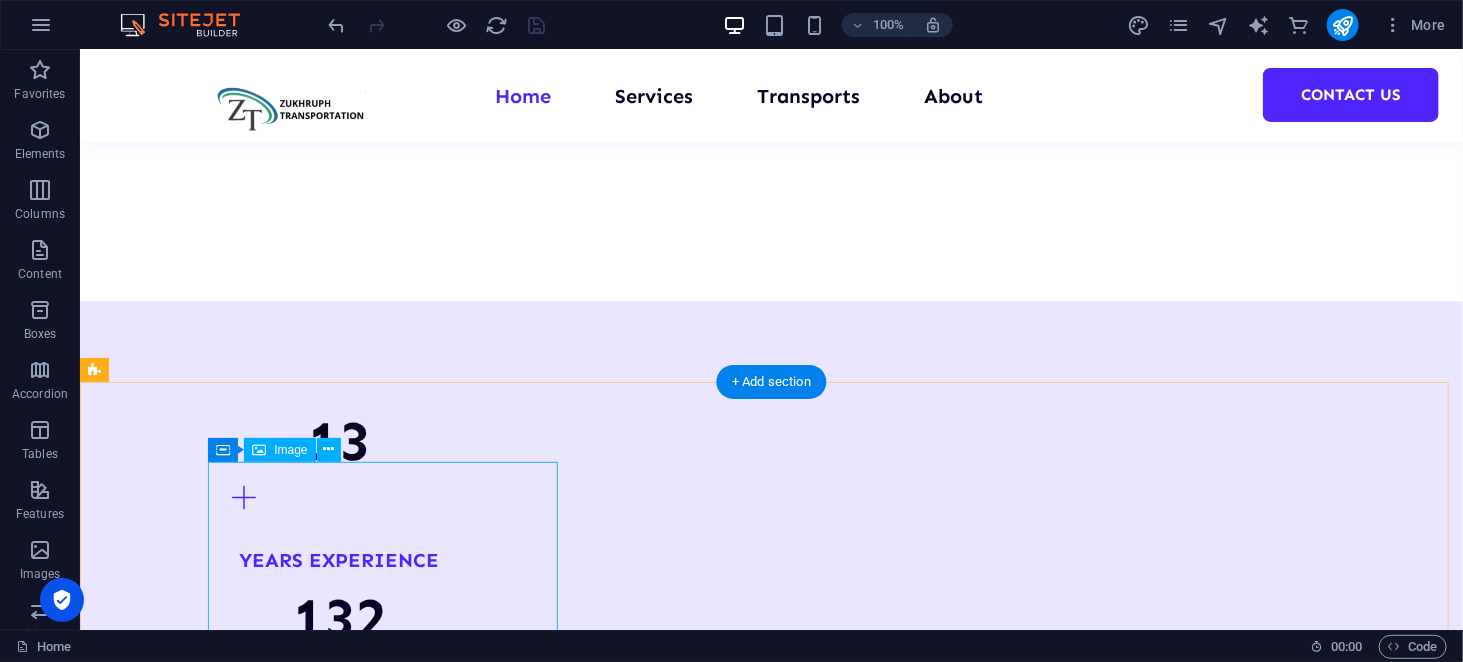 scroll, scrollTop: 1680, scrollLeft: 0, axis: vertical 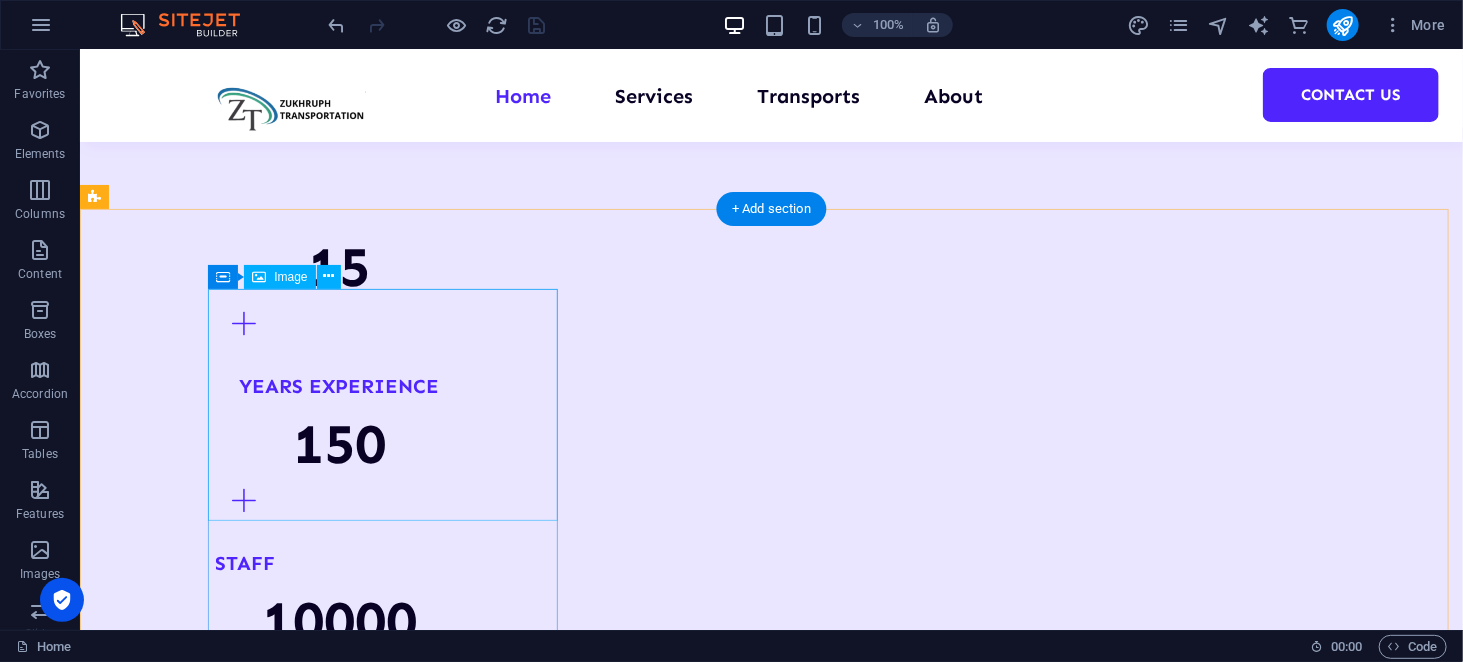 click at bounding box center [277, 2672] 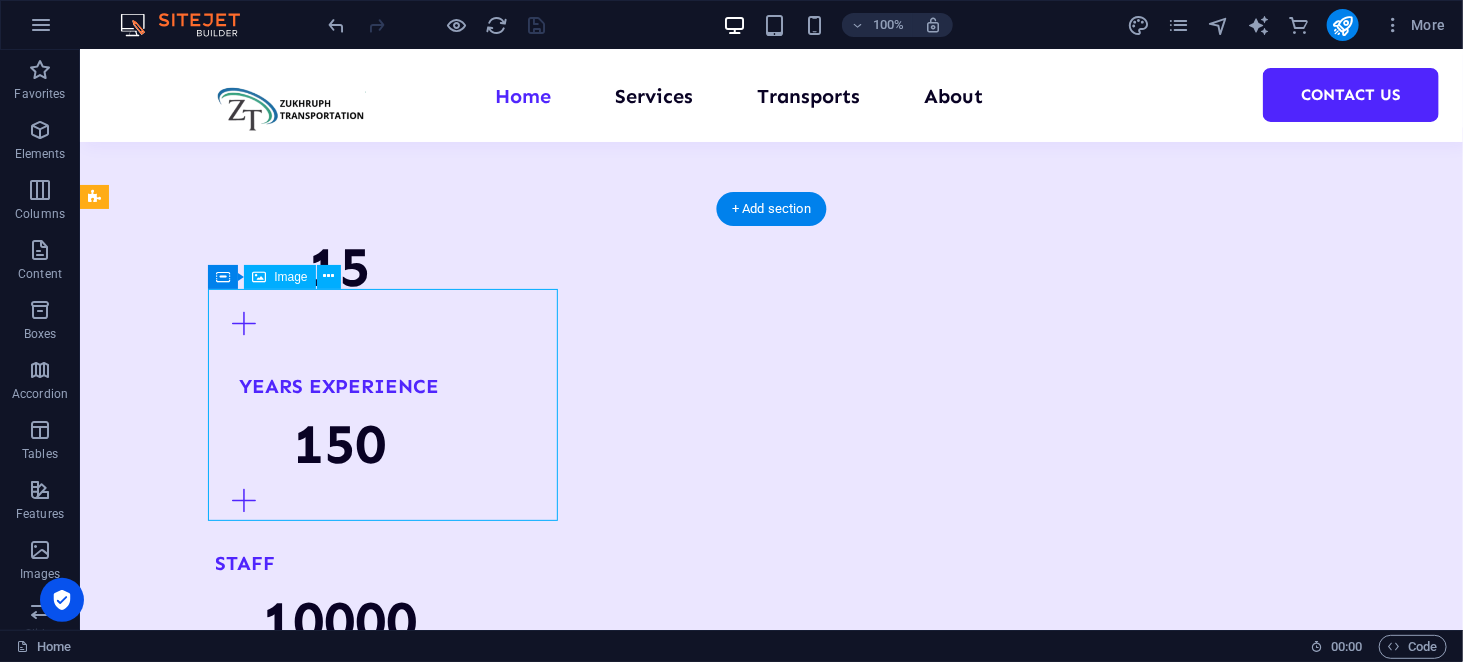 click at bounding box center (277, 2672) 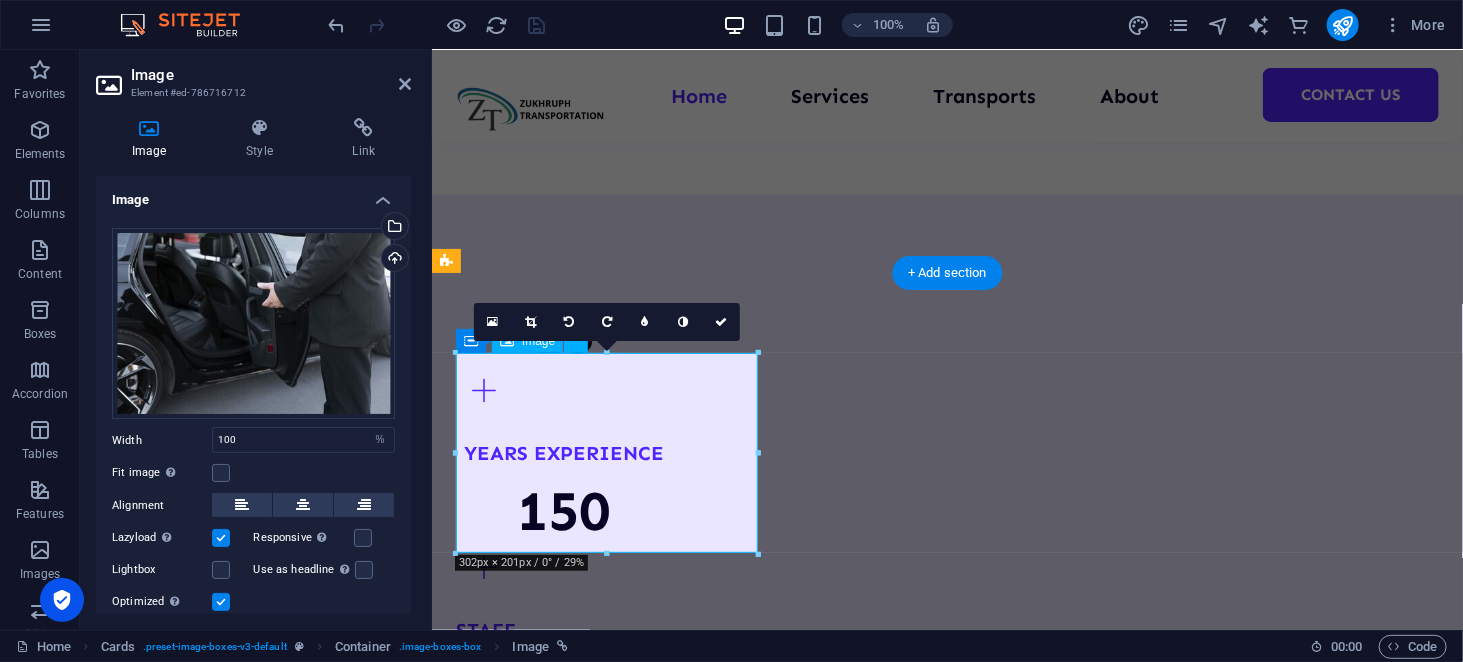 scroll, scrollTop: 1780, scrollLeft: 0, axis: vertical 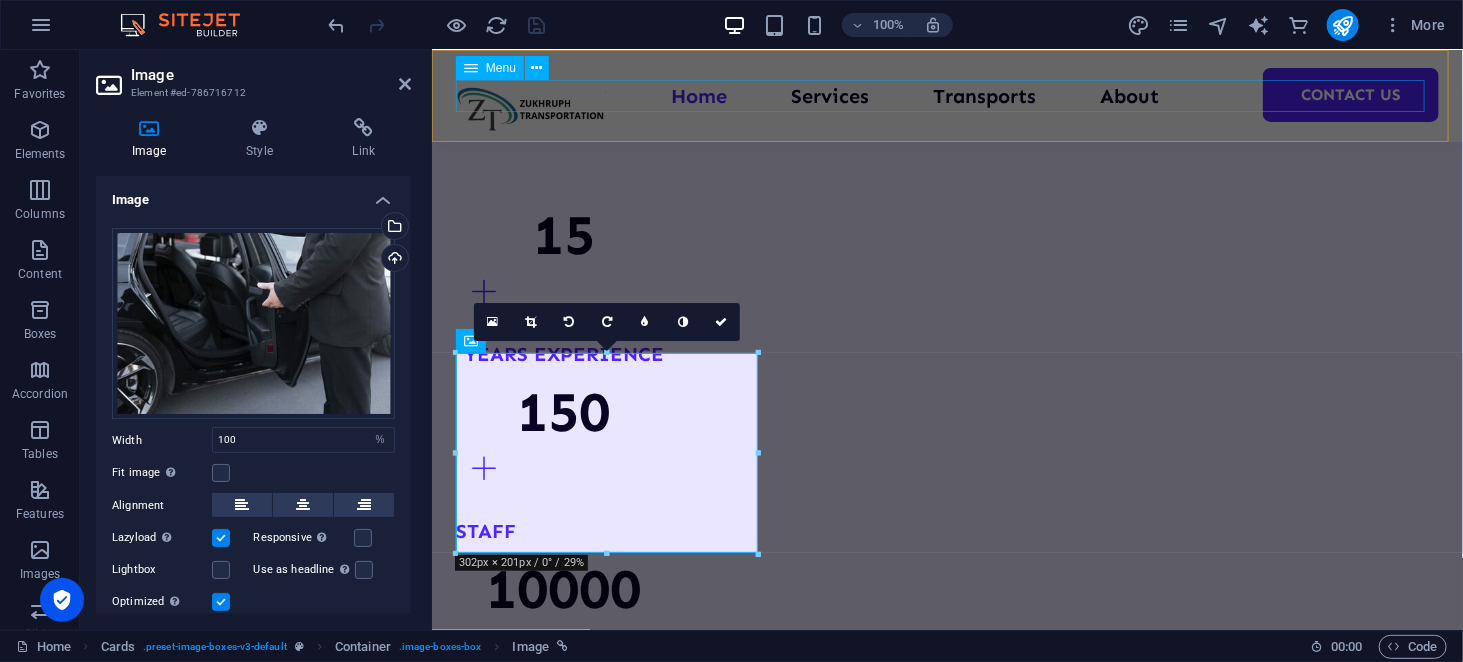 click on "Home Services Transports About Contact Us" at bounding box center [946, 95] 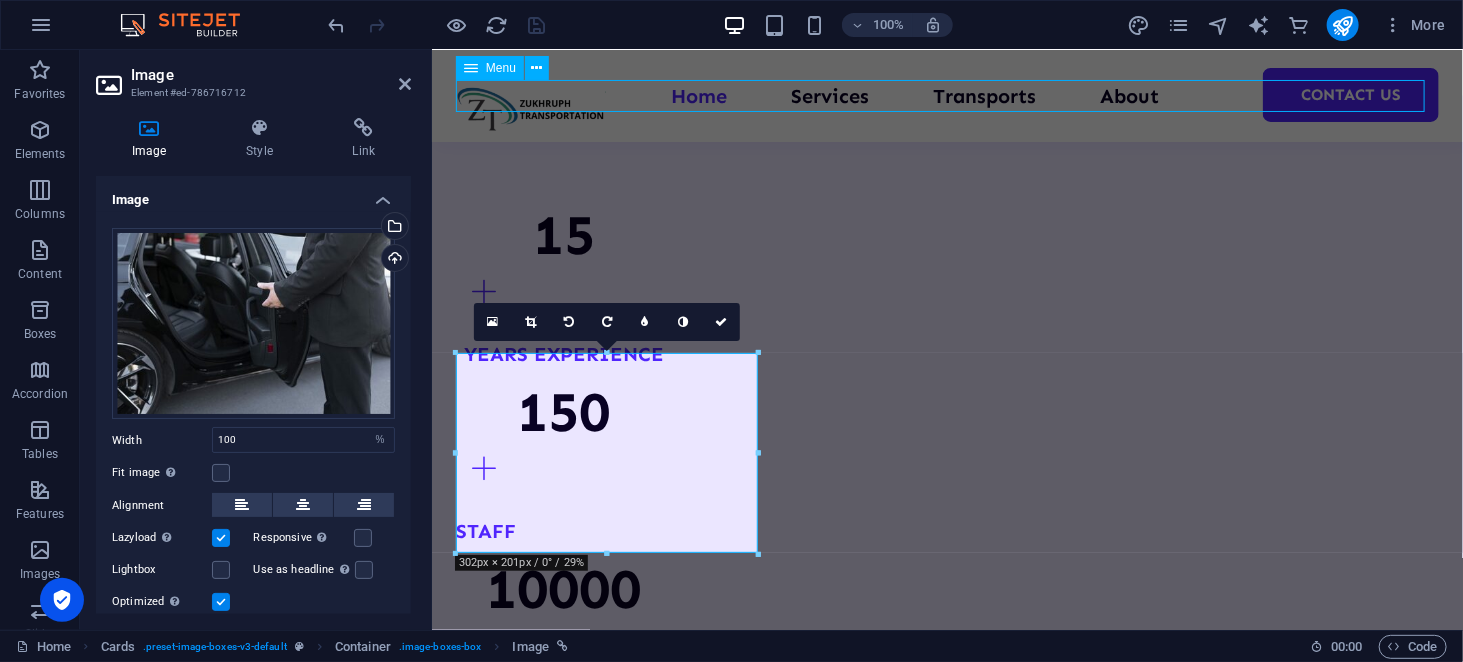 click on "Home Services Transports About Contact Us" at bounding box center (946, 95) 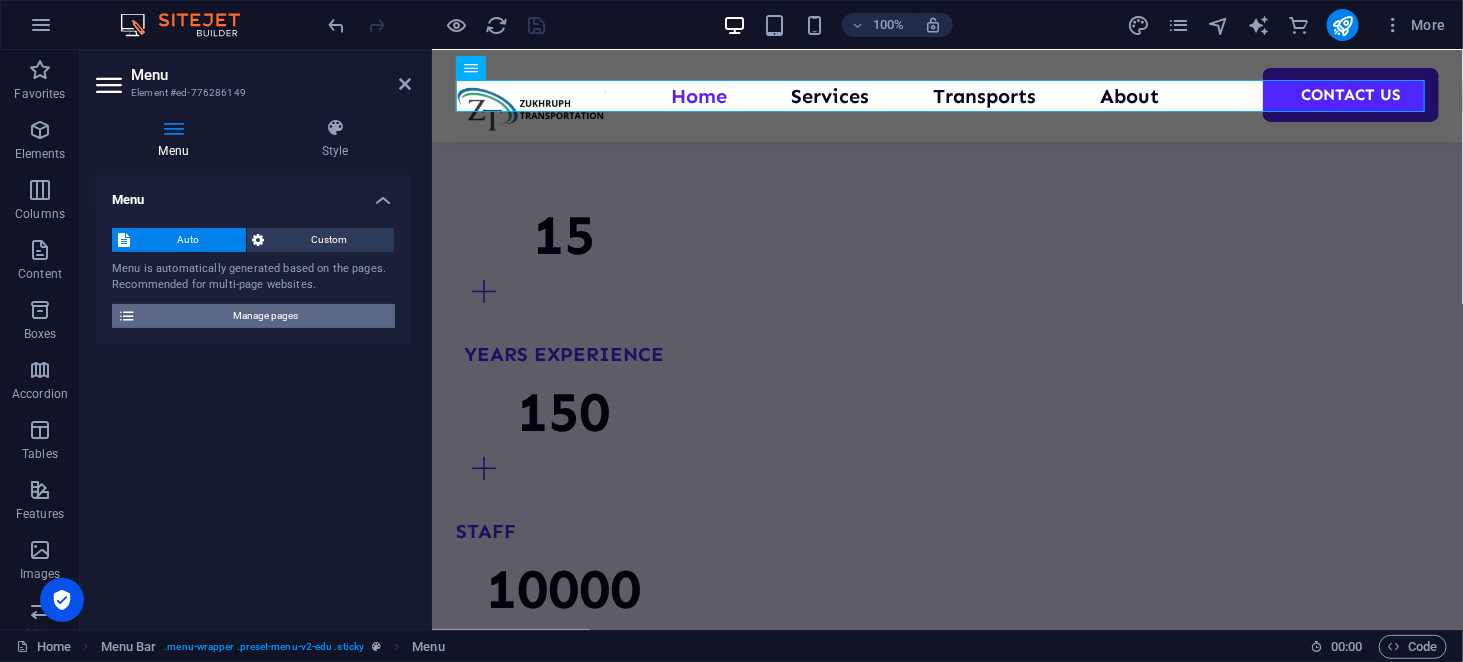 click on "Manage pages" at bounding box center [265, 316] 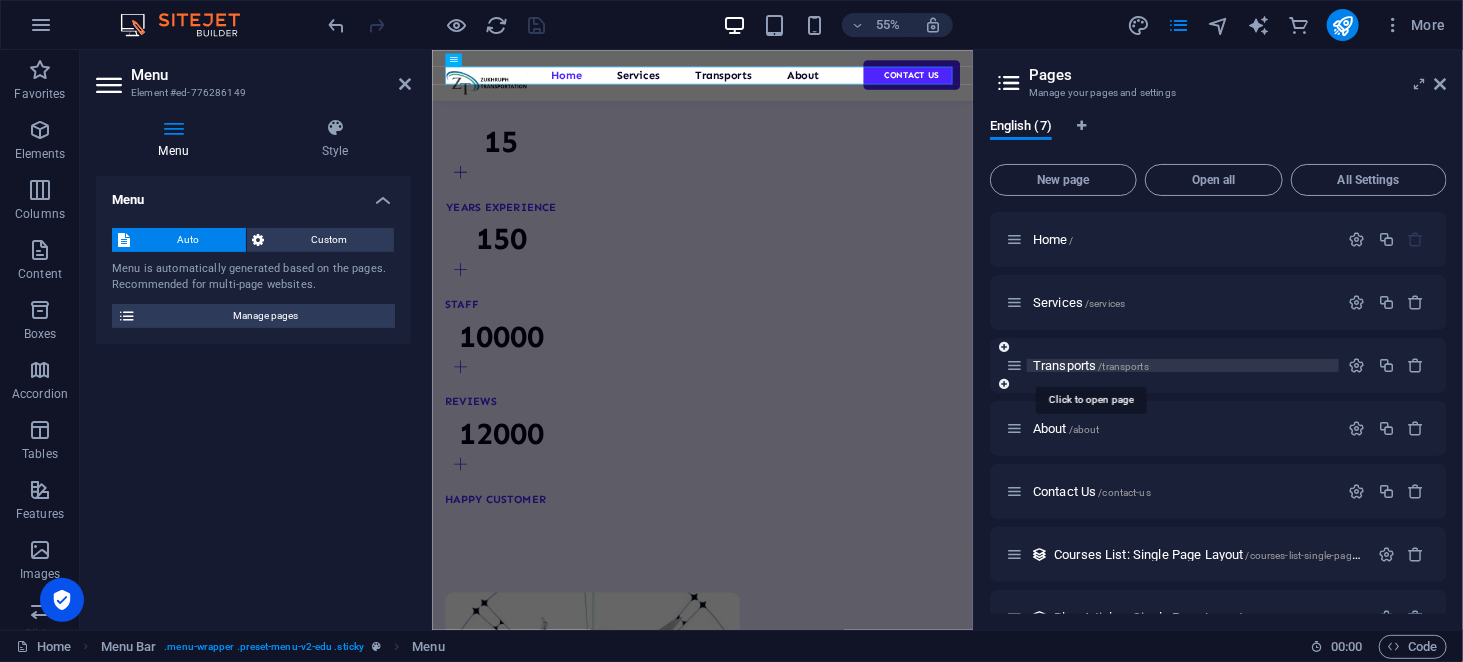 click on "Transports /transports" at bounding box center (1091, 365) 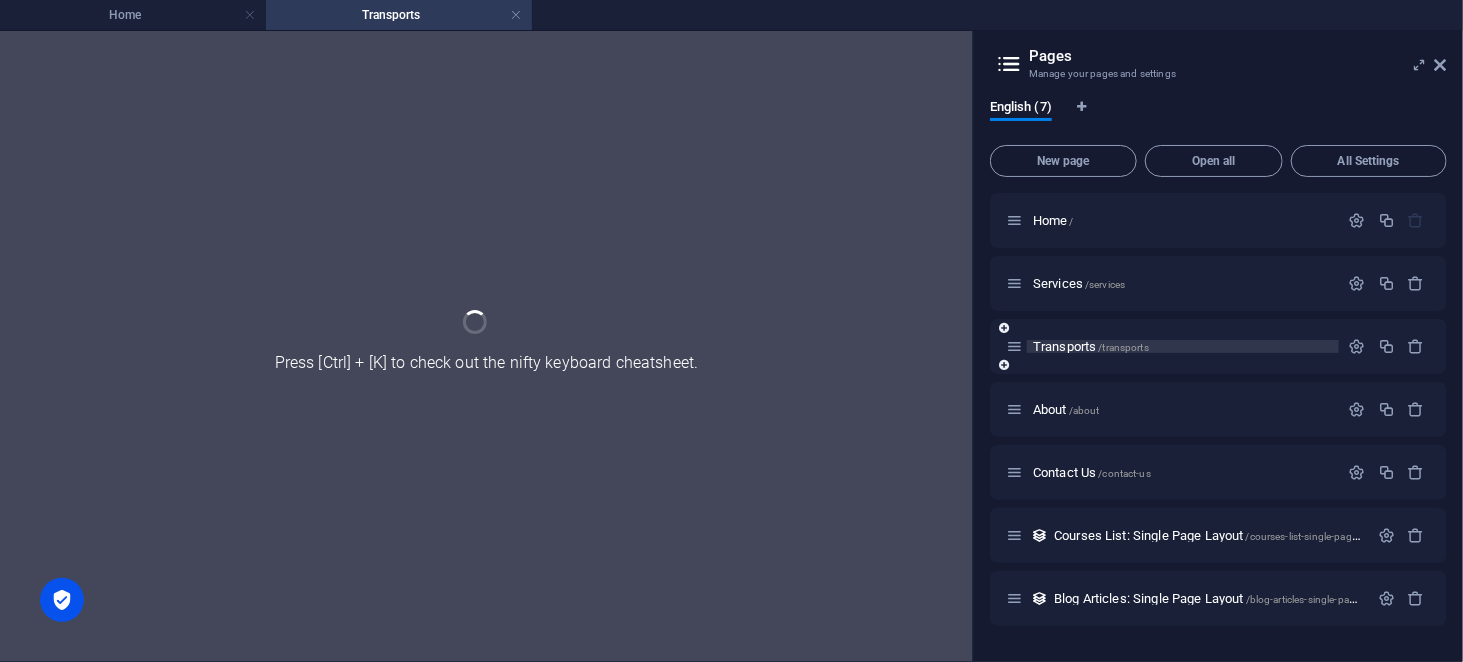 scroll, scrollTop: 0, scrollLeft: 0, axis: both 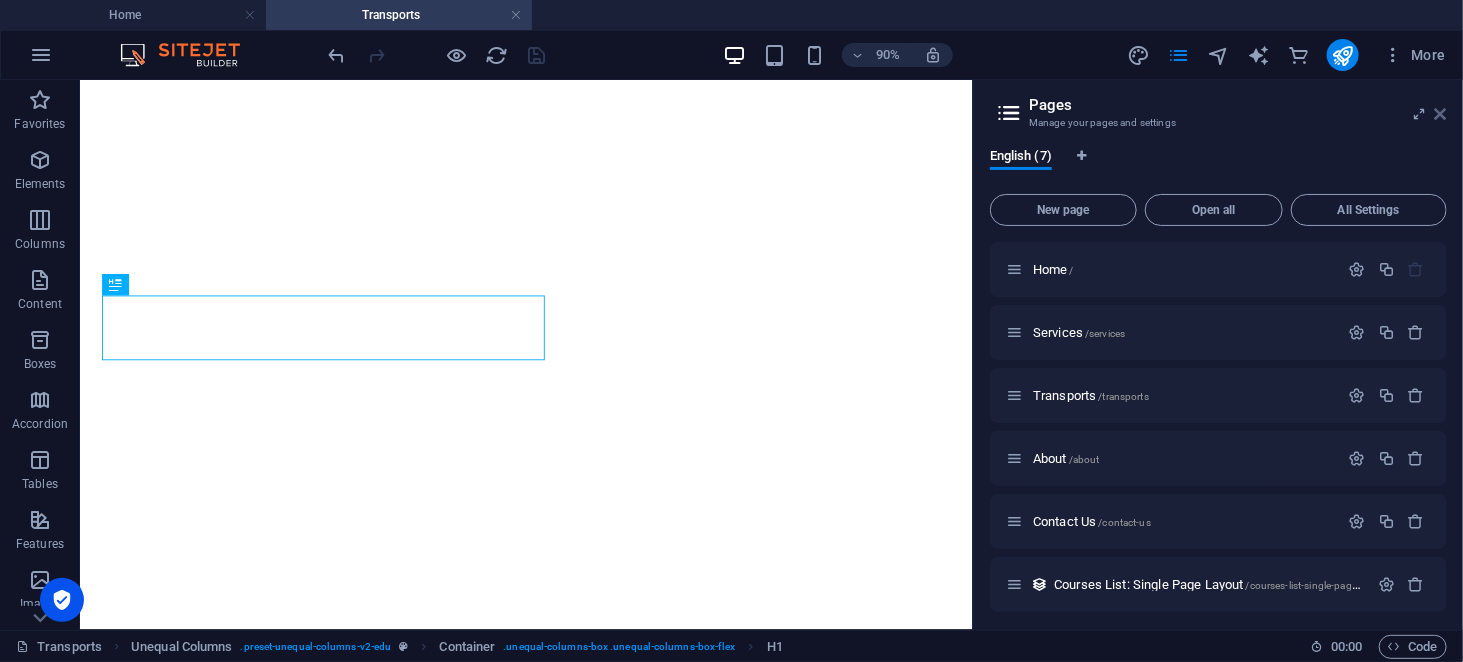 click at bounding box center [1441, 114] 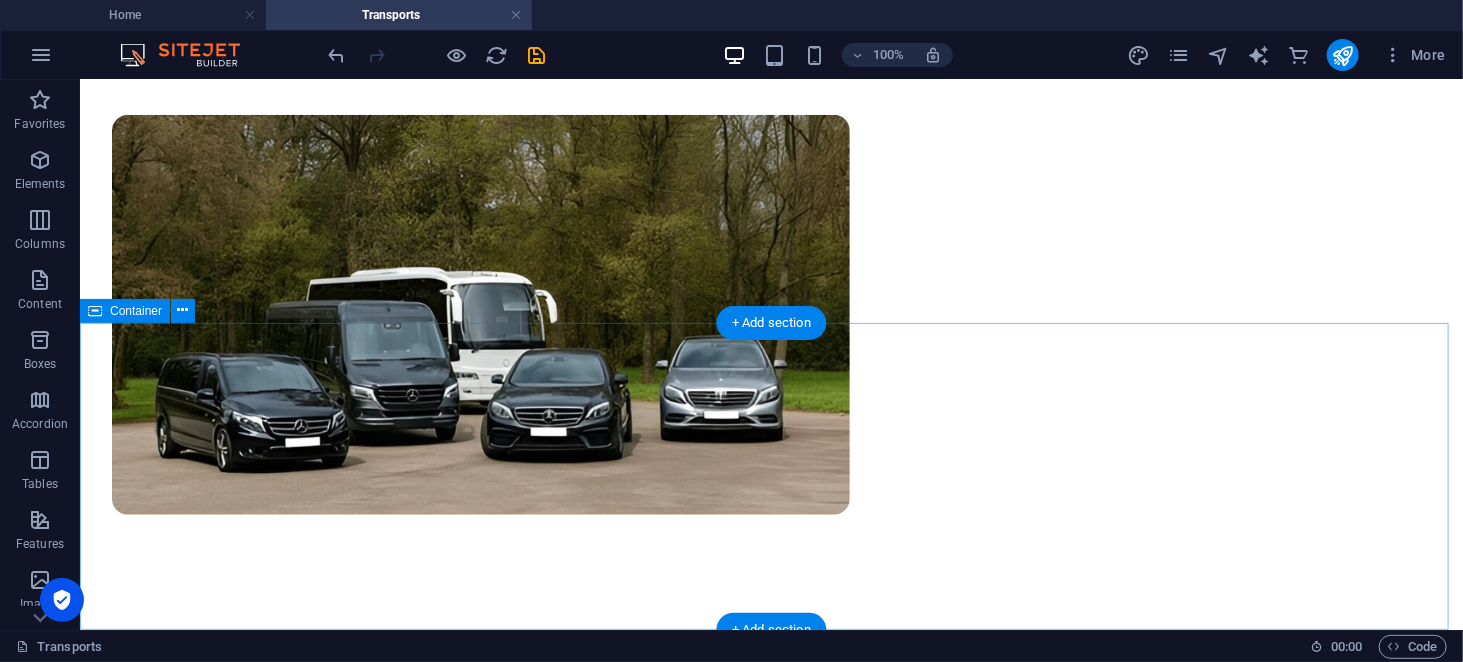 scroll, scrollTop: 734, scrollLeft: 0, axis: vertical 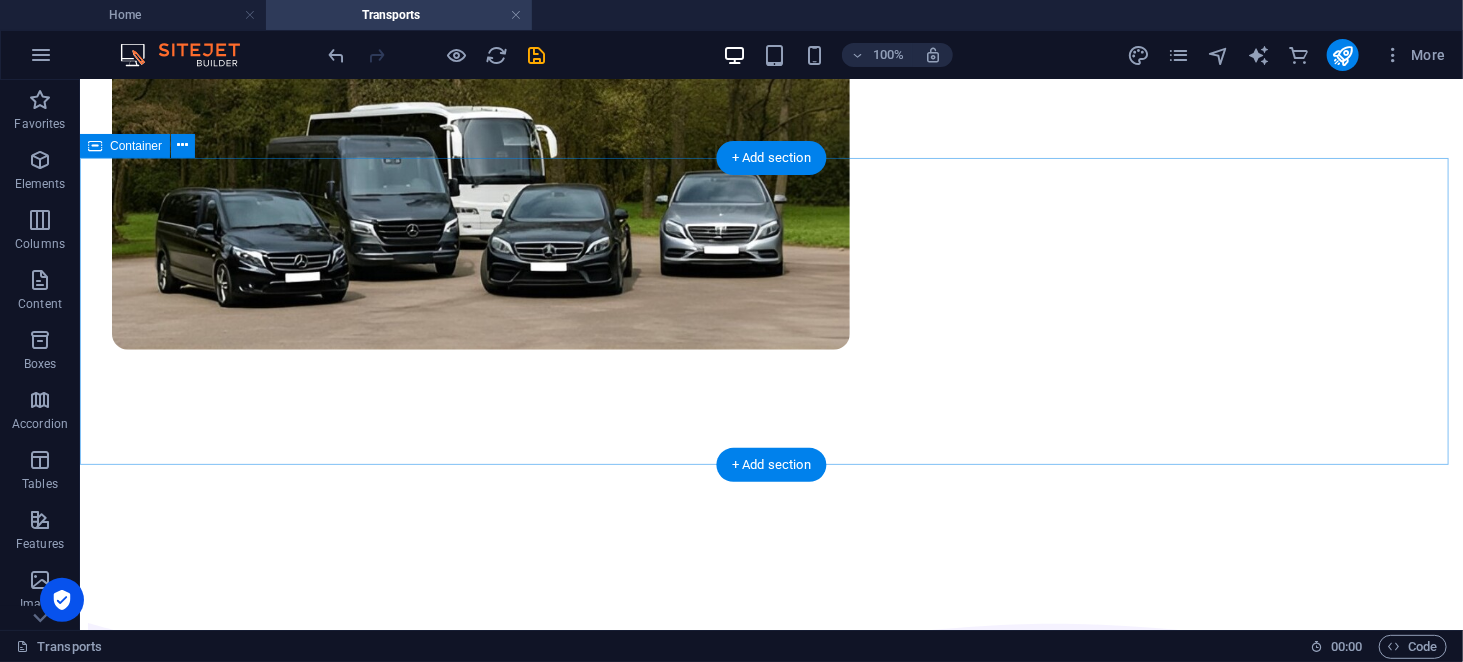 click on "Our top-notch Vehicles" at bounding box center (770, 818) 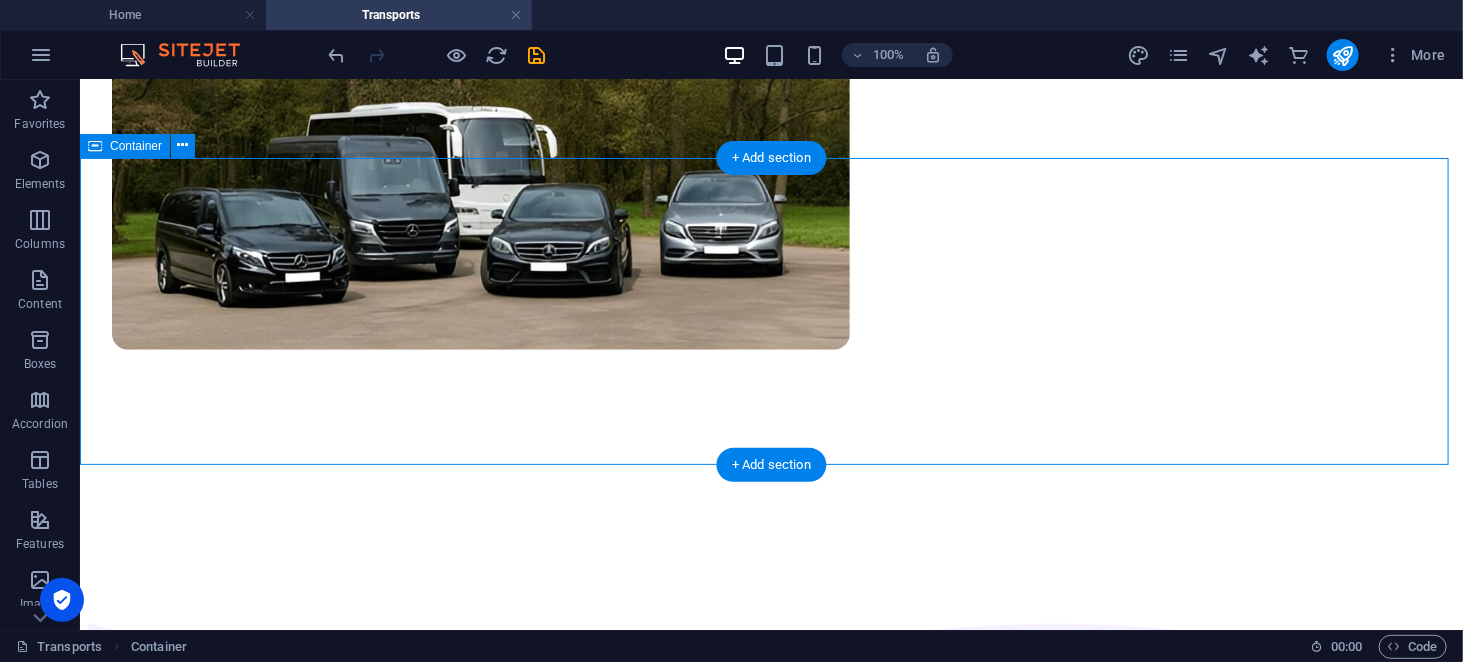scroll, scrollTop: 565, scrollLeft: 0, axis: vertical 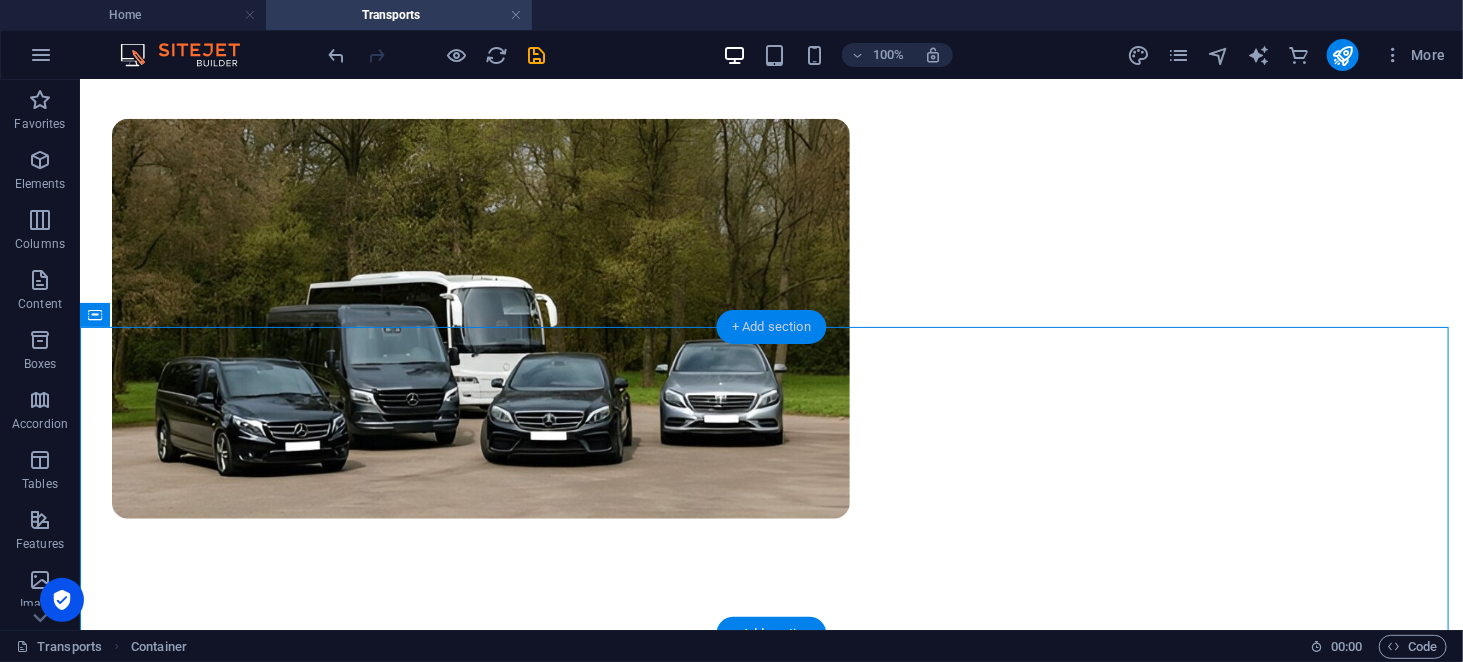 click on "+ Add section" at bounding box center [771, 327] 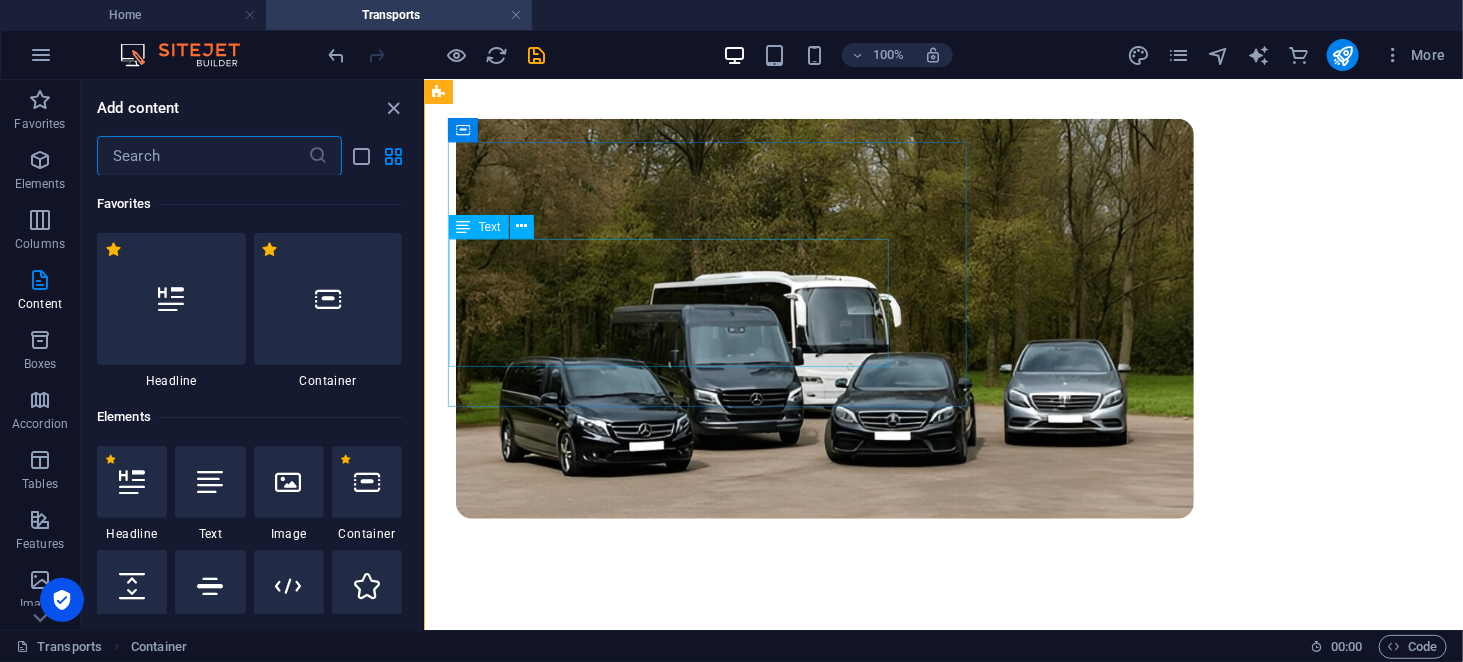 scroll, scrollTop: 177, scrollLeft: 0, axis: vertical 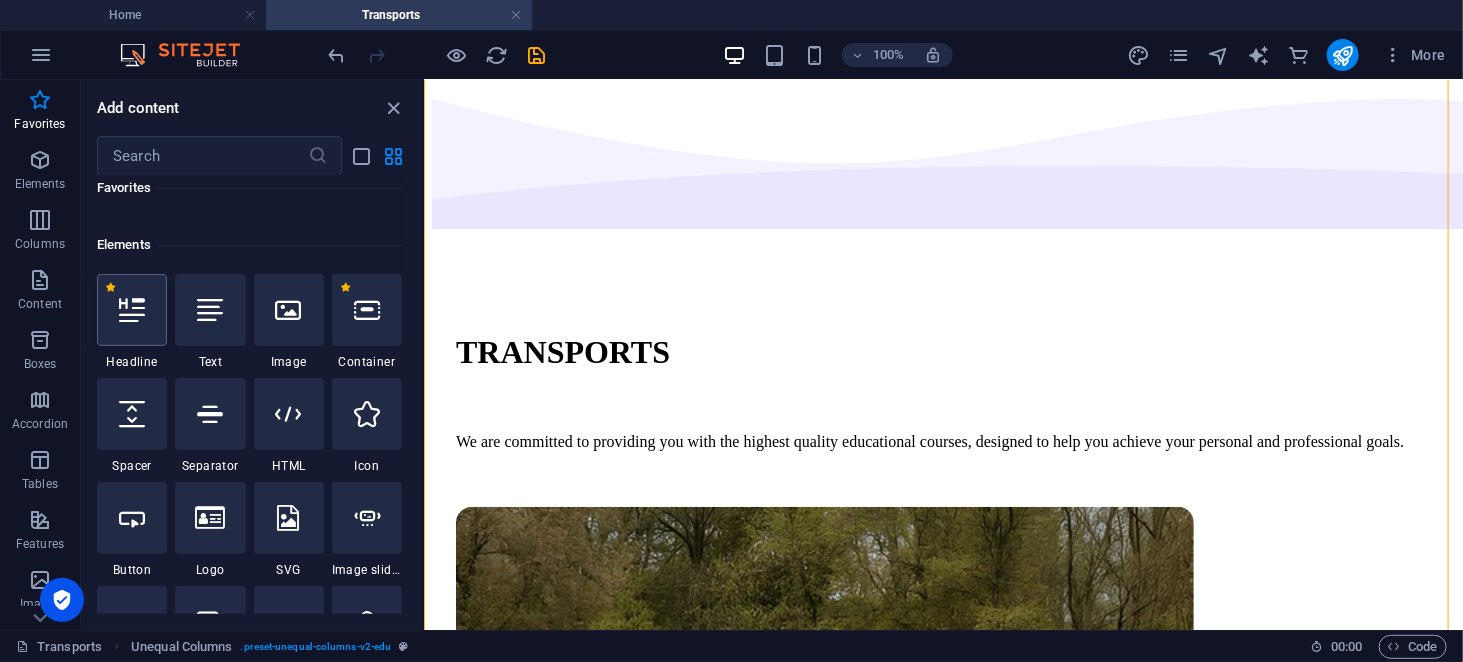 click at bounding box center [132, 310] 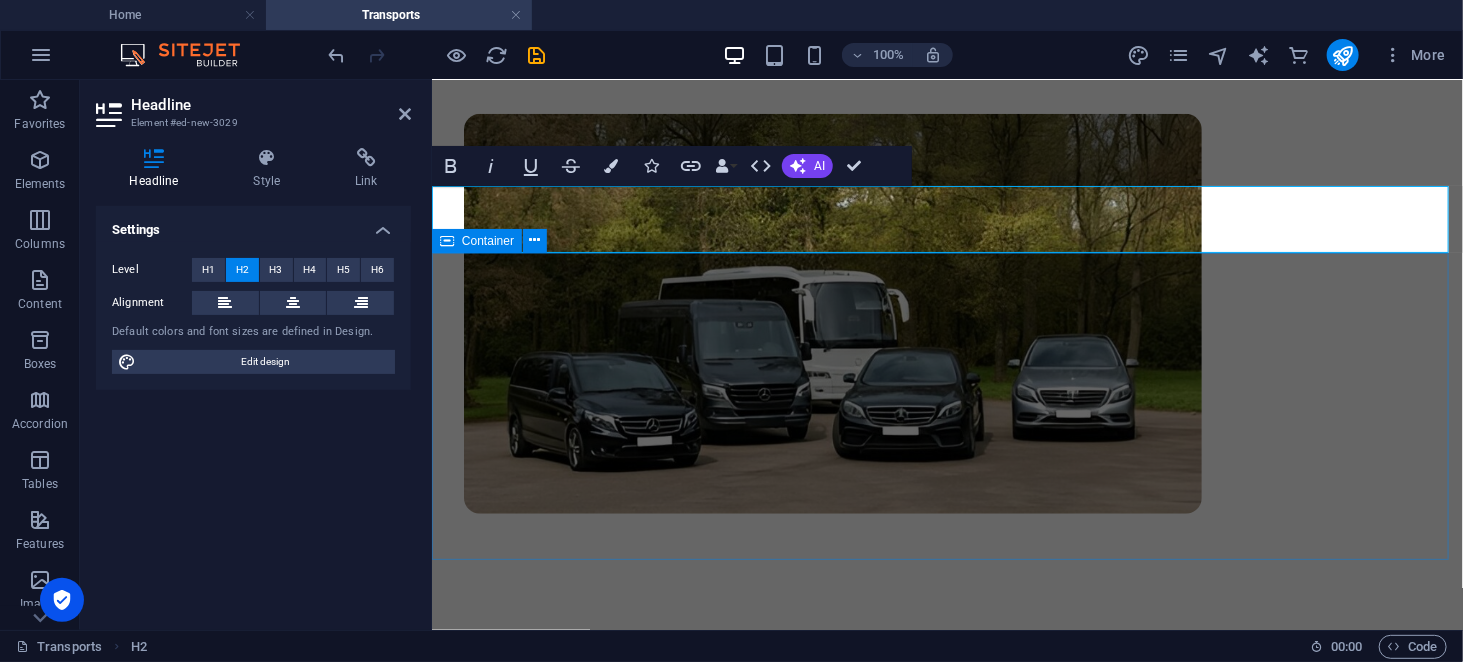 scroll, scrollTop: 847, scrollLeft: 0, axis: vertical 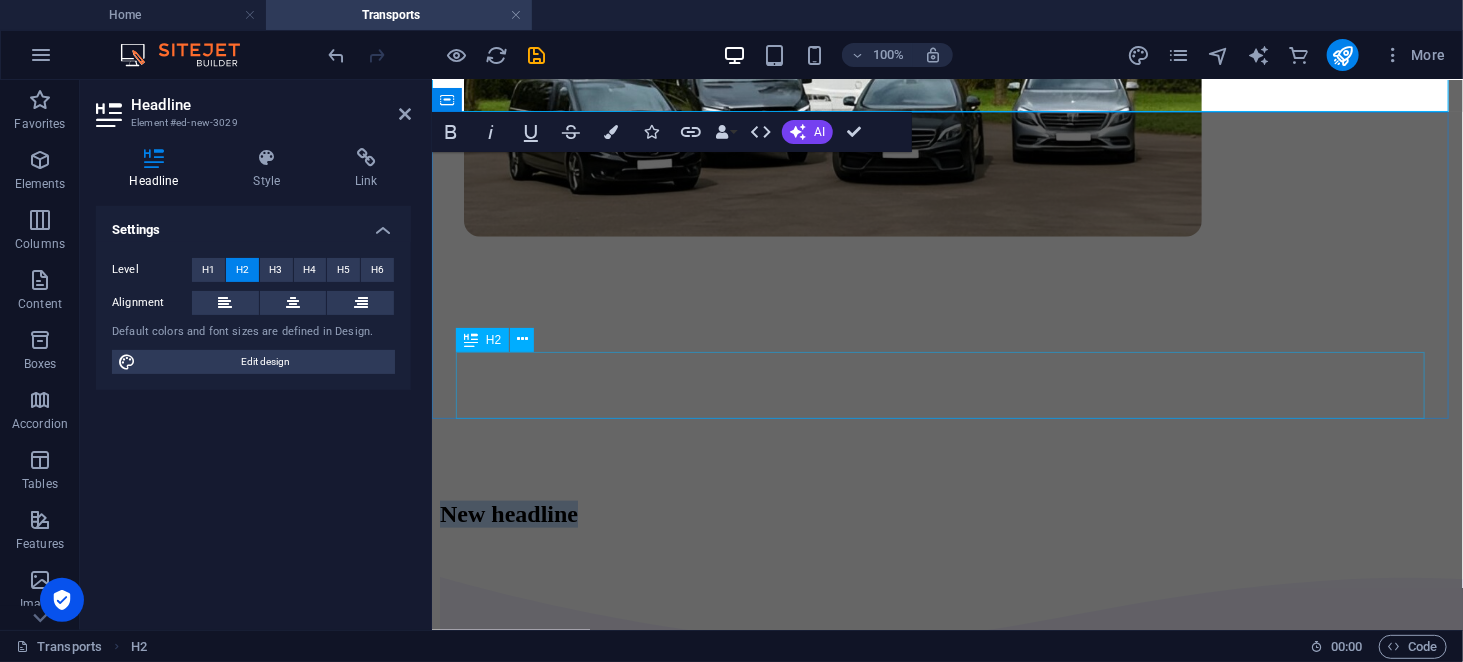 click on "Our top-notch Vehicles" at bounding box center (946, 984) 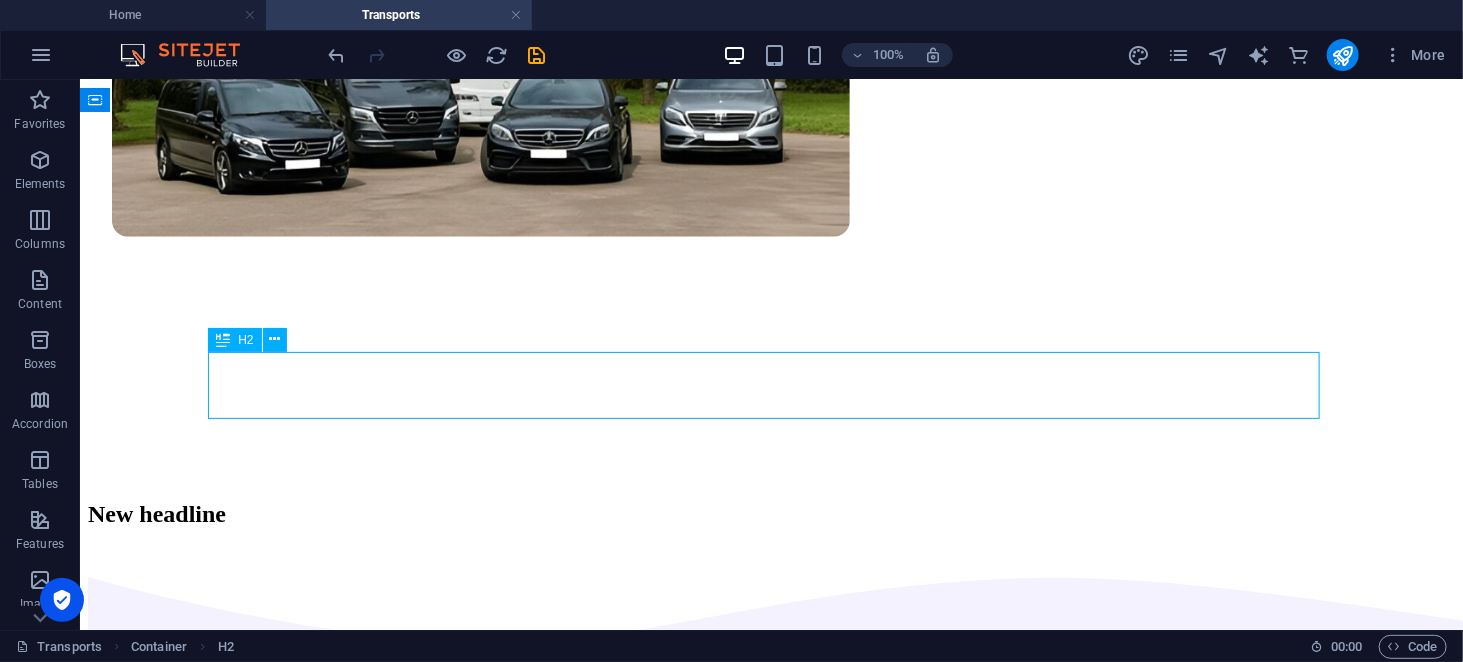 click on "Our top-notch Vehicles" at bounding box center [770, 984] 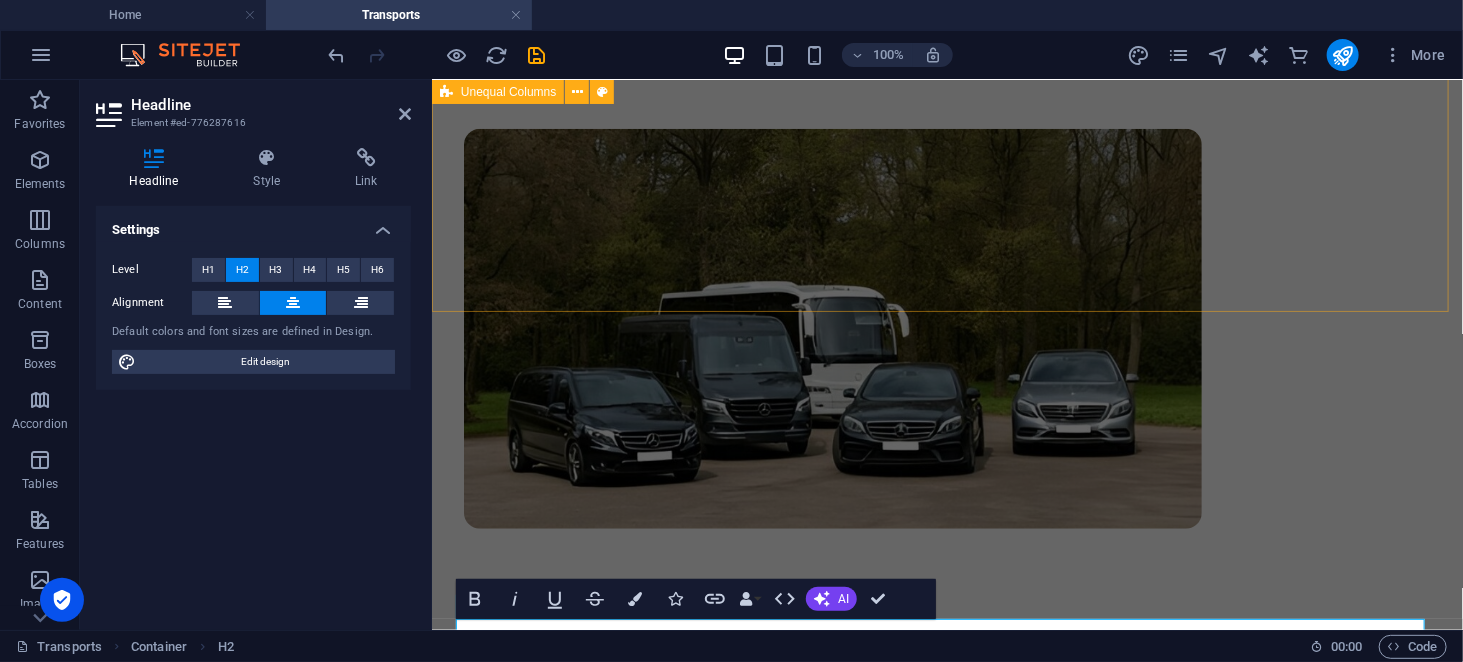 scroll, scrollTop: 554, scrollLeft: 0, axis: vertical 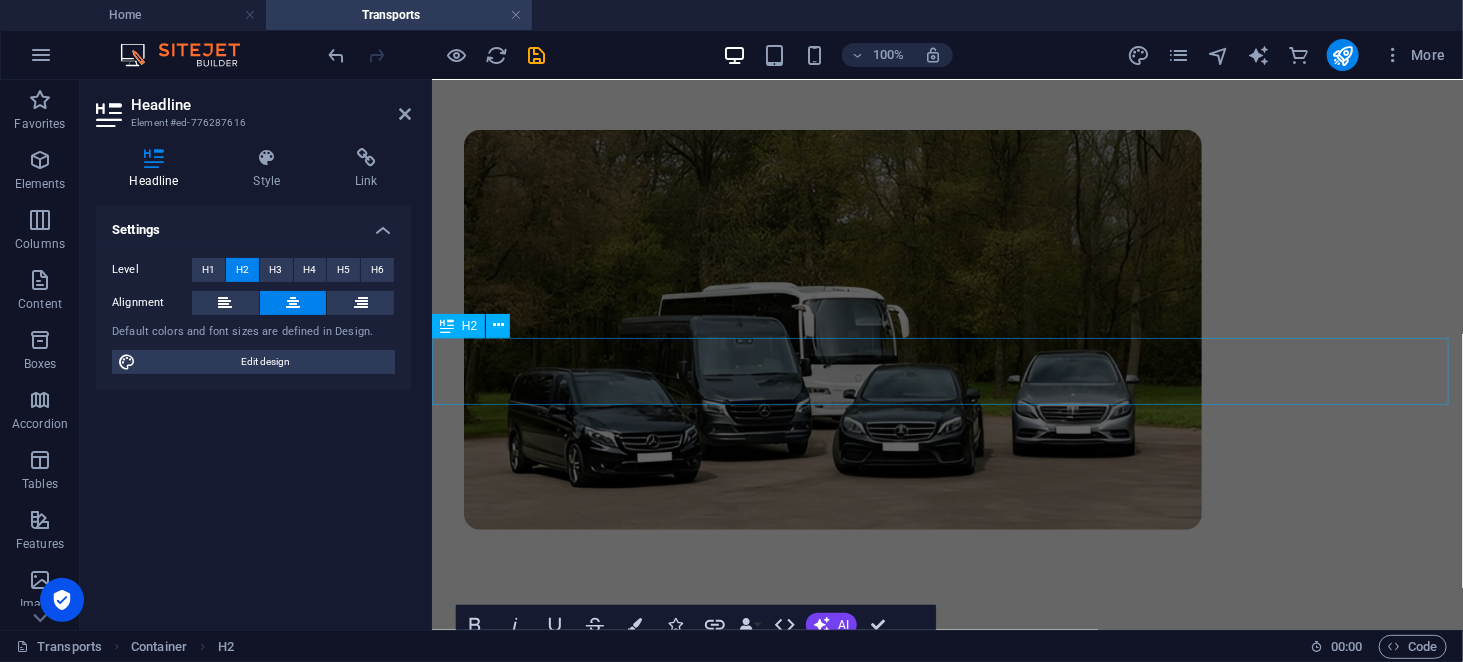 click on "New headline" at bounding box center (946, 806) 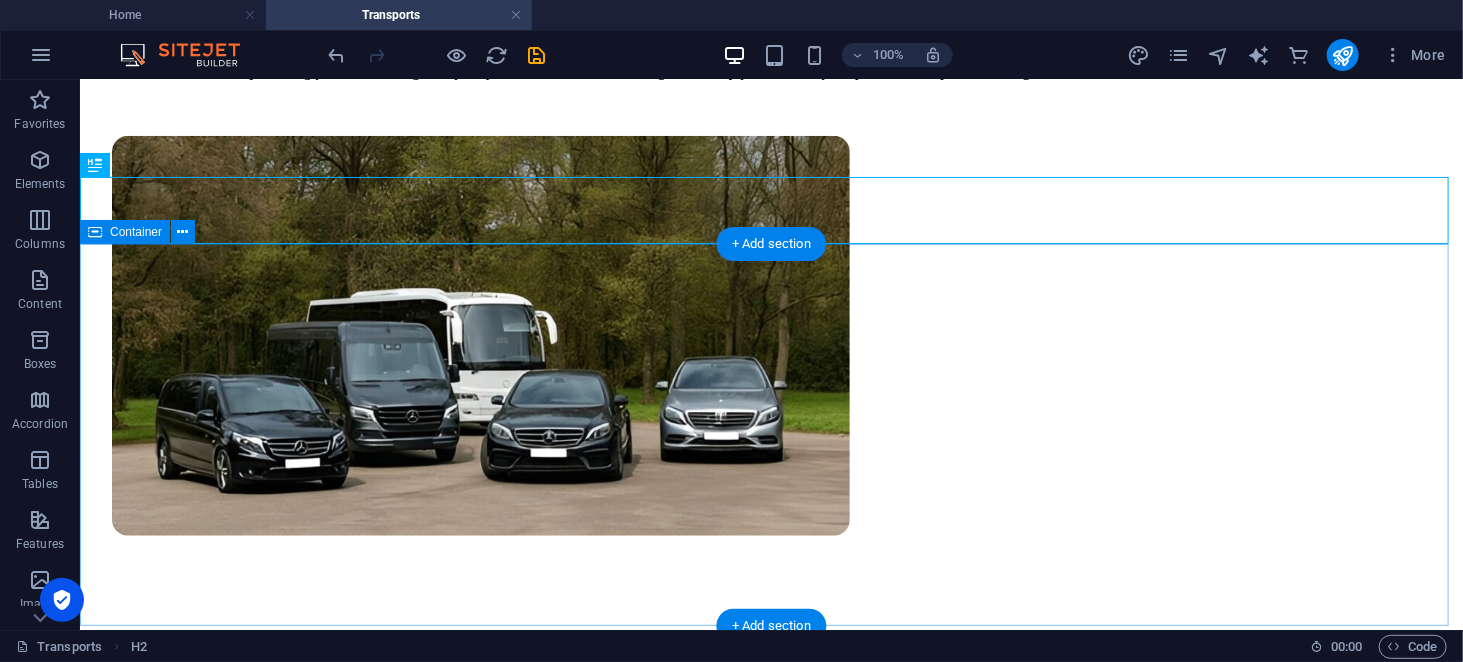 scroll, scrollTop: 545, scrollLeft: 0, axis: vertical 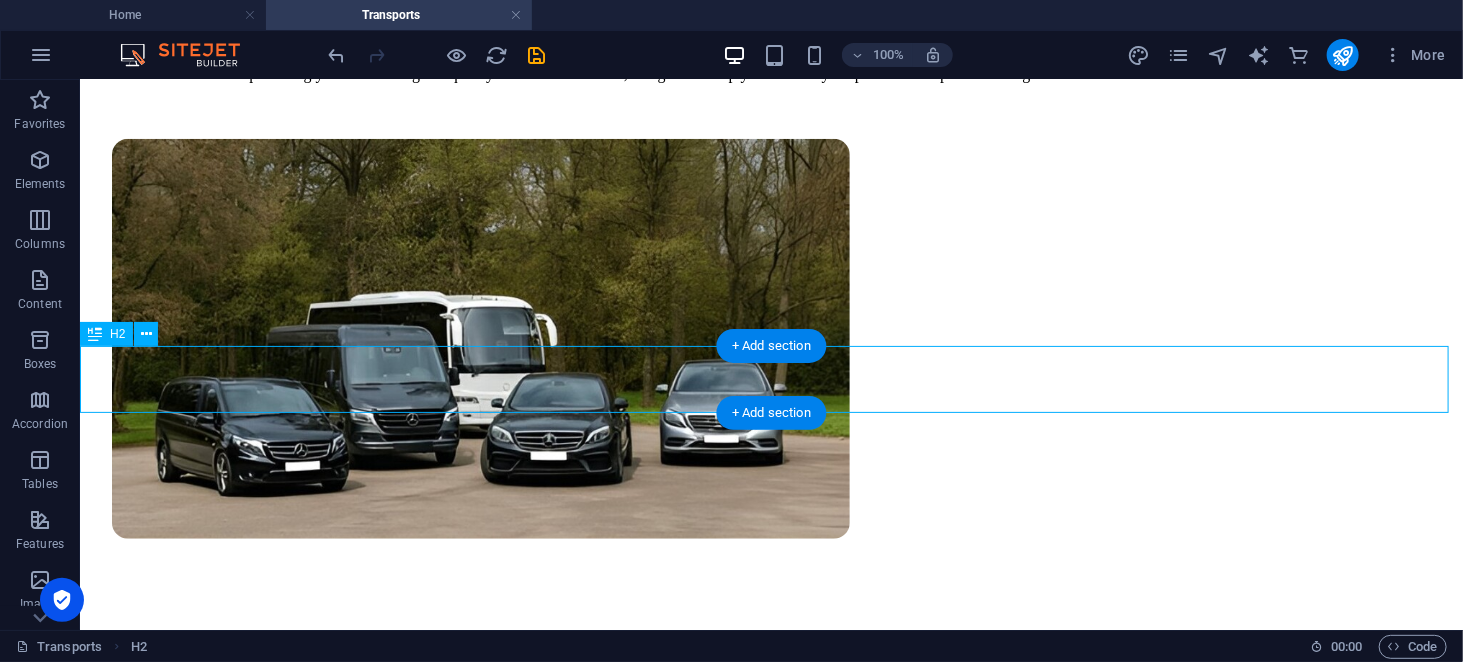 click on "New headline" at bounding box center (770, 815) 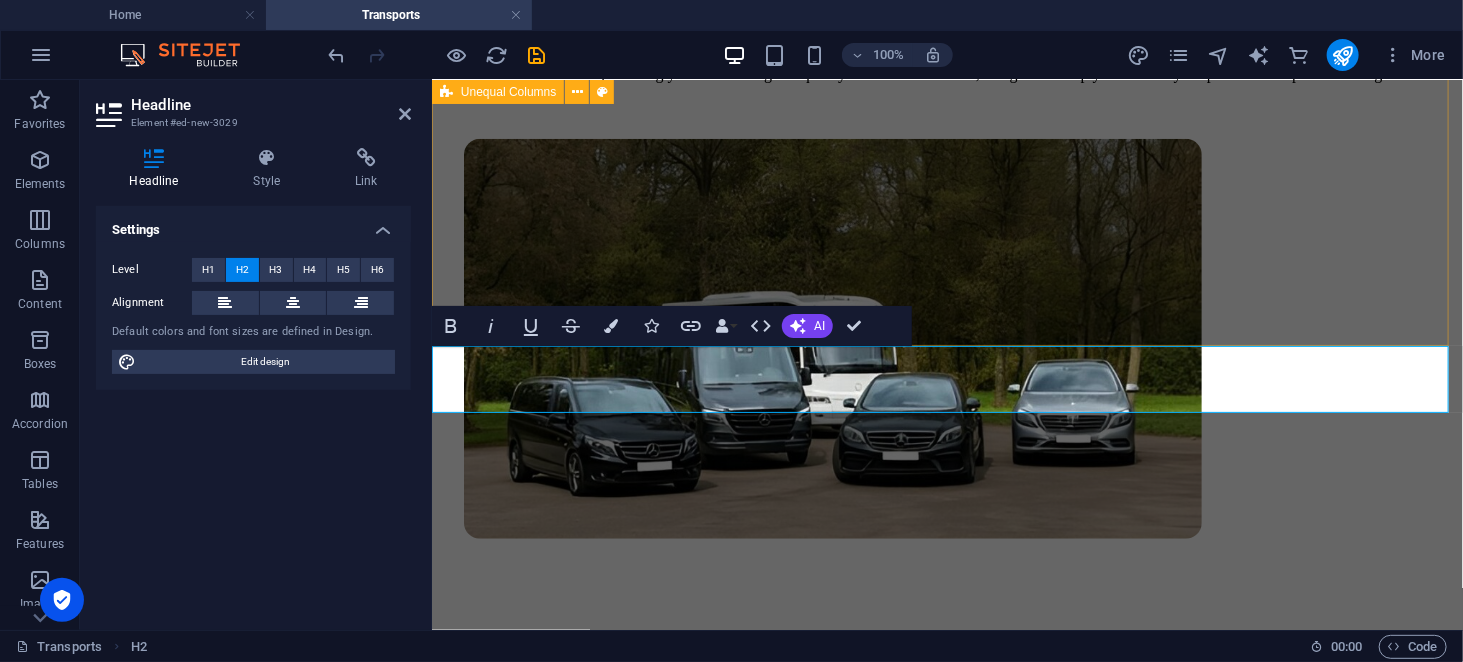 click on "TRANSPORTS We are committed to providing you with the highest quality educational courses, designed to help you achieve your personal and professional goals." at bounding box center [946, 241] 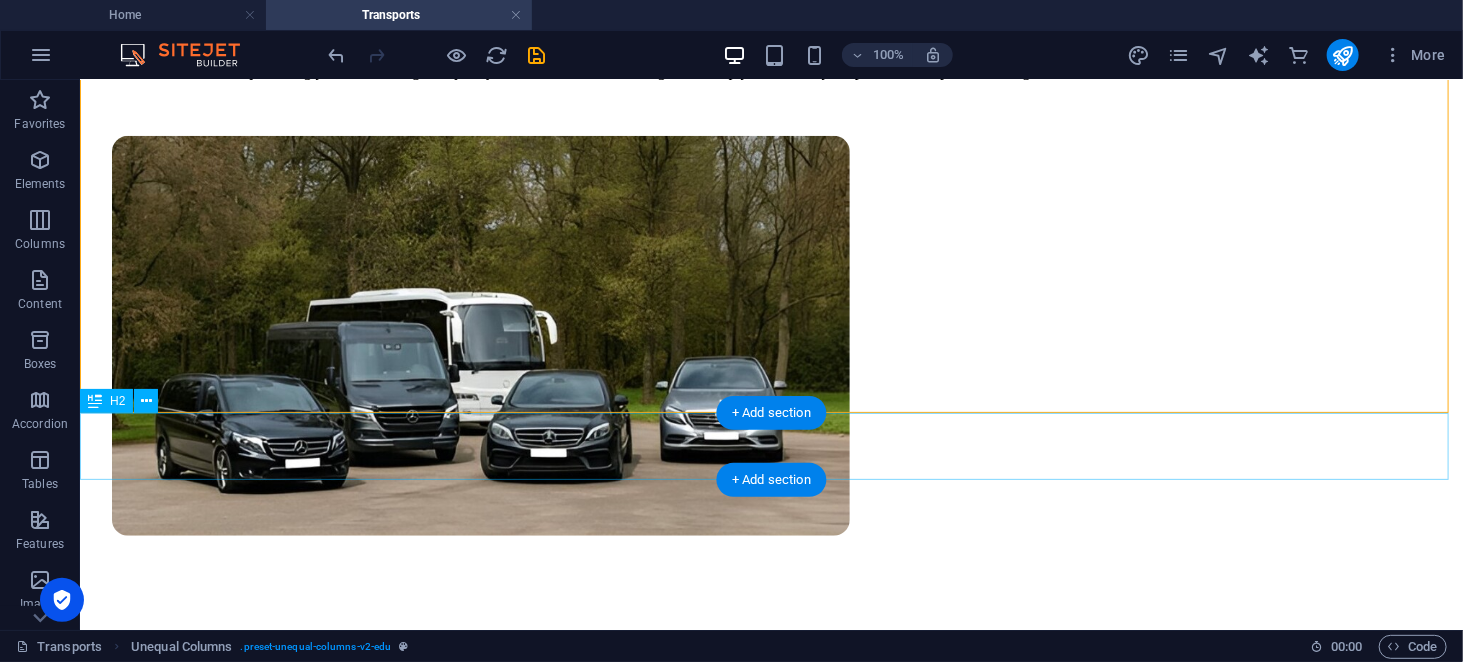 scroll, scrollTop: 558, scrollLeft: 0, axis: vertical 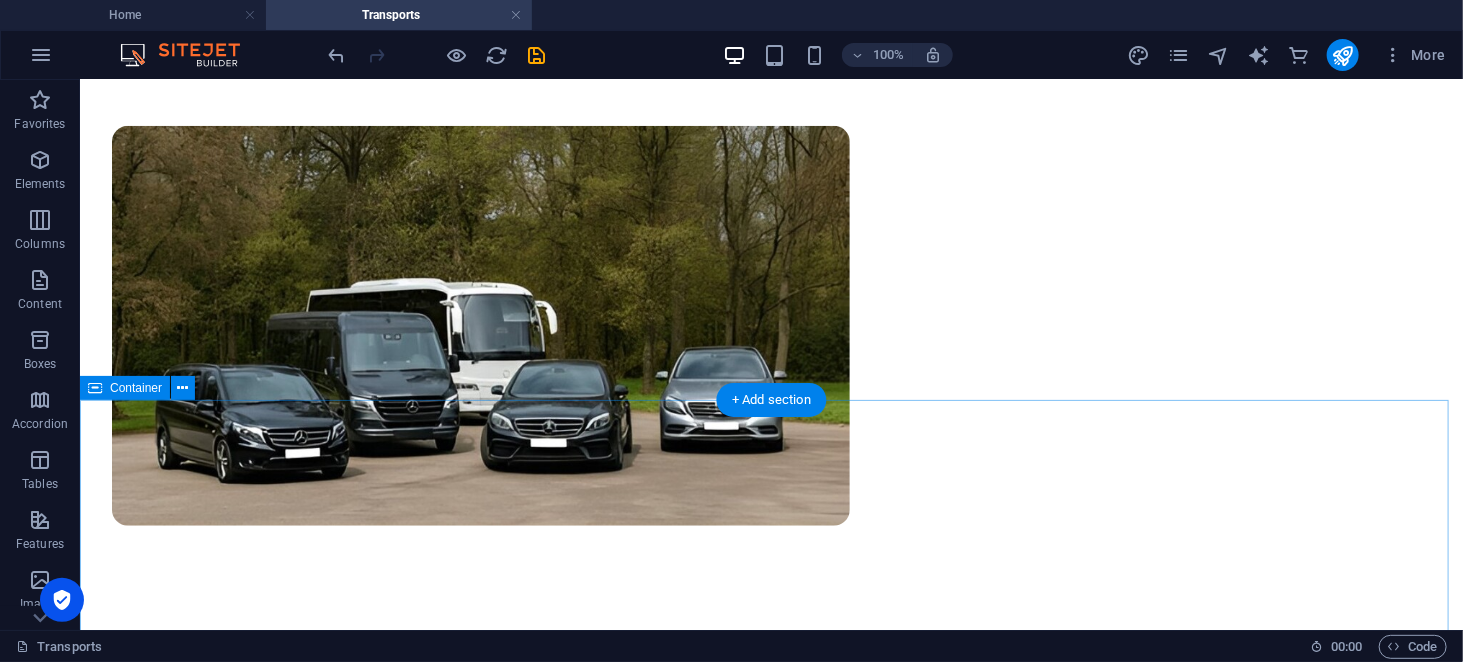 click on "Drop content here or  Add elements  Paste clipboard" at bounding box center (770, 1109) 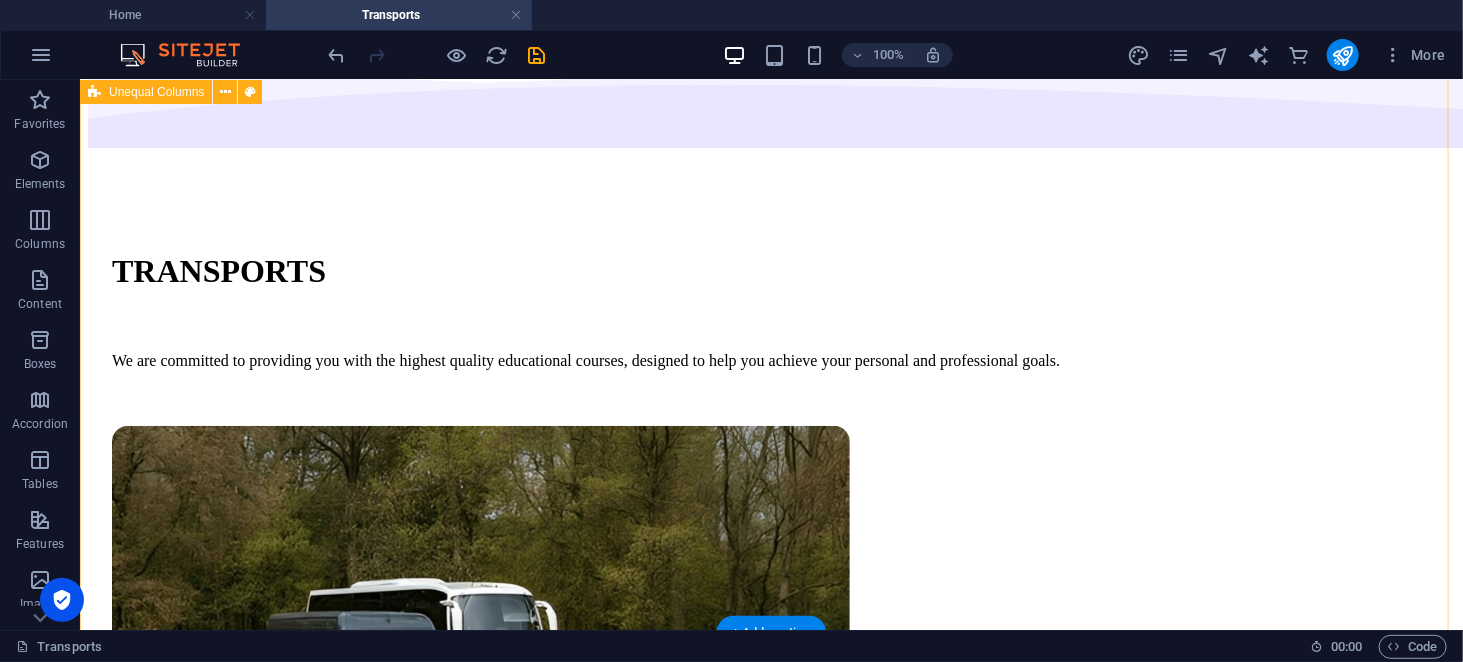 click on "TRANSPORTS We are committed to providing you with the highest quality educational courses, designed to help you achieve your personal and professional goals." at bounding box center [770, 528] 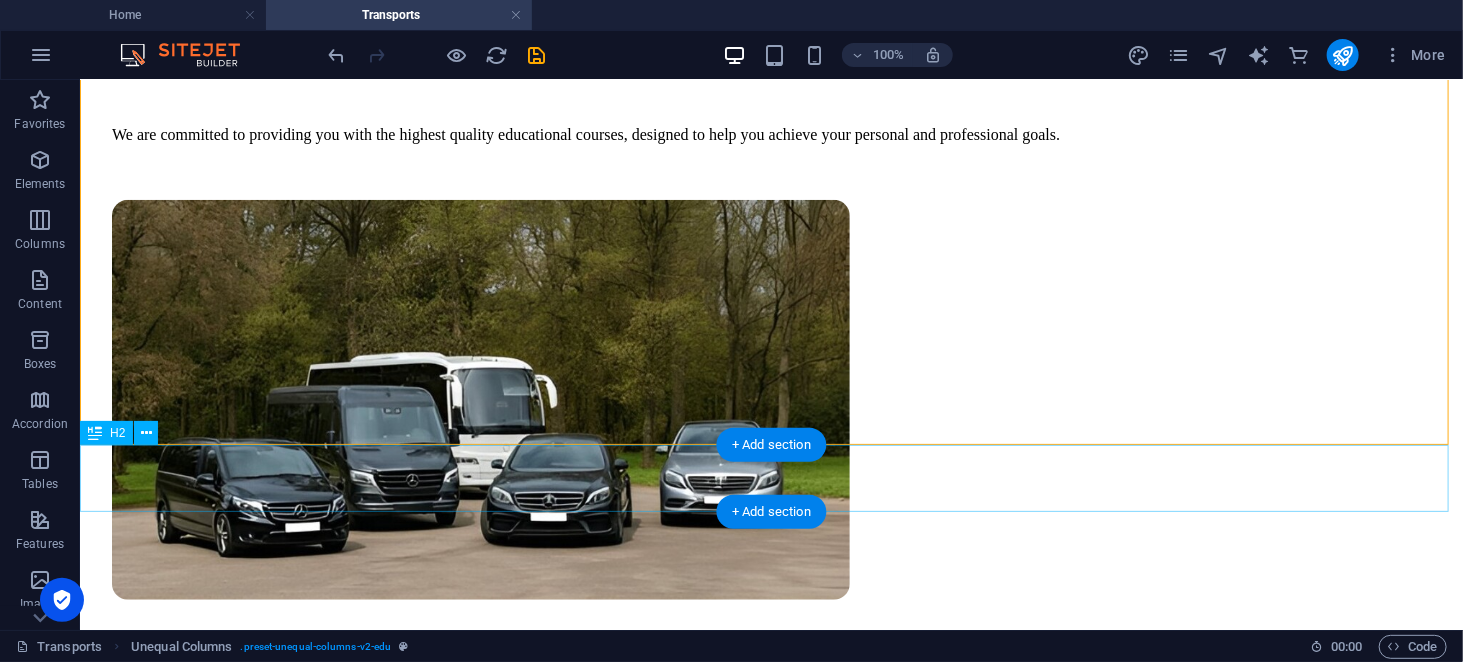 scroll, scrollTop: 492, scrollLeft: 0, axis: vertical 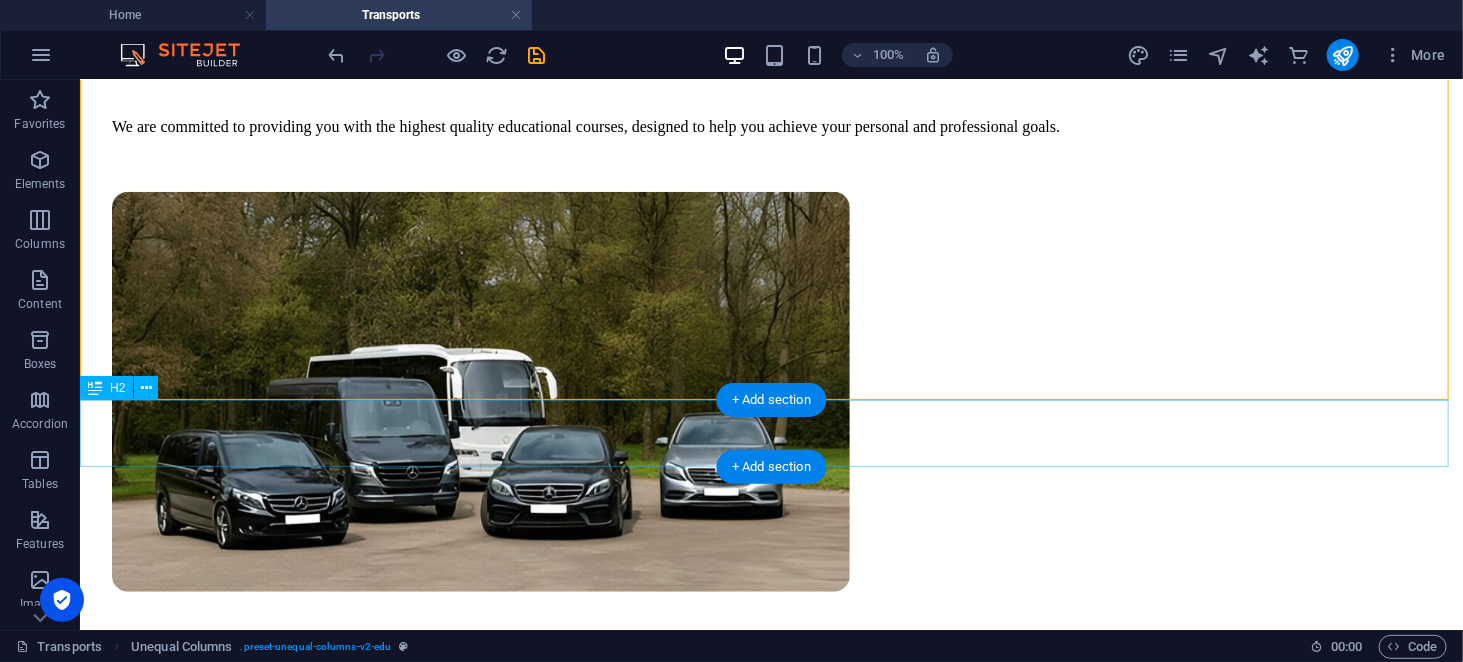 click on "Our top-notch Vehicles" at bounding box center [770, 868] 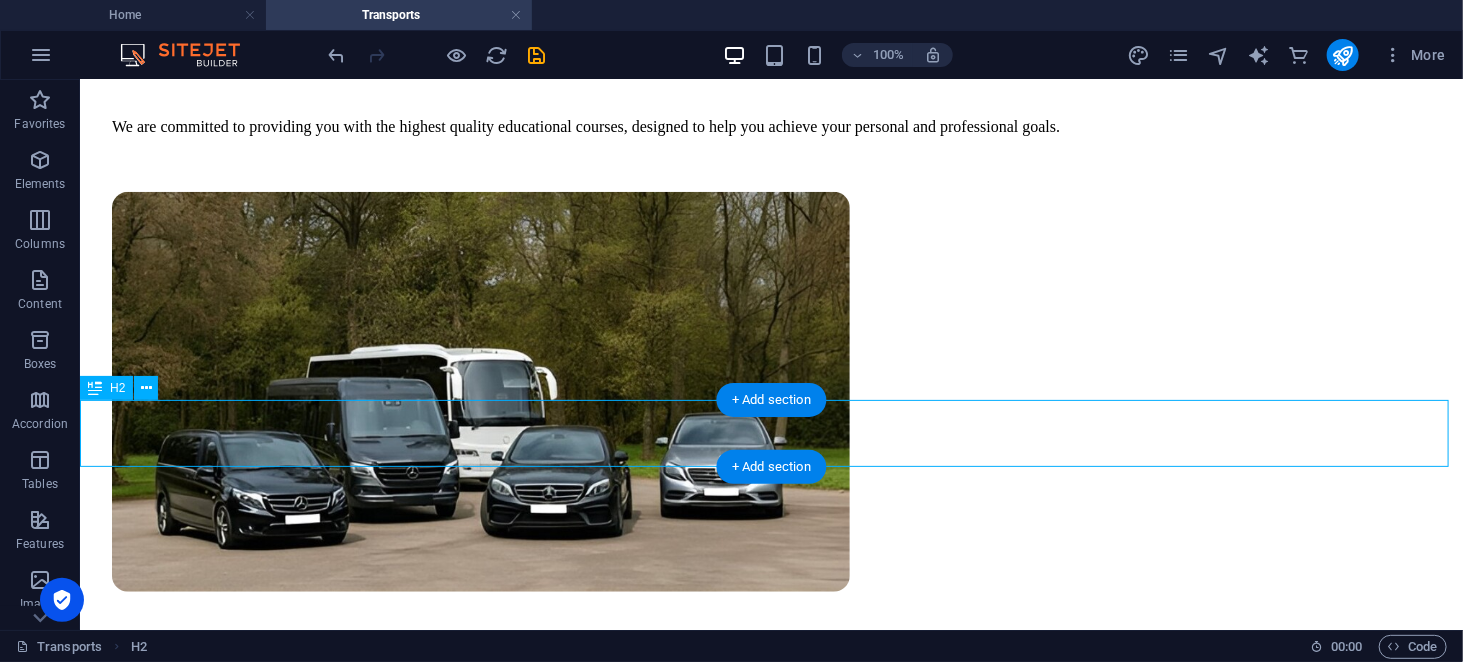 click on "Our top-notch Vehicles" at bounding box center [770, 868] 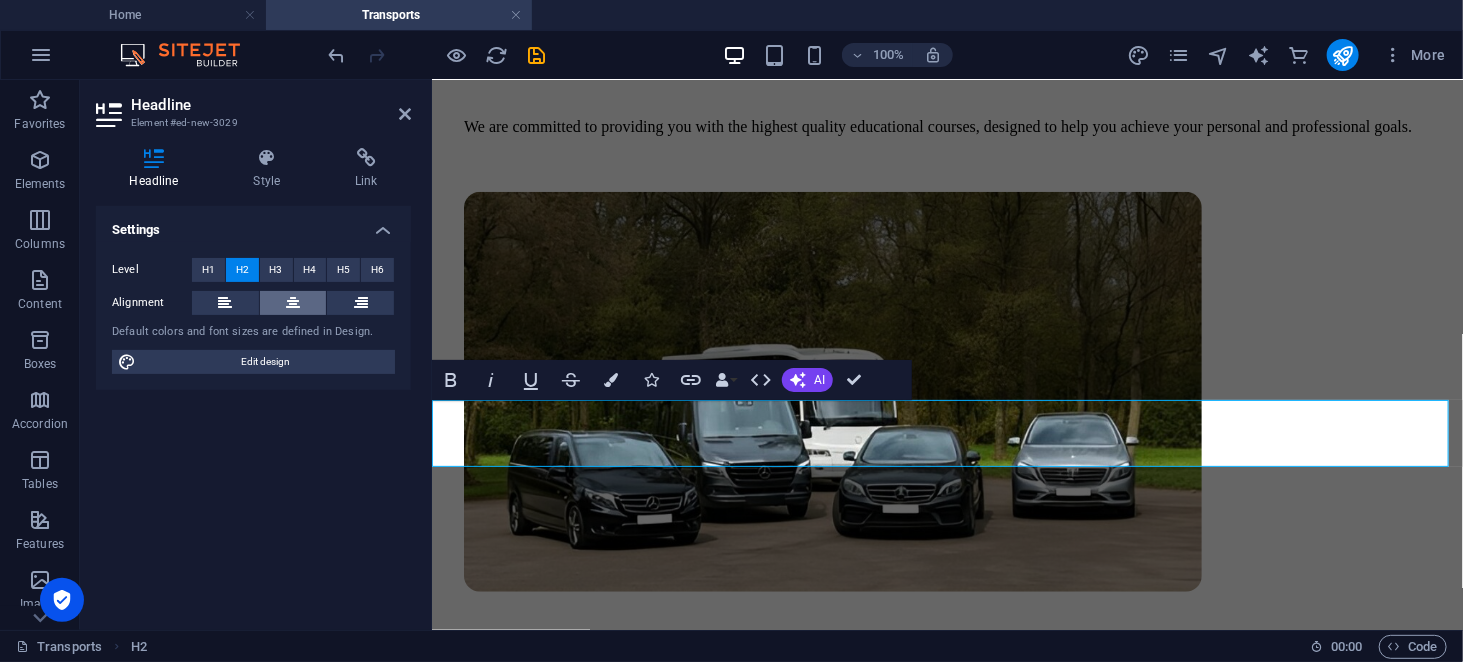 click on "Alignment" at bounding box center [253, 303] 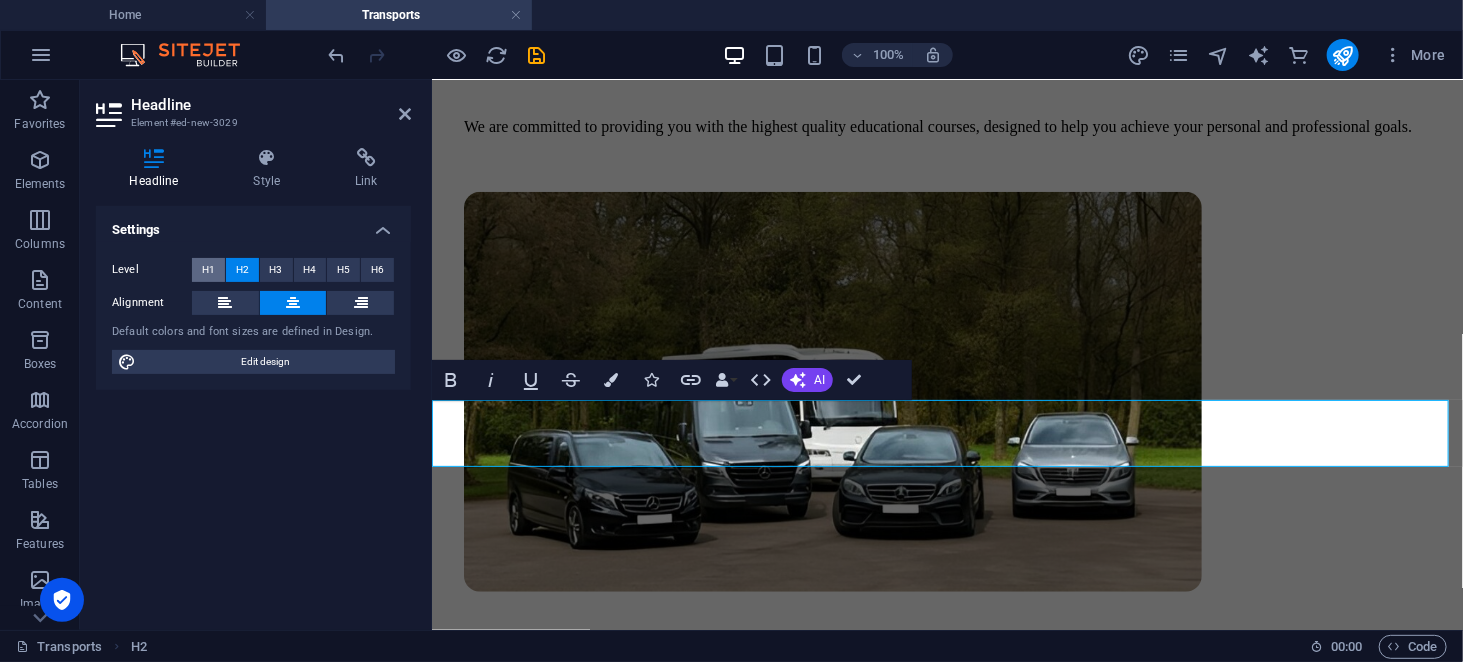 click on "H1" at bounding box center (208, 270) 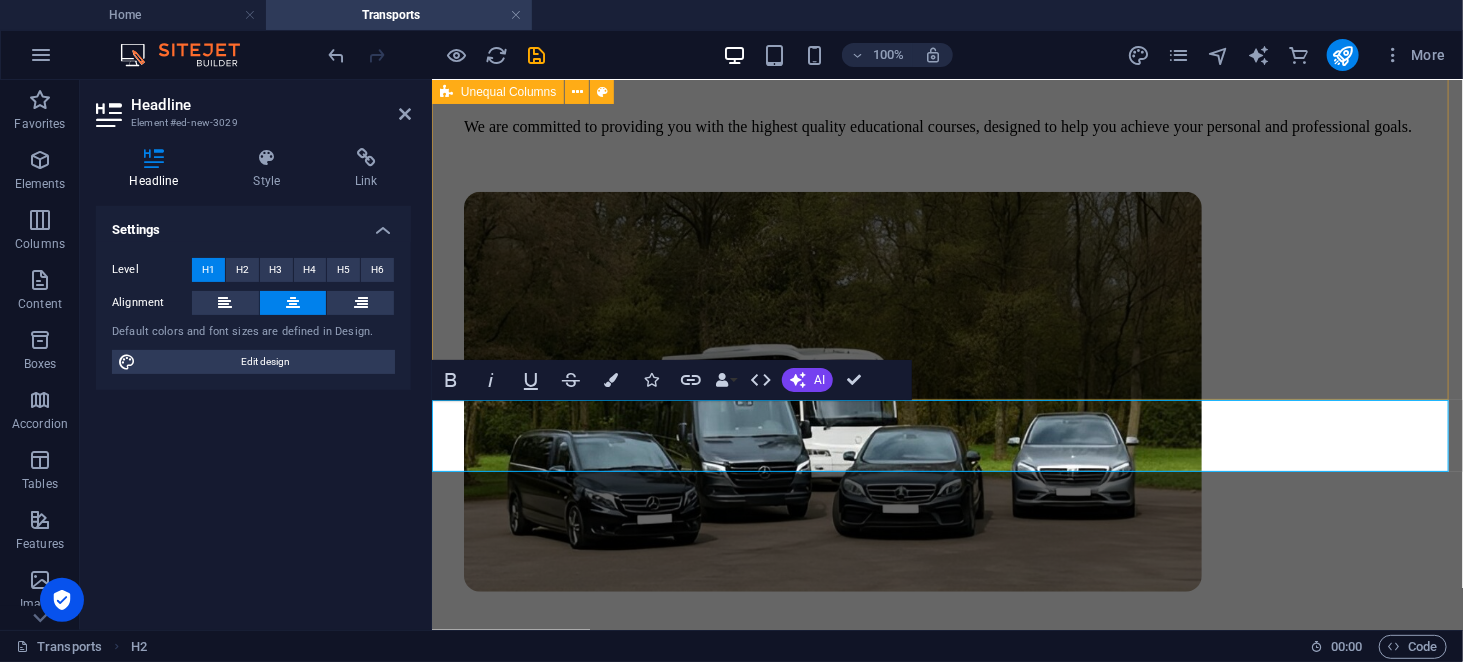 click on "TRANSPORTS We are committed to providing you with the highest quality educational courses, designed to help you achieve your personal and professional goals." at bounding box center (946, 294) 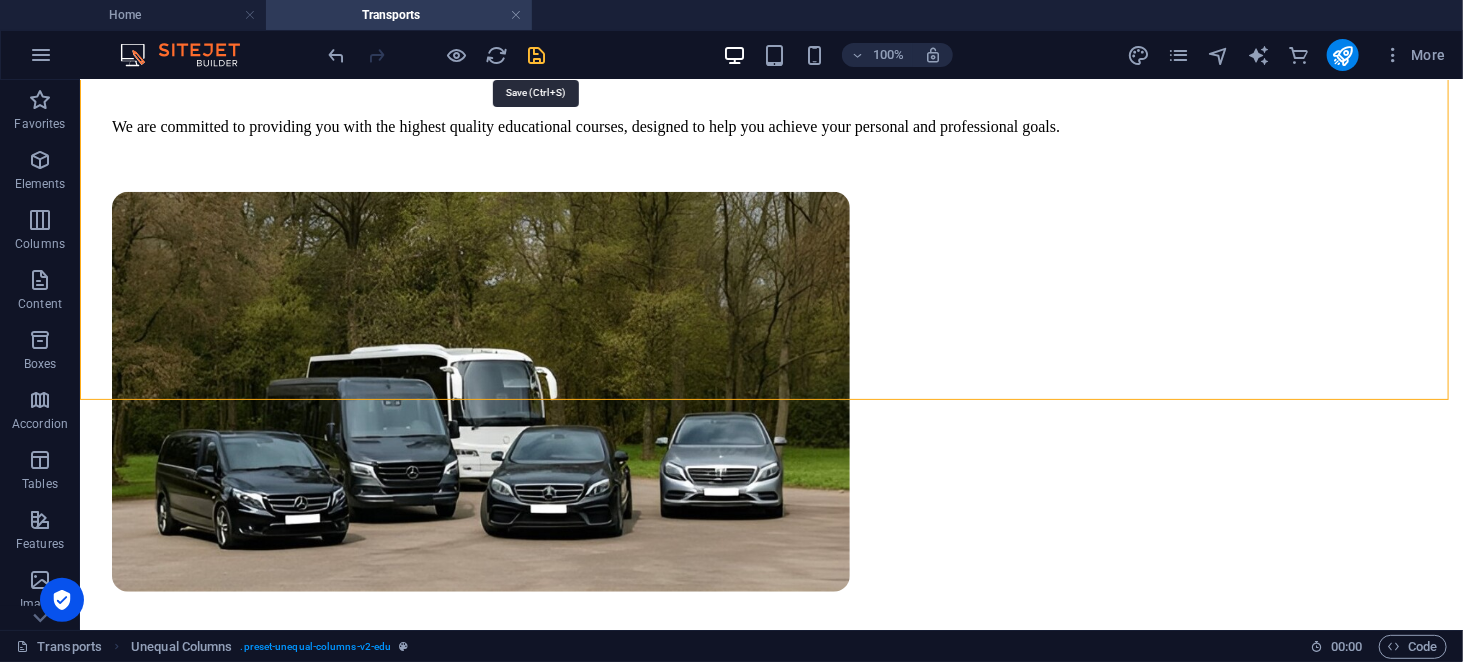 click at bounding box center [537, 55] 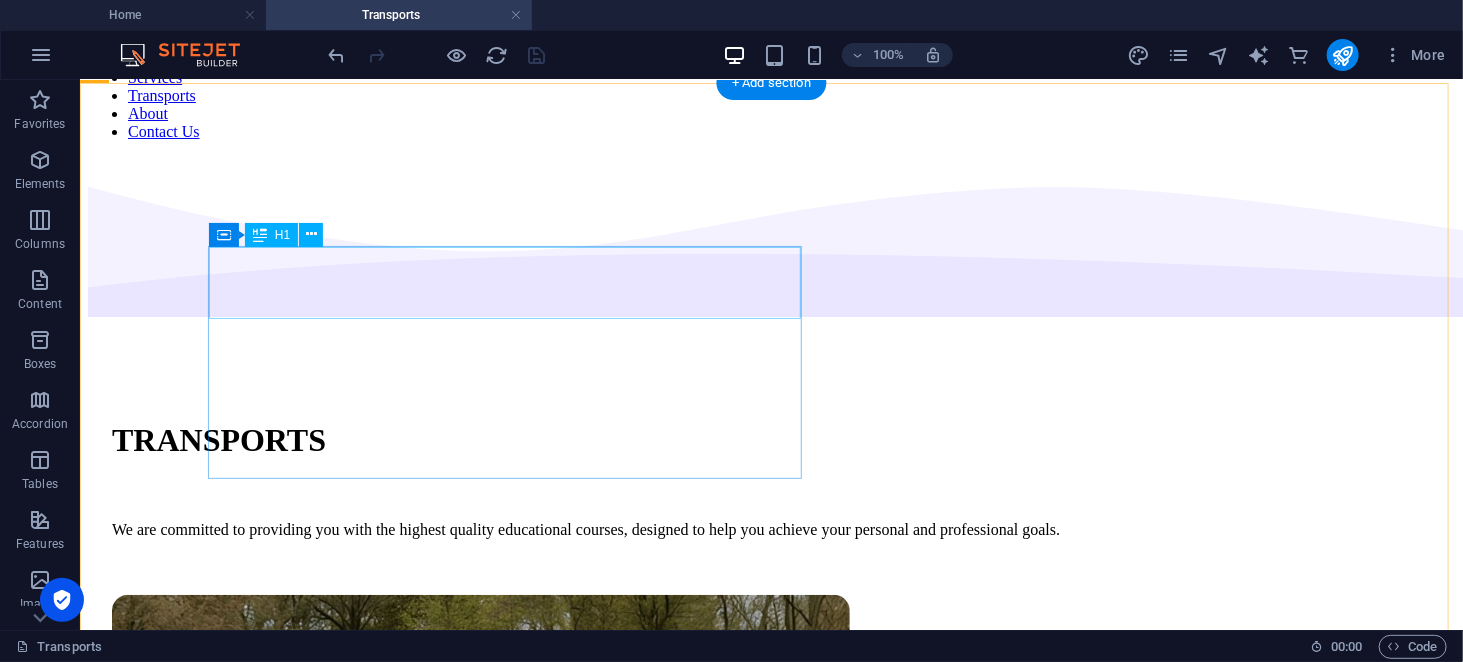 scroll, scrollTop: 0, scrollLeft: 0, axis: both 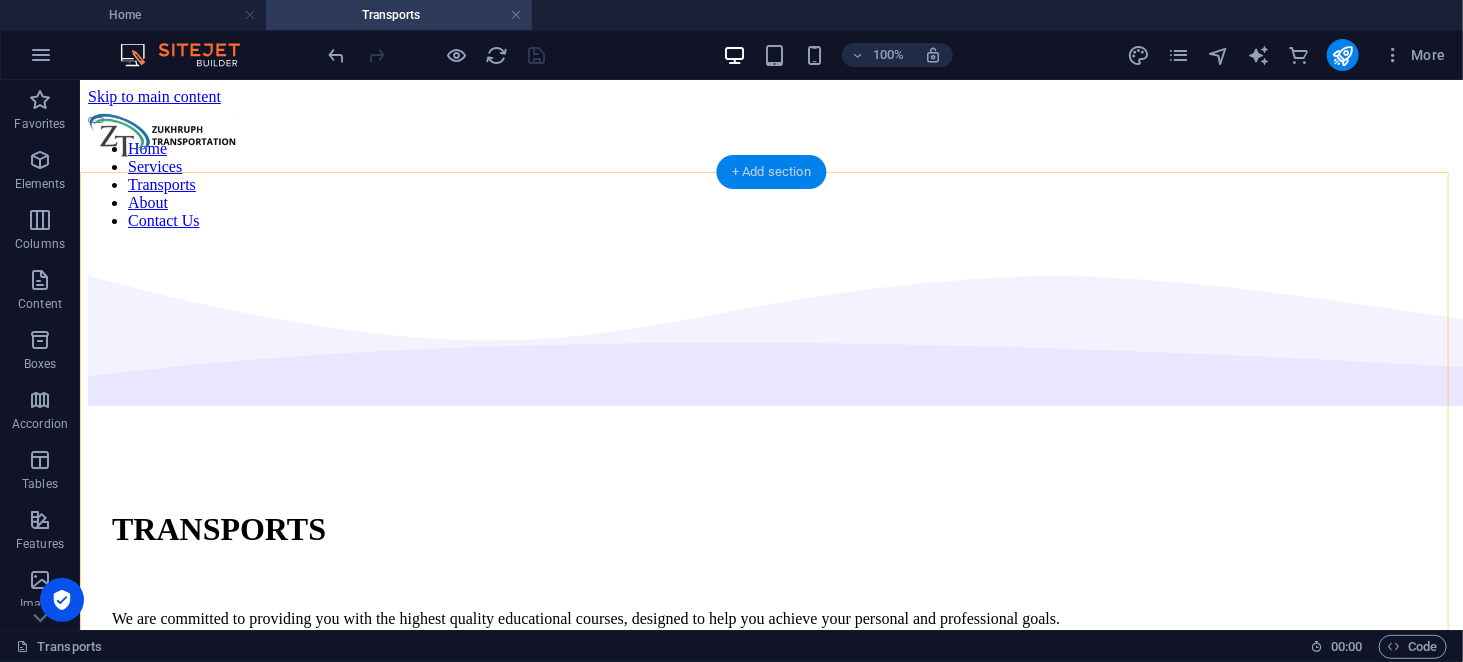 click on "+ Add section" at bounding box center [771, 172] 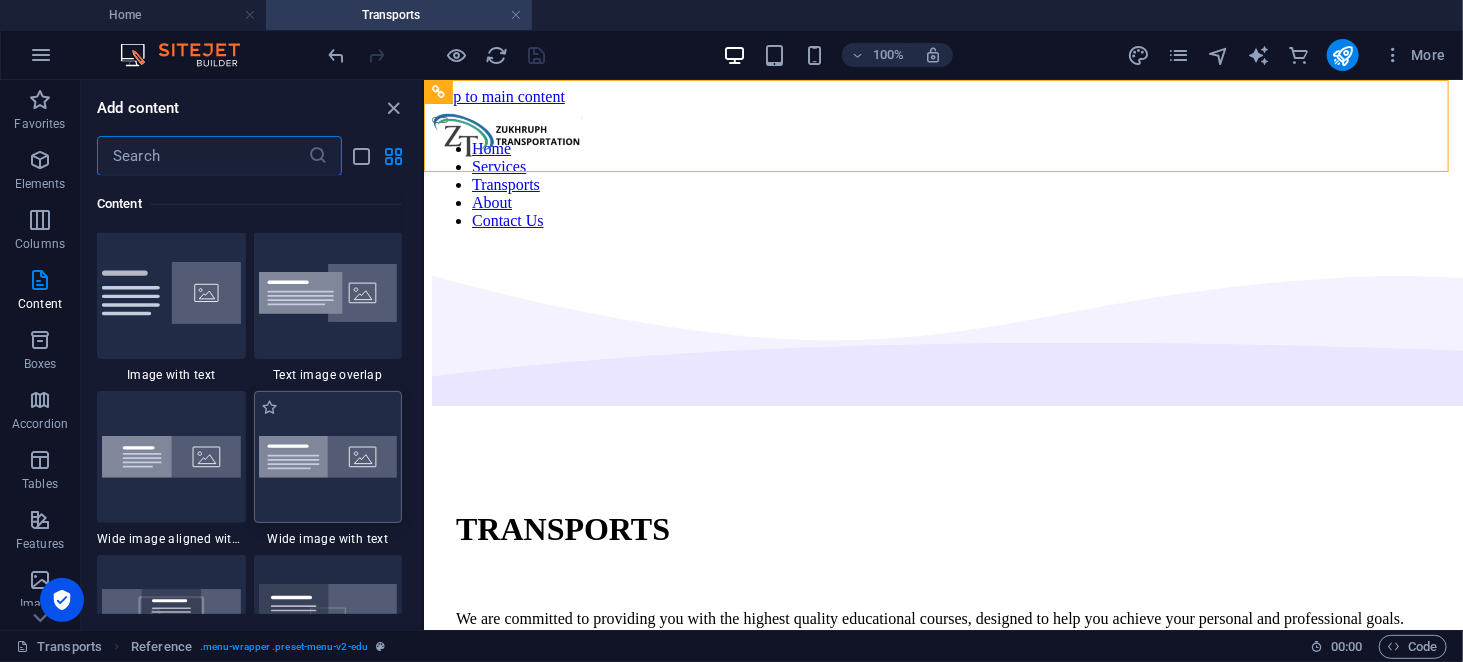 scroll, scrollTop: 3833, scrollLeft: 0, axis: vertical 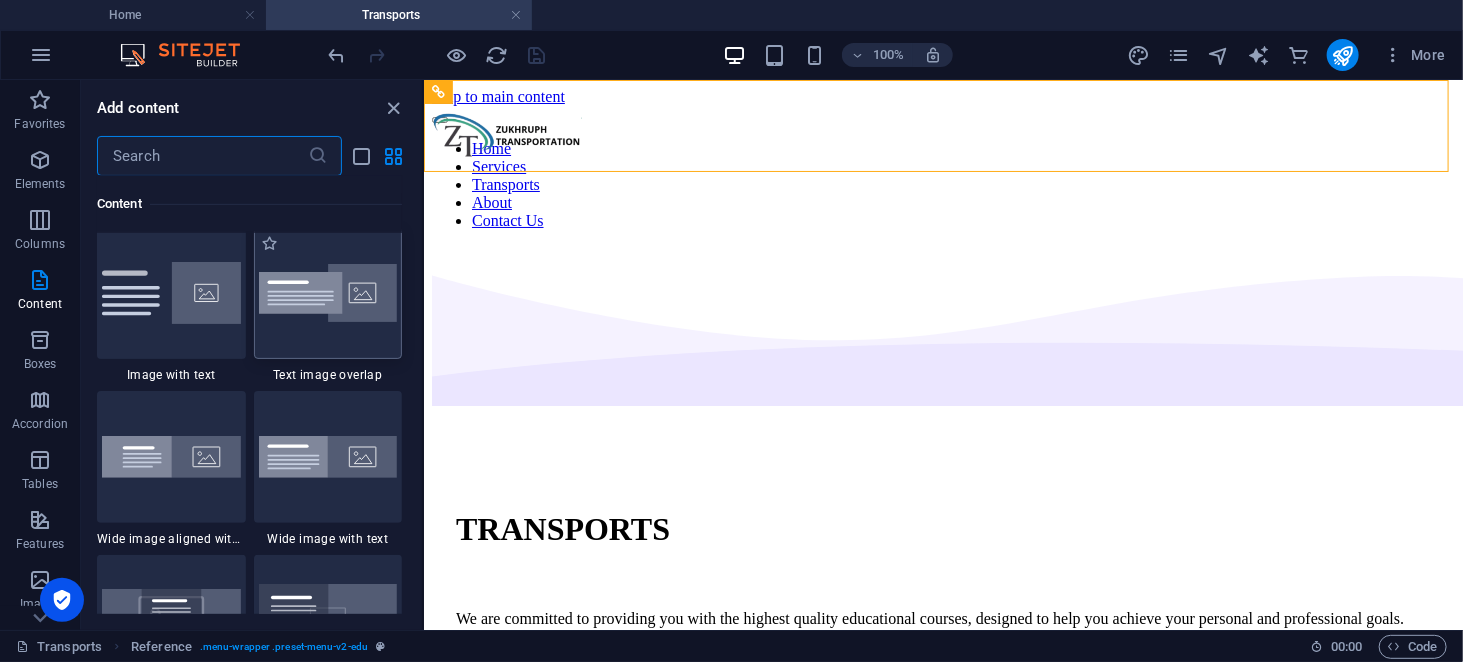 click at bounding box center (328, 293) 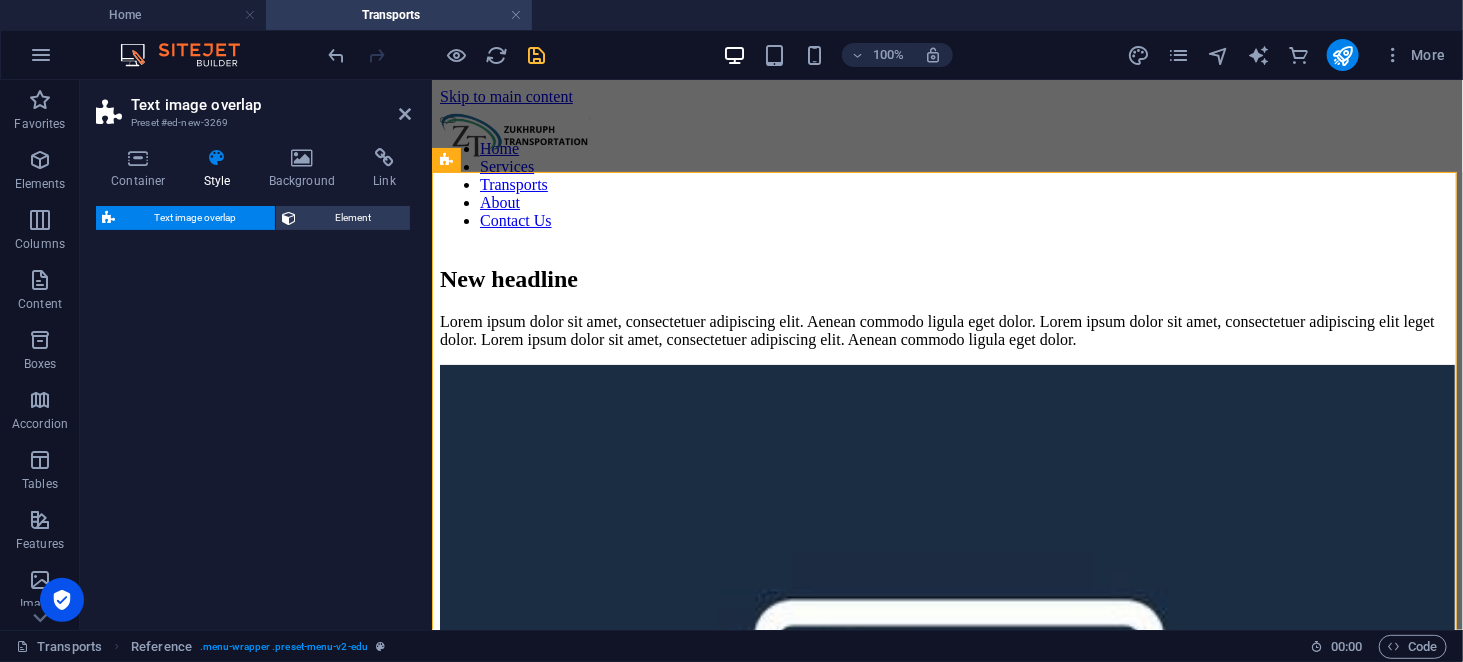 select on "rem" 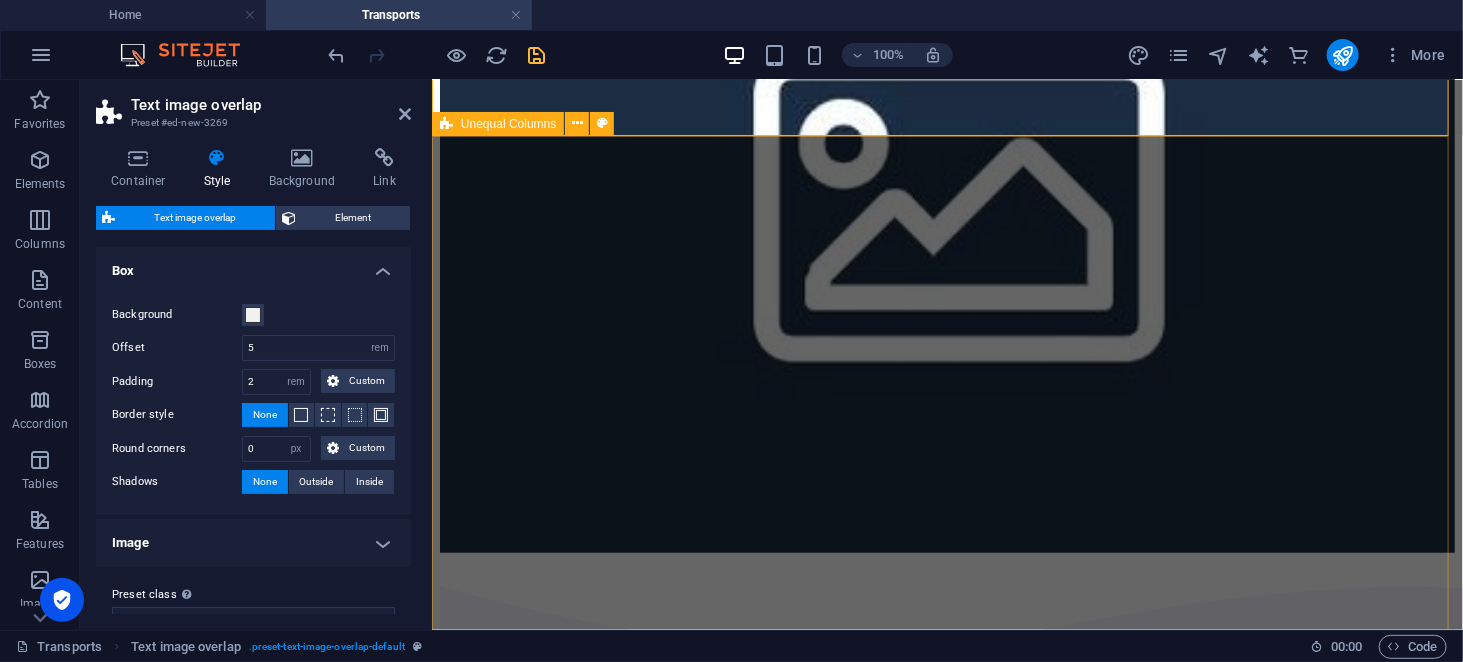 scroll, scrollTop: 546, scrollLeft: 0, axis: vertical 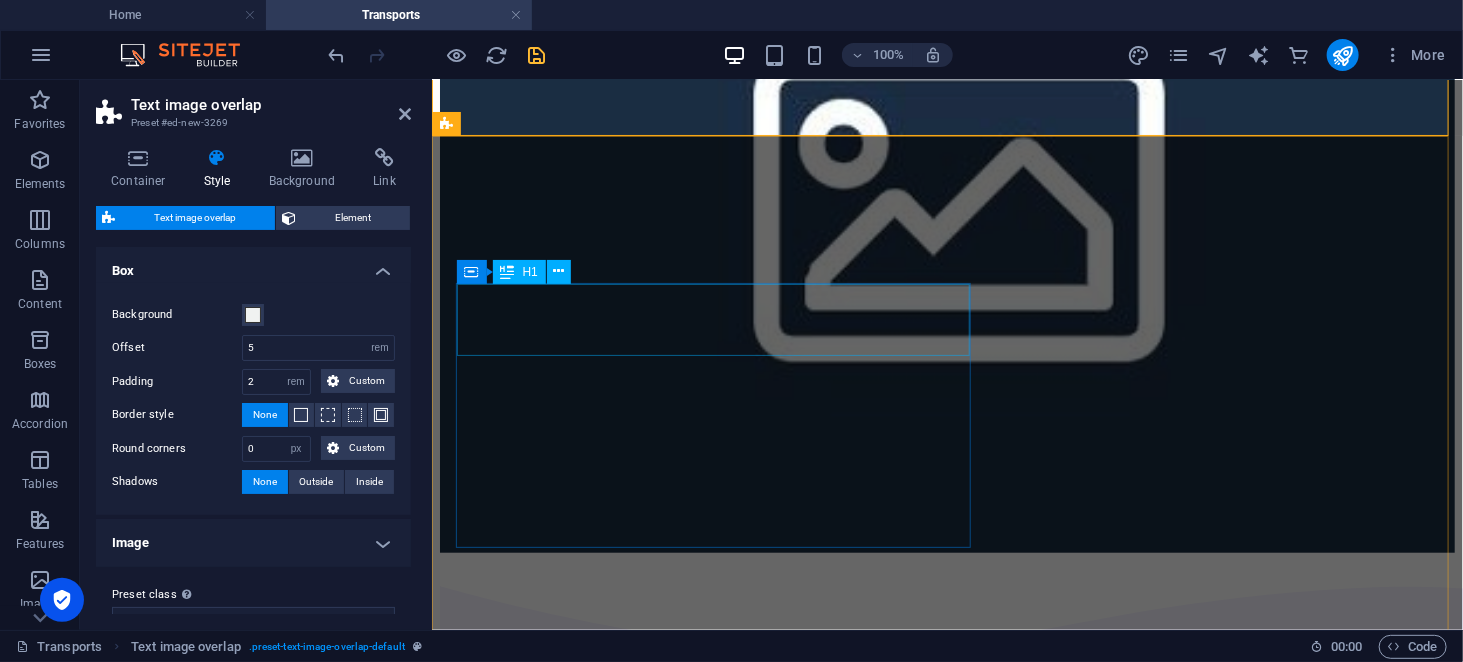 click on "TRANSPORTS" at bounding box center (946, 840) 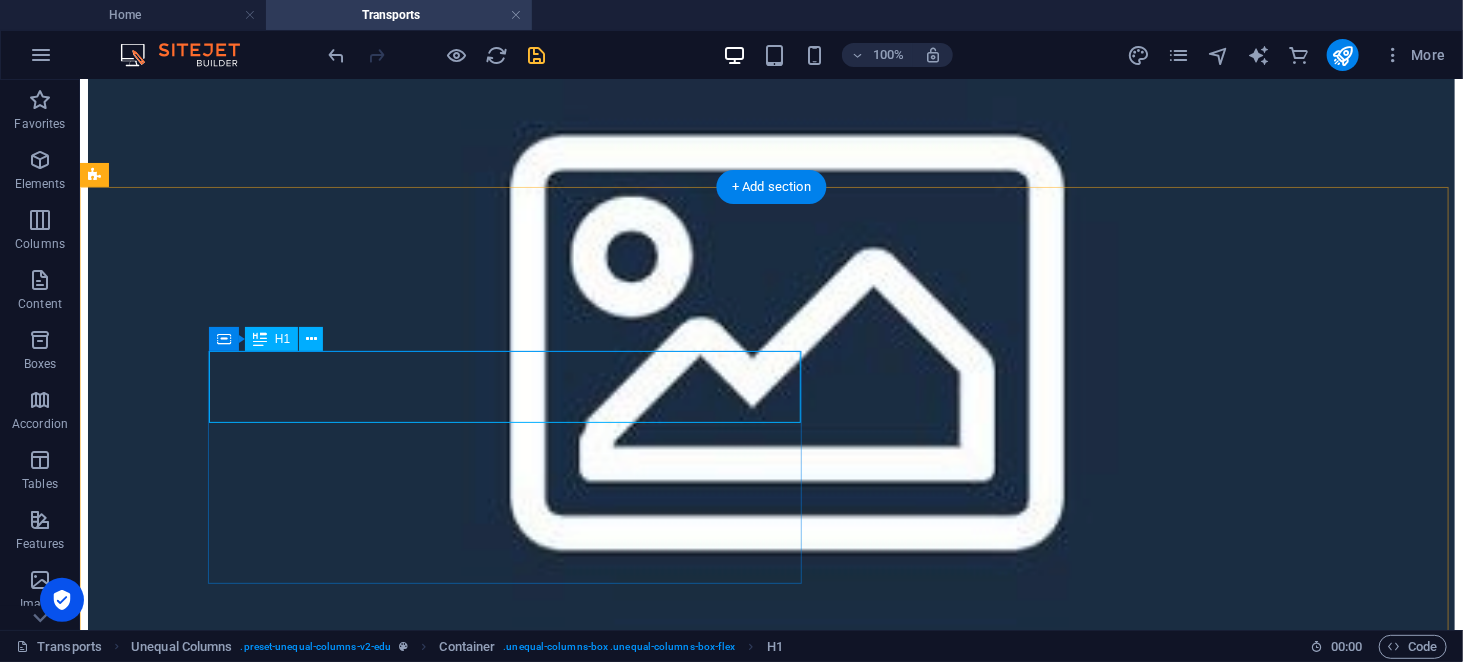 click on "TRANSPORTS" at bounding box center [770, 1094] 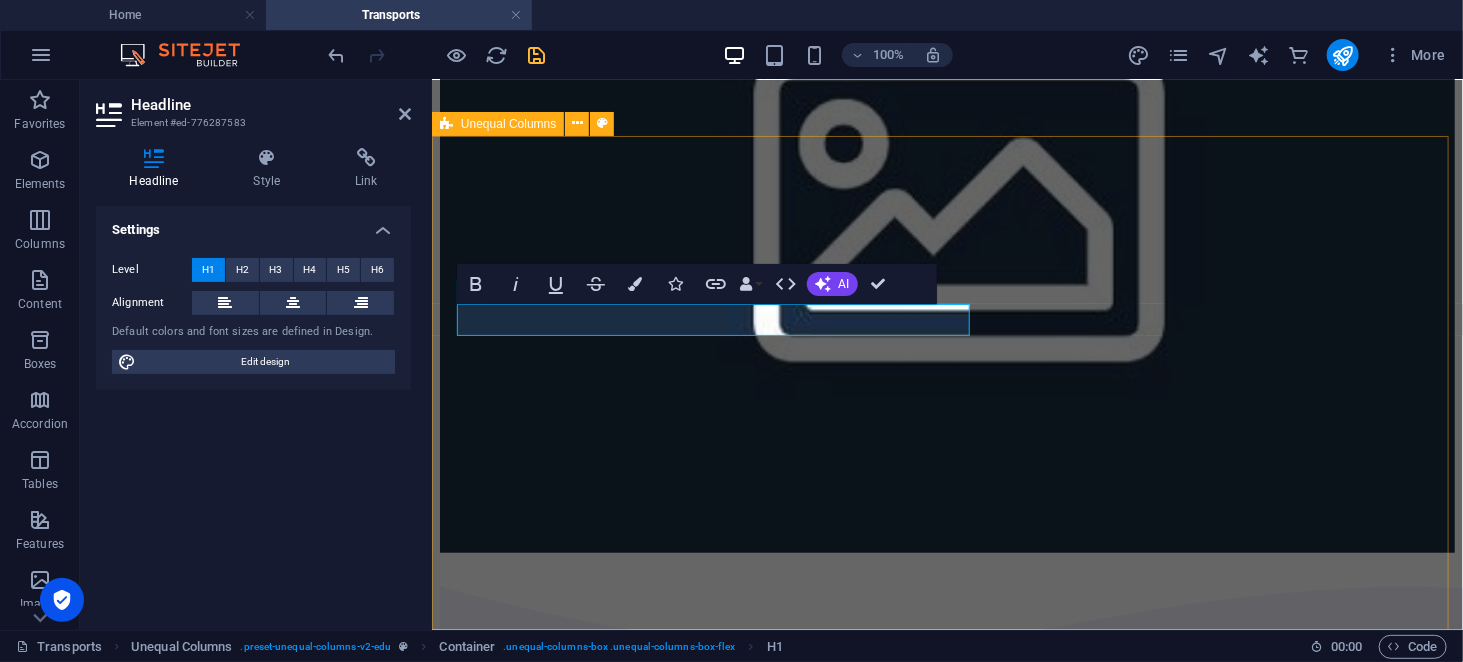 click on "We are committed to providing you with the highest quality educational courses, designed to help you achieve your personal and professional goals." at bounding box center [946, 1066] 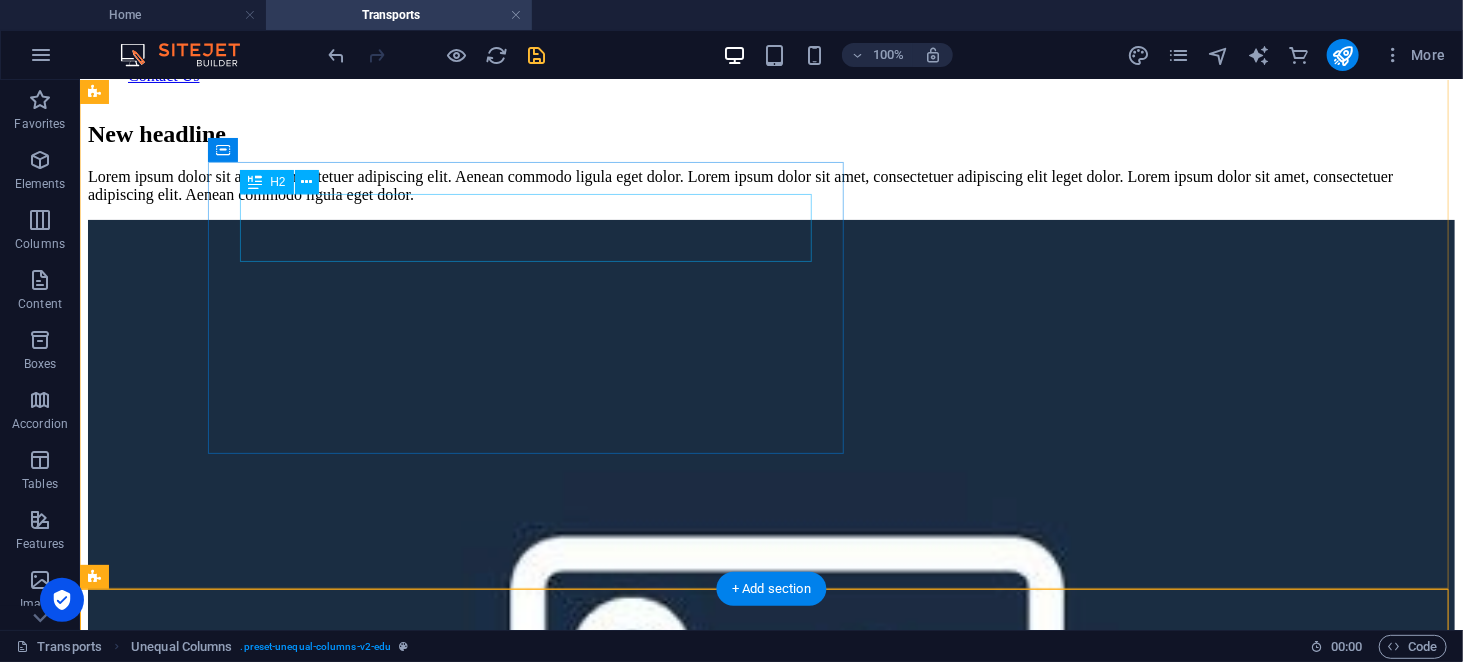 scroll, scrollTop: 22, scrollLeft: 0, axis: vertical 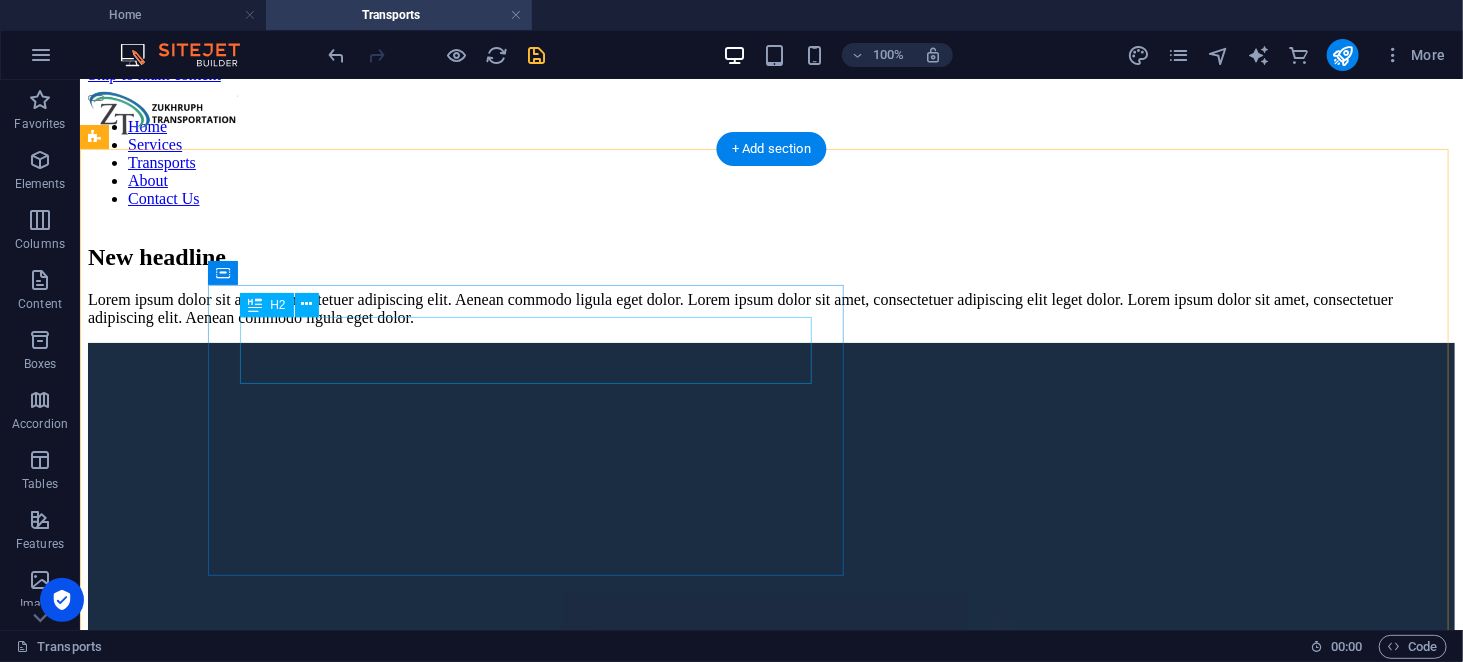 click on "New headline" at bounding box center (770, 256) 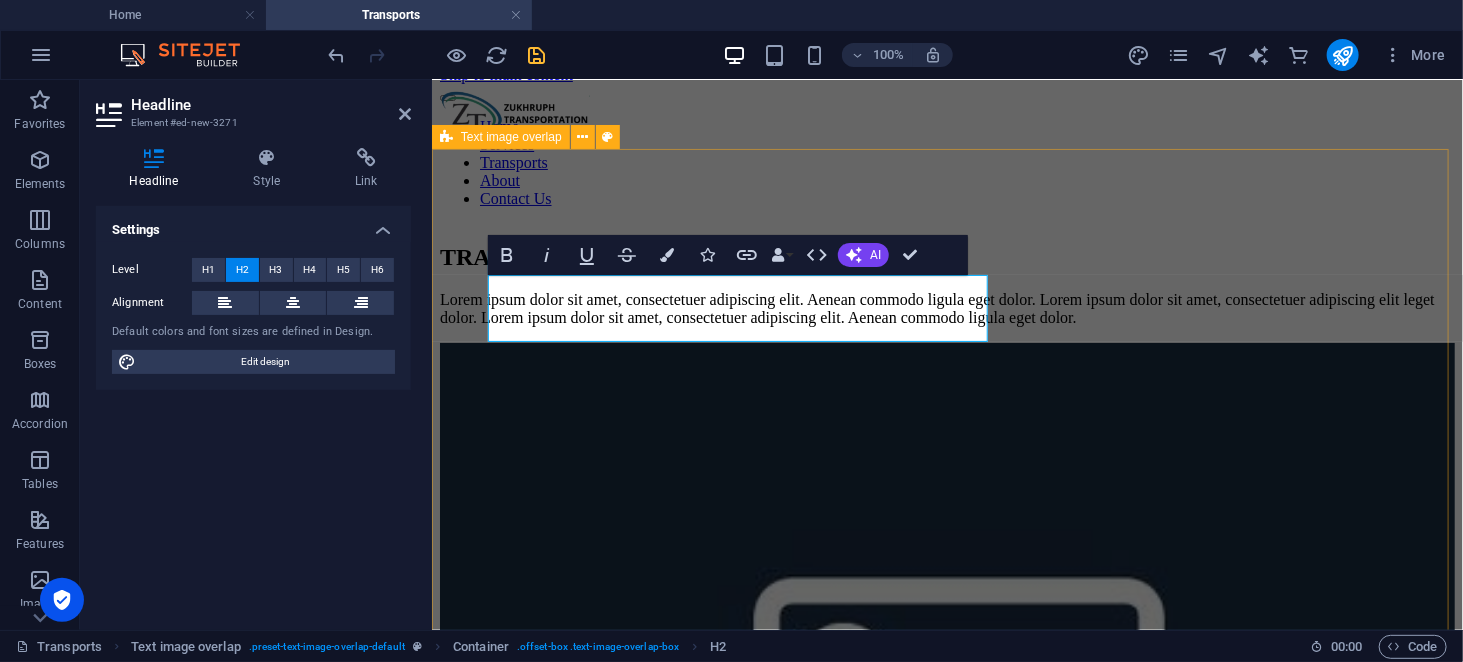 click on "TRANSPORTS Lorem ipsum dolor sit amet, consectetuer adipiscing elit. Aenean commodo ligula eget dolor. Lorem ipsum dolor sit amet, consectetuer adipiscing elit leget dolor. Lorem ipsum dolor sit amet, consectetuer adipiscing elit. Aenean commodo ligula eget dolor." at bounding box center [946, 651] 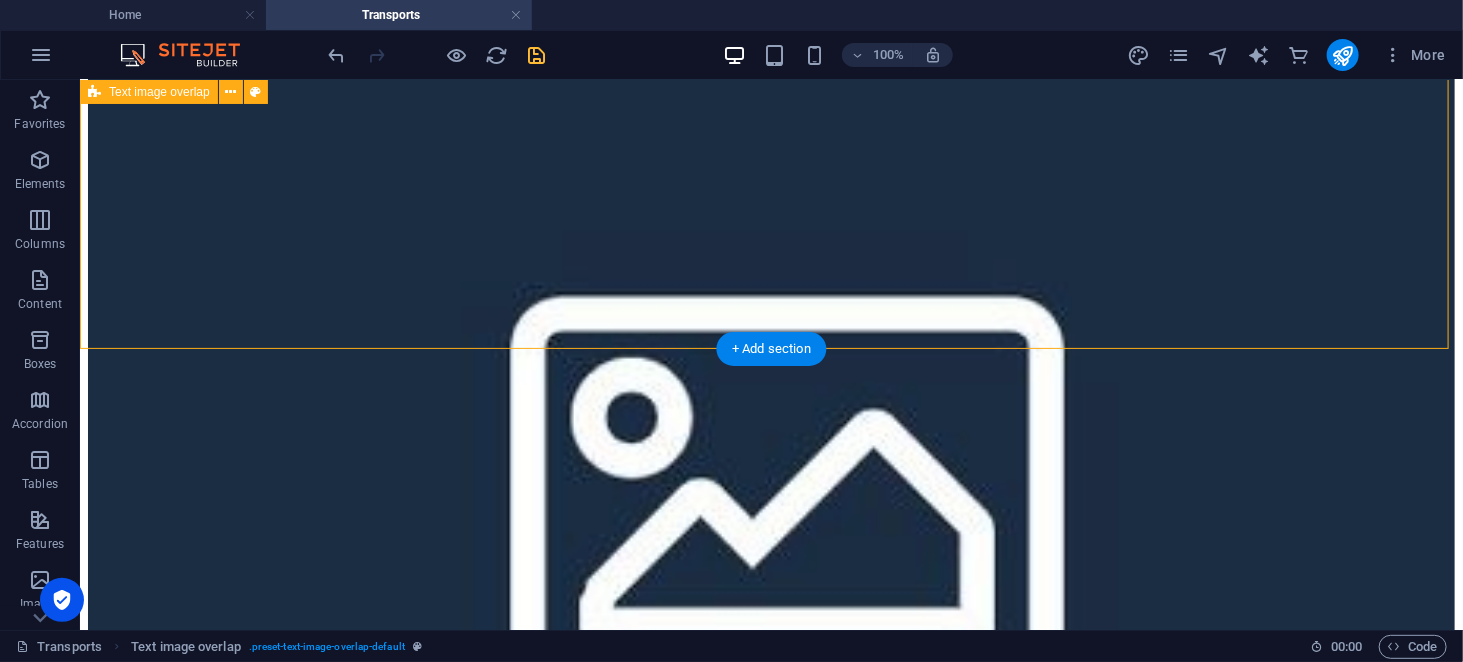 scroll, scrollTop: 700, scrollLeft: 0, axis: vertical 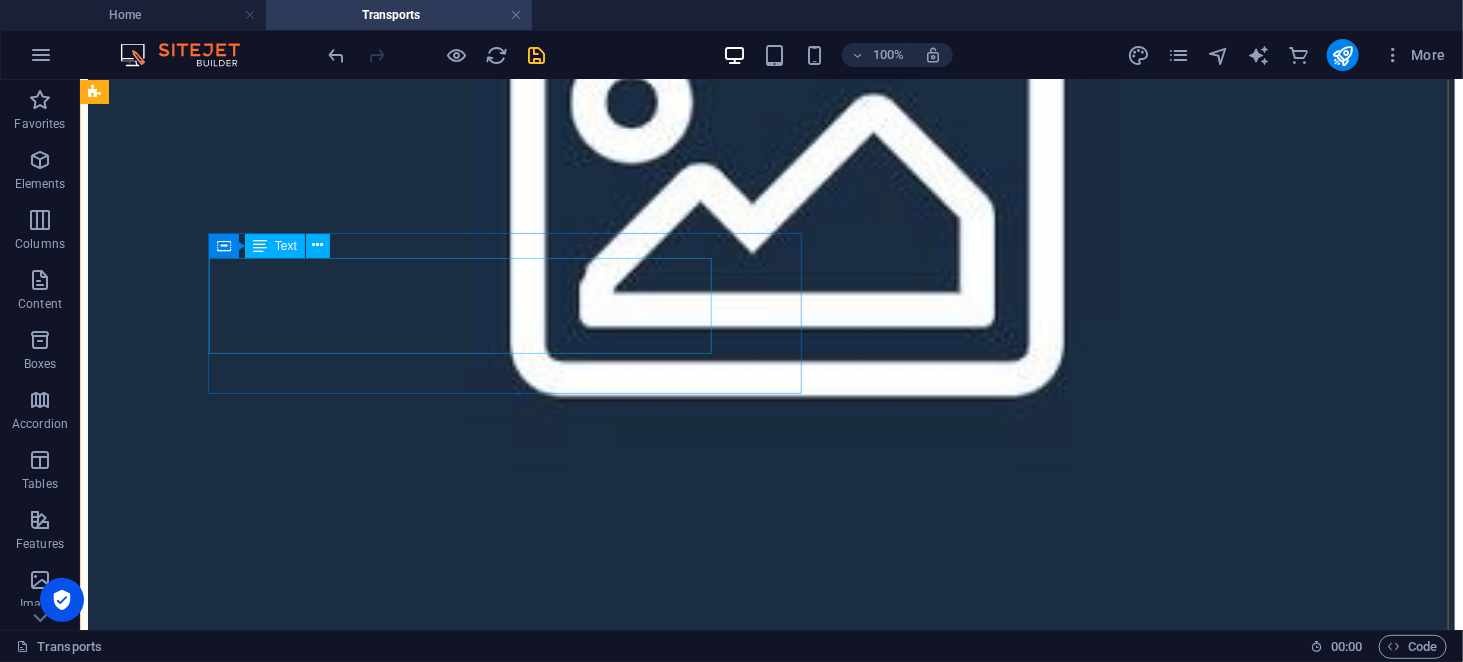 click on "We are committed to providing you with the highest quality educational courses, designed to help you achieve your personal and professional goals." at bounding box center [770, 950] 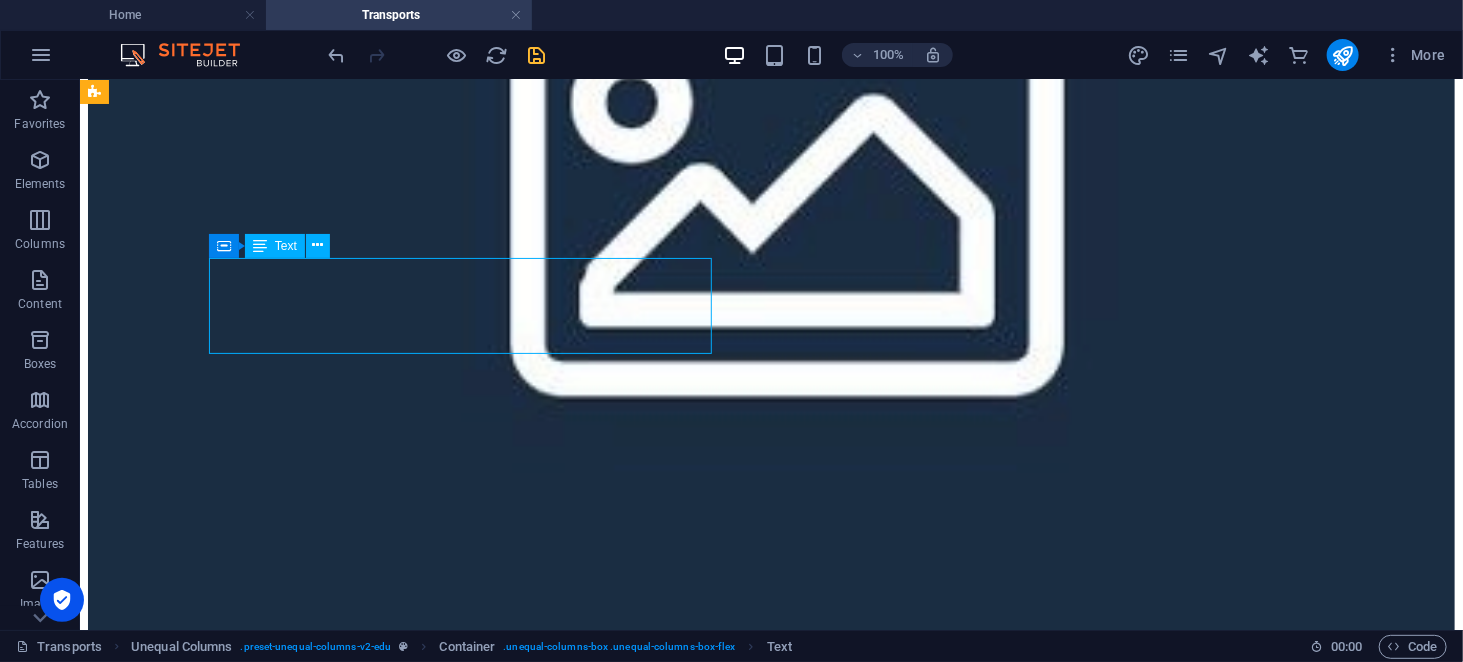 click on "We are committed to providing you with the highest quality educational courses, designed to help you achieve your personal and professional goals." at bounding box center [770, 950] 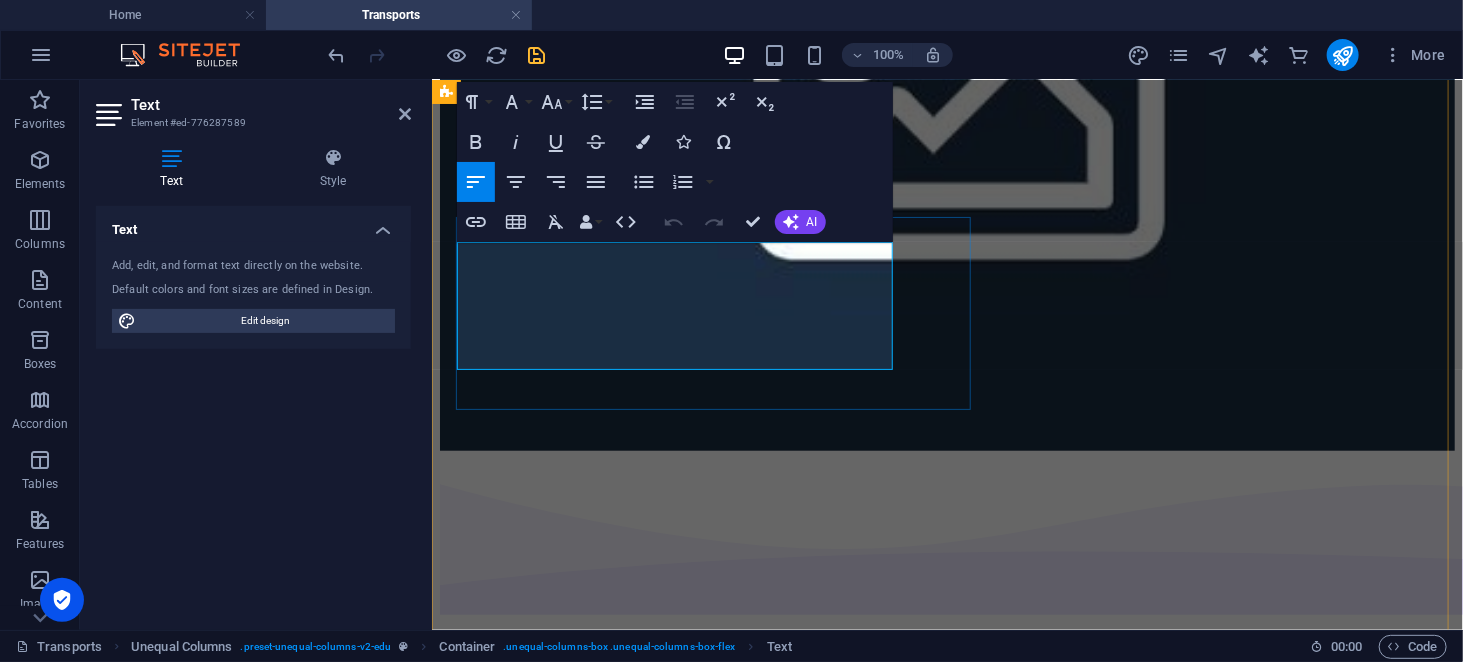 click on "We are committed to providing you with the highest quality educational courses, designed to help you achieve your personal and professional goals." at bounding box center [946, 747] 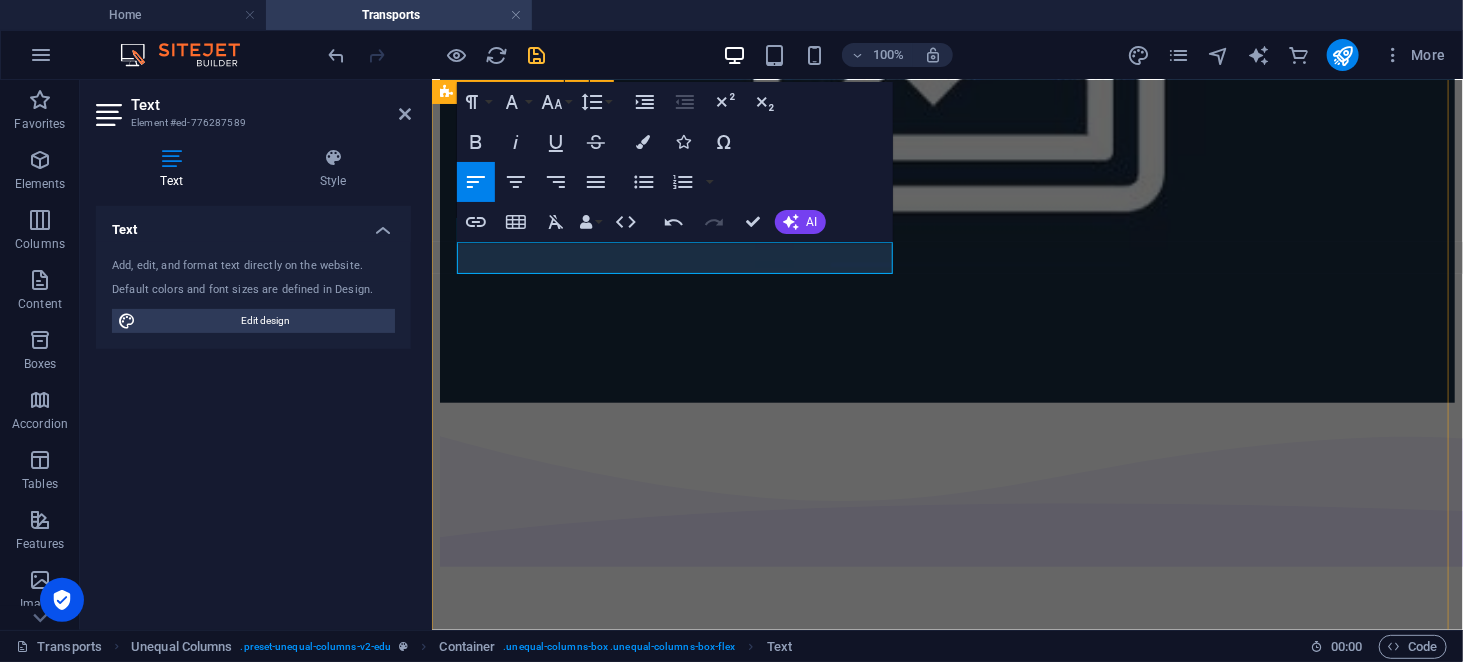 click at bounding box center (946, 907) 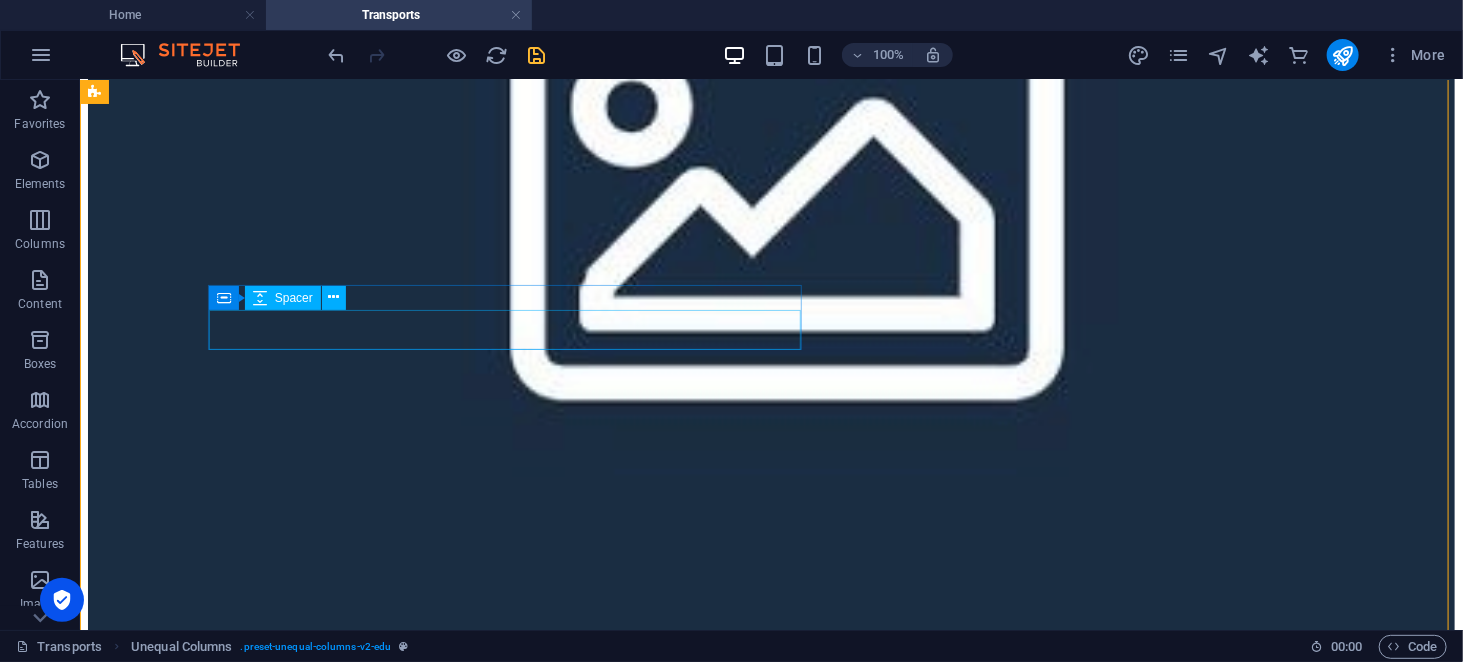 click at bounding box center (770, 949) 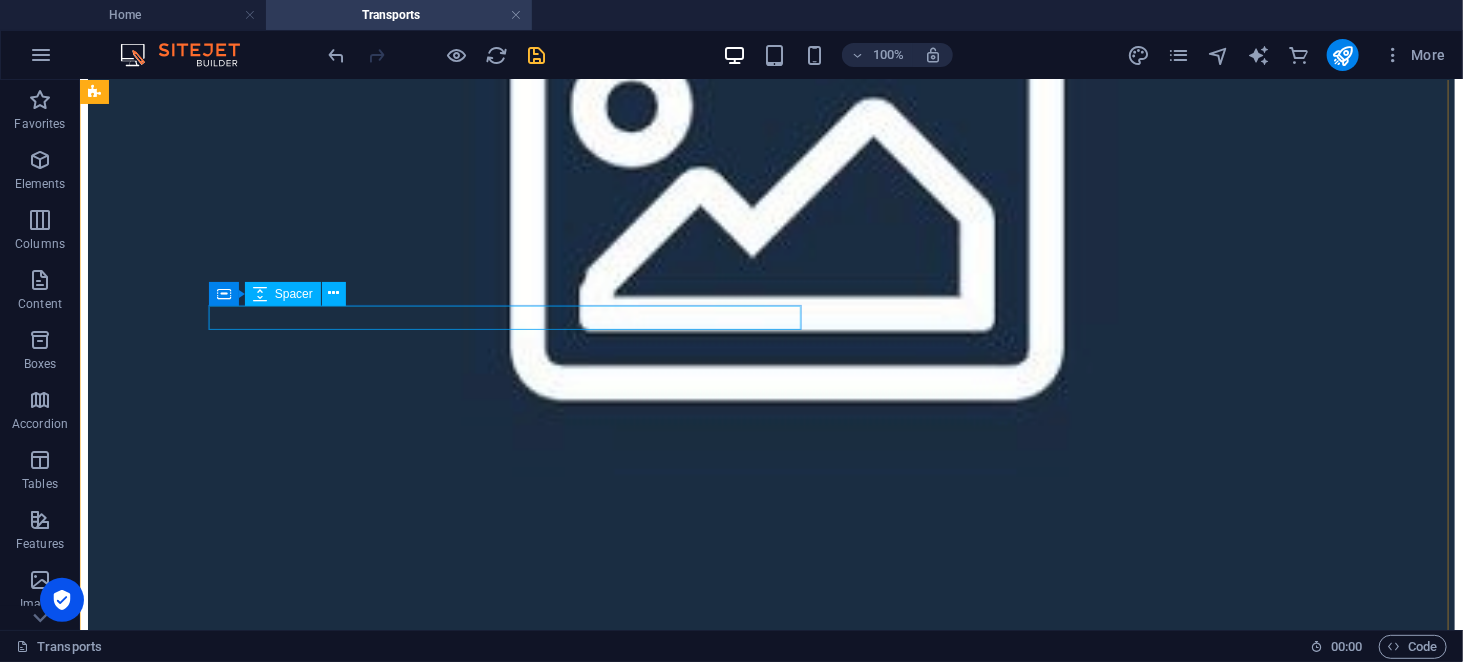 click at bounding box center (770, 917) 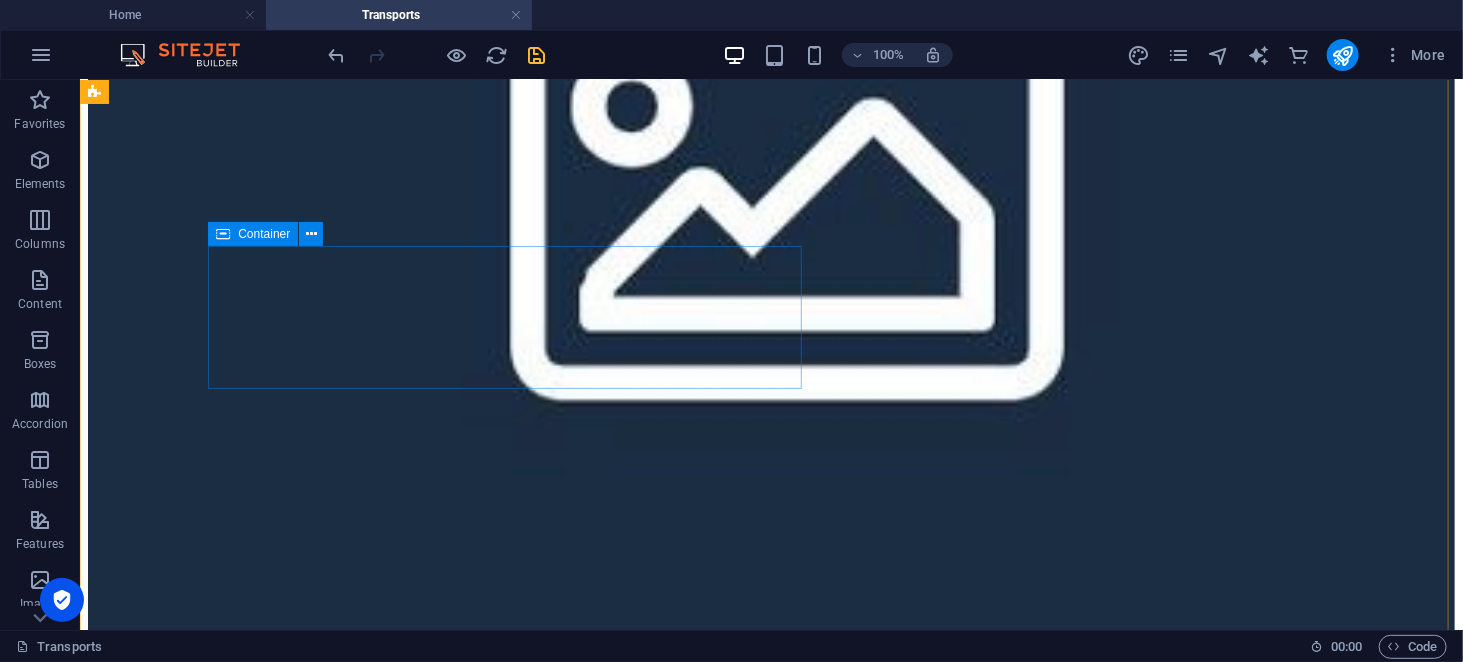 click on "Drop content here or  Add elements  Paste clipboard" at bounding box center (770, 976) 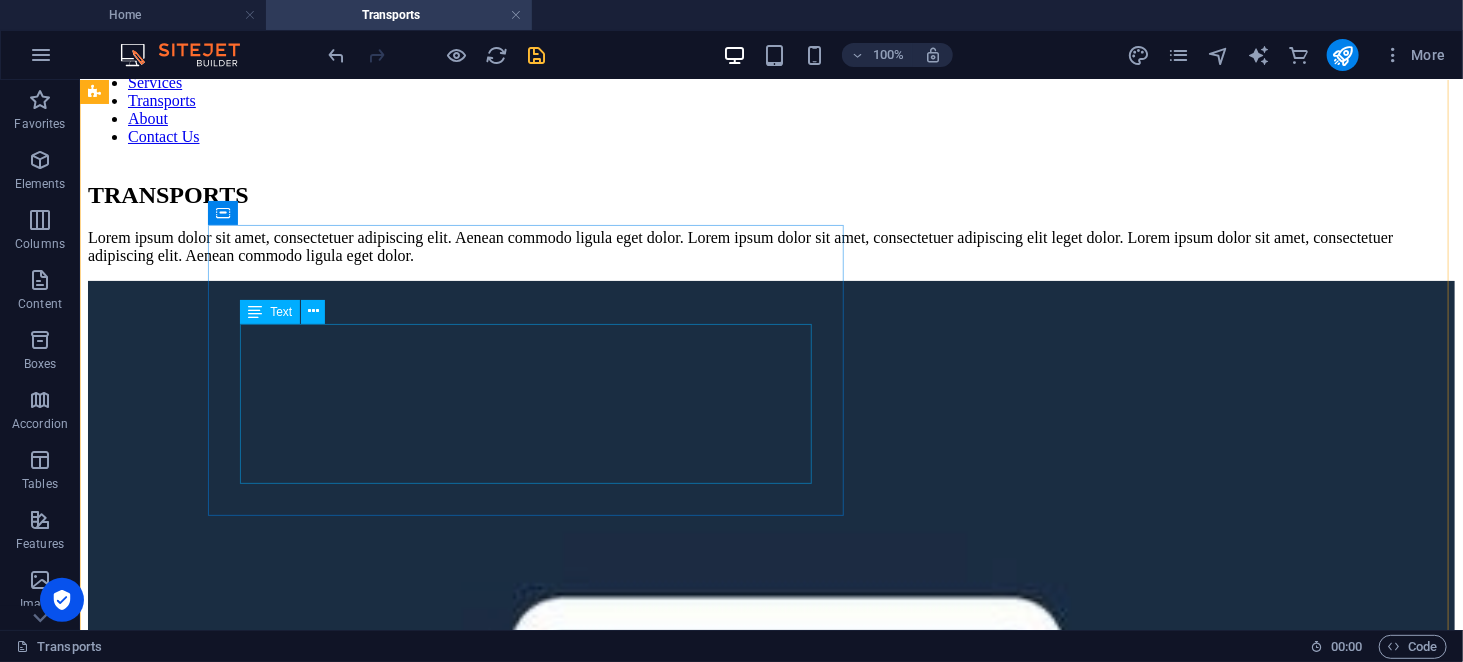 scroll, scrollTop: 81, scrollLeft: 0, axis: vertical 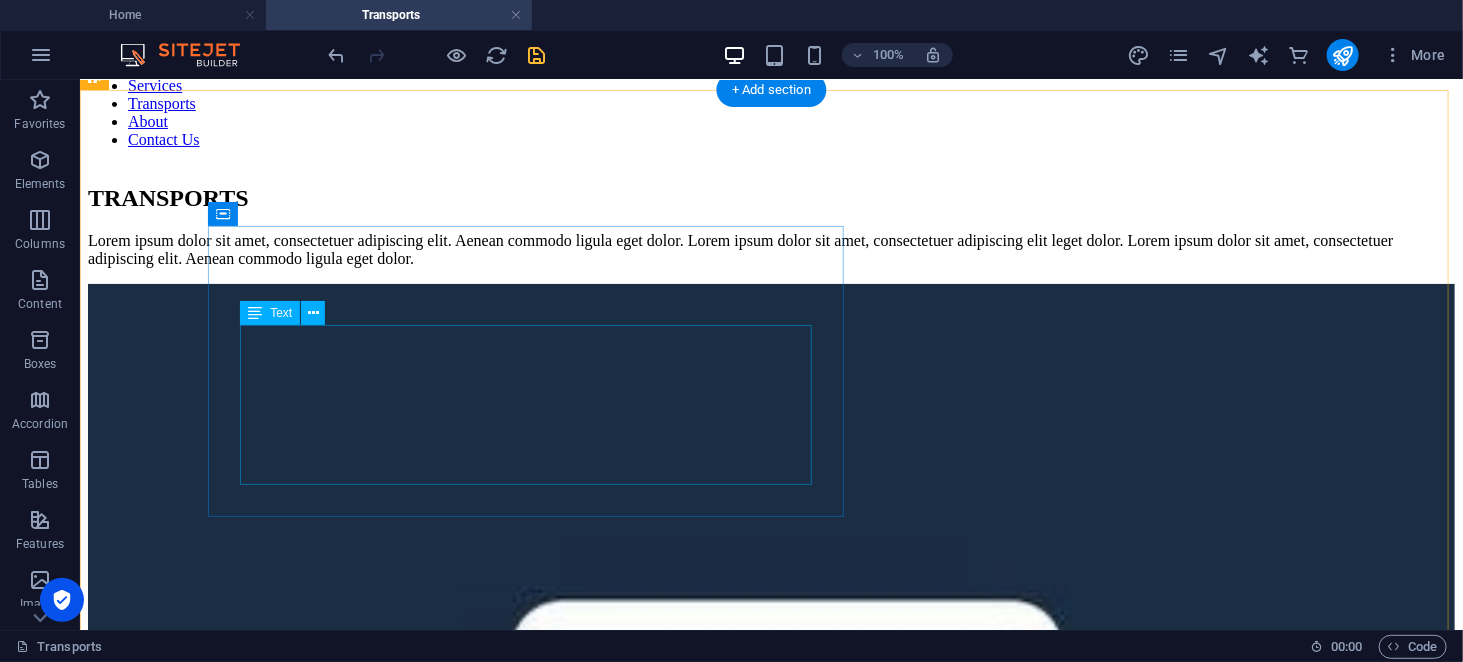 click on "Lorem ipsum dolor sit amet, consectetuer adipiscing elit. Aenean commodo ligula eget dolor. Lorem ipsum dolor sit amet, consectetuer adipiscing elit leget dolor. Lorem ipsum dolor sit amet, consectetuer adipiscing elit. Aenean commodo ligula eget dolor." at bounding box center [770, 249] 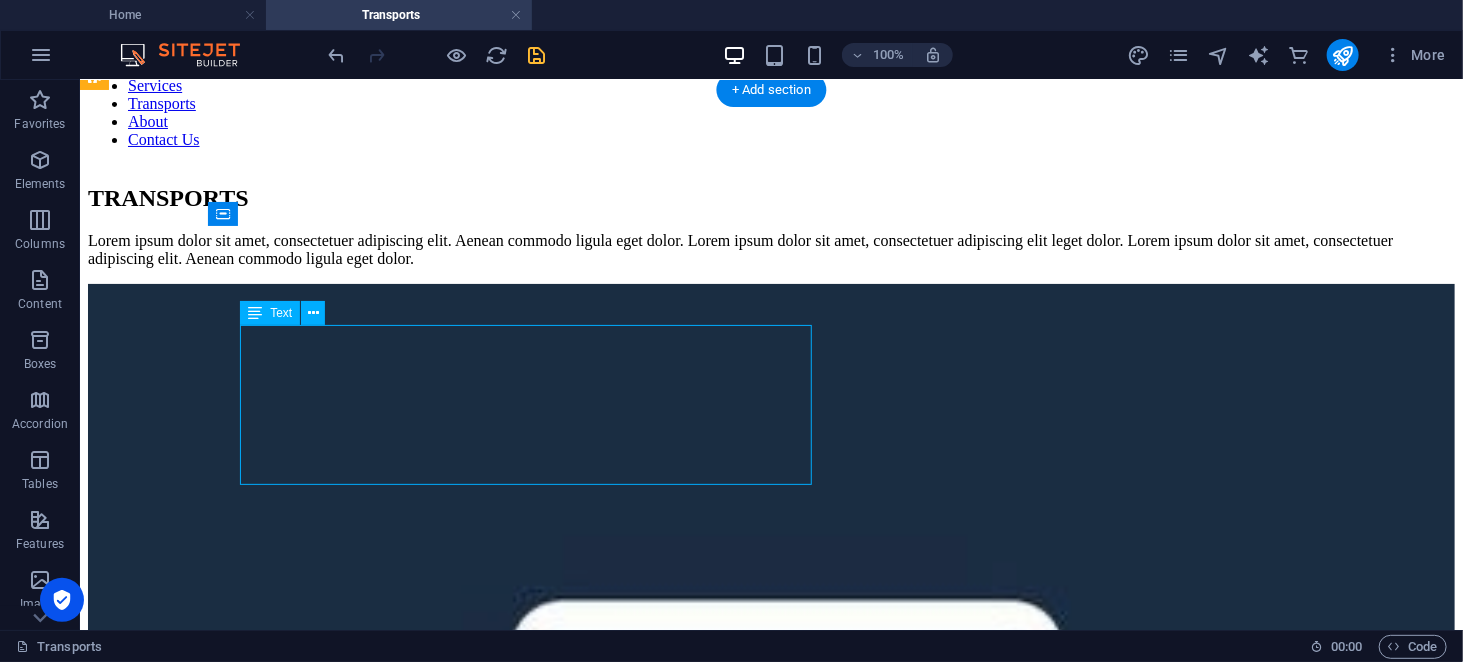 click on "Lorem ipsum dolor sit amet, consectetuer adipiscing elit. Aenean commodo ligula eget dolor. Lorem ipsum dolor sit amet, consectetuer adipiscing elit leget dolor. Lorem ipsum dolor sit amet, consectetuer adipiscing elit. Aenean commodo ligula eget dolor." at bounding box center (770, 249) 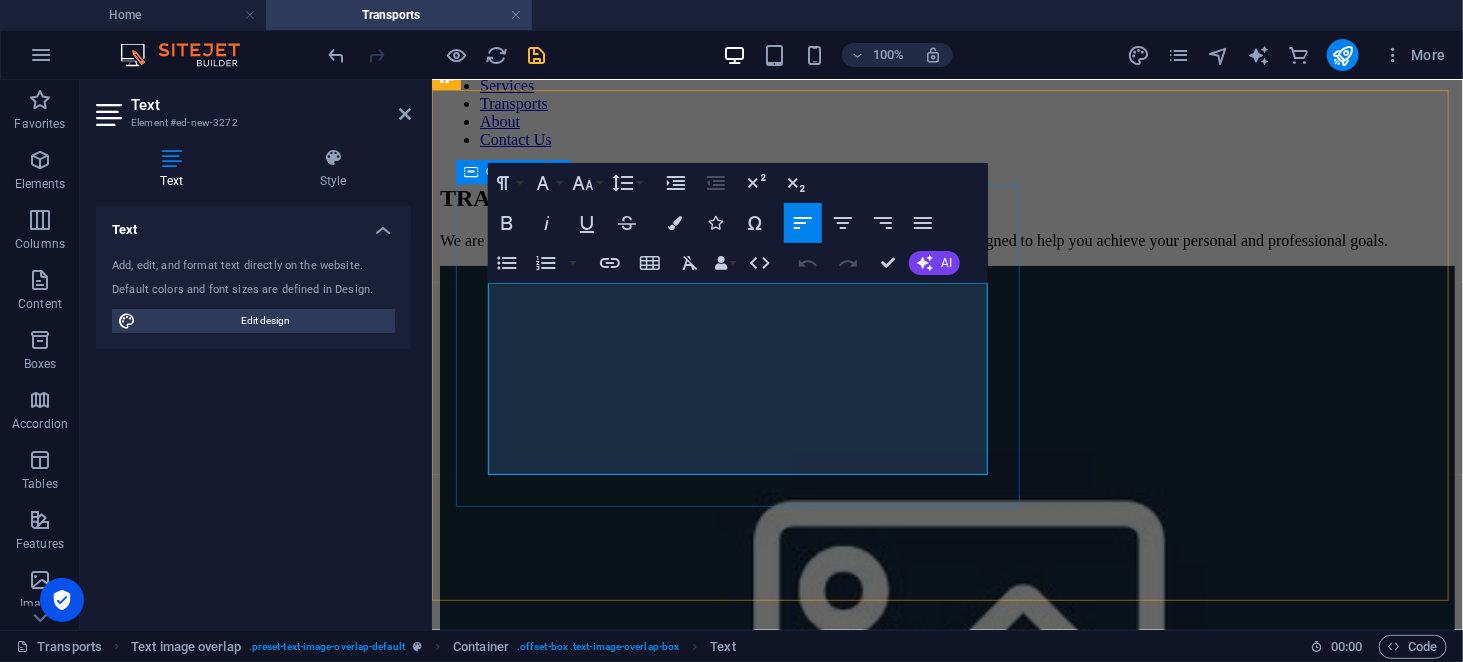 scroll, scrollTop: 129, scrollLeft: 0, axis: vertical 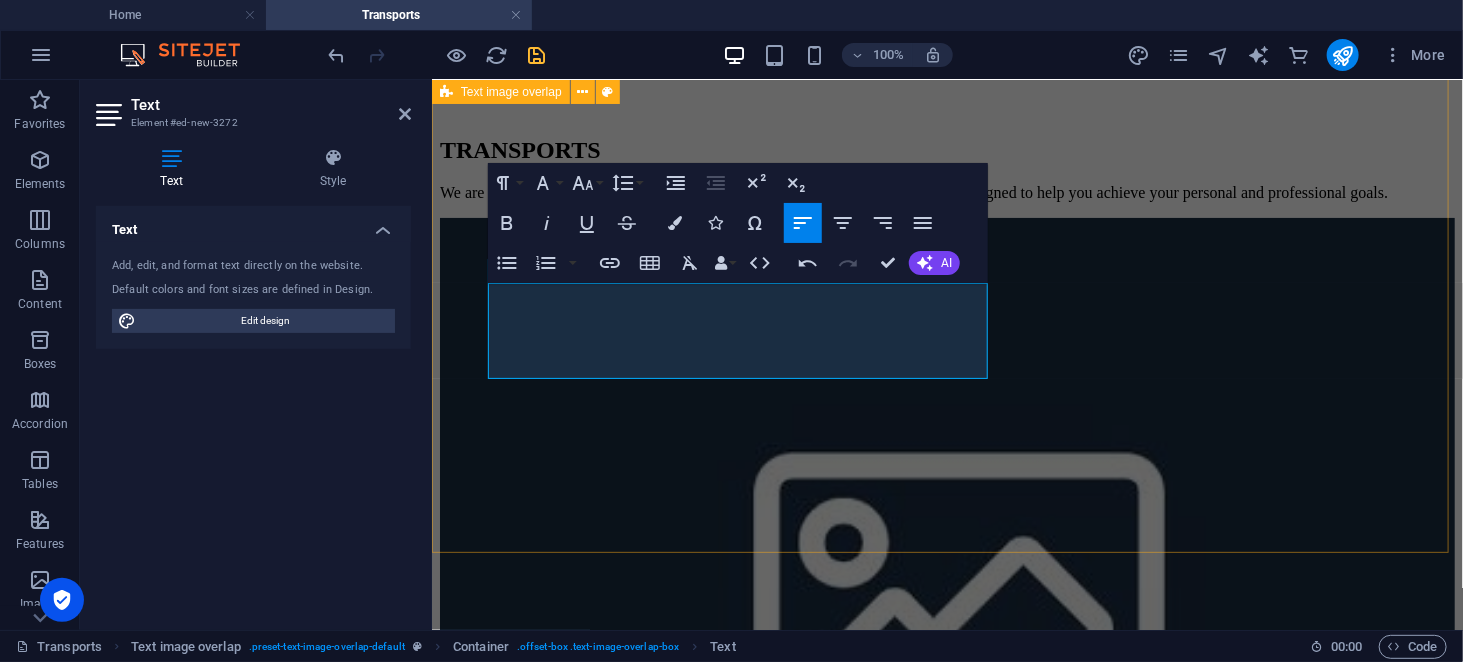 click on "TRANSPORTS We are committed to providing you with the highest quality educational courses, designed to help you achieve your personal and professional goals." at bounding box center (946, 535) 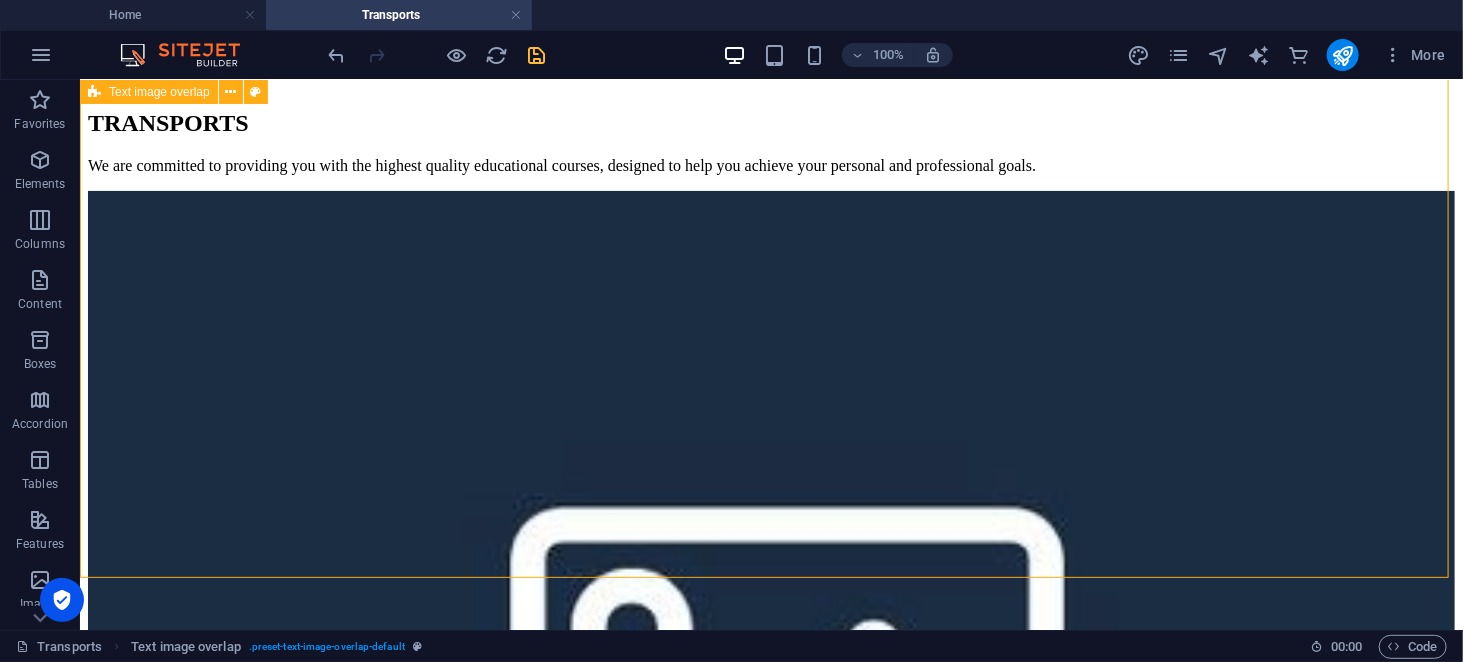 scroll, scrollTop: 500, scrollLeft: 0, axis: vertical 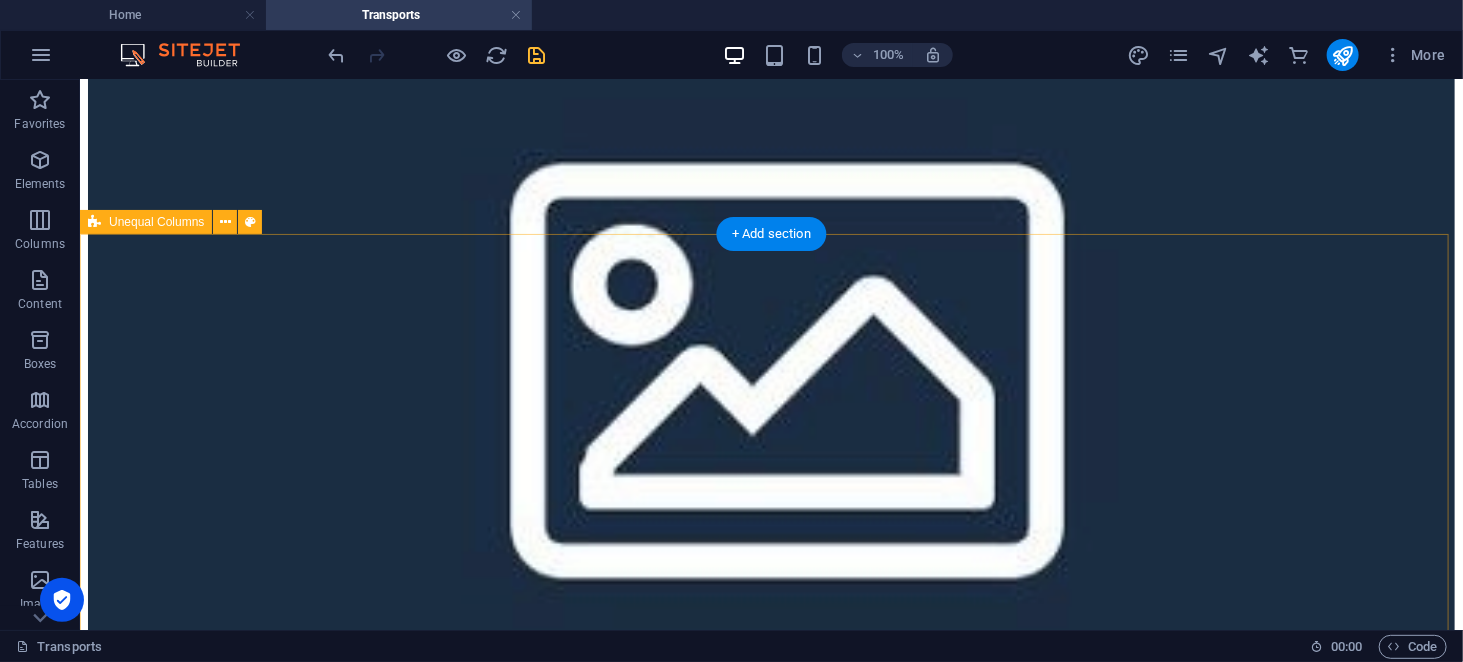 click at bounding box center [770, 1283] 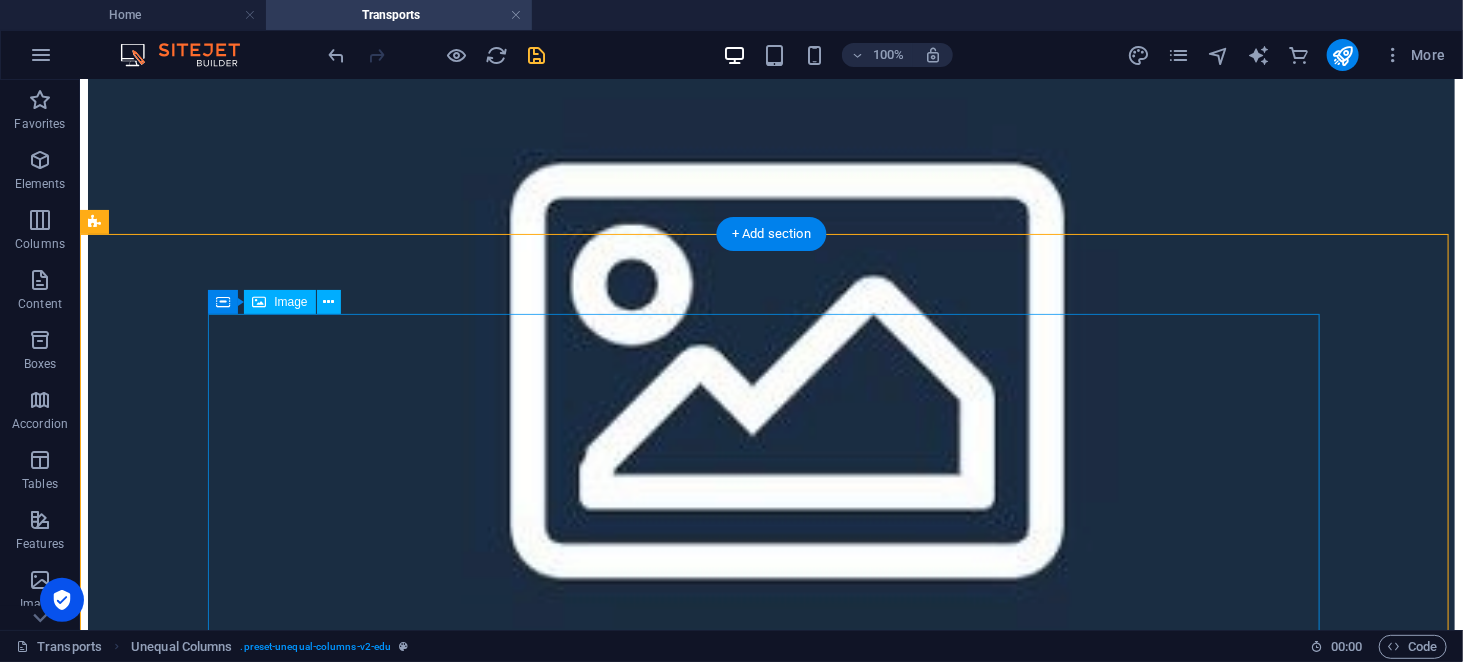 click at bounding box center (770, 1285) 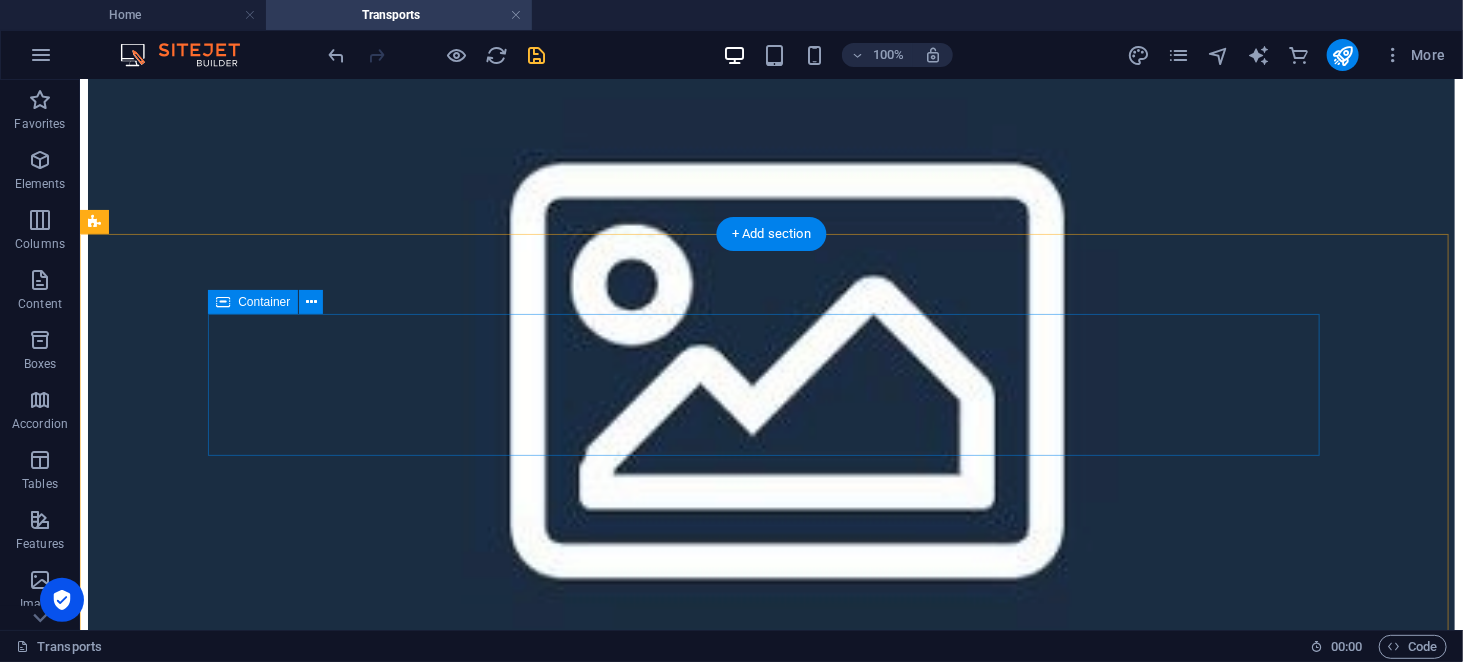 click on "Drop content here or  Add elements  Paste clipboard" at bounding box center (770, 1154) 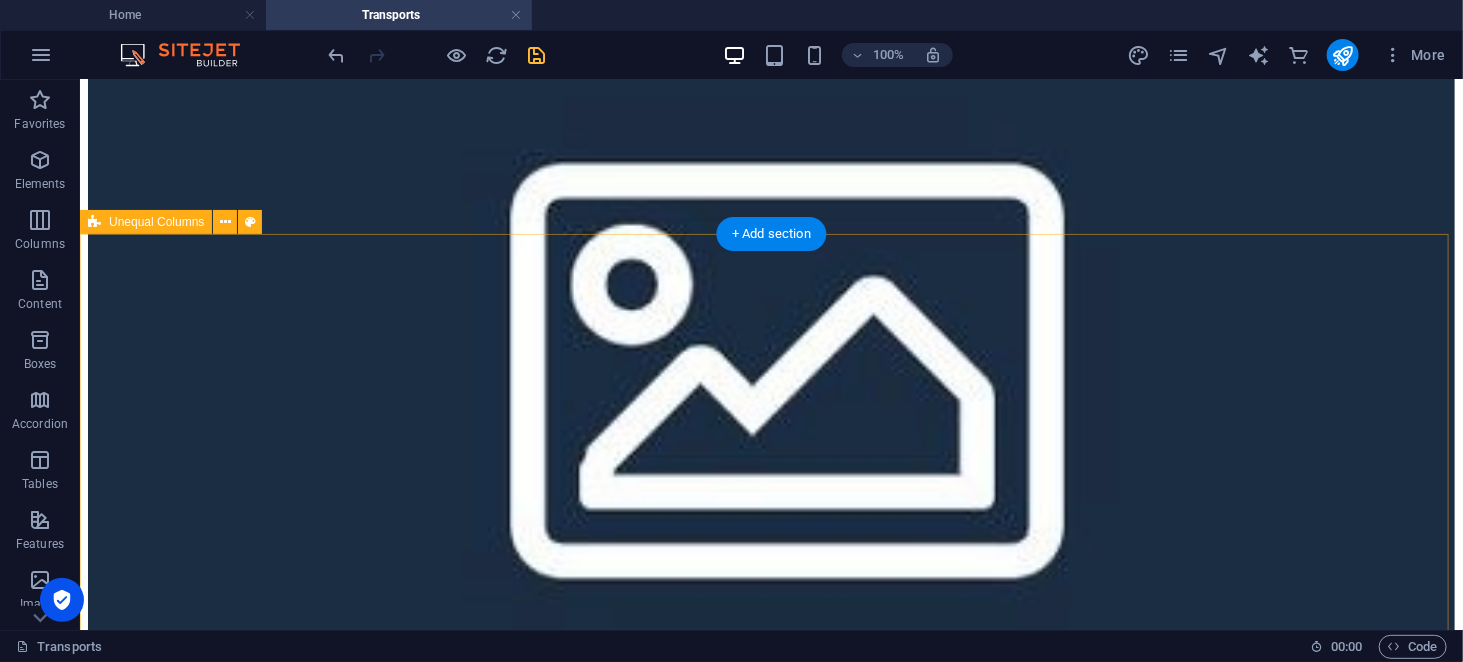 click on "Drop content here or  Add elements  Paste clipboard" at bounding box center (770, 1154) 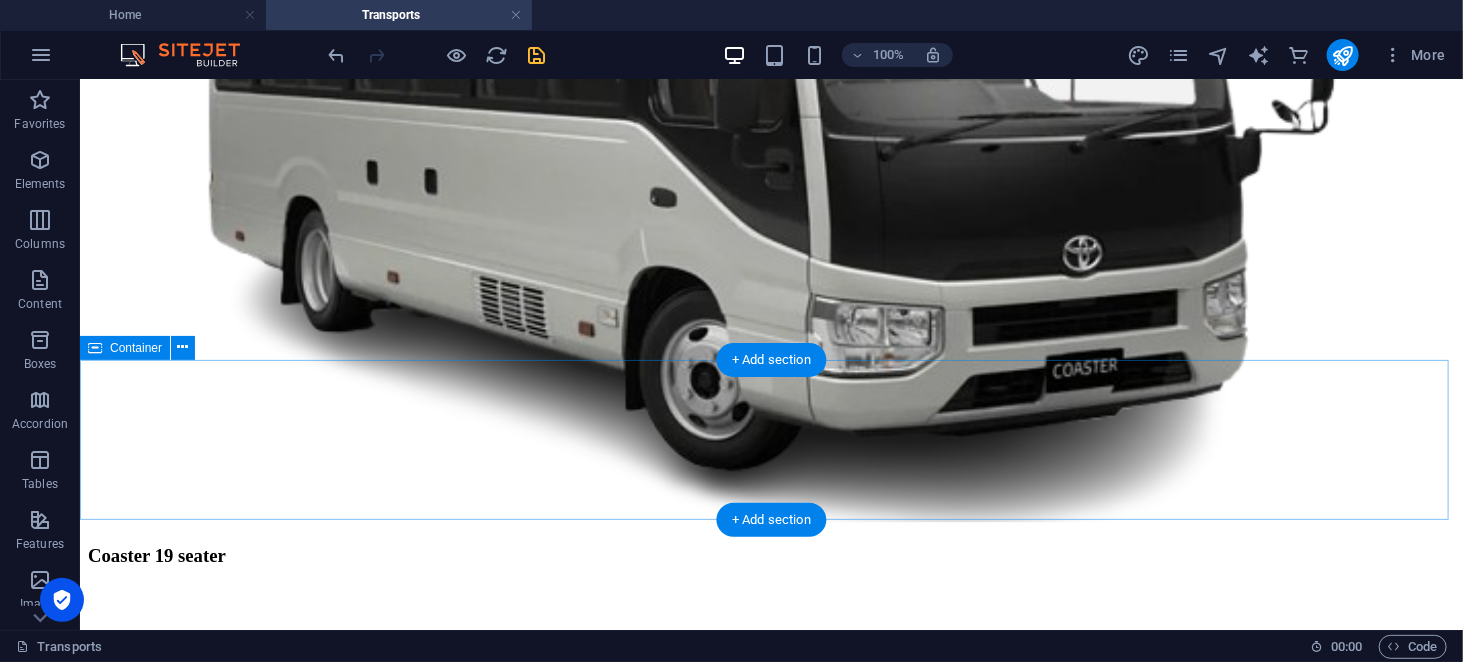scroll, scrollTop: 2410, scrollLeft: 0, axis: vertical 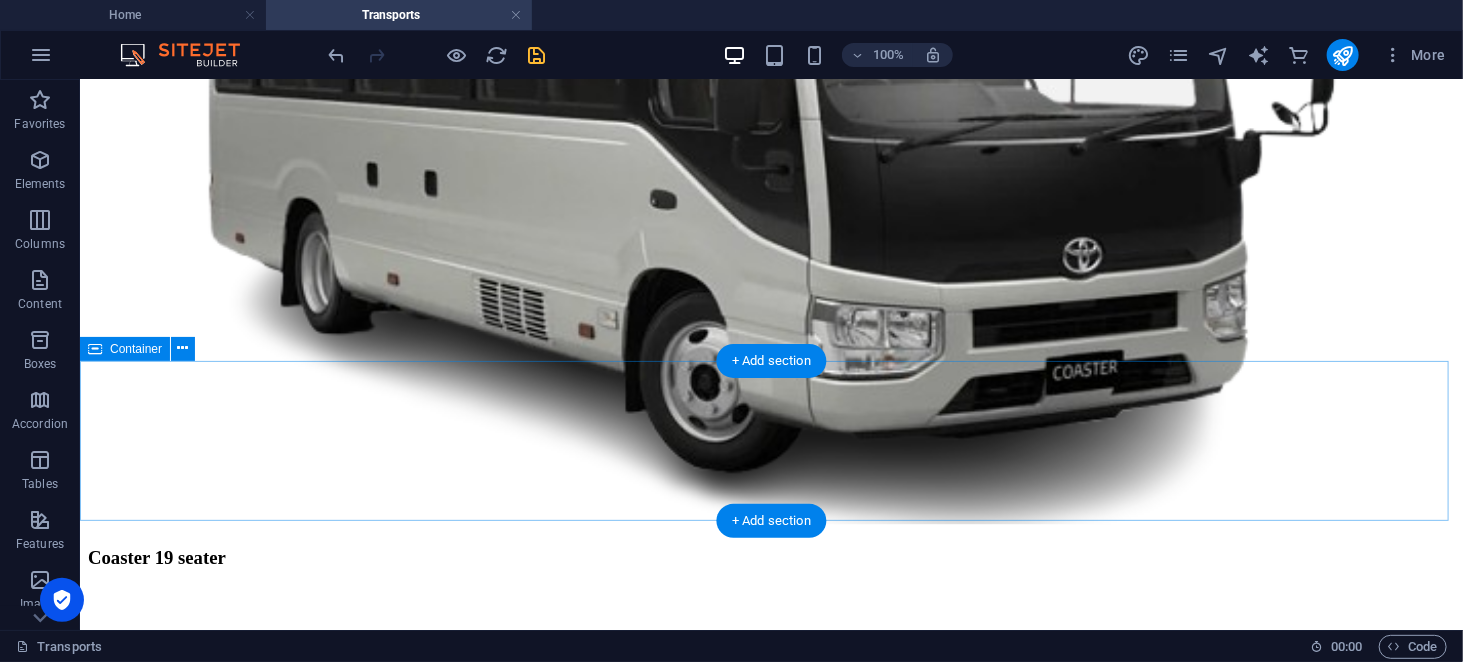 click on "Drop content here or  Add elements  Paste clipboard" at bounding box center [770, 8591] 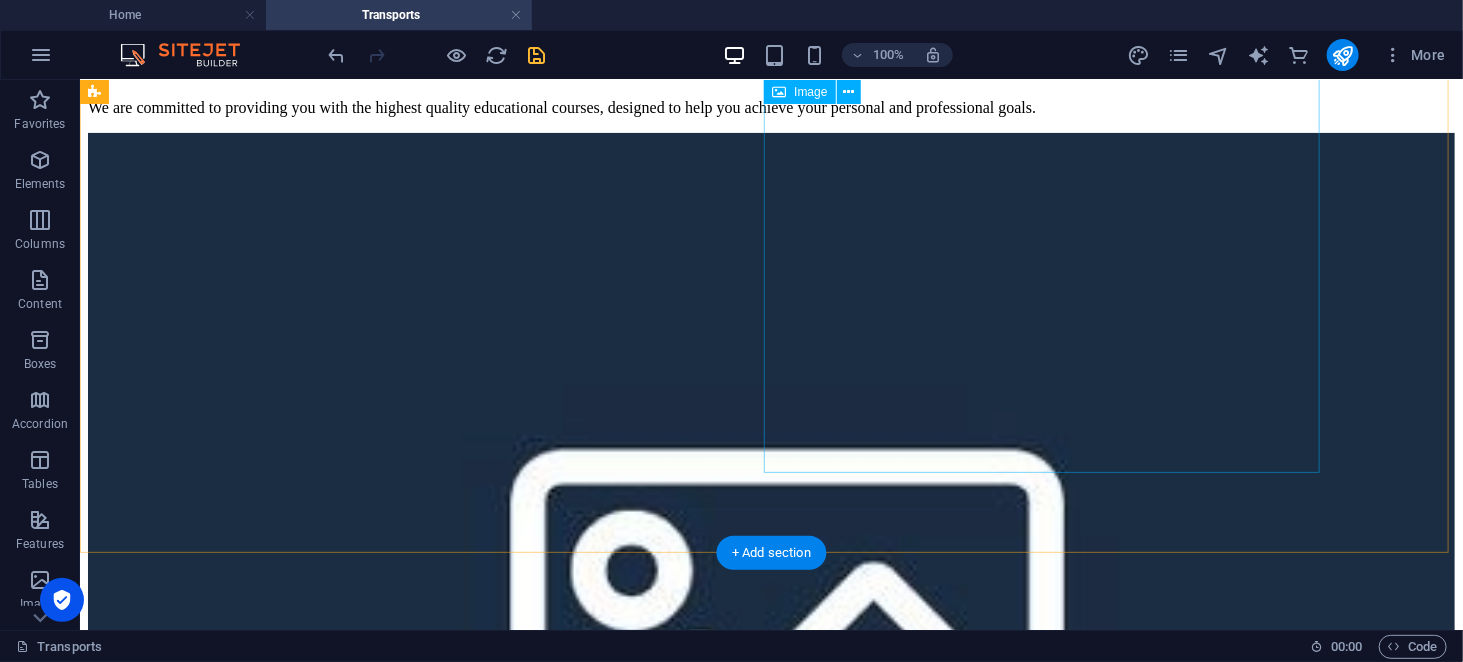 scroll, scrollTop: 181, scrollLeft: 0, axis: vertical 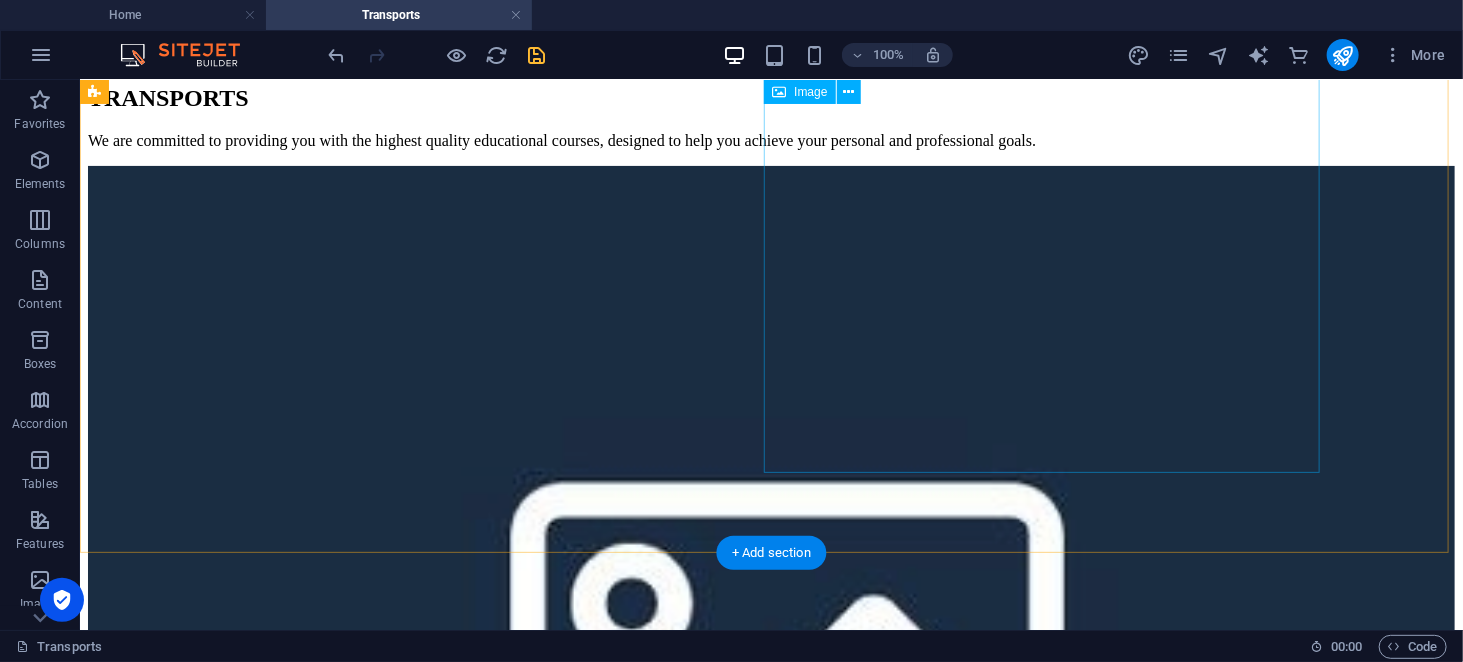 click at bounding box center [770, 661] 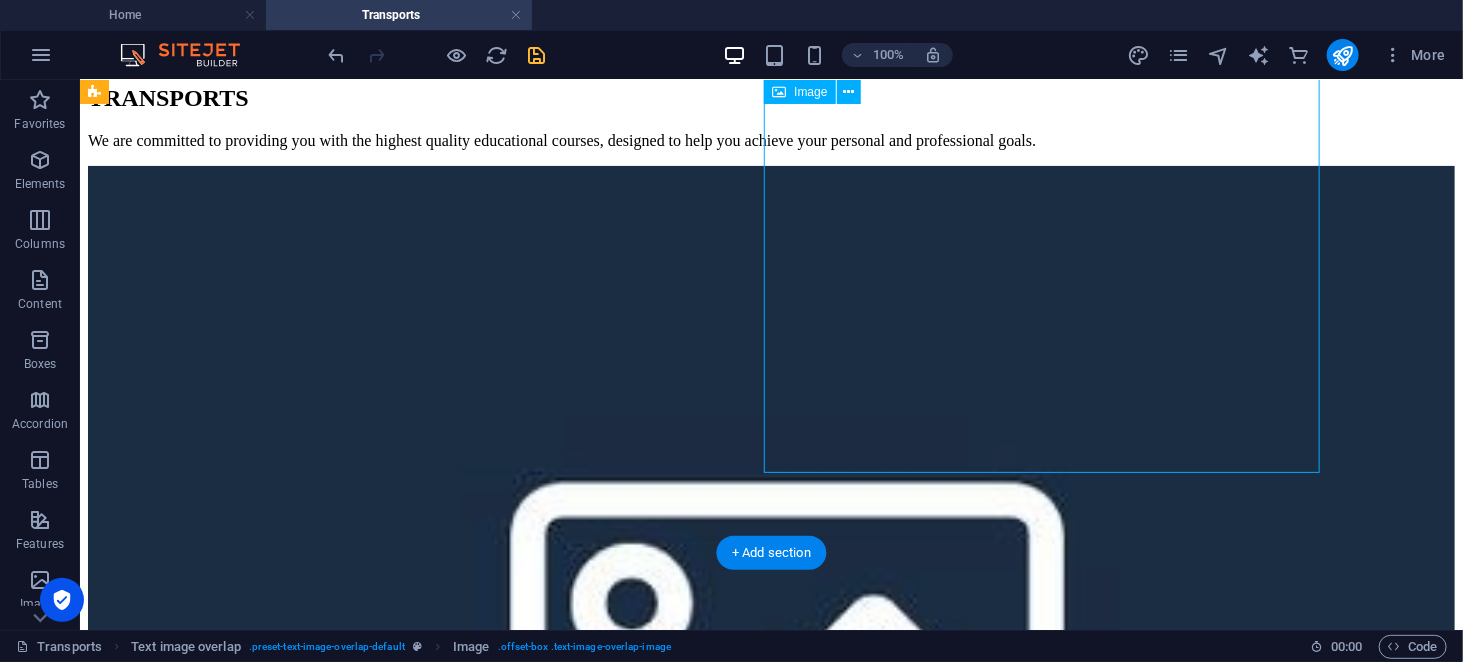 click at bounding box center (770, 661) 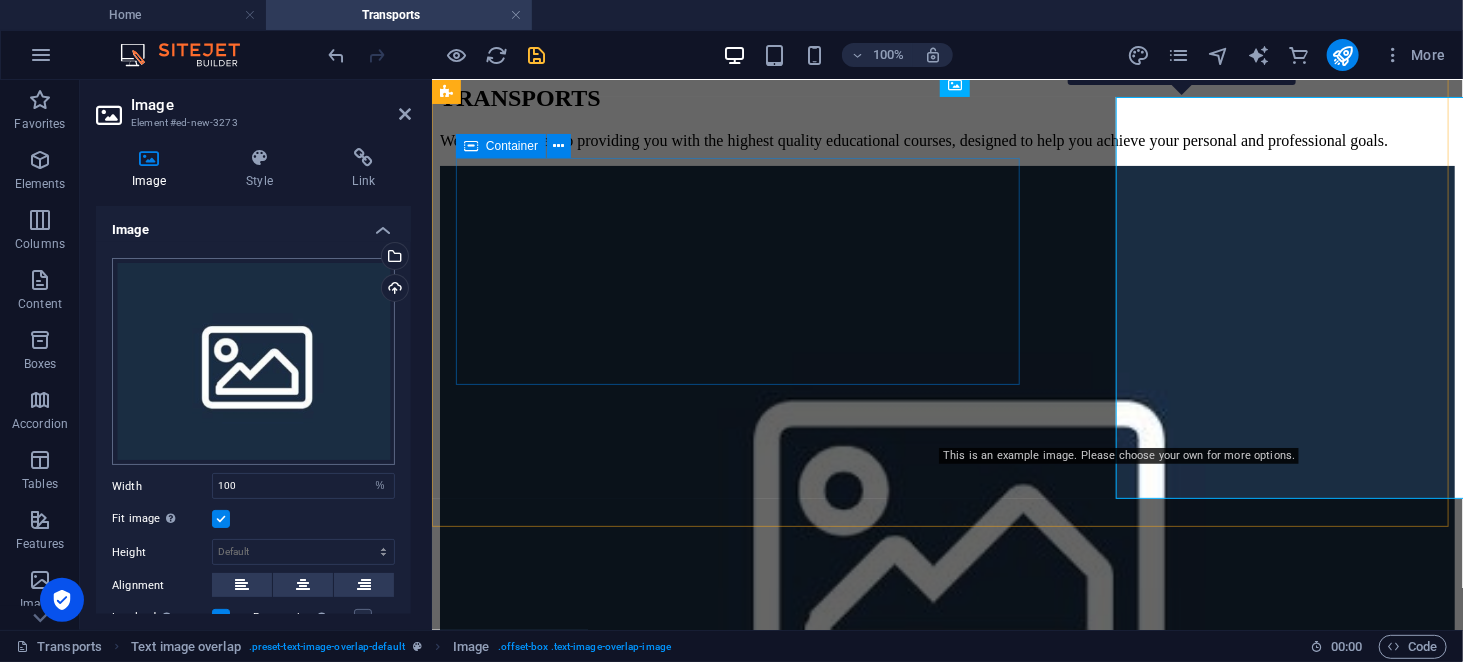 scroll, scrollTop: 155, scrollLeft: 0, axis: vertical 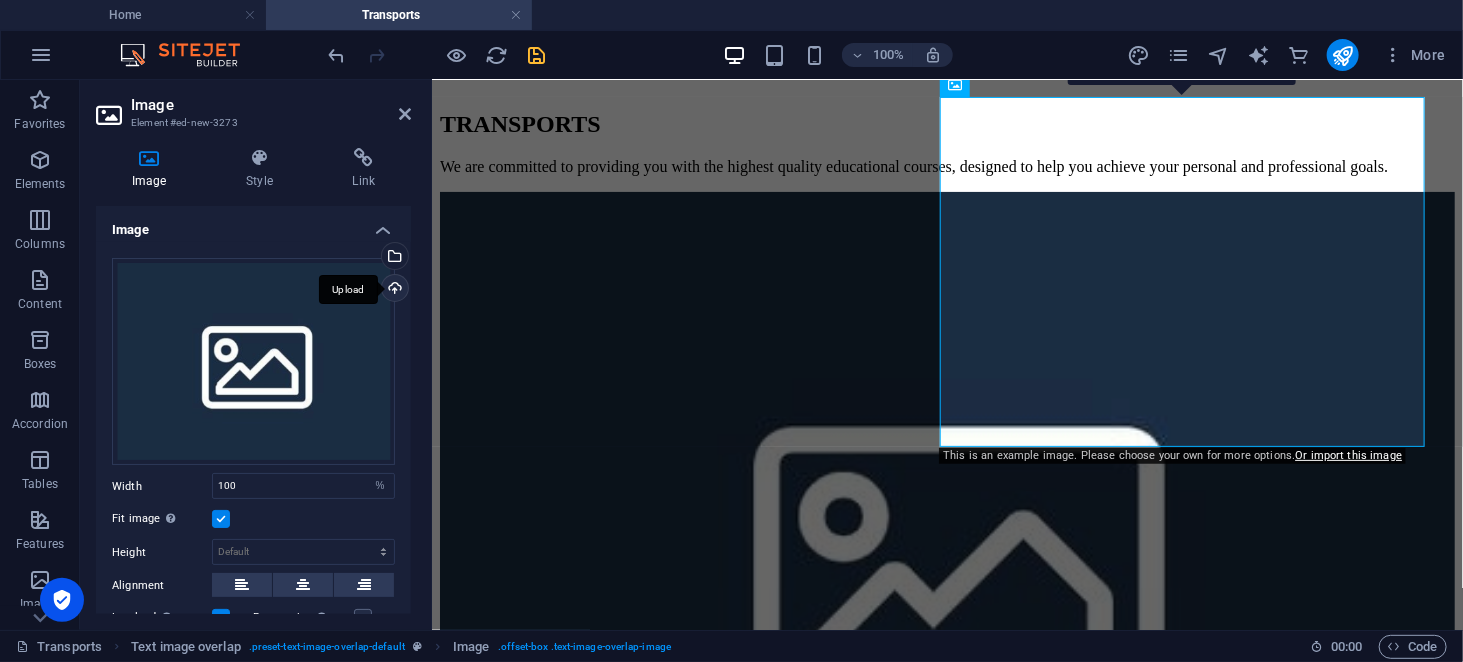 click on "Upload" at bounding box center (393, 290) 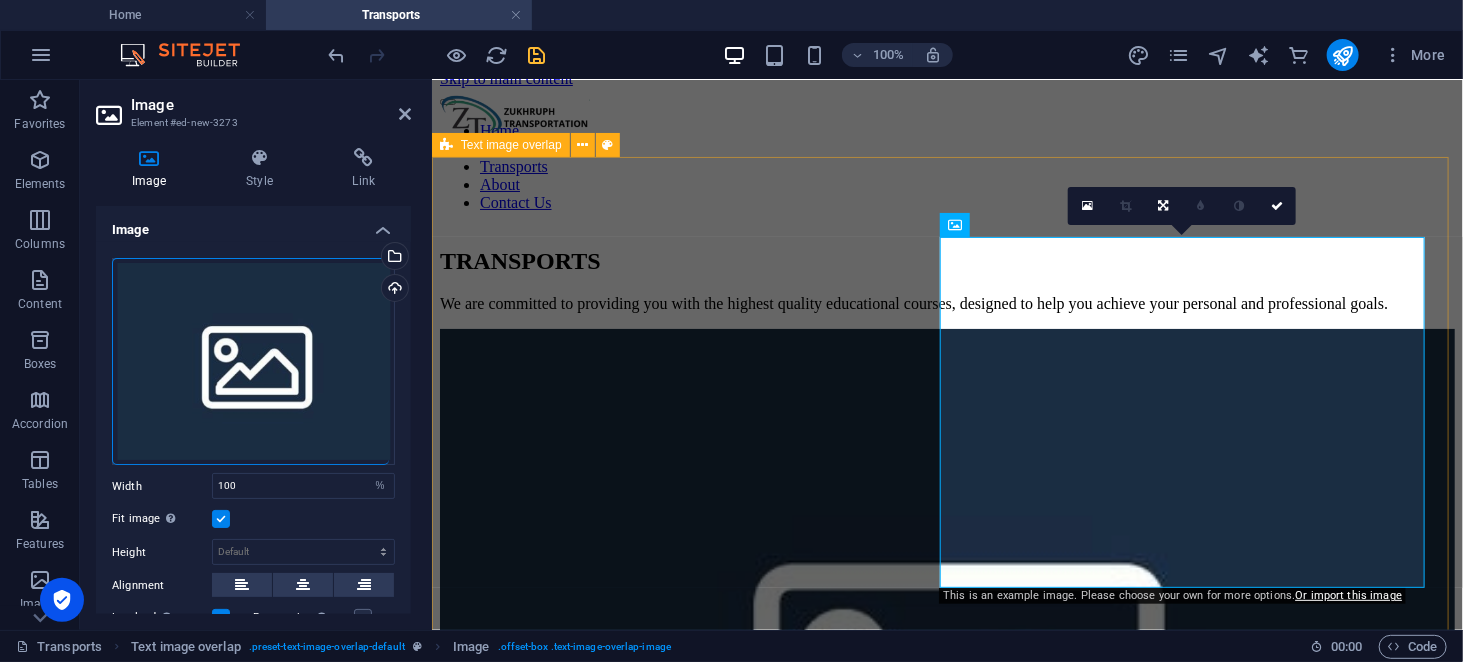 scroll, scrollTop: 14, scrollLeft: 0, axis: vertical 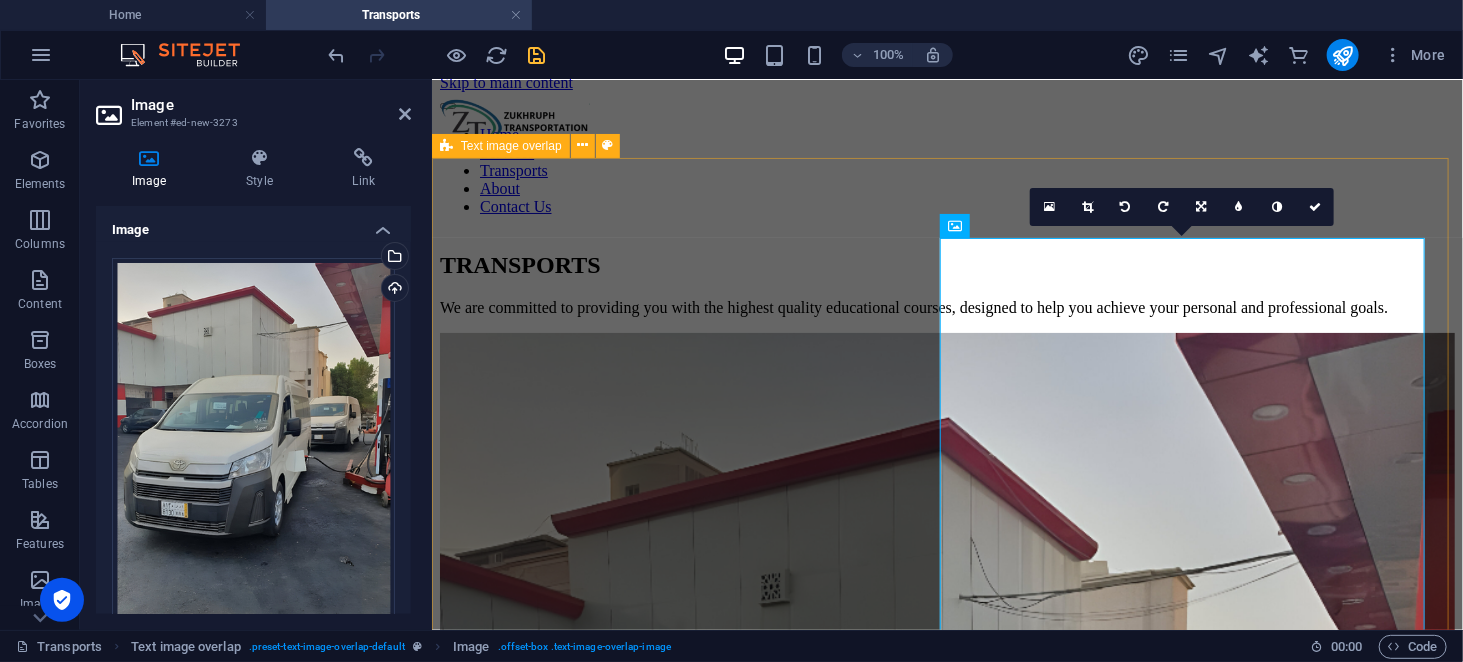 click on "TRANSPORTS We are committed to providing you with the highest quality educational courses, designed to help you achieve your personal and professional goals." at bounding box center [946, 956] 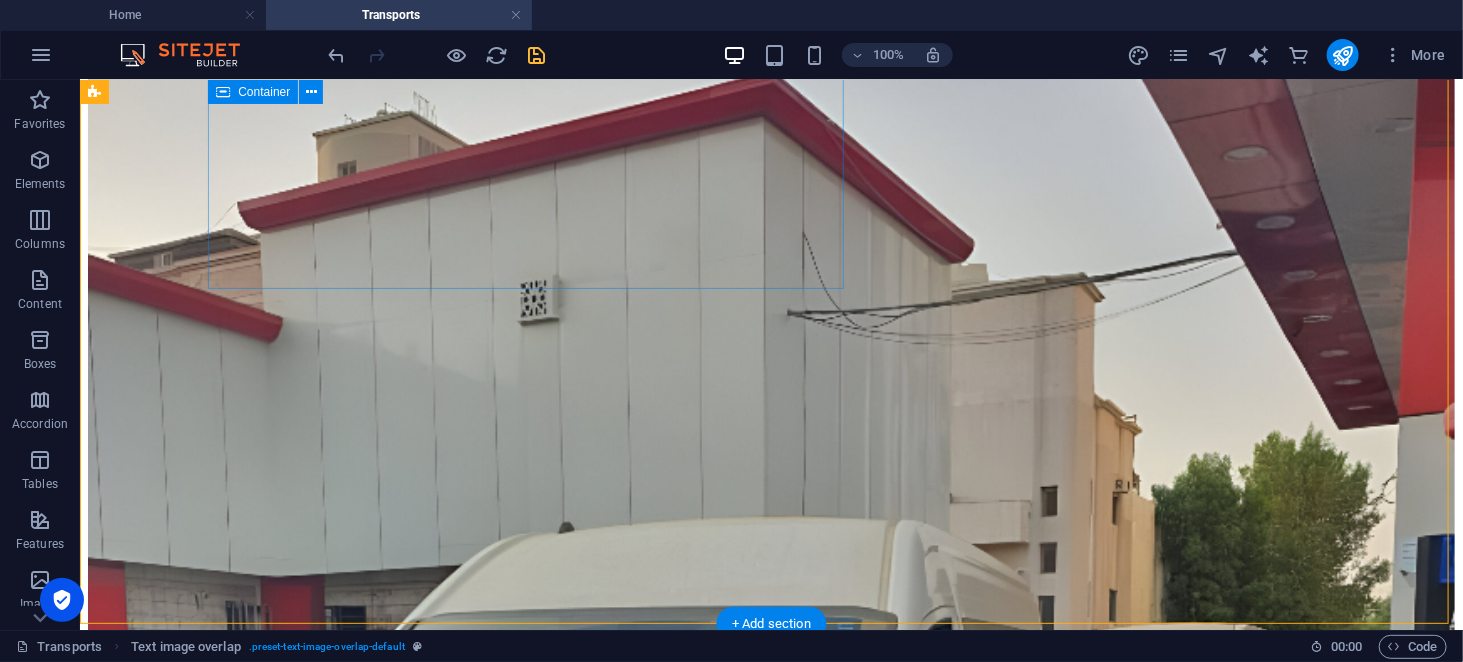 scroll, scrollTop: 386, scrollLeft: 0, axis: vertical 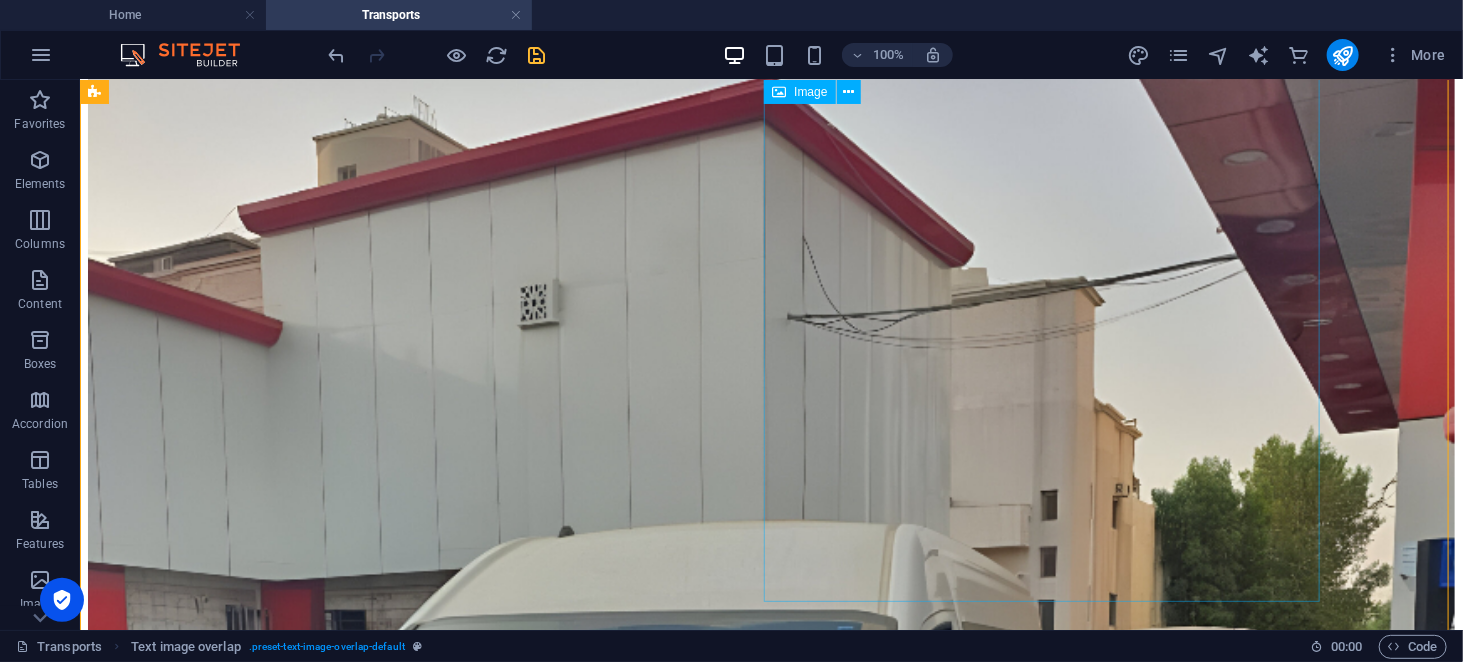 click at bounding box center [770, 867] 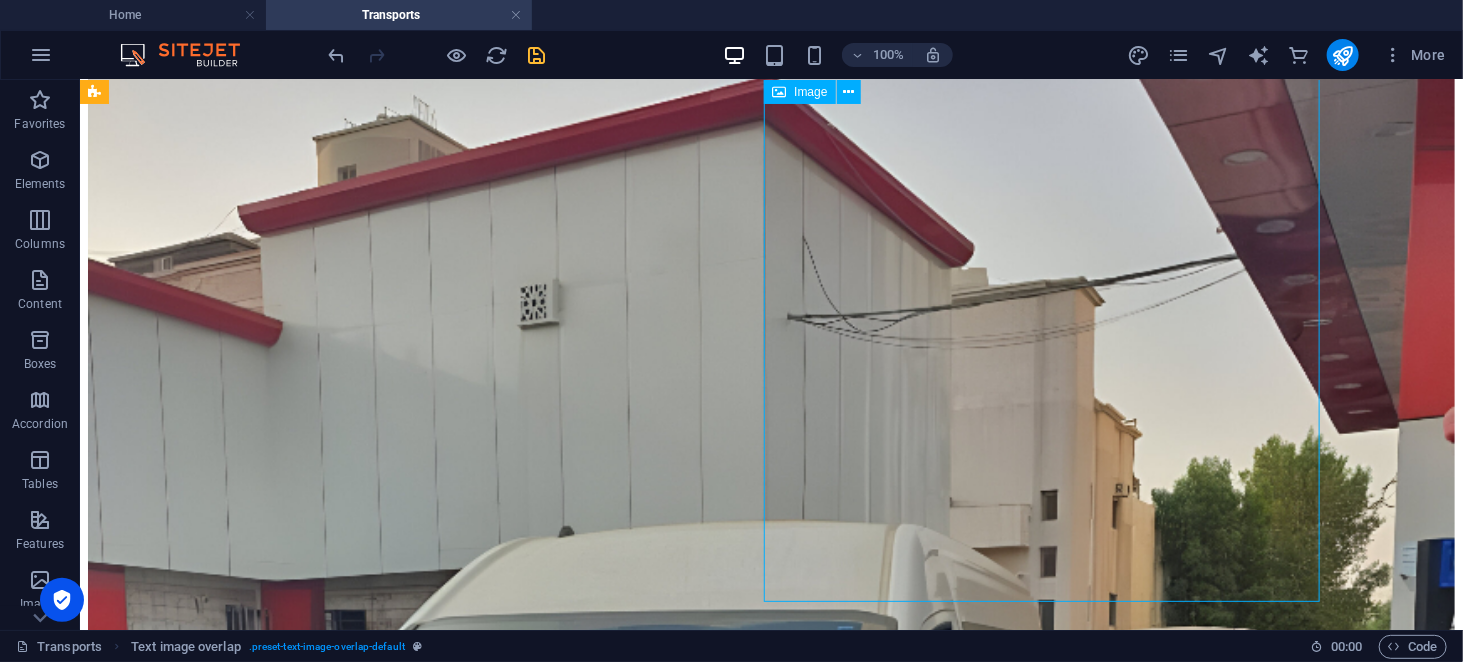 click at bounding box center (770, 867) 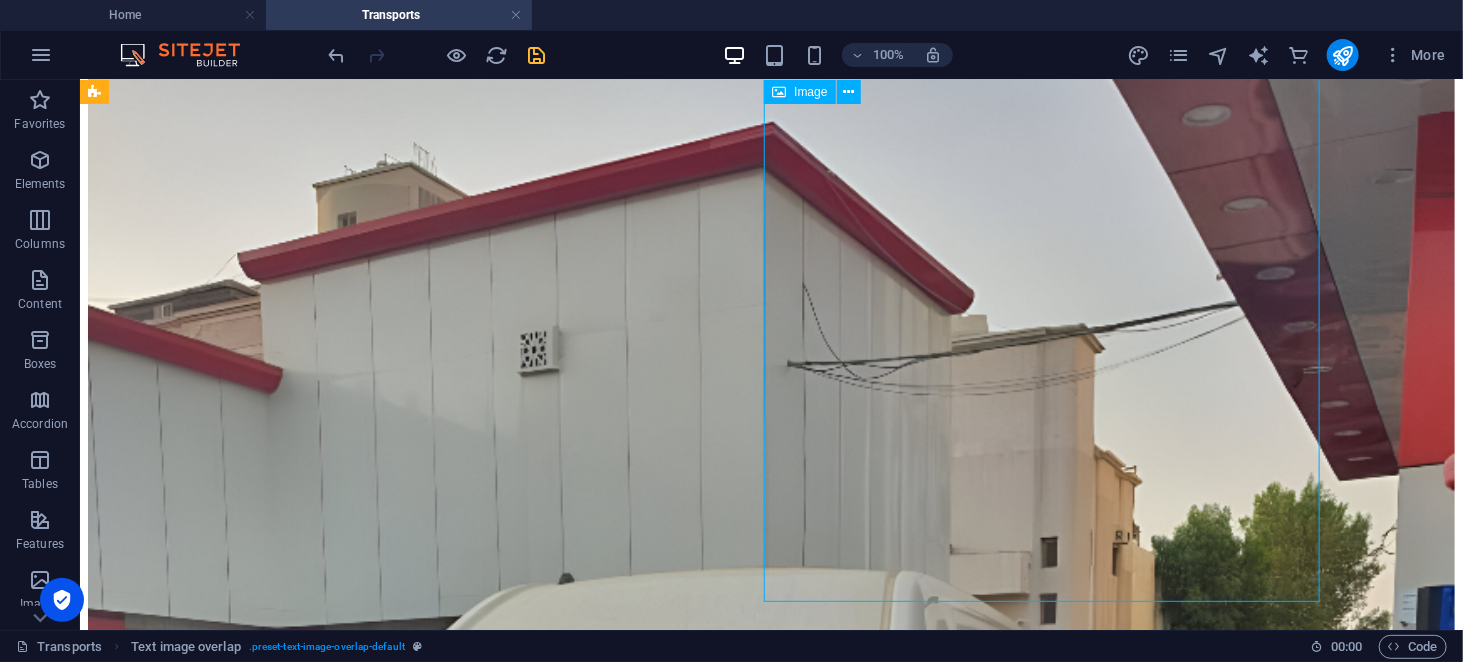 select on "%" 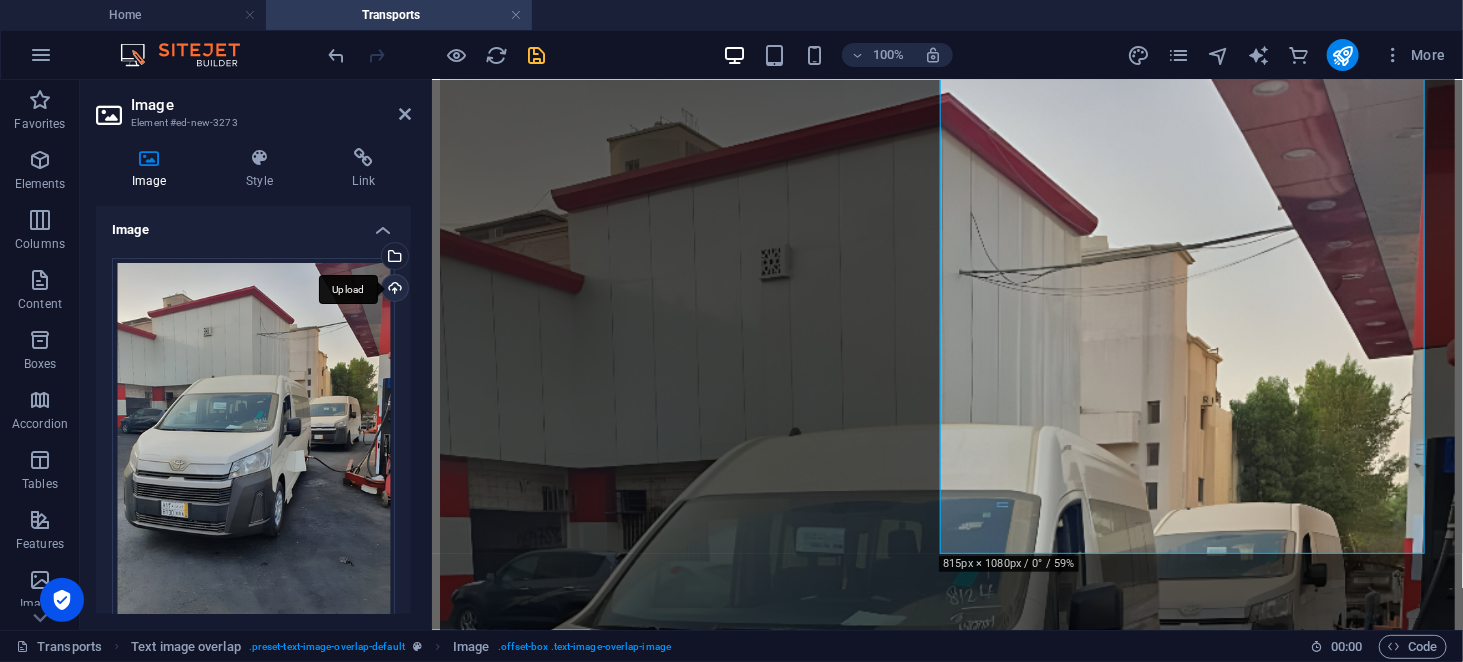 click on "Upload" at bounding box center (393, 290) 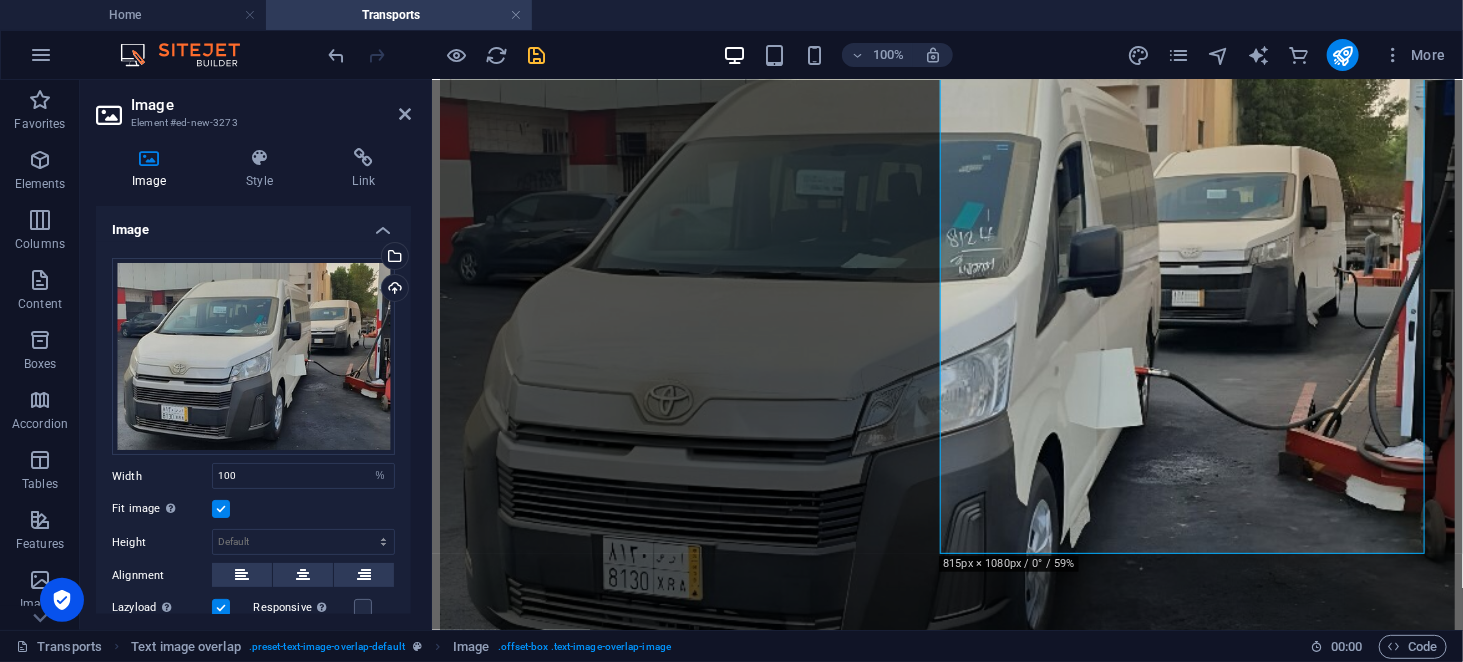 scroll, scrollTop: 184, scrollLeft: 0, axis: vertical 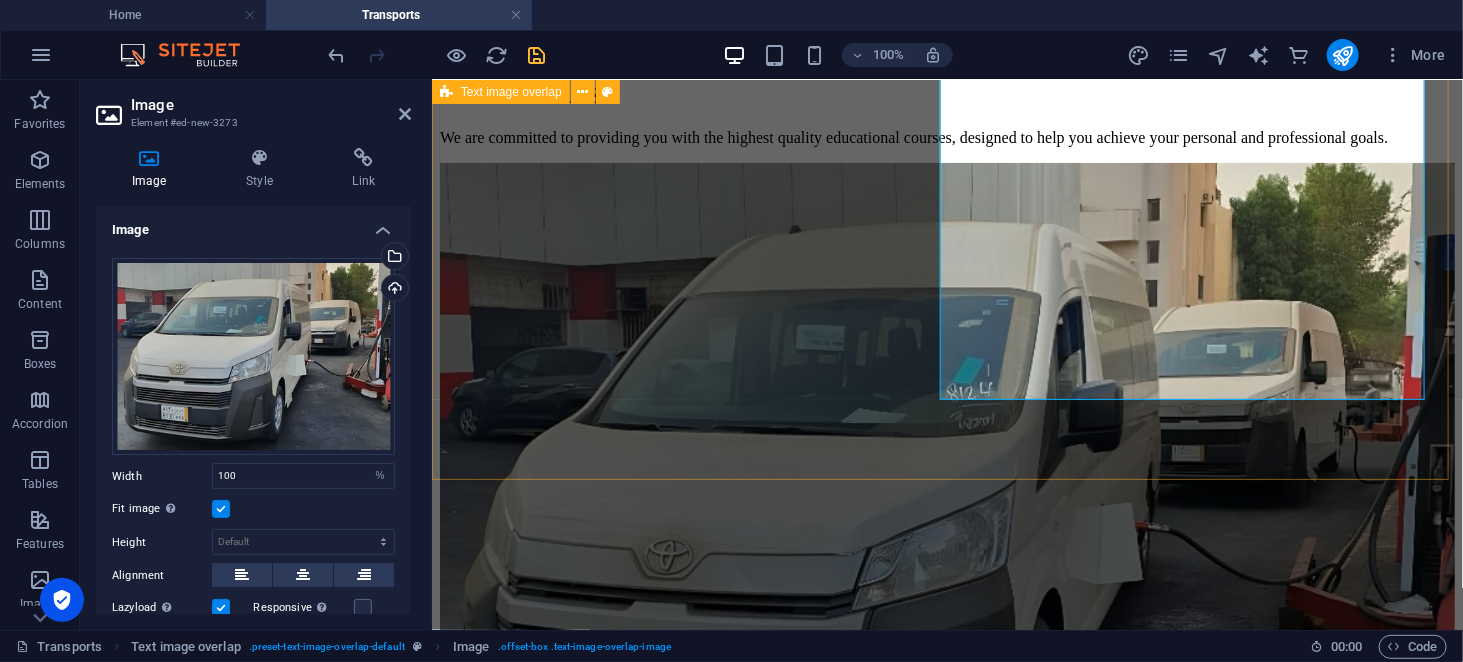 click on "TRANSPORTS We are committed to providing you with the highest quality educational courses, designed to help you achieve your personal and professional goals." at bounding box center (946, 462) 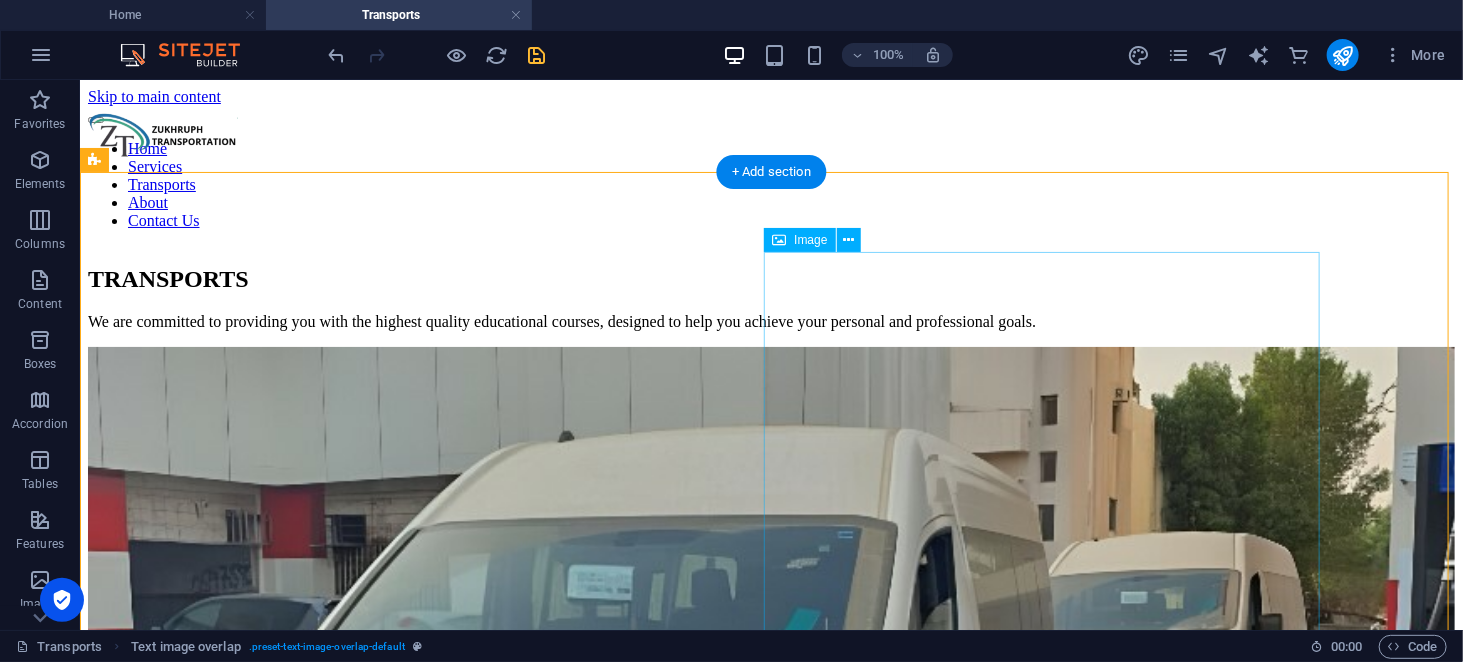 scroll, scrollTop: 74, scrollLeft: 0, axis: vertical 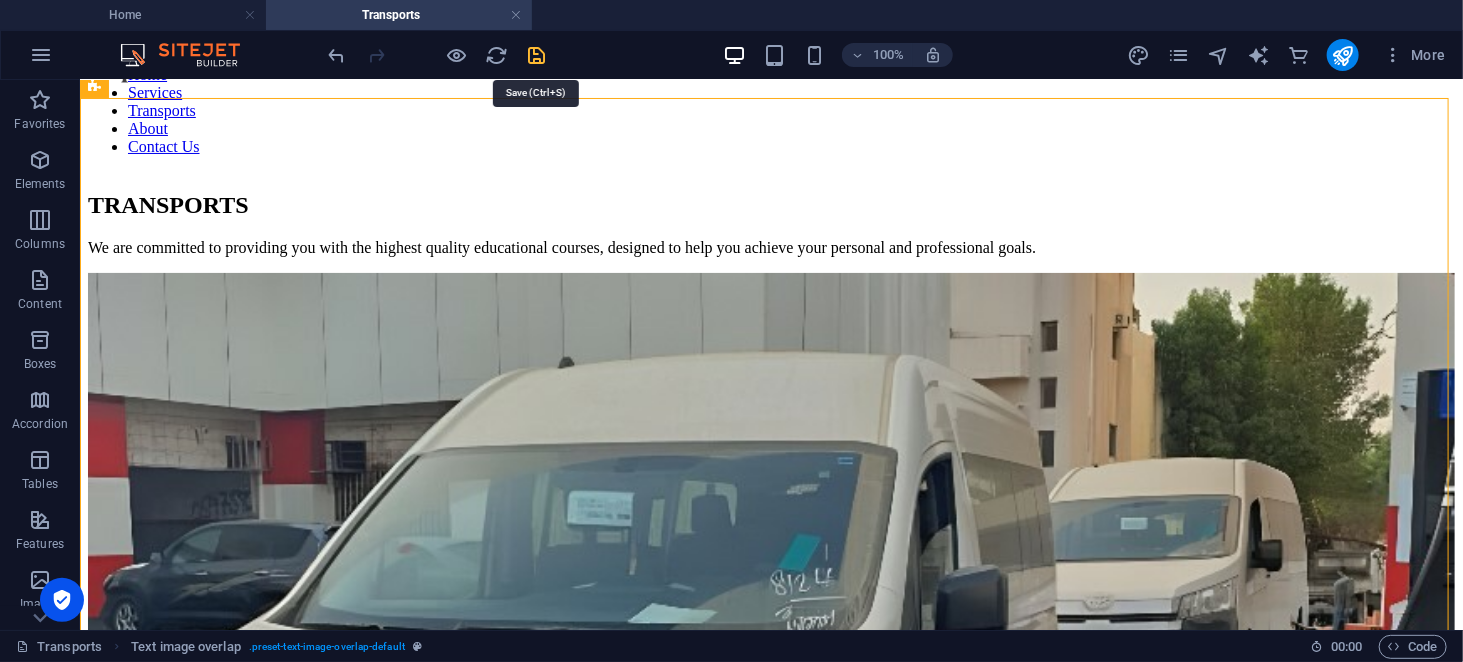 click at bounding box center [537, 55] 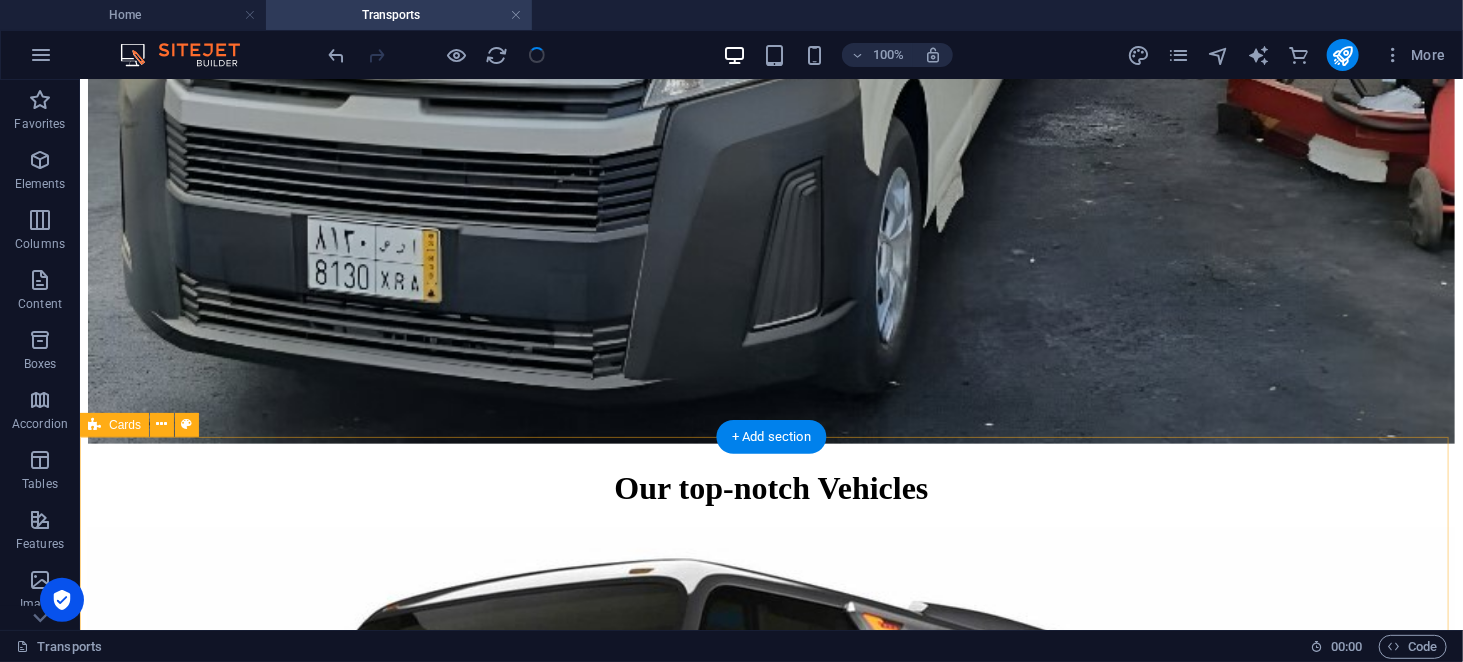 scroll, scrollTop: 701, scrollLeft: 0, axis: vertical 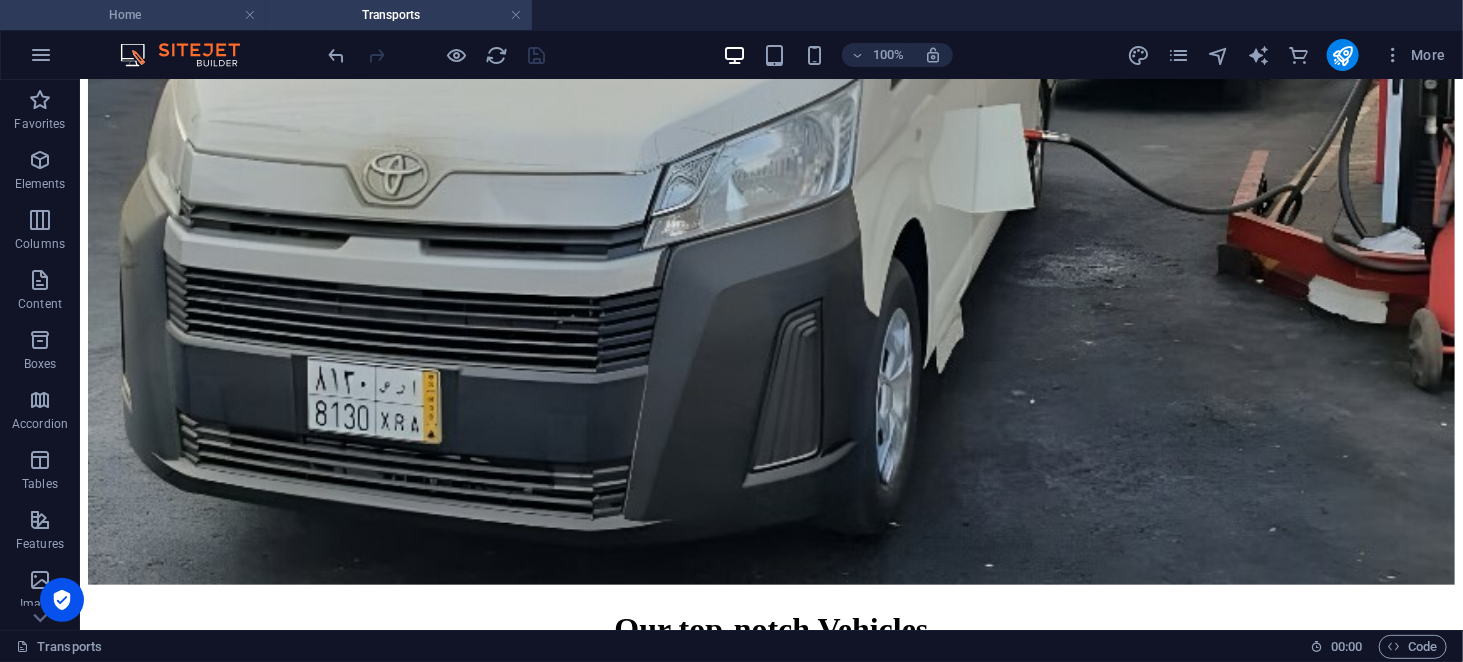 click on "Home" at bounding box center [133, 15] 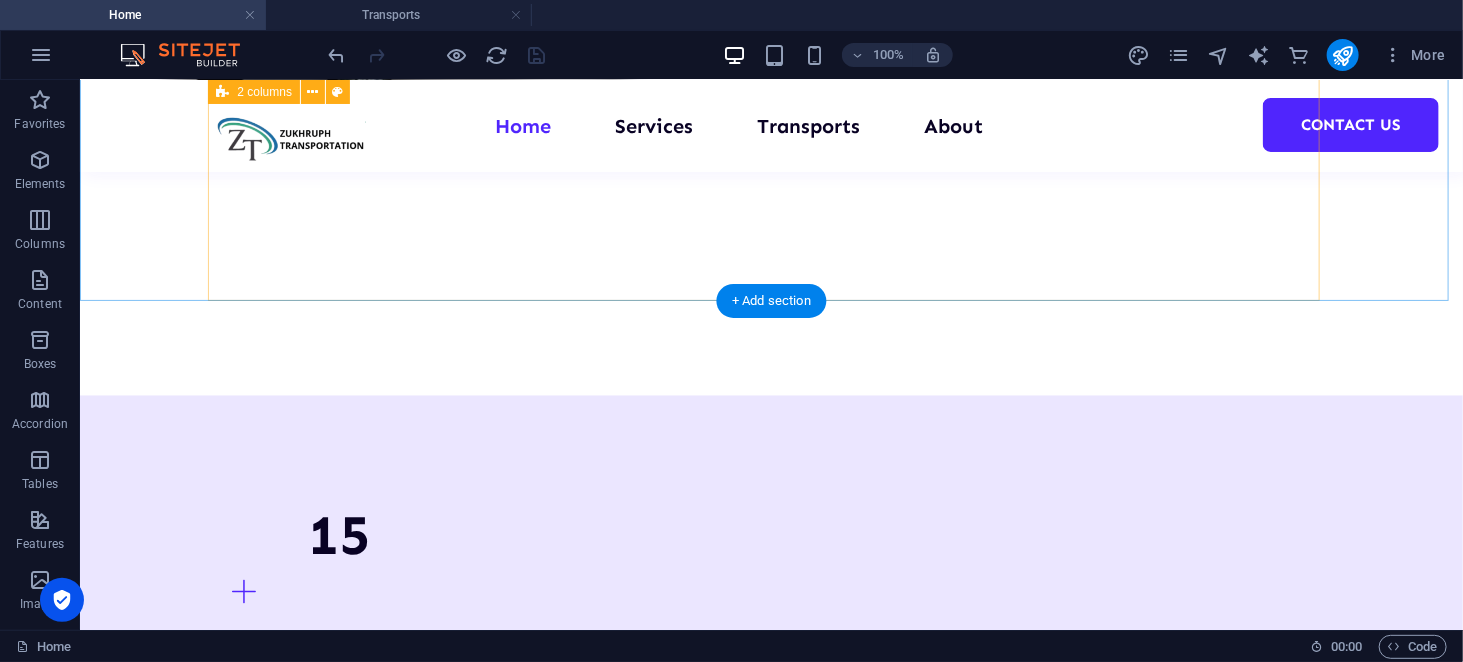 scroll, scrollTop: 1385, scrollLeft: 0, axis: vertical 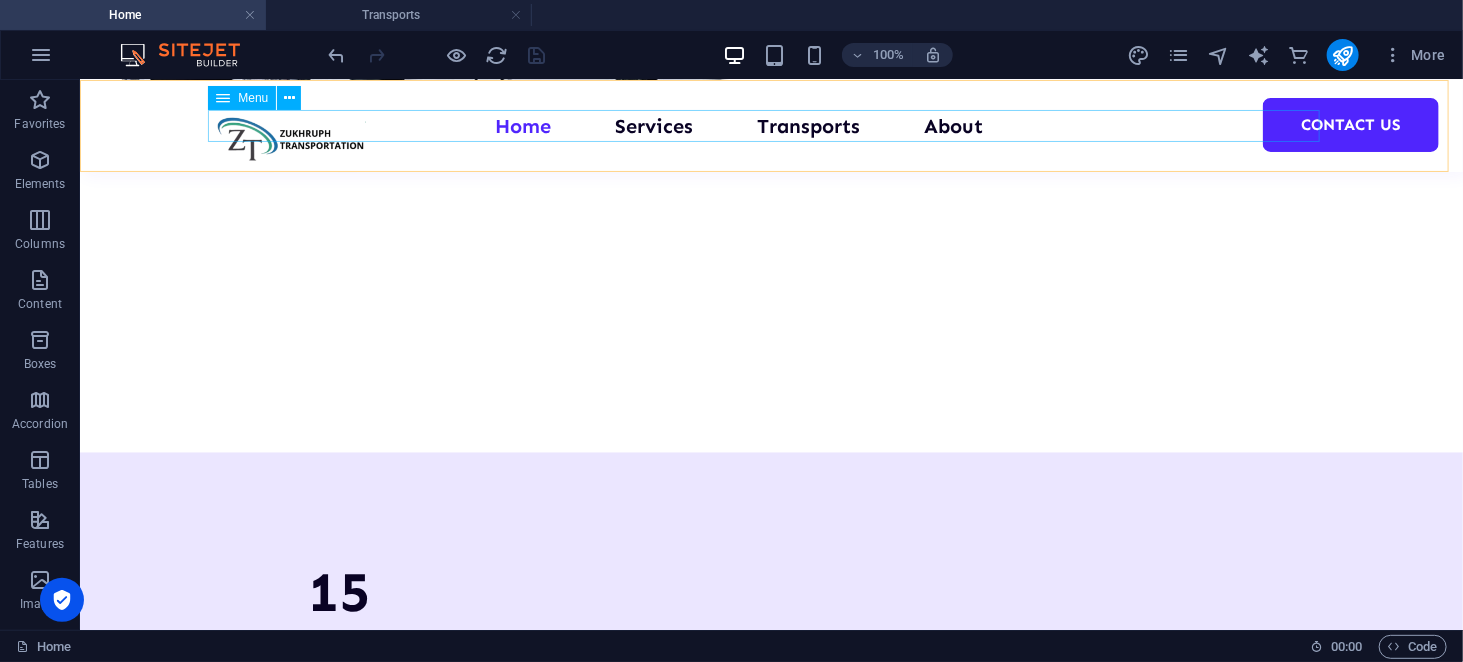 click on "Home Services Transports About Contact Us" at bounding box center (771, 125) 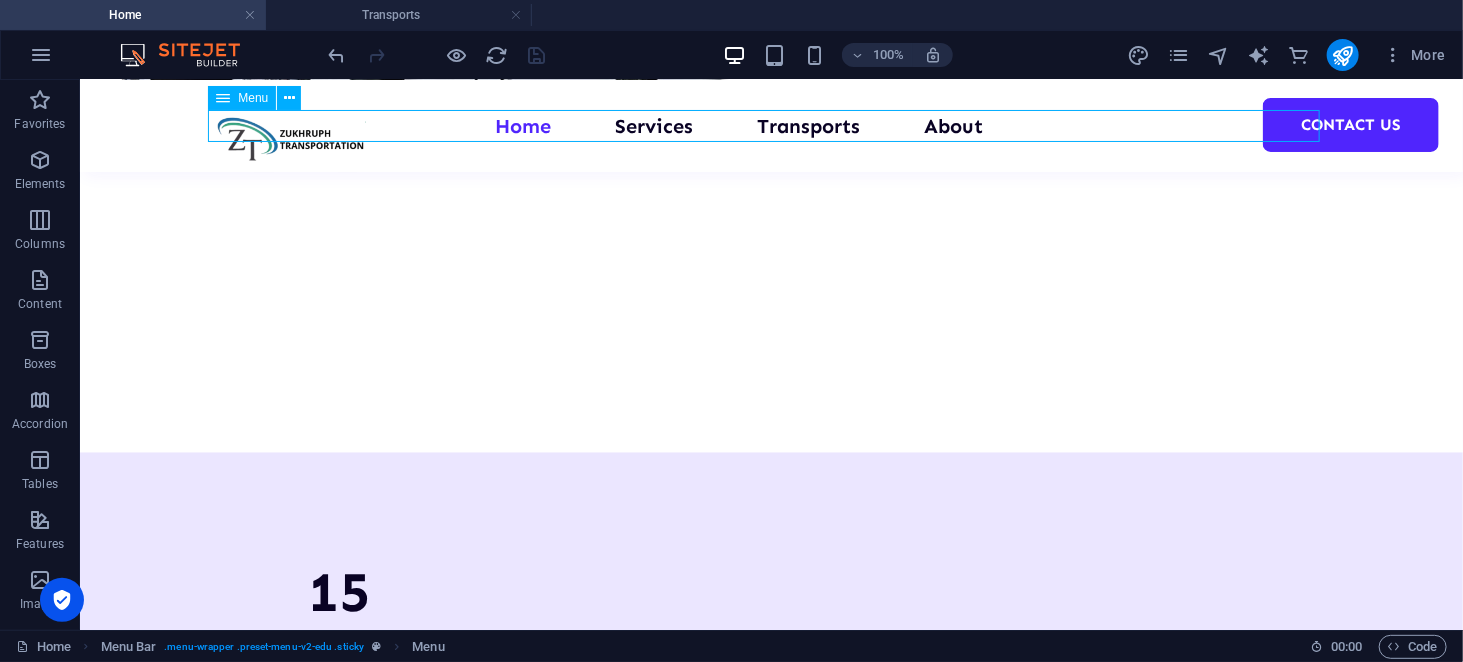 click on "Home Services Transports About Contact Us" at bounding box center [771, 125] 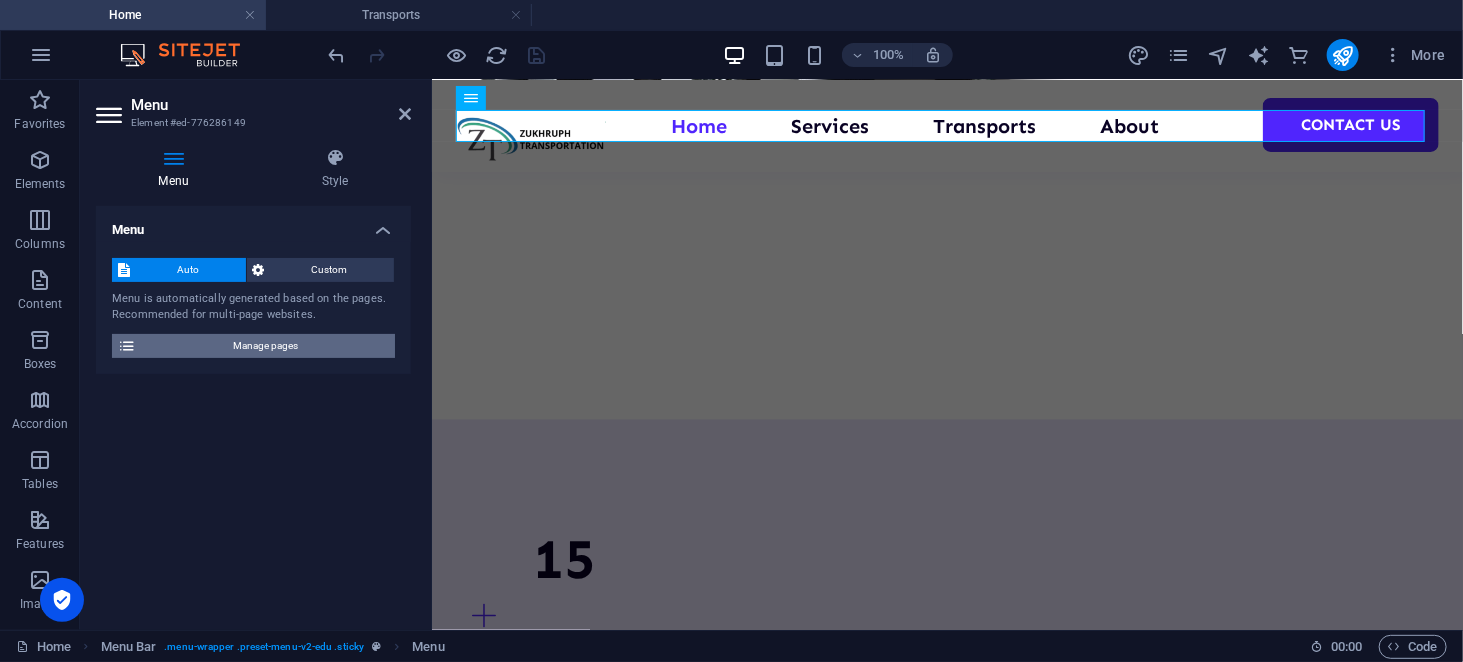 click on "Manage pages" at bounding box center [265, 346] 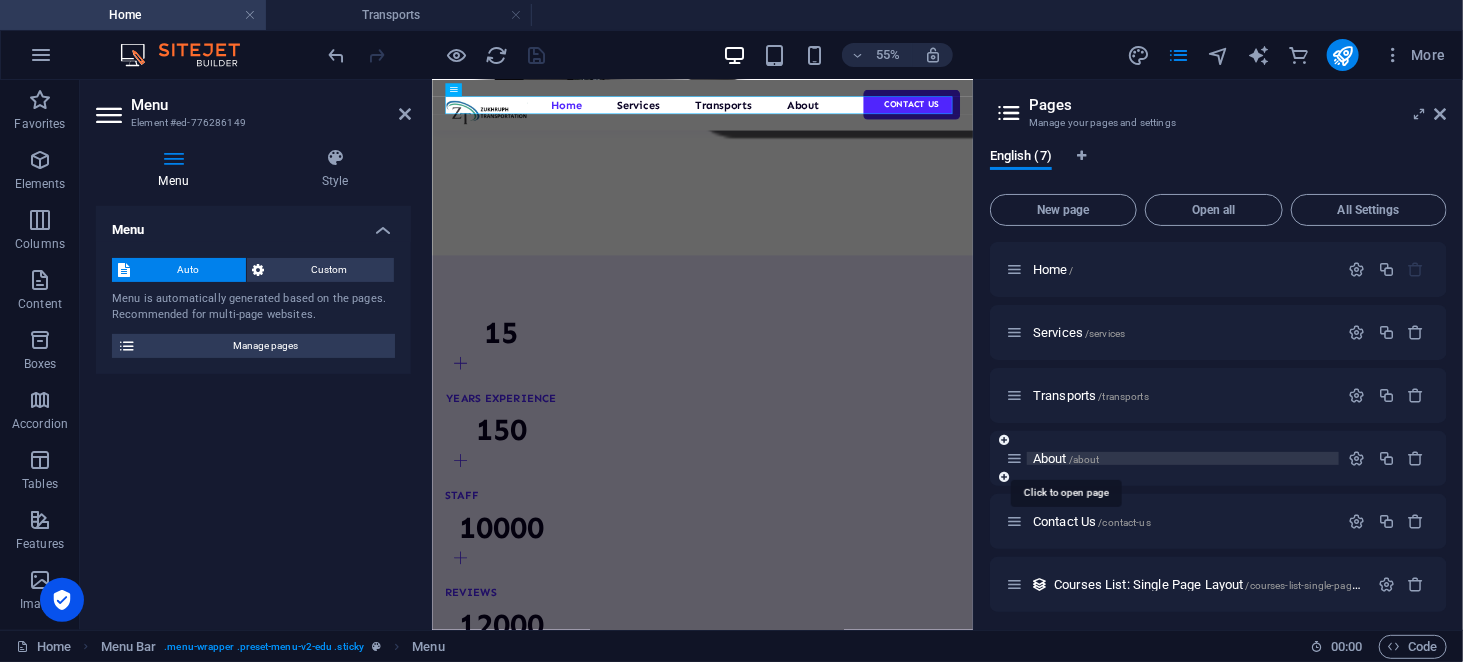 click on "About /about" at bounding box center [1066, 458] 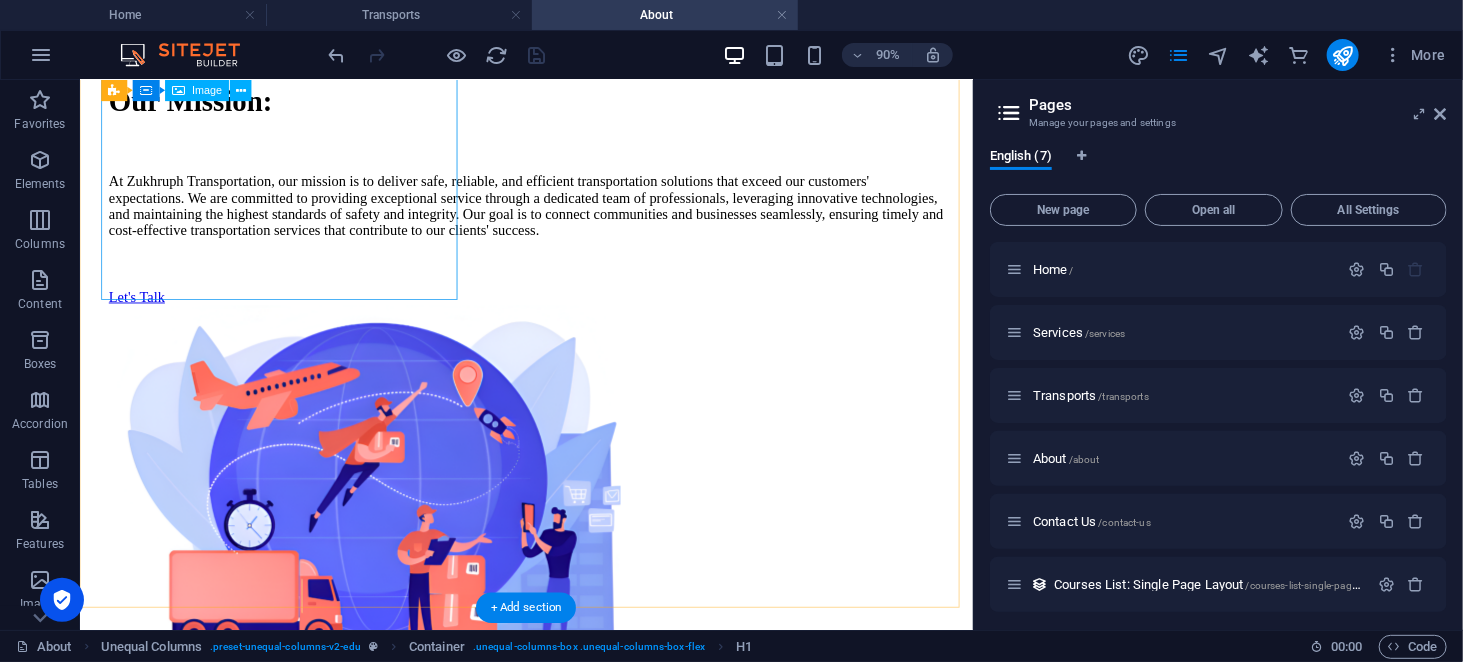 scroll, scrollTop: 430, scrollLeft: 0, axis: vertical 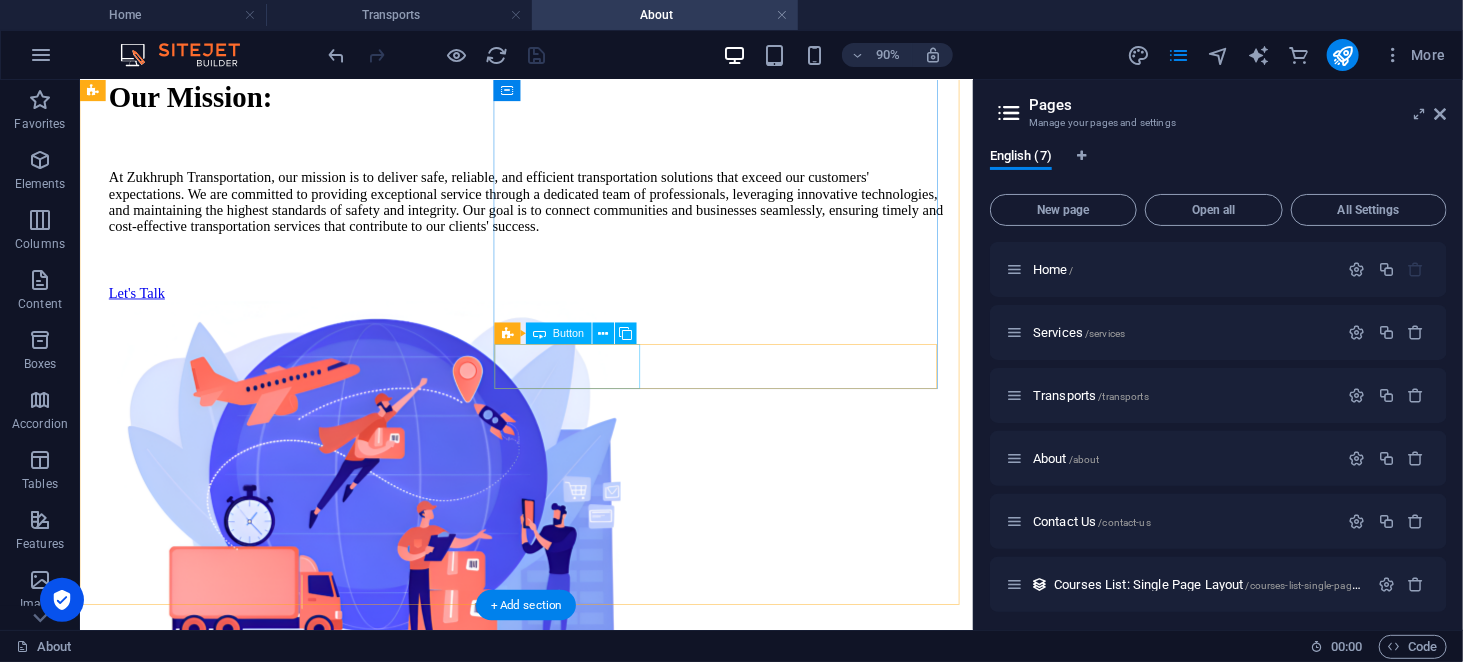 click on "Let's Talk" at bounding box center (575, 317) 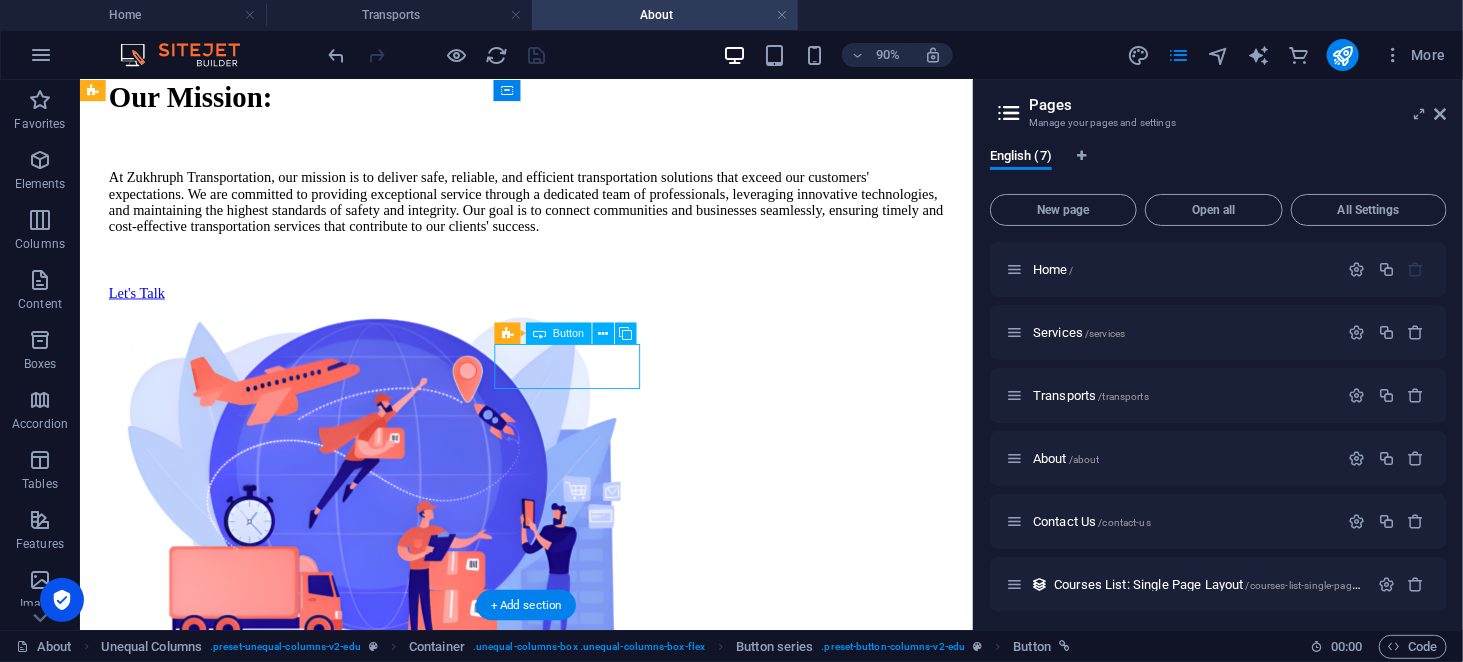 click on "Let's Talk" at bounding box center (575, 317) 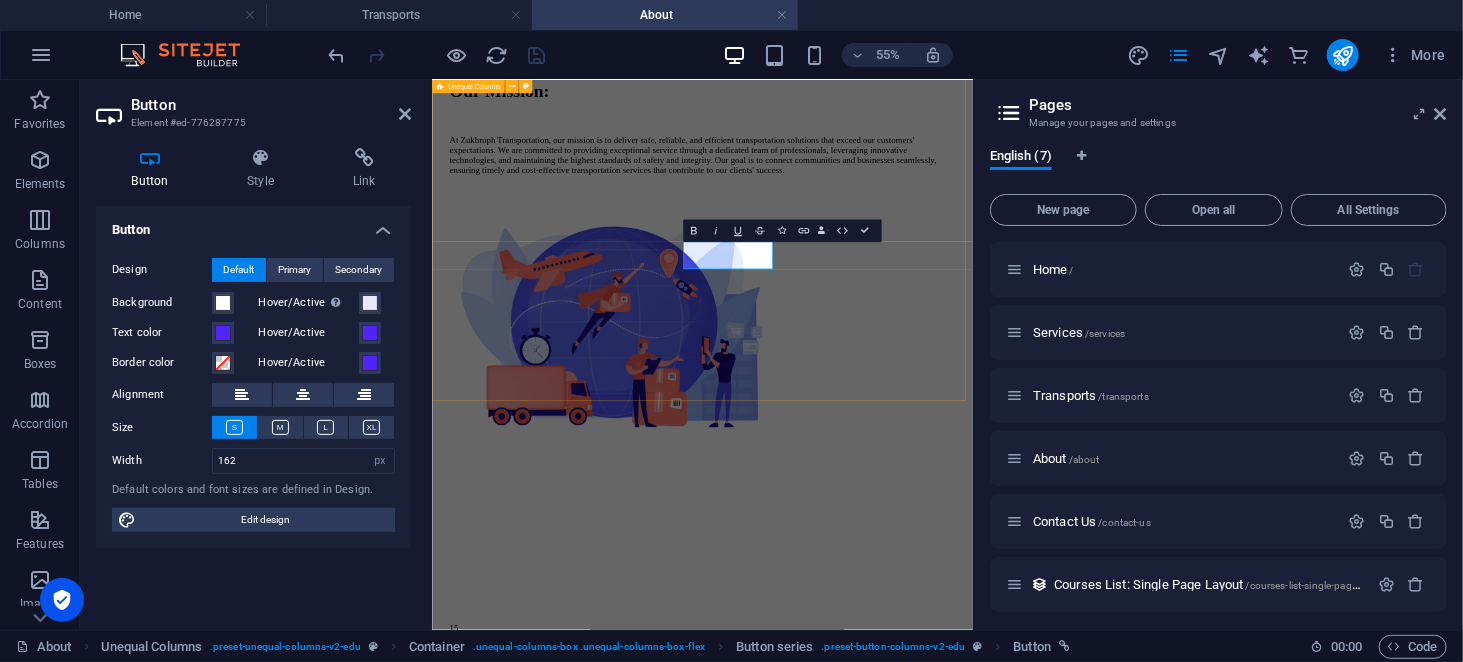 type 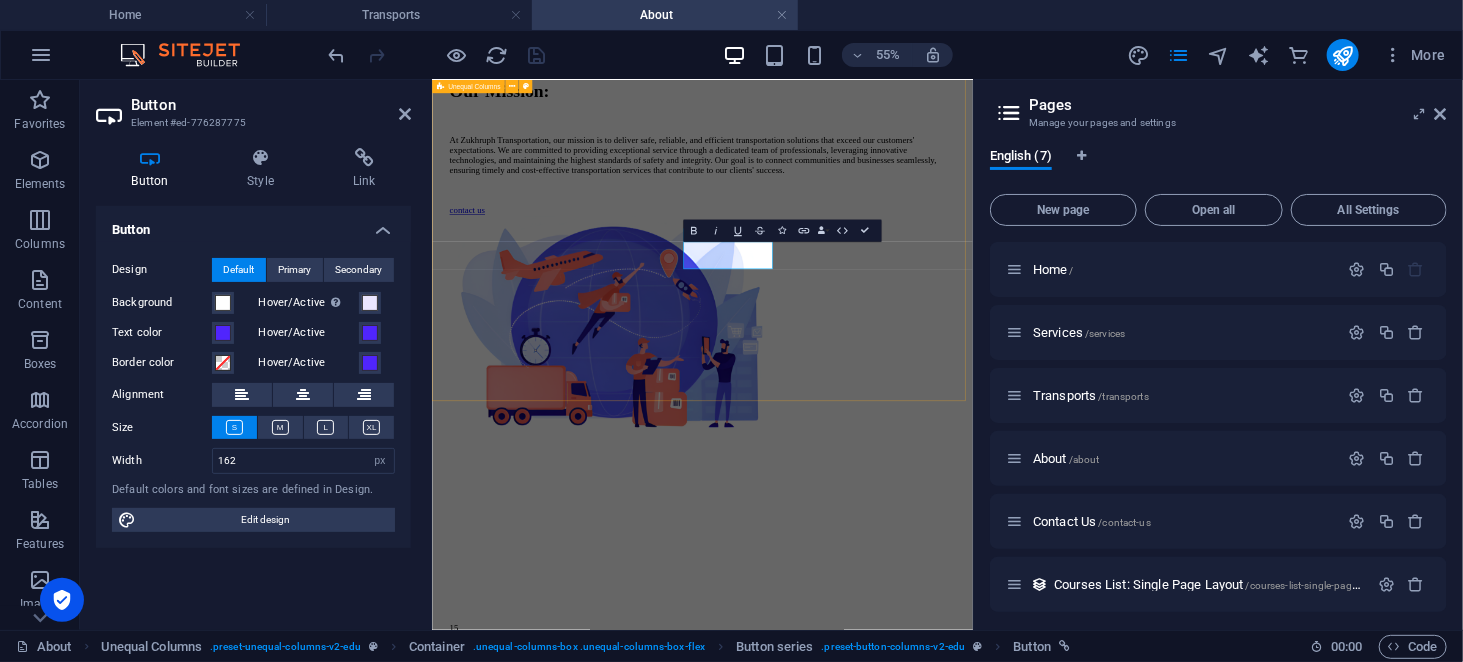 click on "Our Mission:  At Zukhruph Transportation, our mission is to deliver safe, reliable, and efficient transportation solutions that exceed our customers' expectations.   We are committed to providing exceptional service through a dedicated team of professionals, leveraging innovative technologies, and maintaining the highest standards of safety and integrity.   Our goal is to connect communities and businesses seamlessly, ensuring timely and cost-effective transportation services that contribute to our clients' success. contact us" at bounding box center [923, 393] 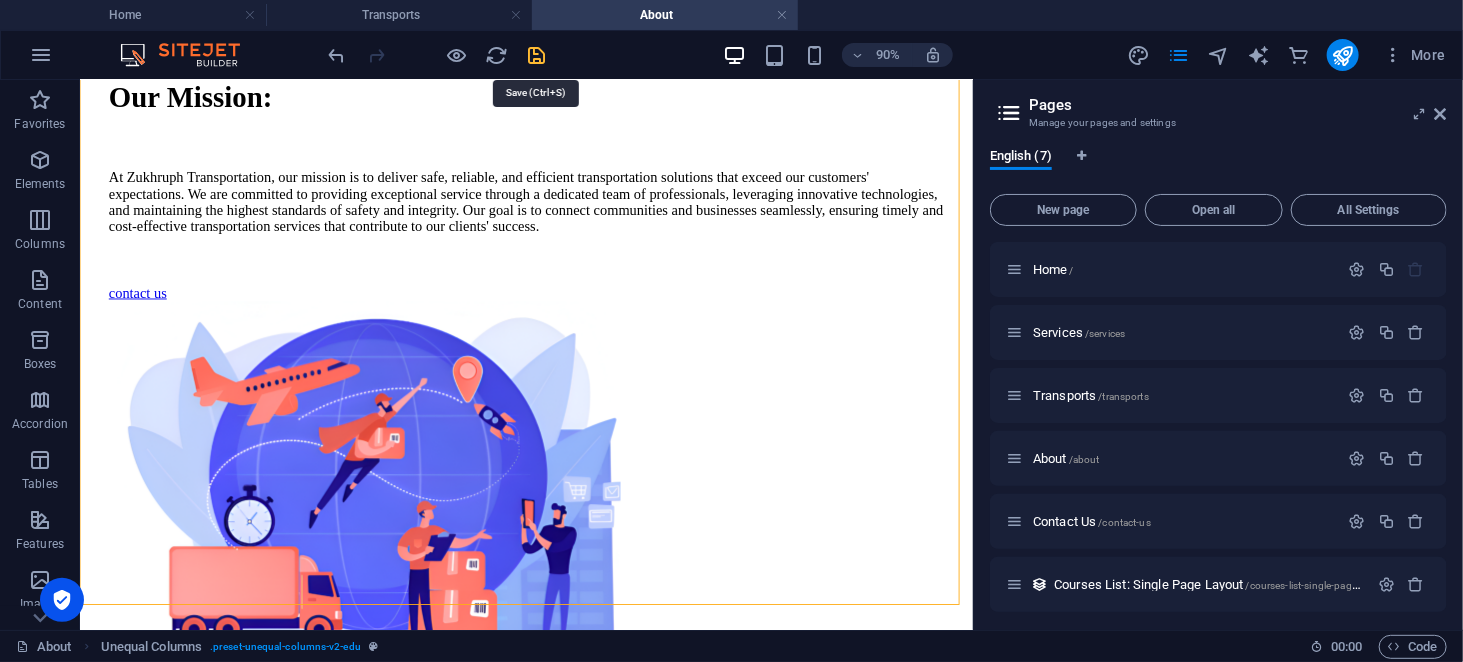 click at bounding box center (537, 55) 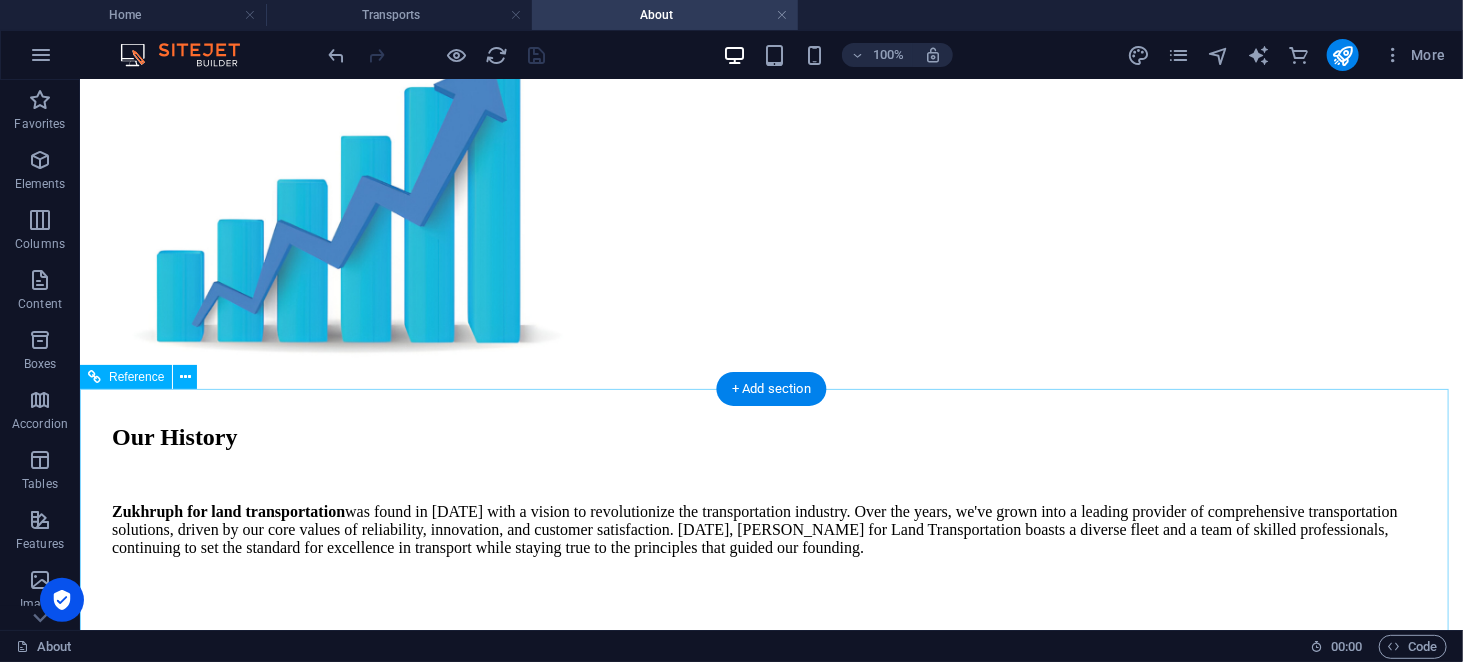 scroll, scrollTop: 2898, scrollLeft: 0, axis: vertical 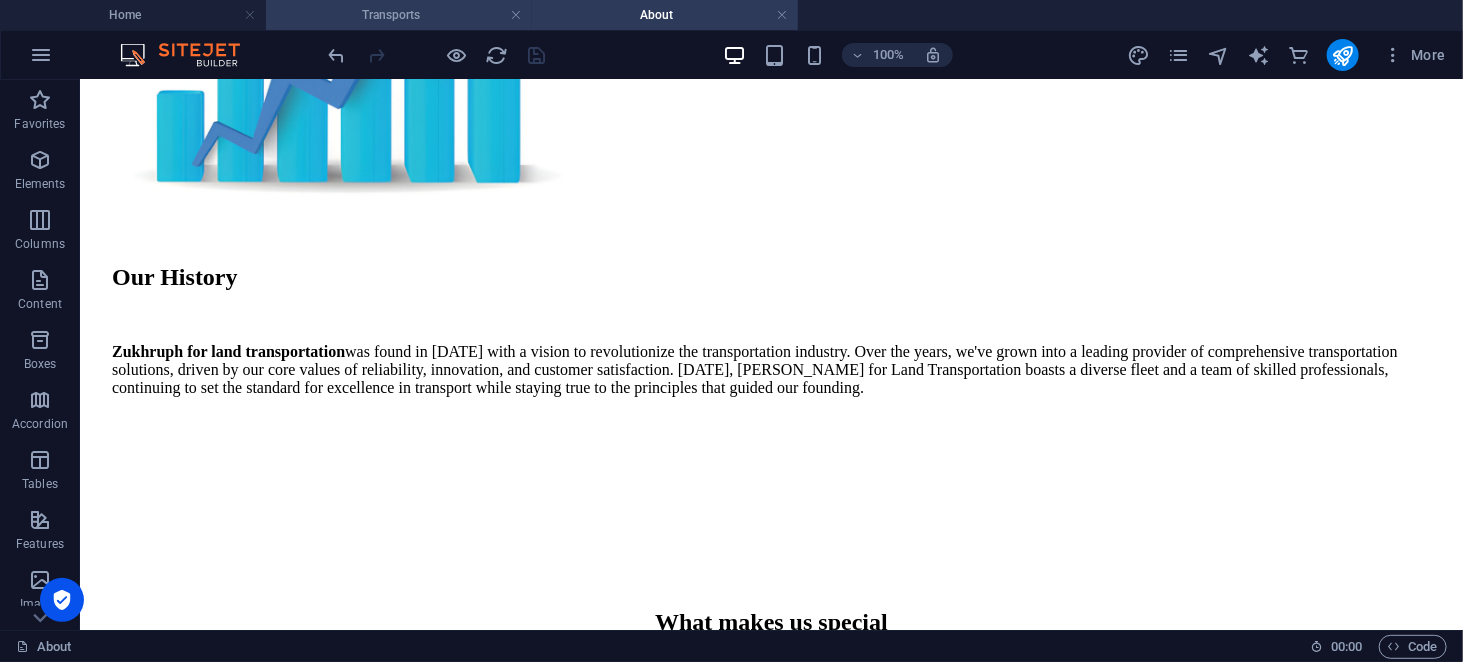click on "Transports" at bounding box center [399, 15] 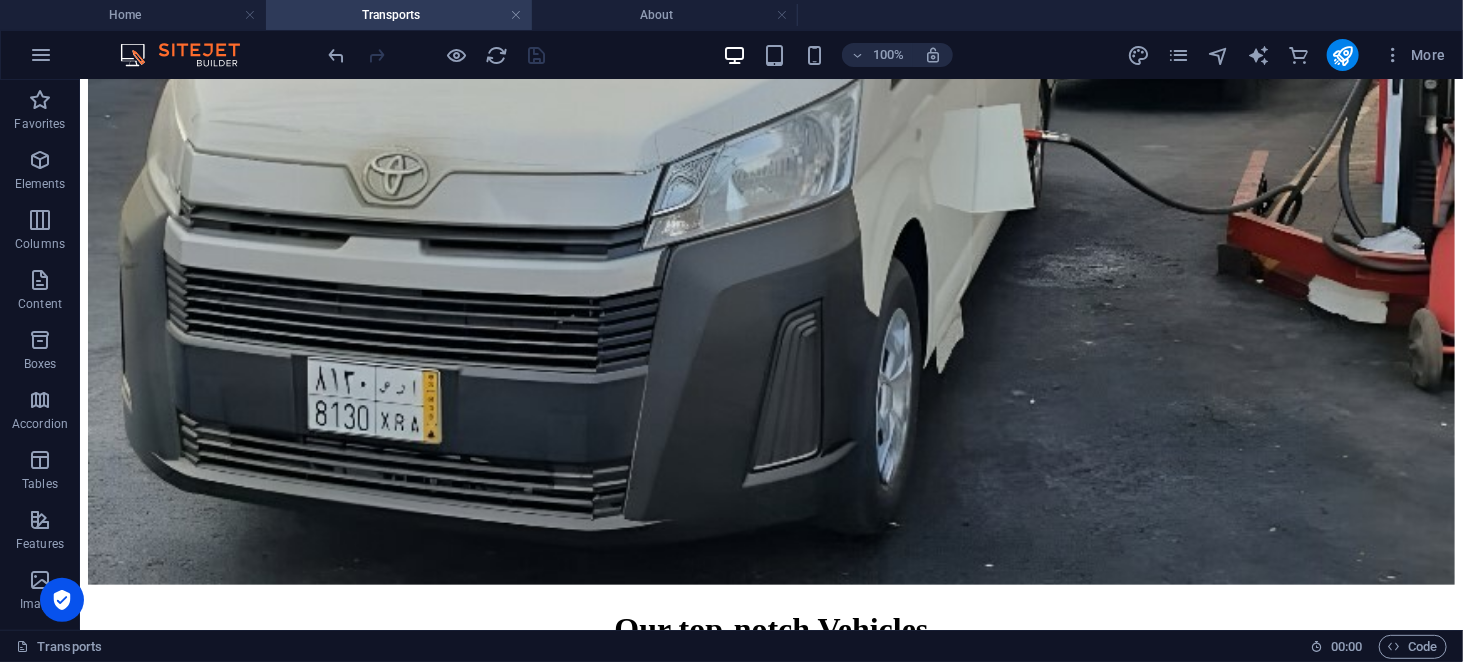 scroll, scrollTop: 0, scrollLeft: 0, axis: both 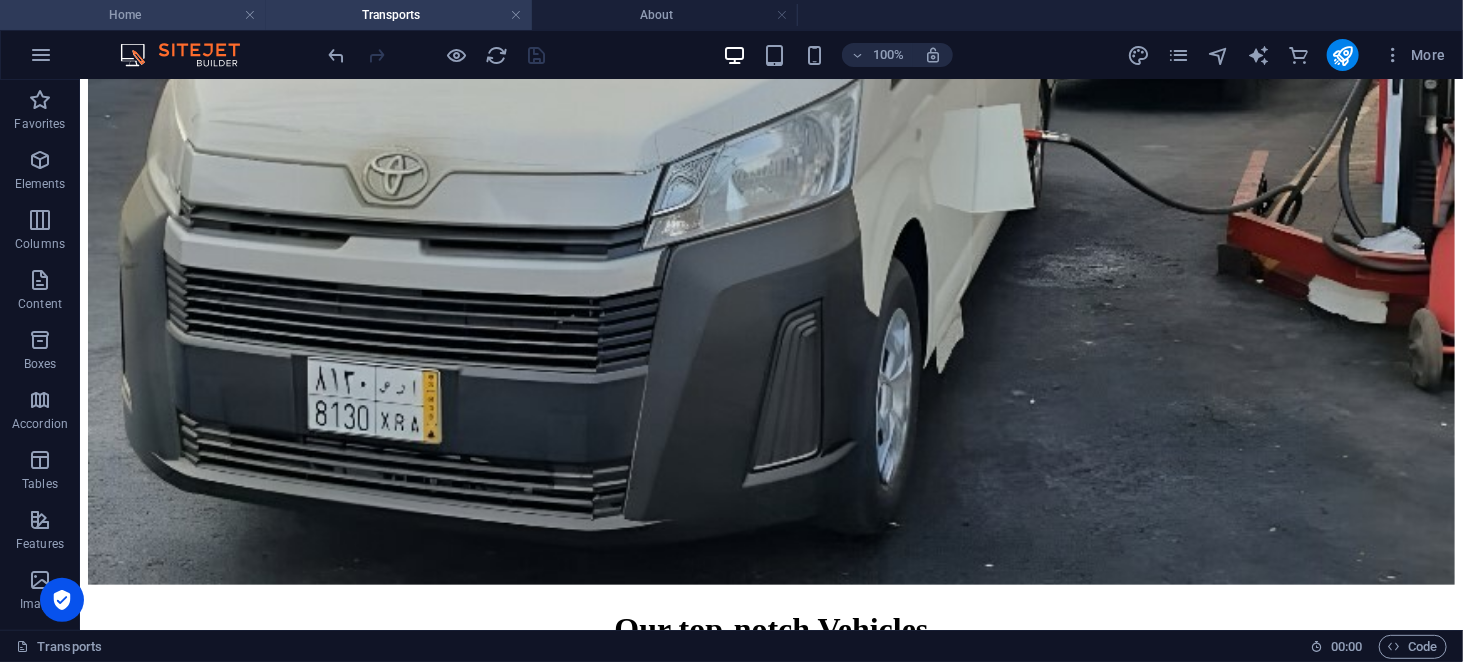 click on "Home" at bounding box center (133, 15) 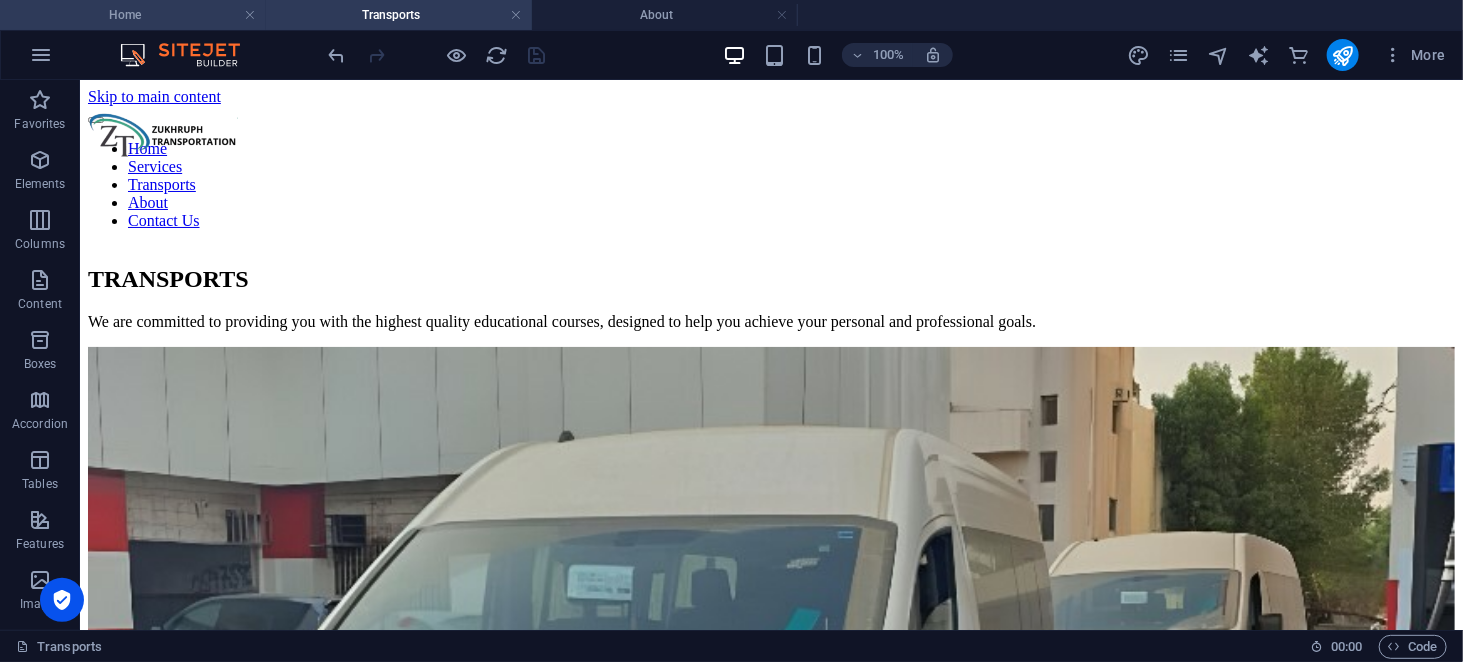 scroll, scrollTop: 1505, scrollLeft: 0, axis: vertical 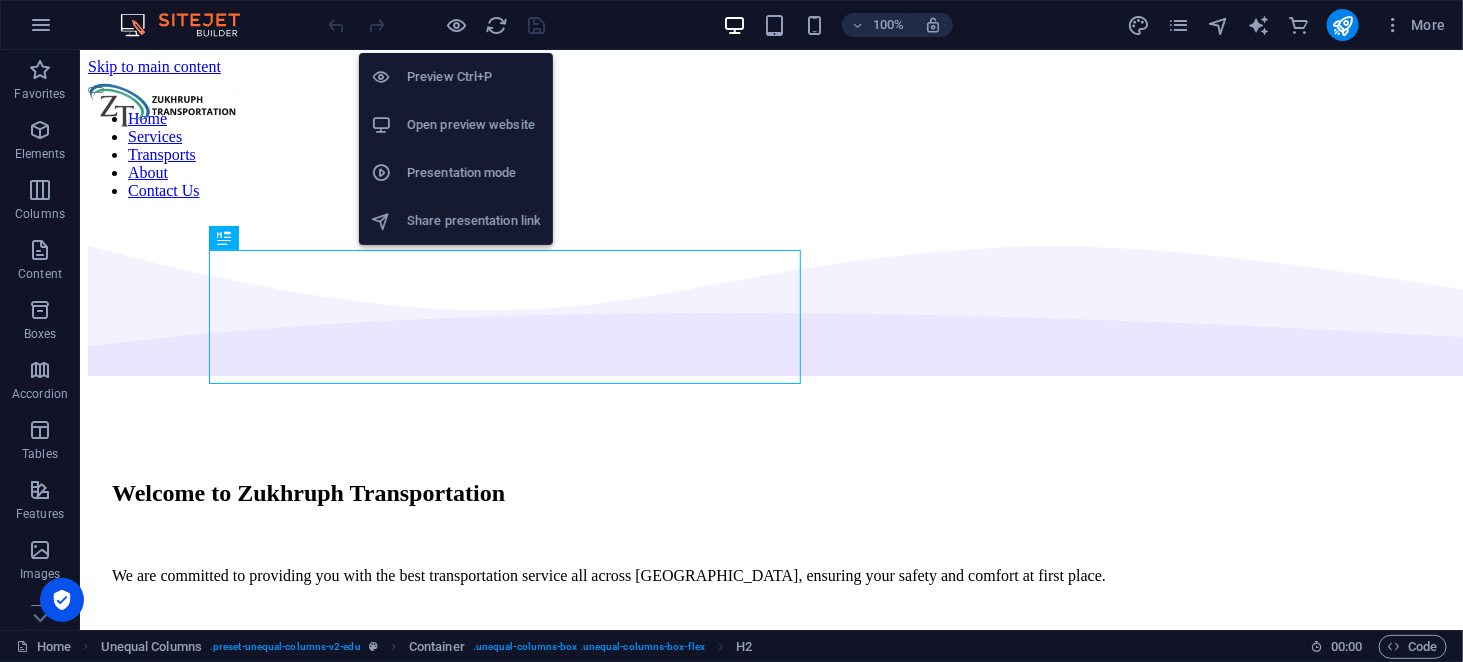 click on "Open preview website" at bounding box center (474, 125) 